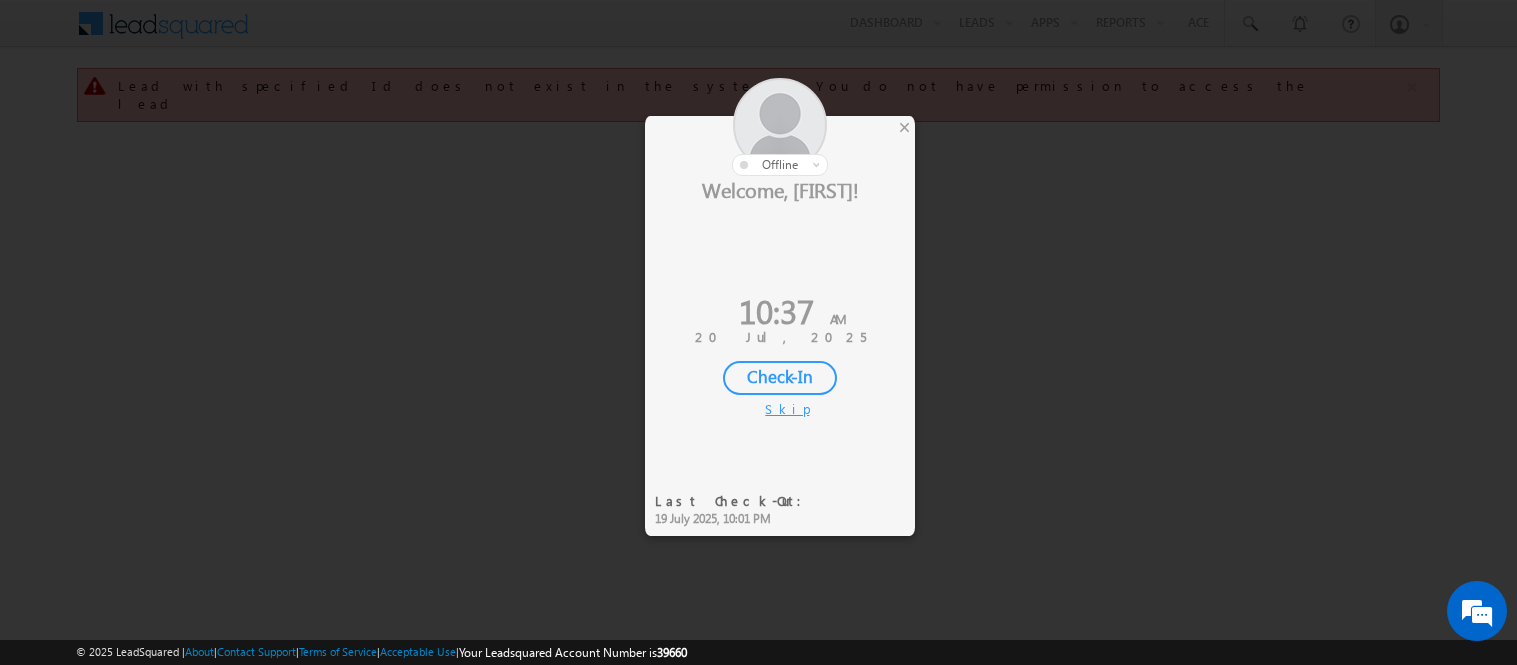 click on "Check-In" at bounding box center (780, 378) 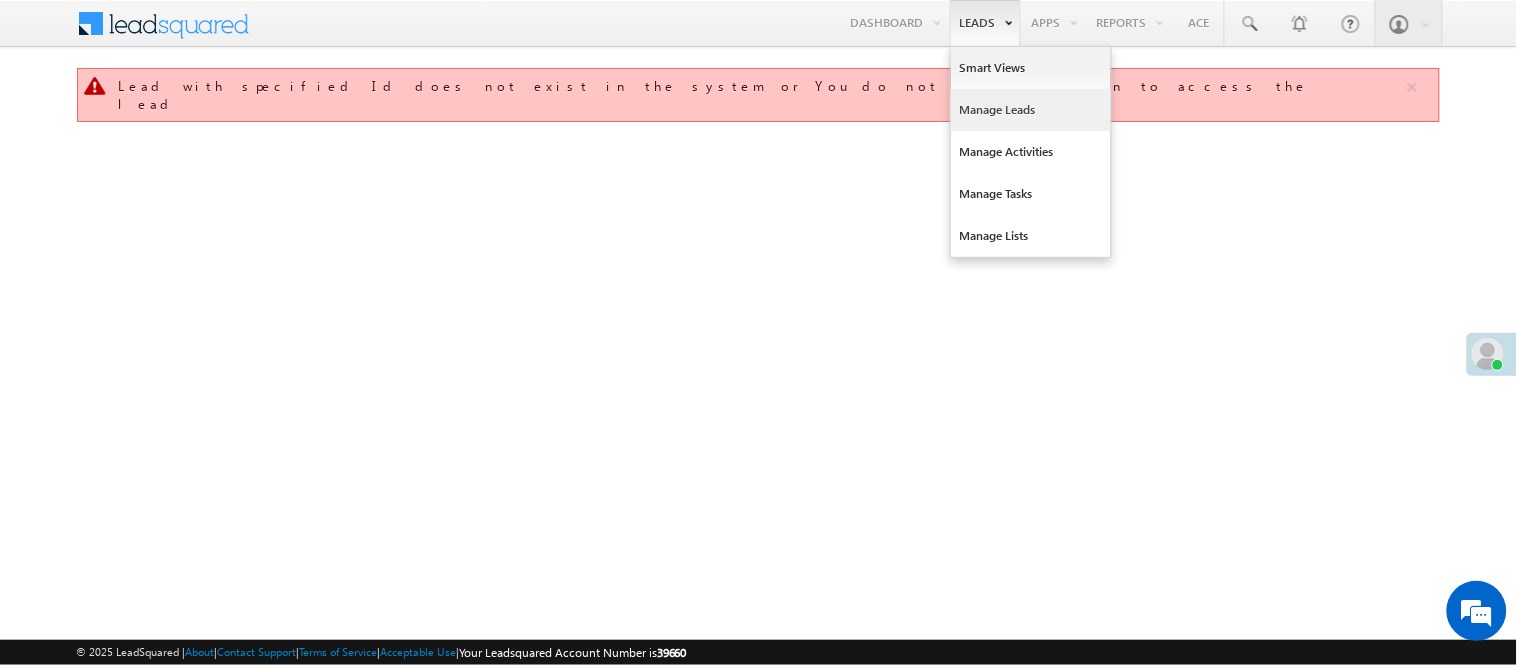 click on "Manage Leads" at bounding box center (1031, 110) 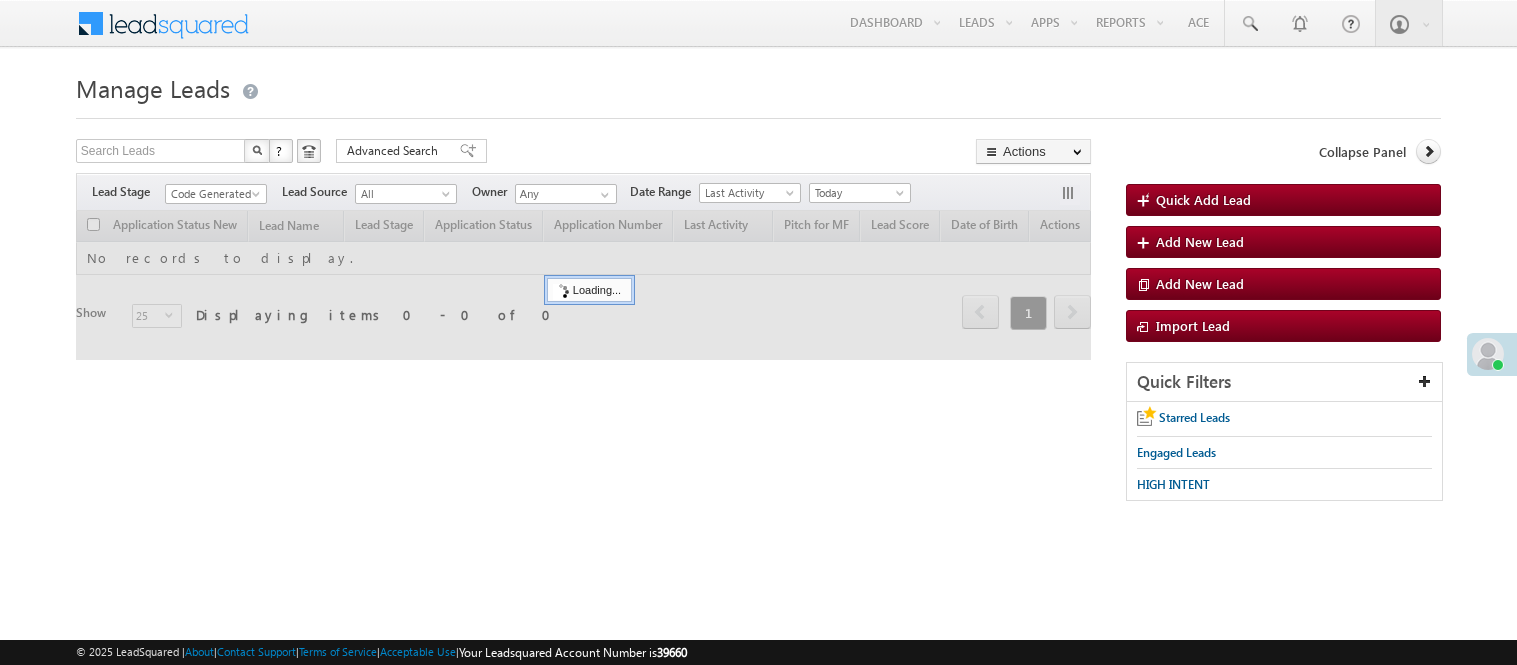 scroll, scrollTop: 0, scrollLeft: 0, axis: both 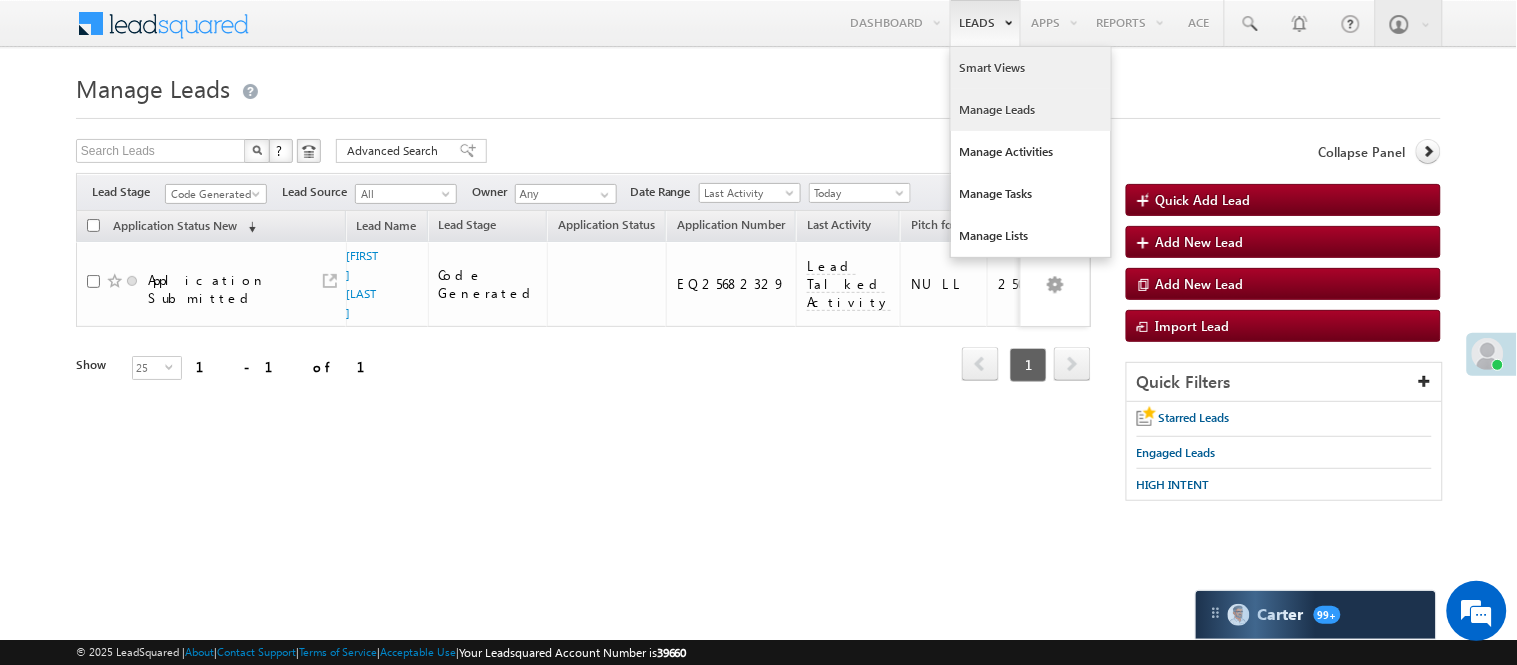 click on "Smart Views" at bounding box center [1031, 68] 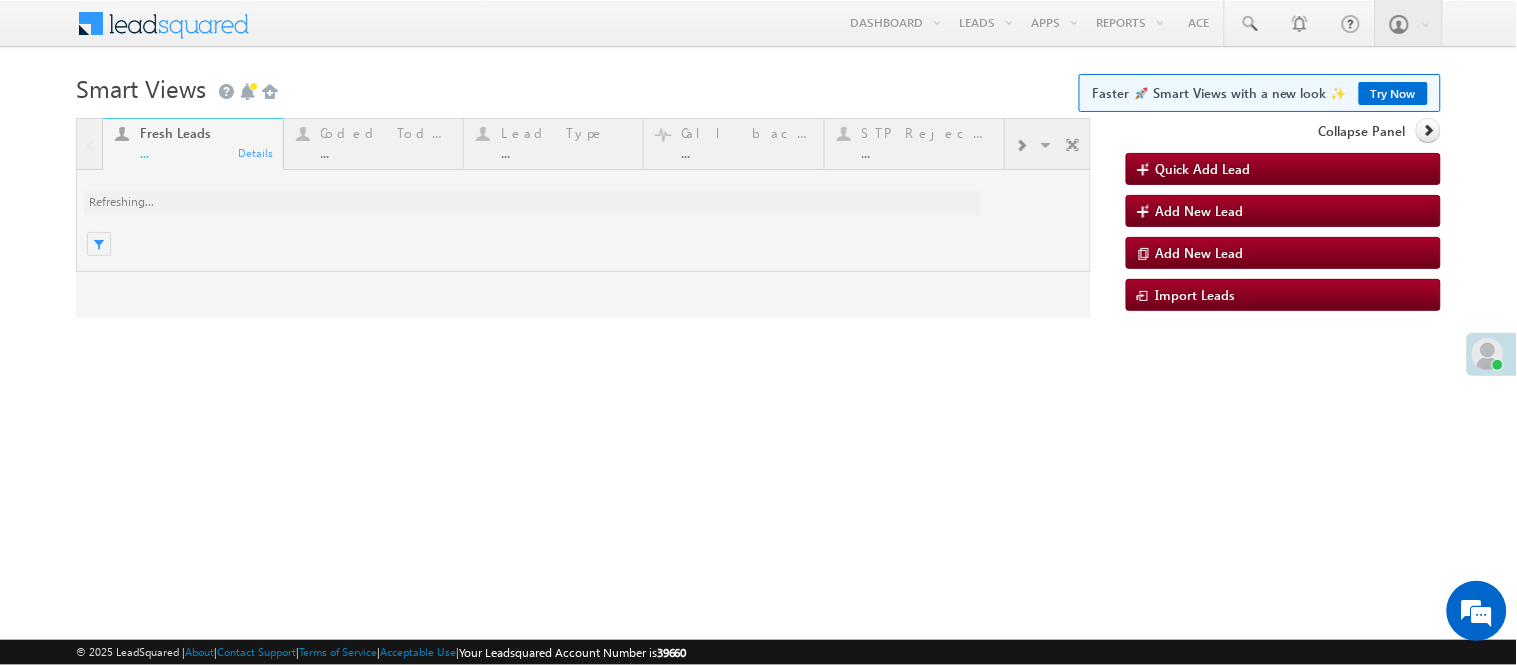 scroll, scrollTop: 0, scrollLeft: 0, axis: both 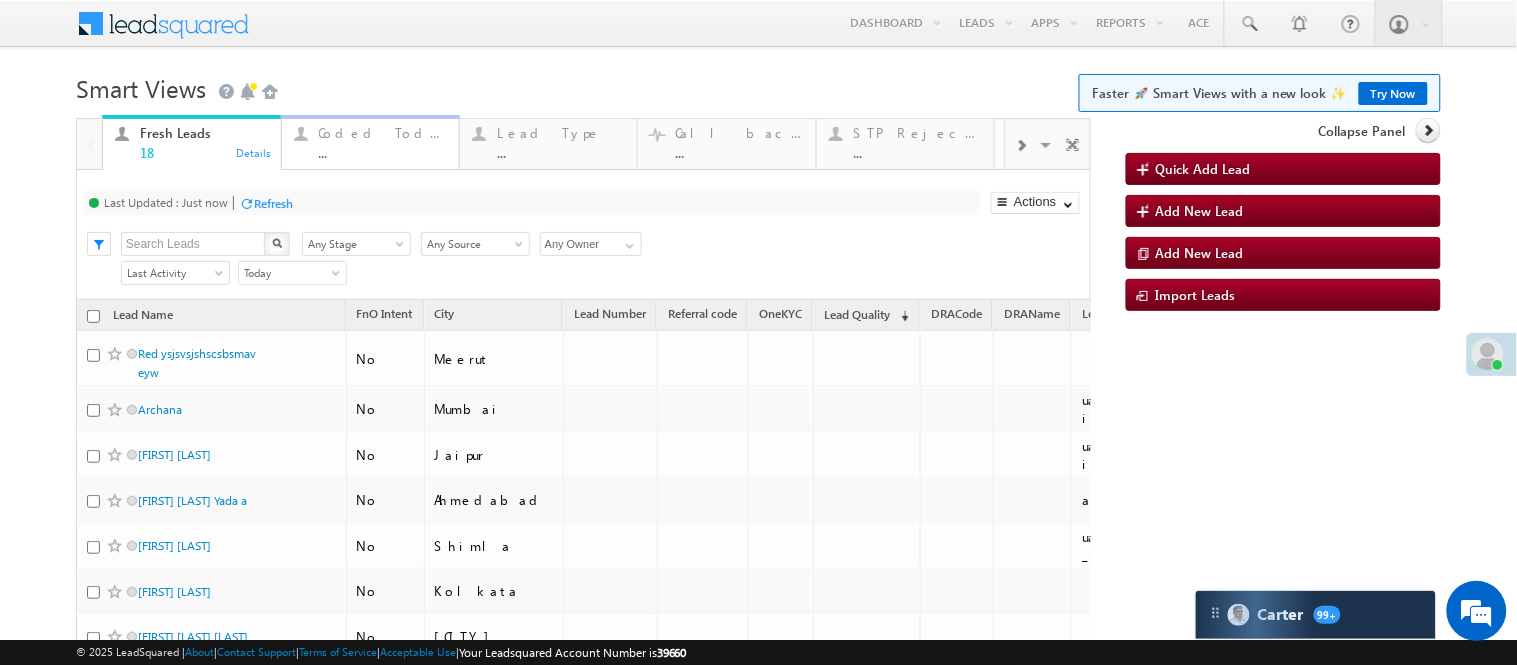 click on "Coded Today" at bounding box center [383, 133] 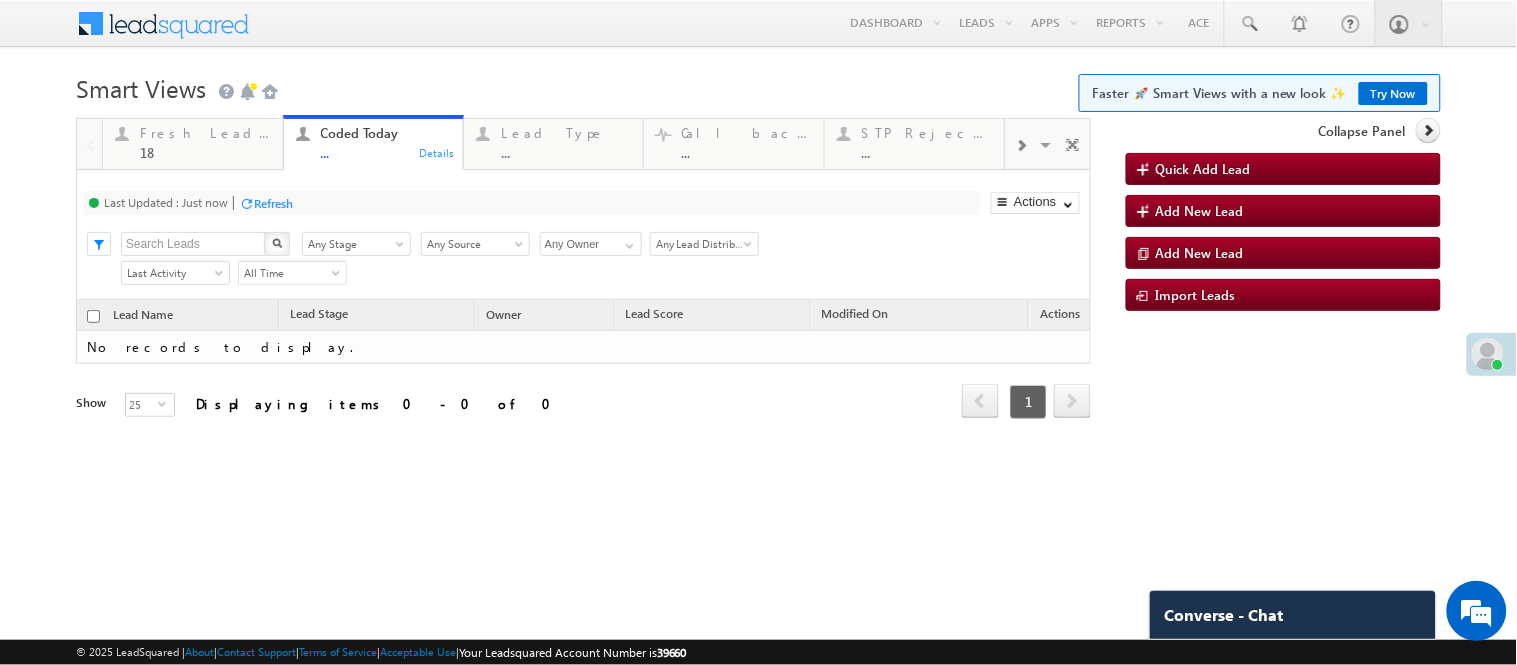 scroll, scrollTop: 0, scrollLeft: 0, axis: both 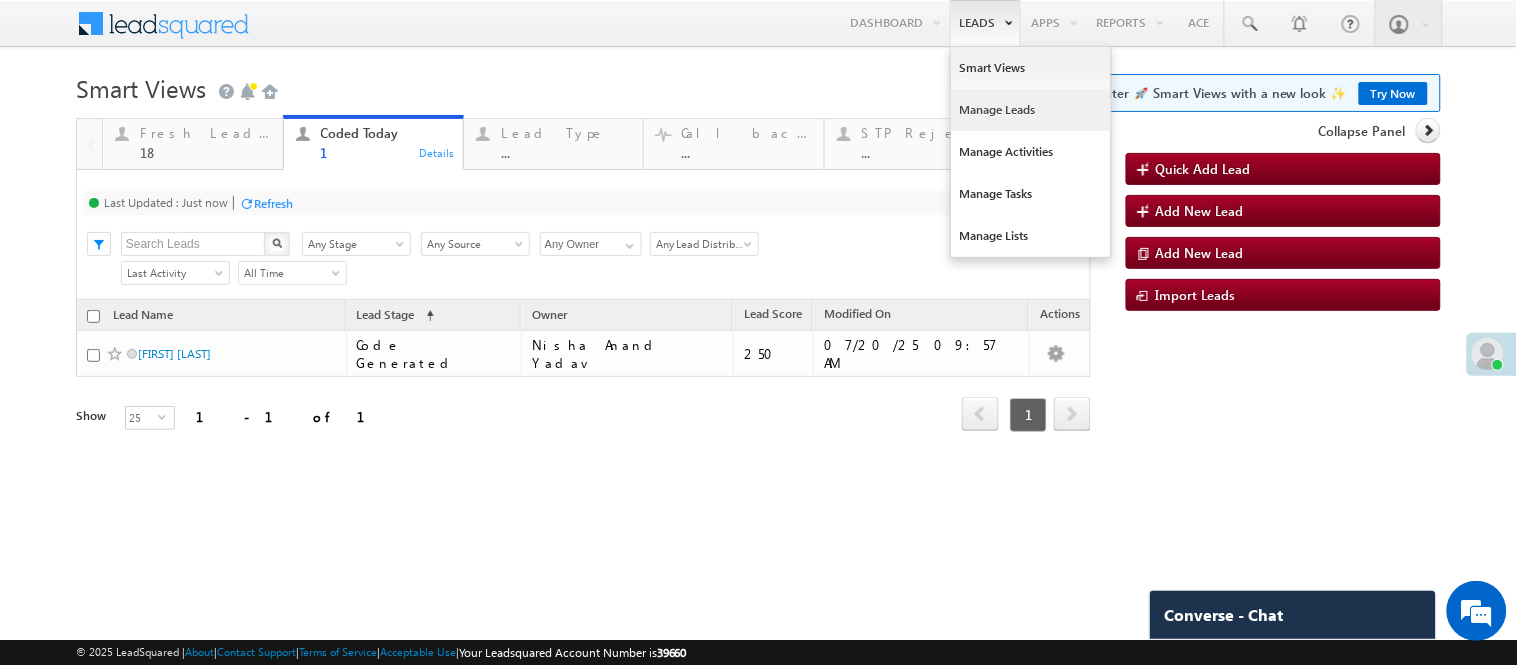 click on "Manage Leads" at bounding box center (1031, 110) 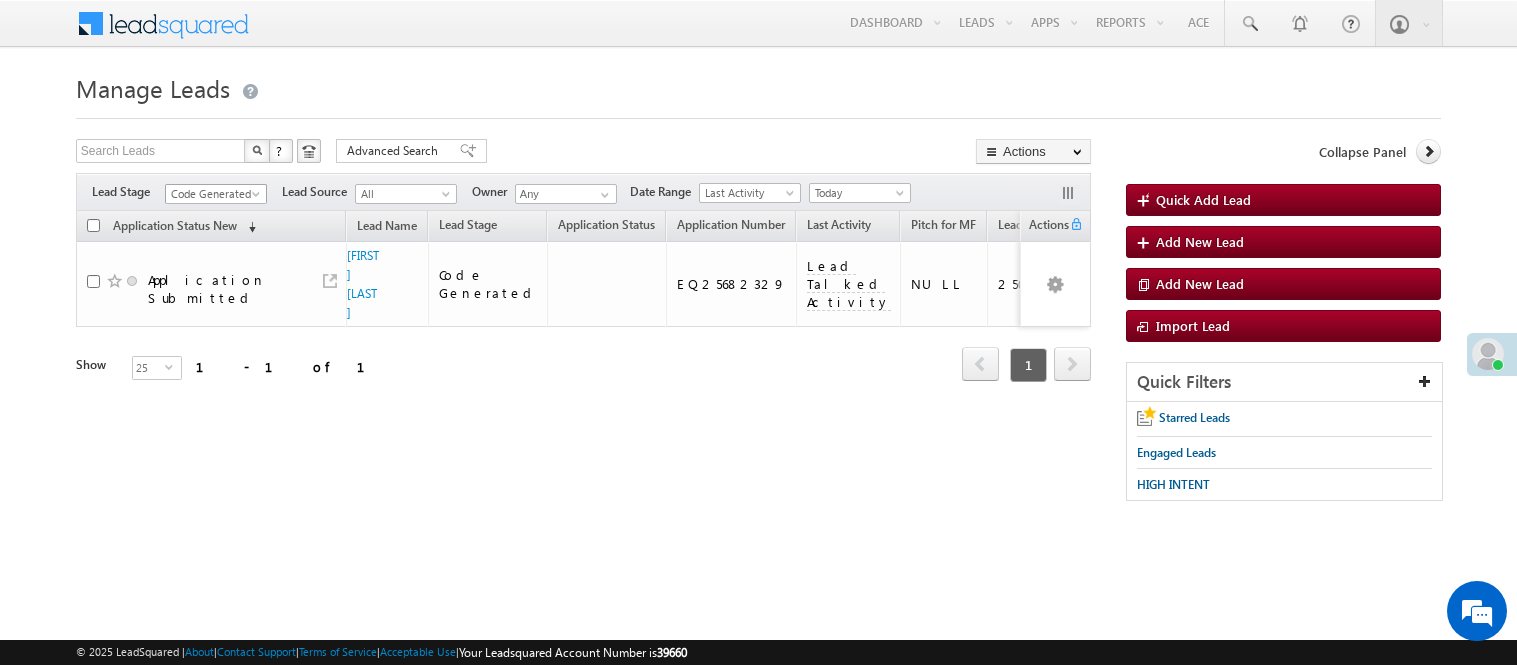 click on "Code Generated" at bounding box center [213, 194] 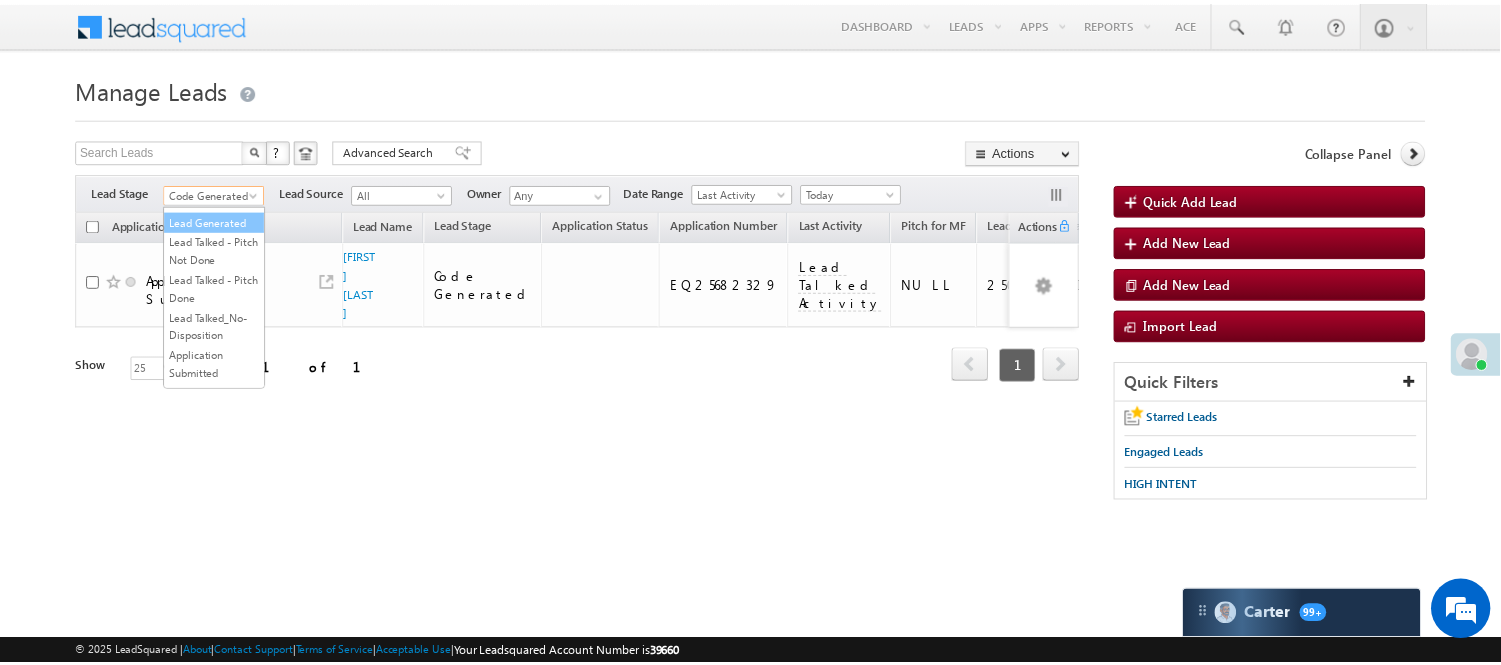 scroll, scrollTop: 0, scrollLeft: 0, axis: both 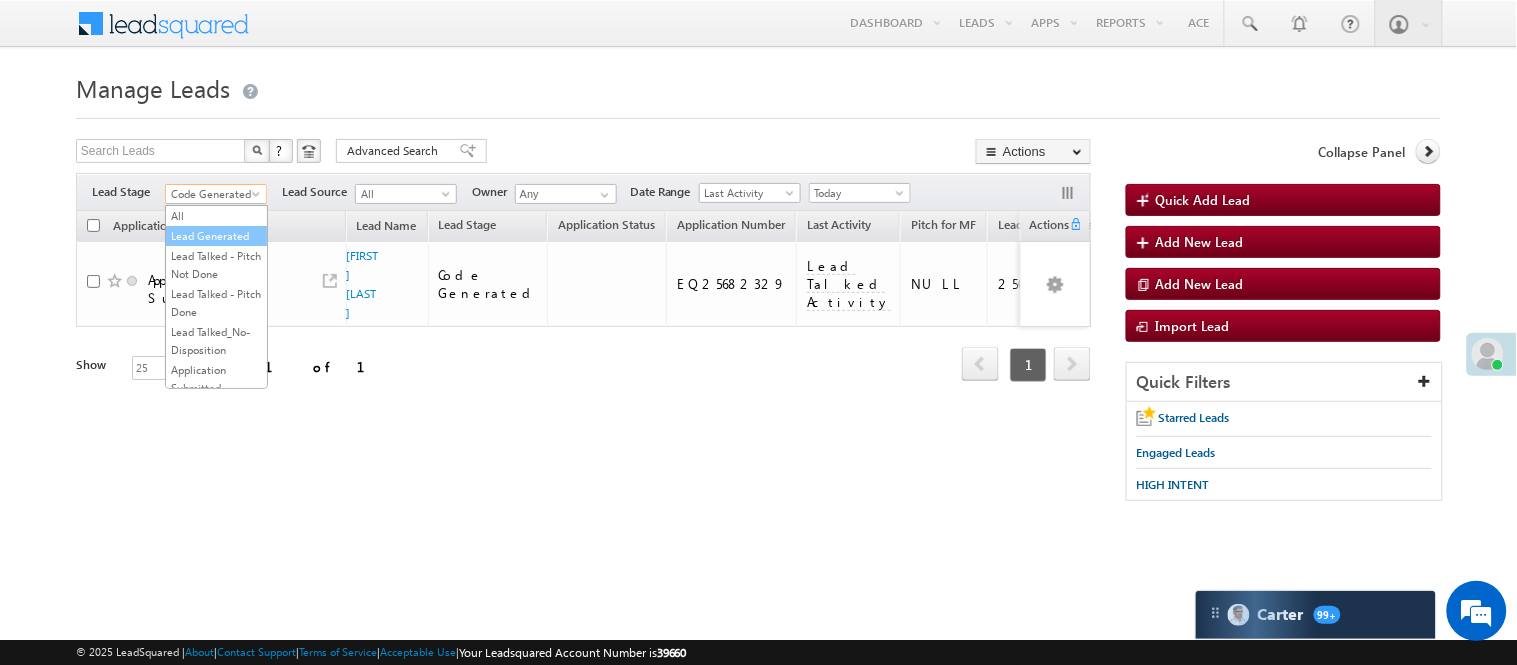 click on "Lead Generated" at bounding box center (216, 236) 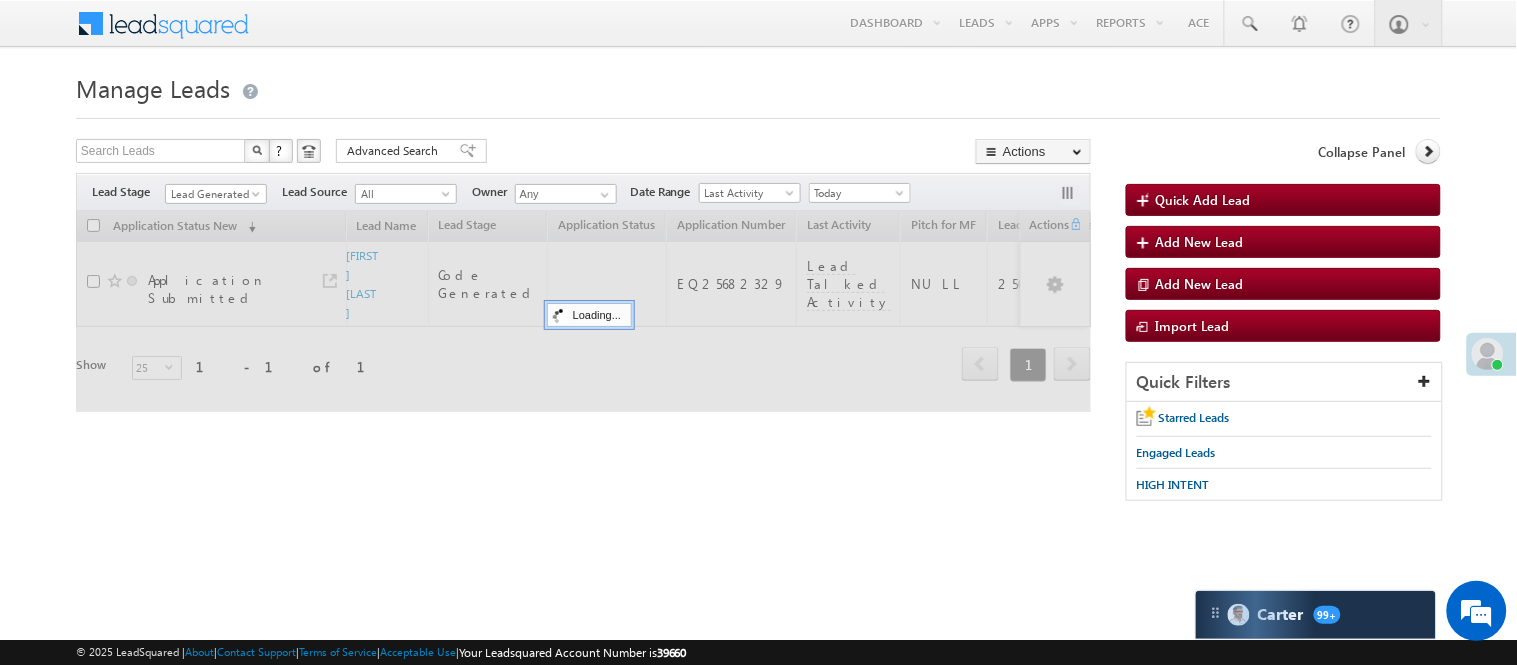 click on "Menu
Nisha Anand Yadav
Nisha .Yada v@ang elbro king. com" at bounding box center [758, 283] 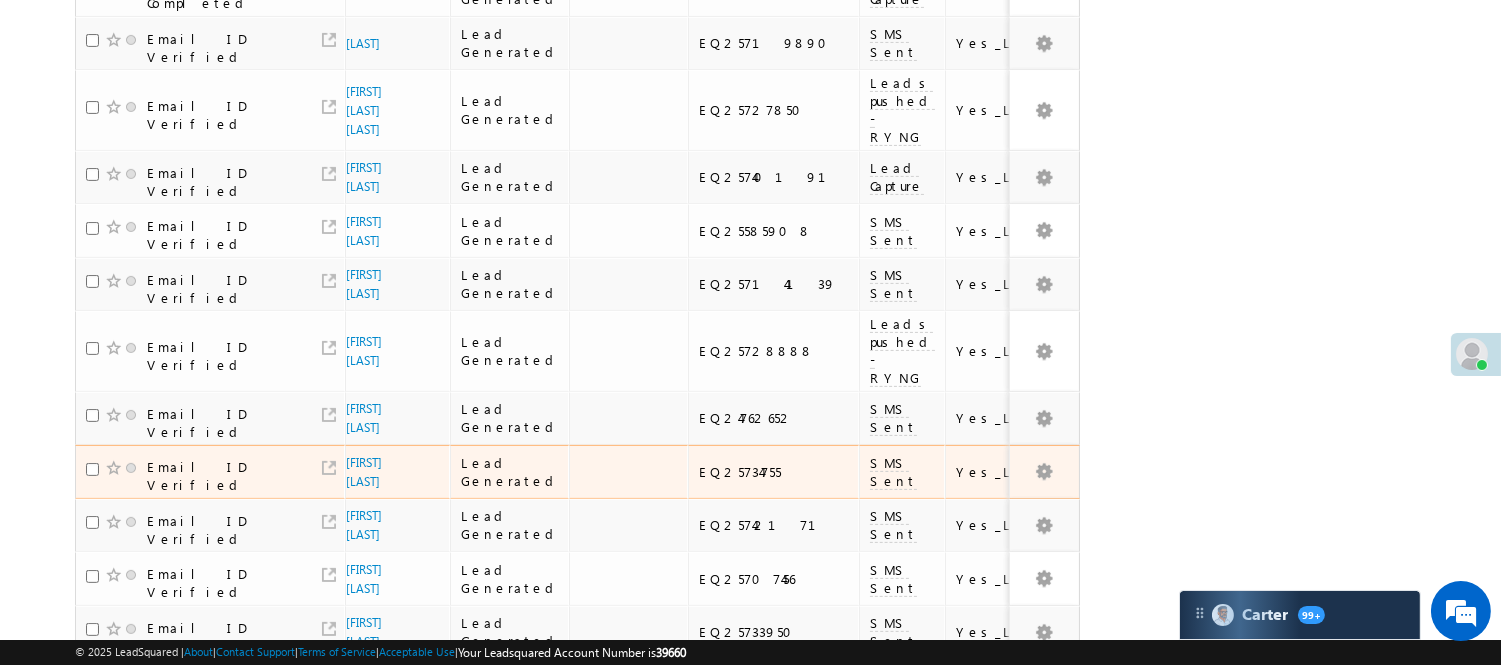 scroll, scrollTop: 1207, scrollLeft: 0, axis: vertical 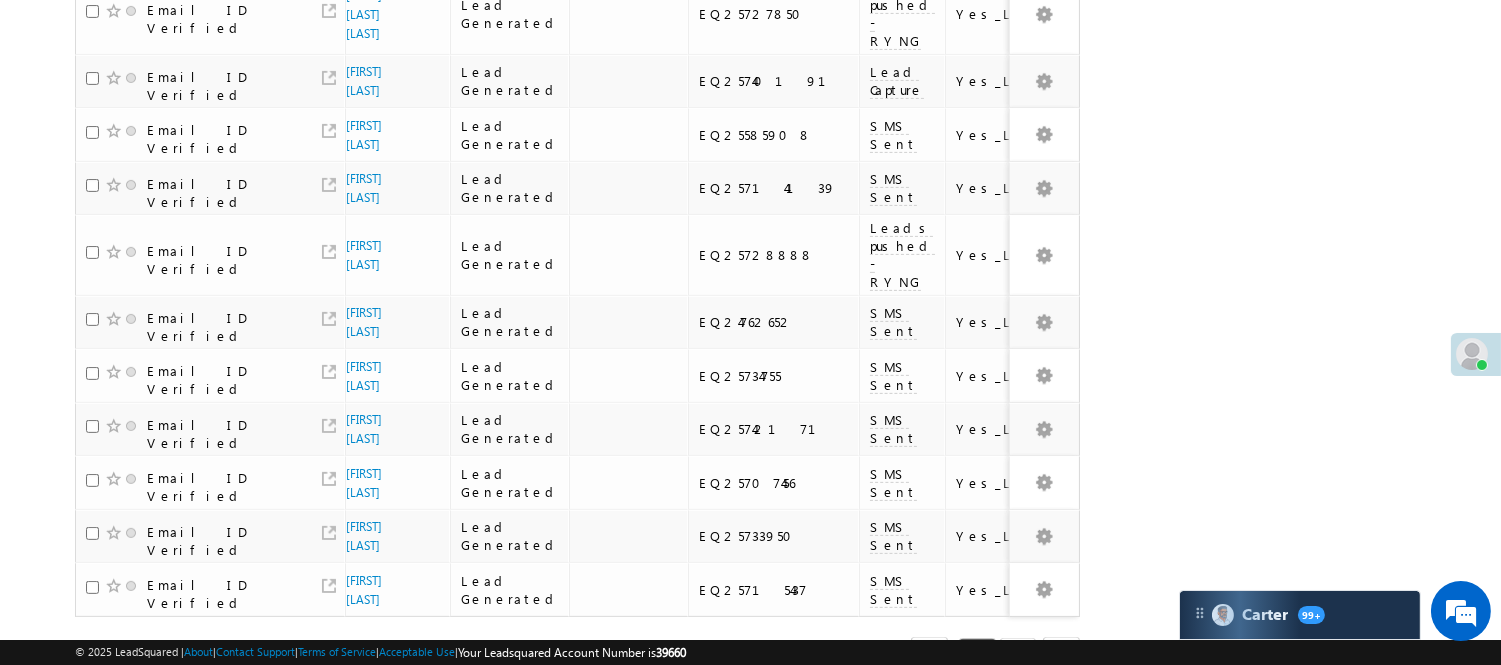 click on "2" at bounding box center (1018, 655) 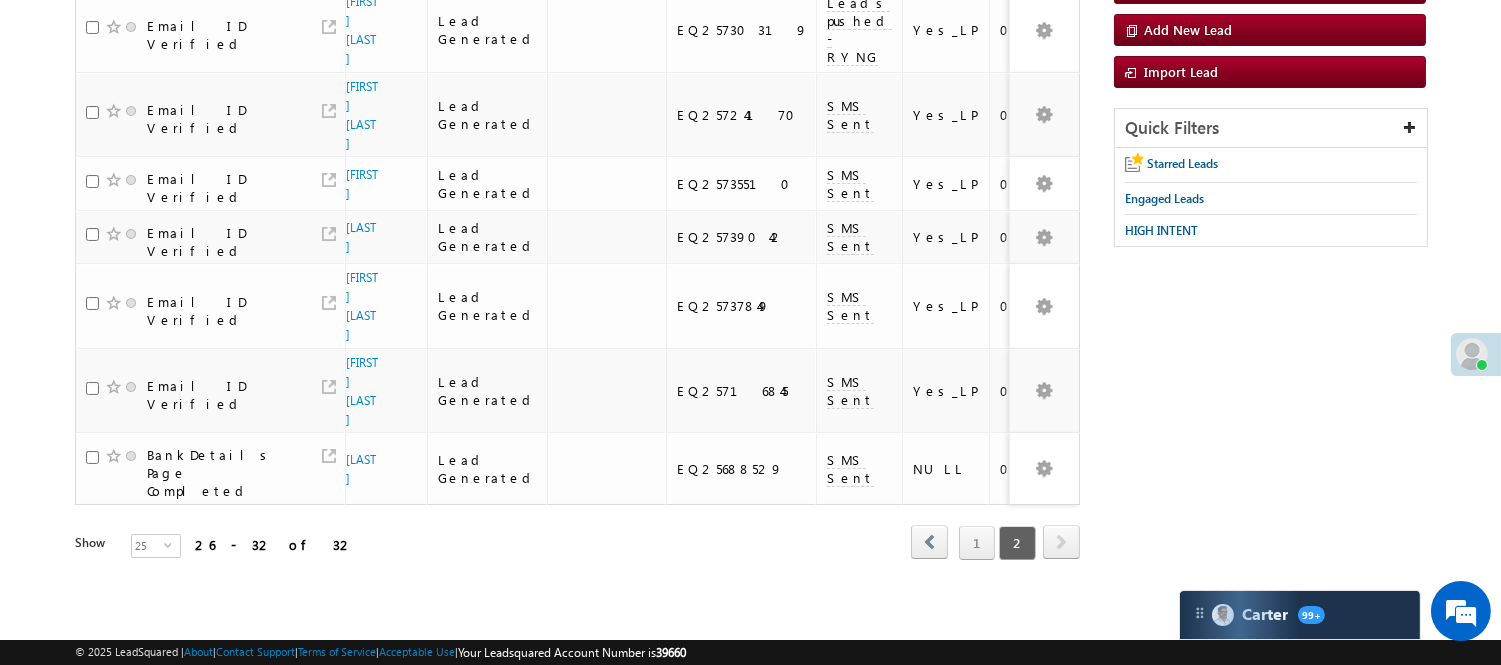 scroll, scrollTop: 144, scrollLeft: 0, axis: vertical 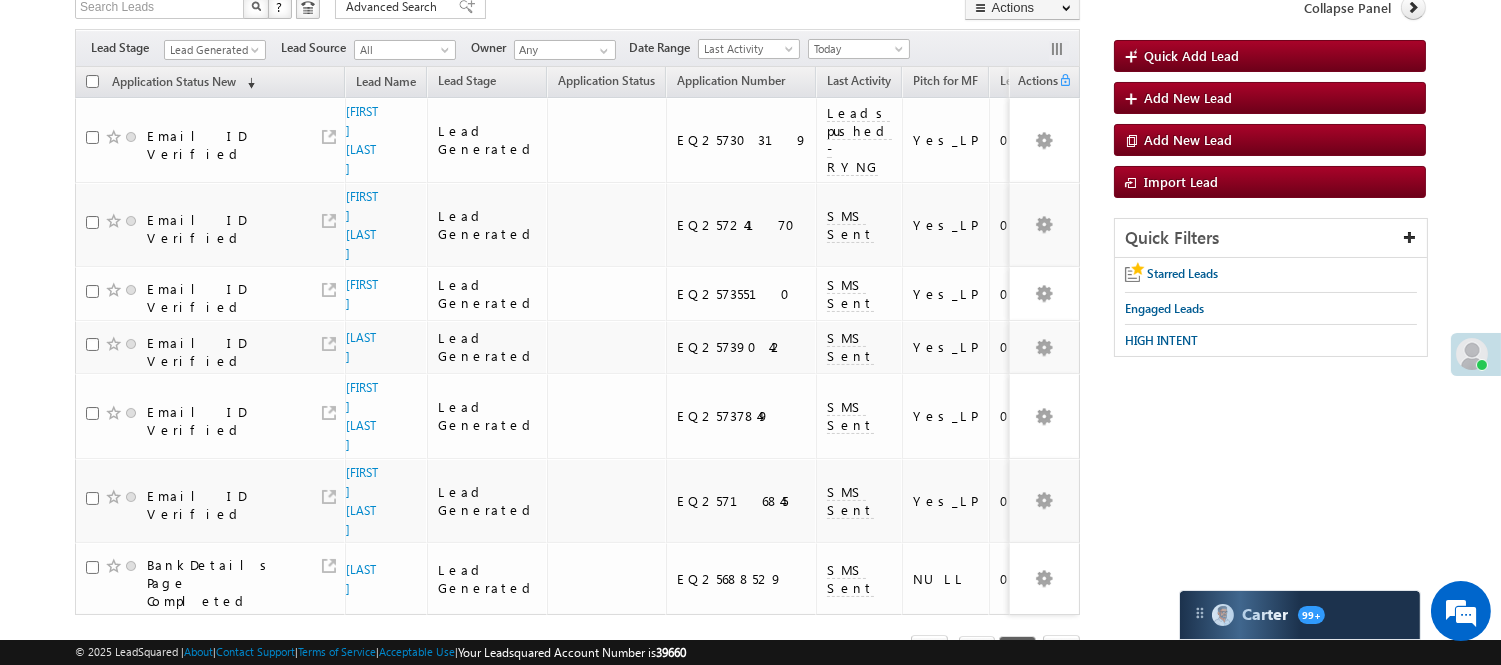 click on "Filters
Lead Stage
All Lead Generated Lead Talked - Pitch Not Done Lead Talked - Pitch Done Lead Talked_No-Disposition Application Submitted Payment Done Application Resubmitted Under Objection Lead Called Lead Talked Not Interested FnO Lead Called FnO Lead Talked FnO submitted FnO Not Interested FnO Approved FnO Rejected FnO Lead Generated Code Generated CG NI Lead Generated
Lead Source
All All
Owner Any Any" at bounding box center [577, 48] 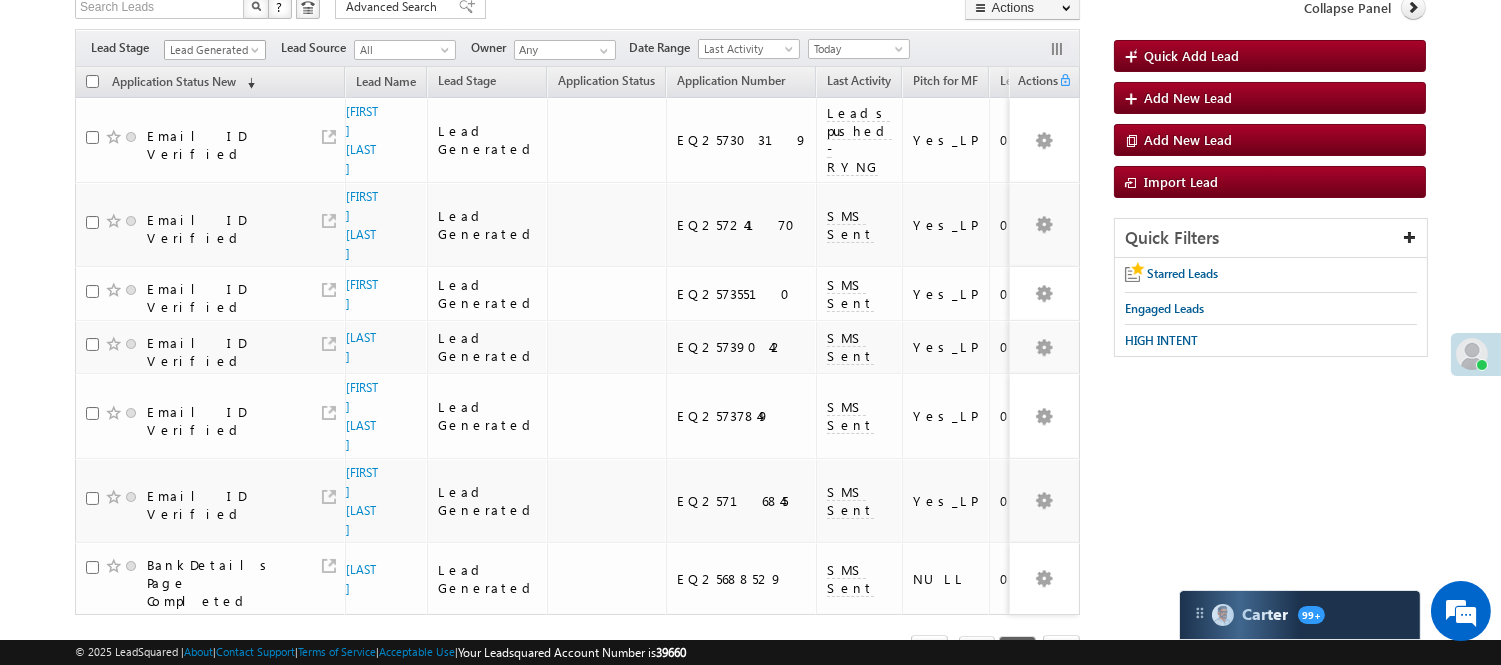 click on "Lead Generated" at bounding box center (212, 50) 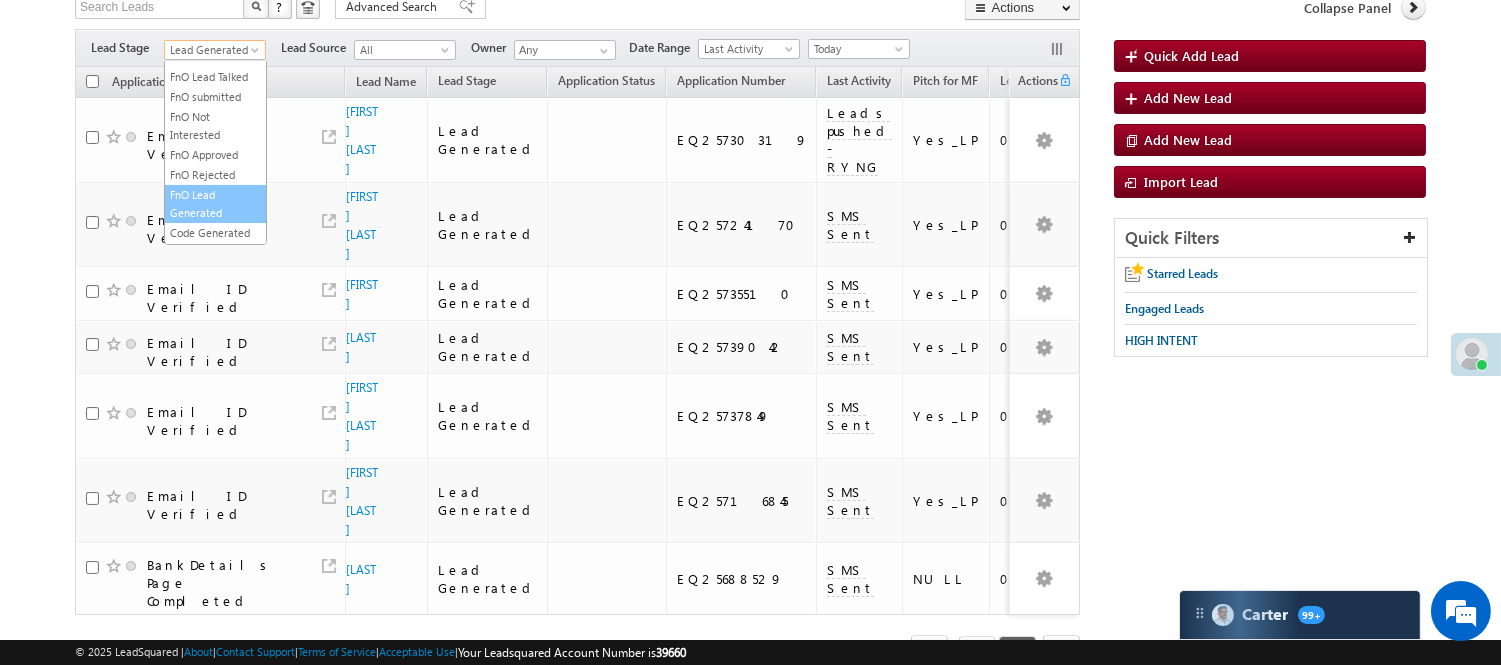 scroll, scrollTop: 496, scrollLeft: 0, axis: vertical 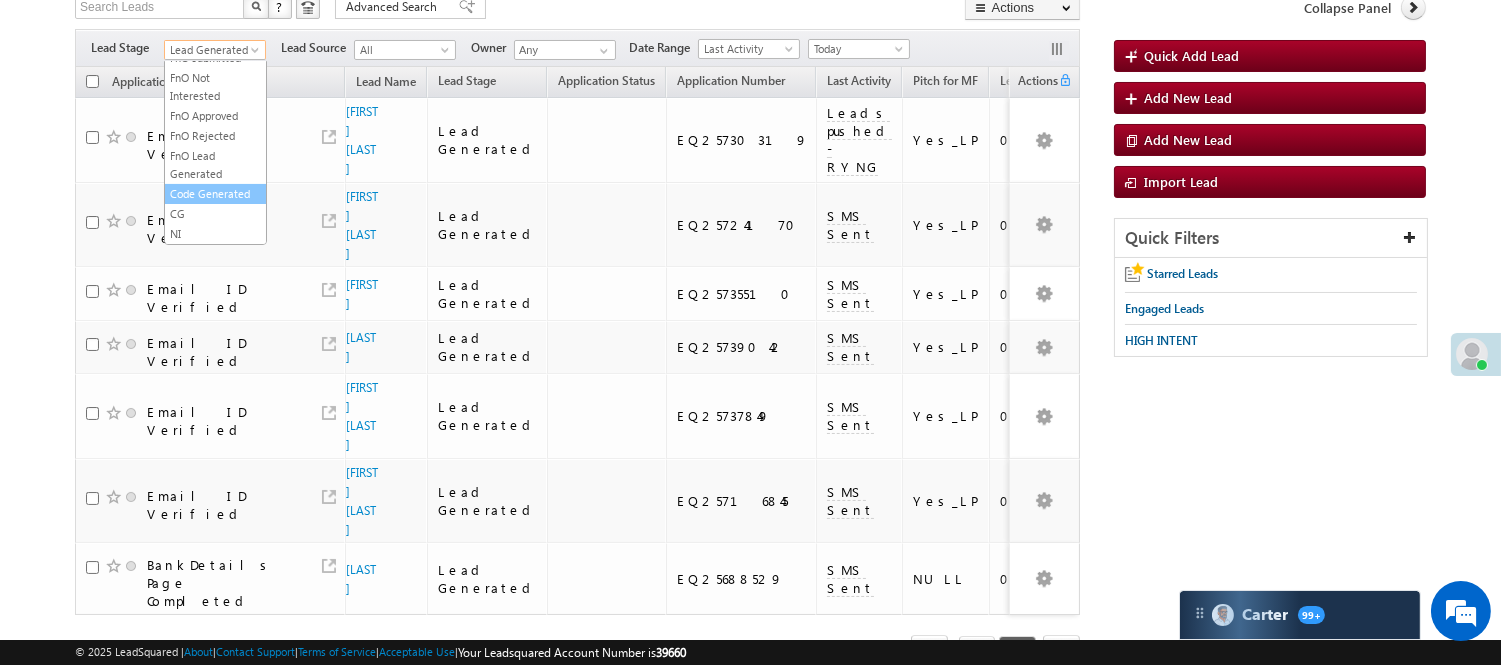 click on "Code Generated" at bounding box center [215, 194] 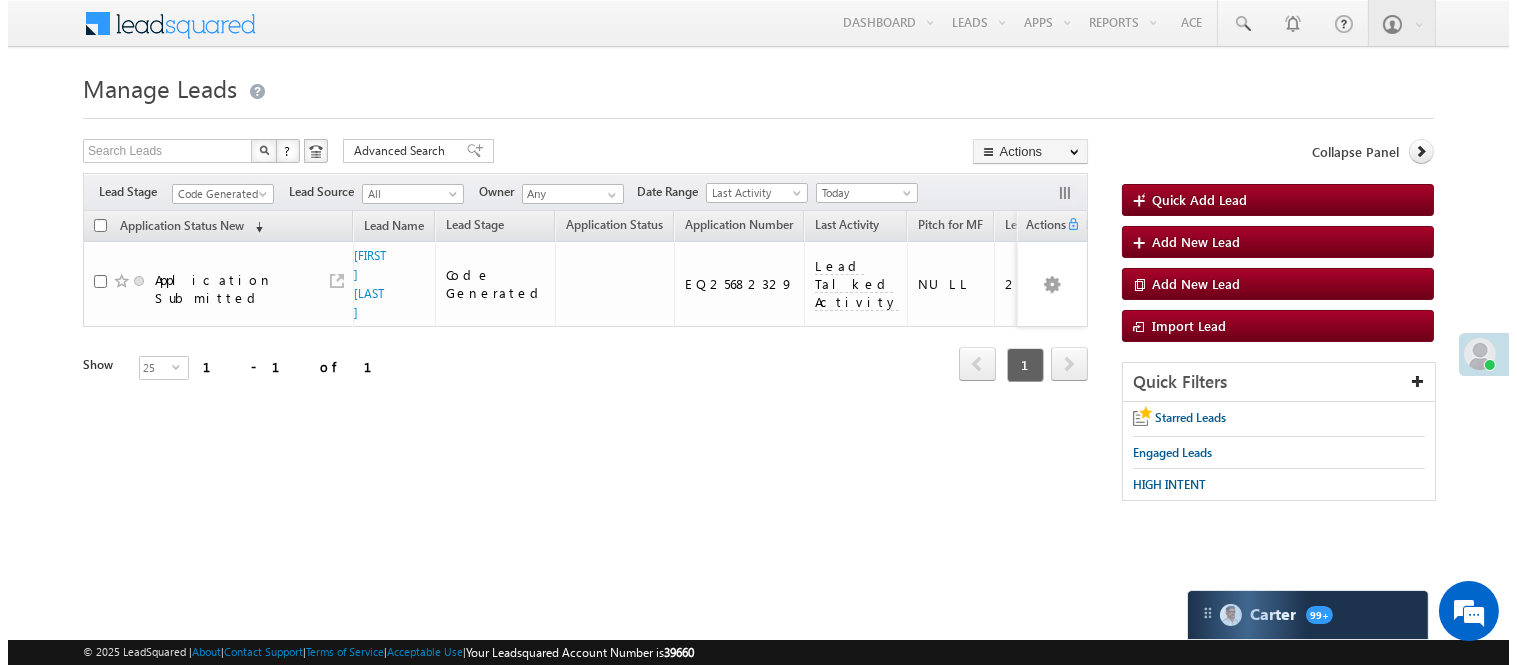 scroll, scrollTop: 0, scrollLeft: 0, axis: both 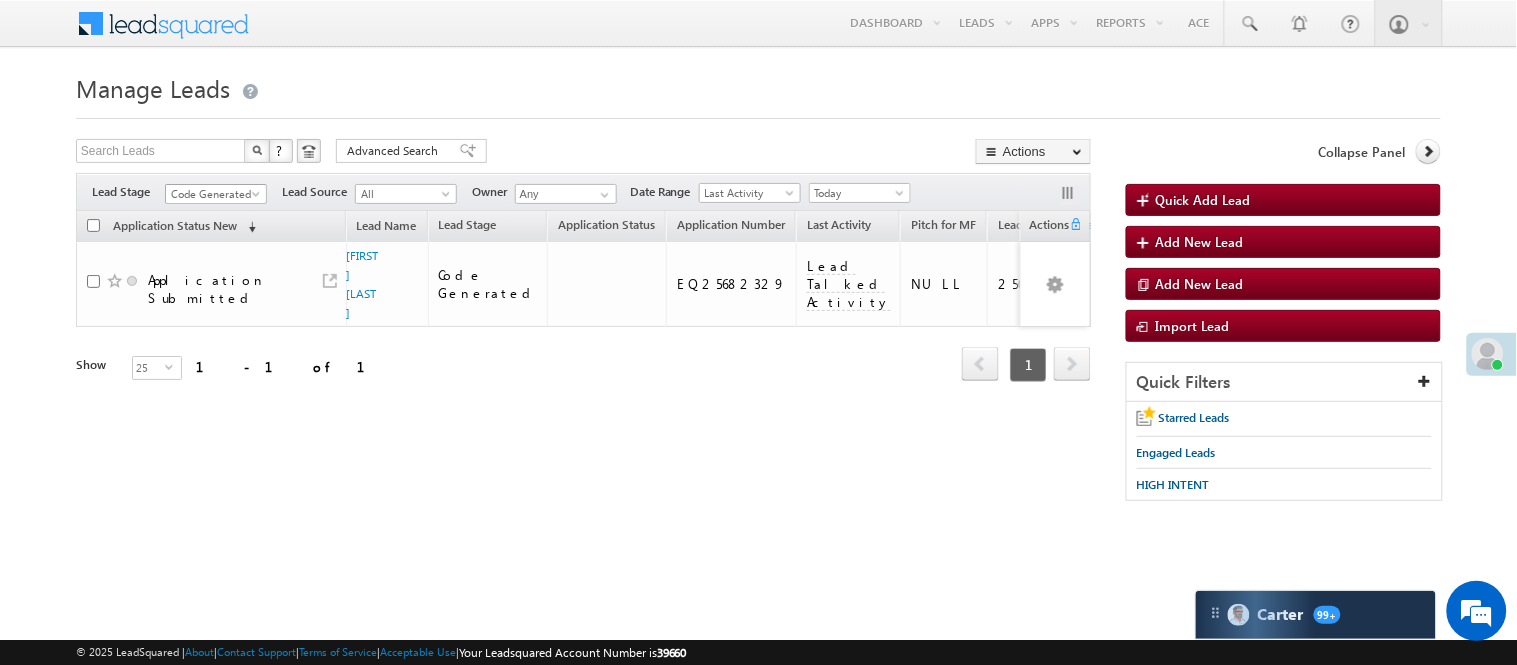 click on "Code Generated" at bounding box center [213, 194] 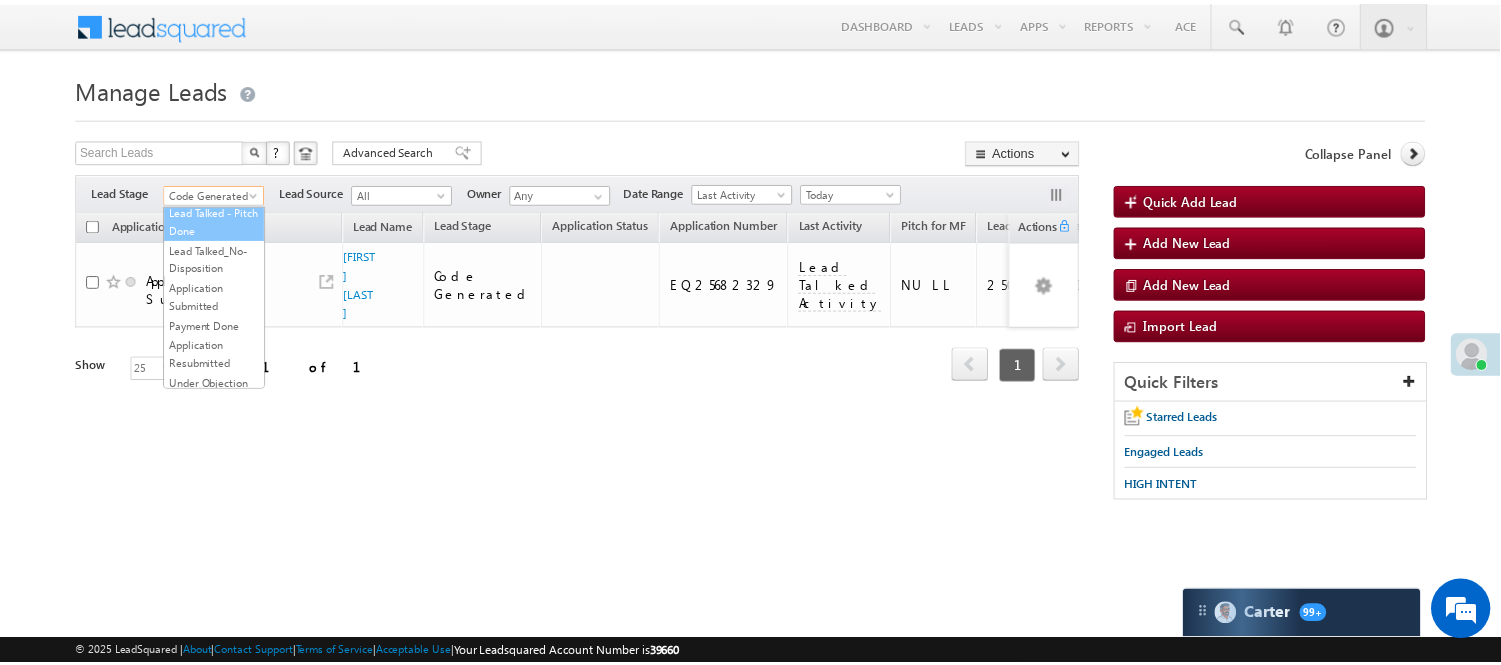 scroll, scrollTop: 0, scrollLeft: 0, axis: both 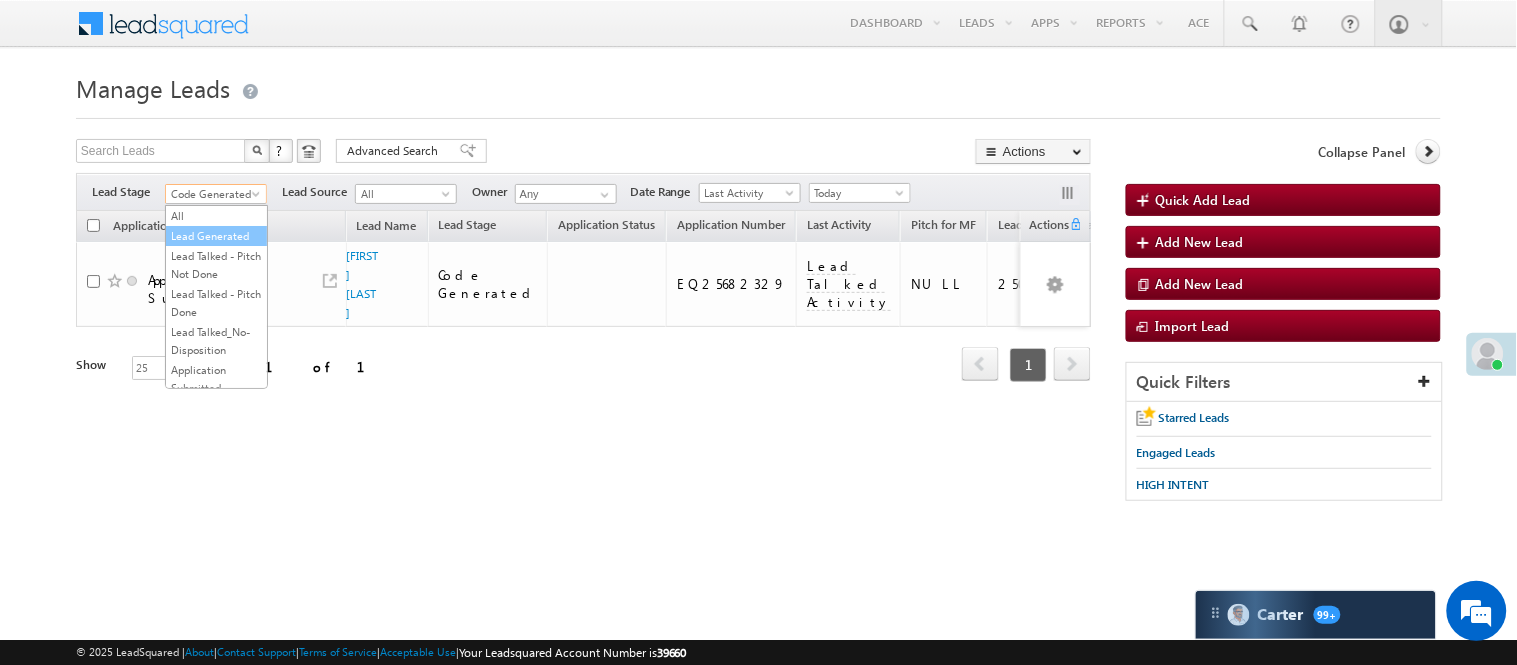 click on "Lead Generated" at bounding box center [216, 236] 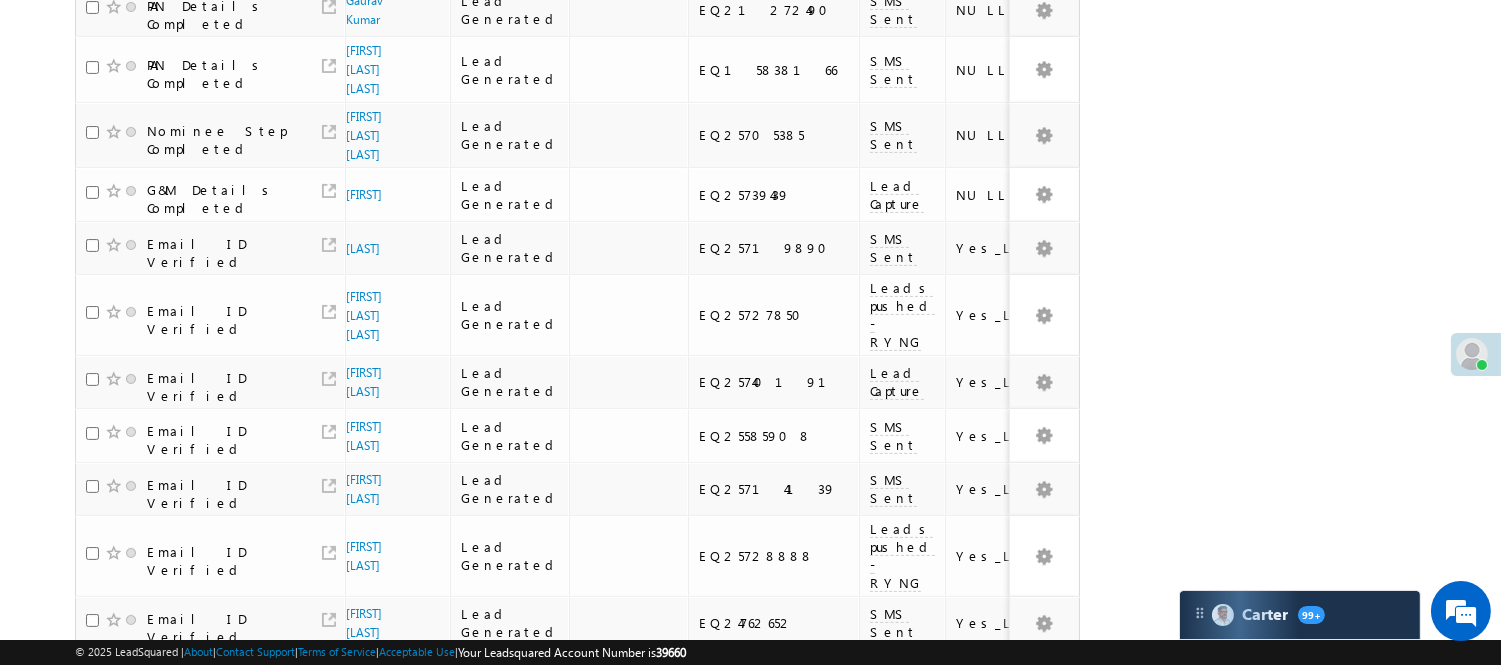scroll, scrollTop: 874, scrollLeft: 0, axis: vertical 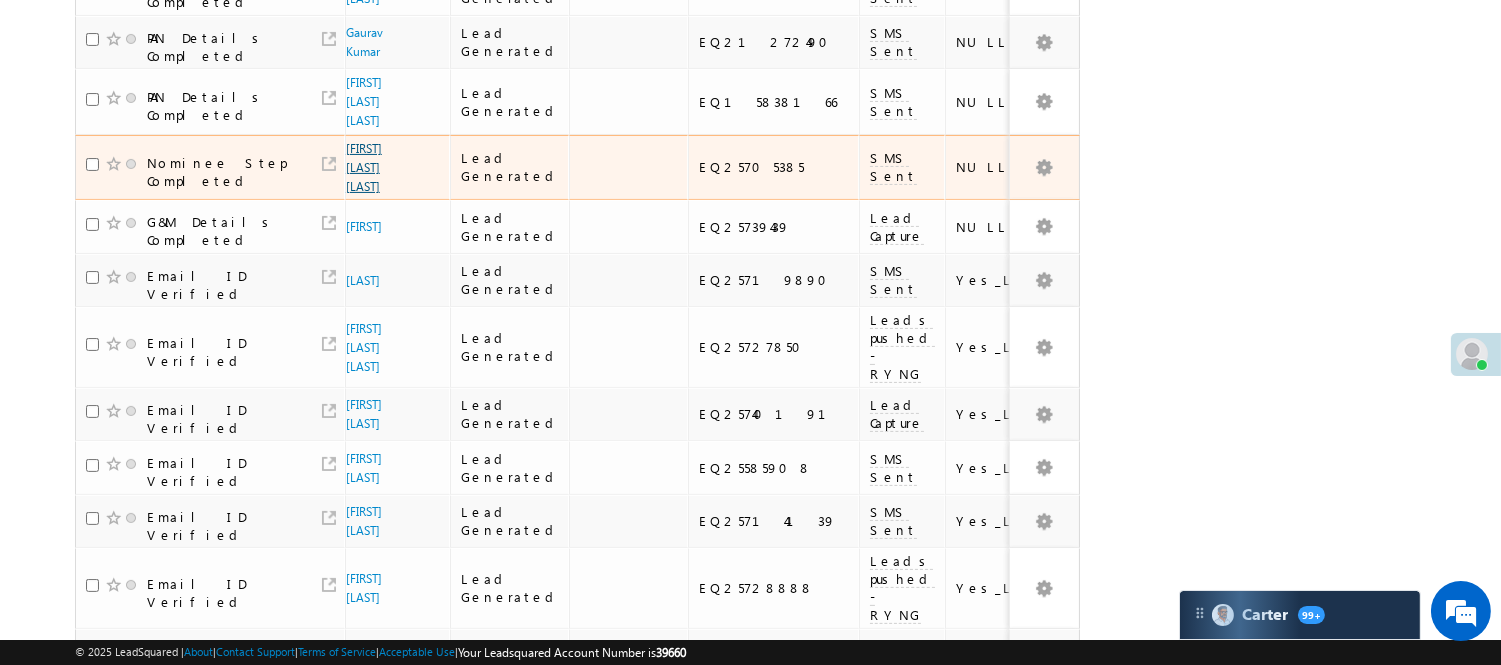 click on "Siddharth Raj Singh" at bounding box center (364, 167) 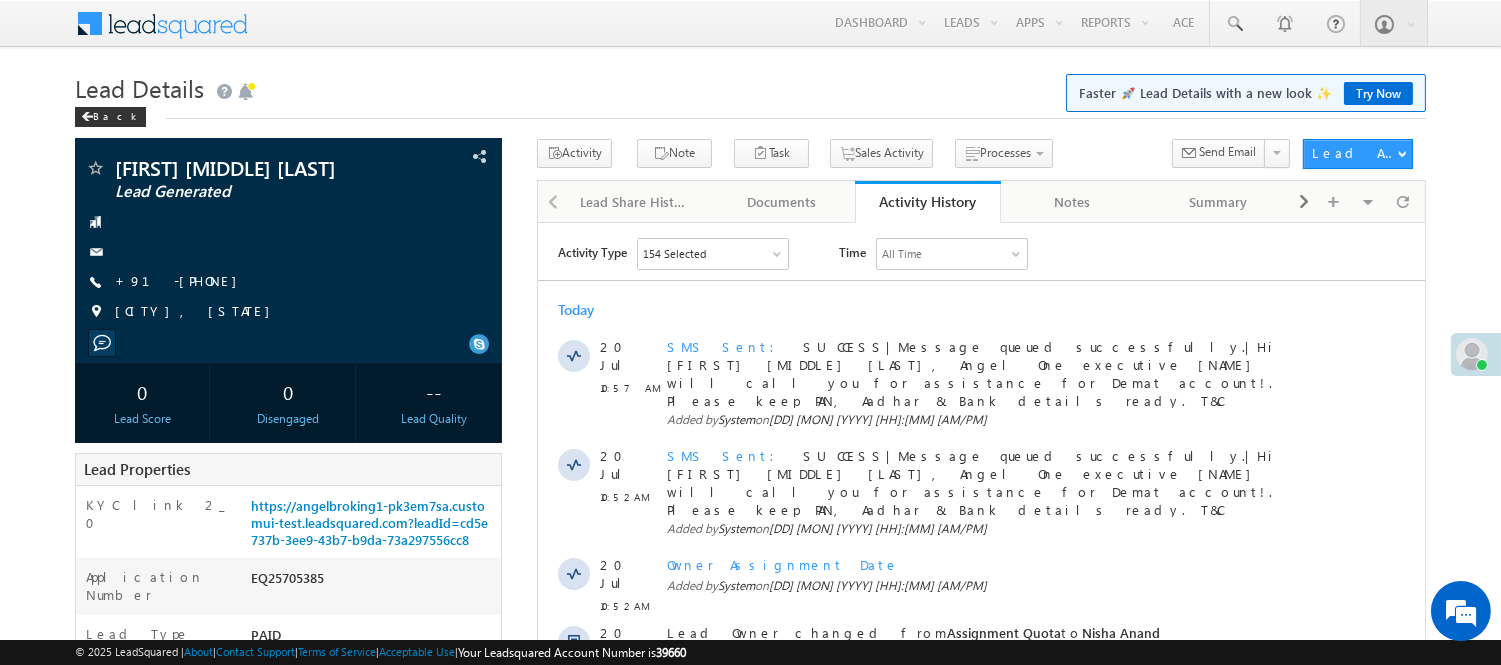 scroll, scrollTop: 0, scrollLeft: 0, axis: both 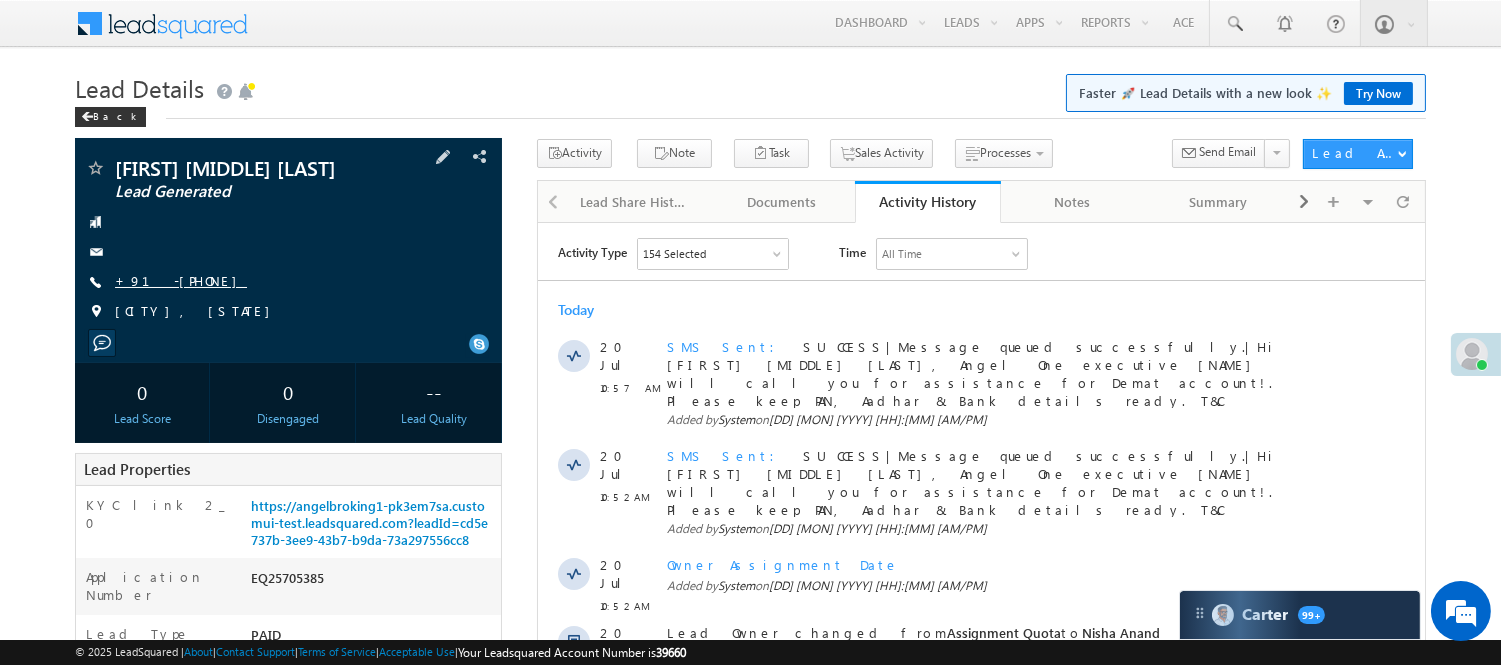 click on "+91-7668940671" at bounding box center [181, 280] 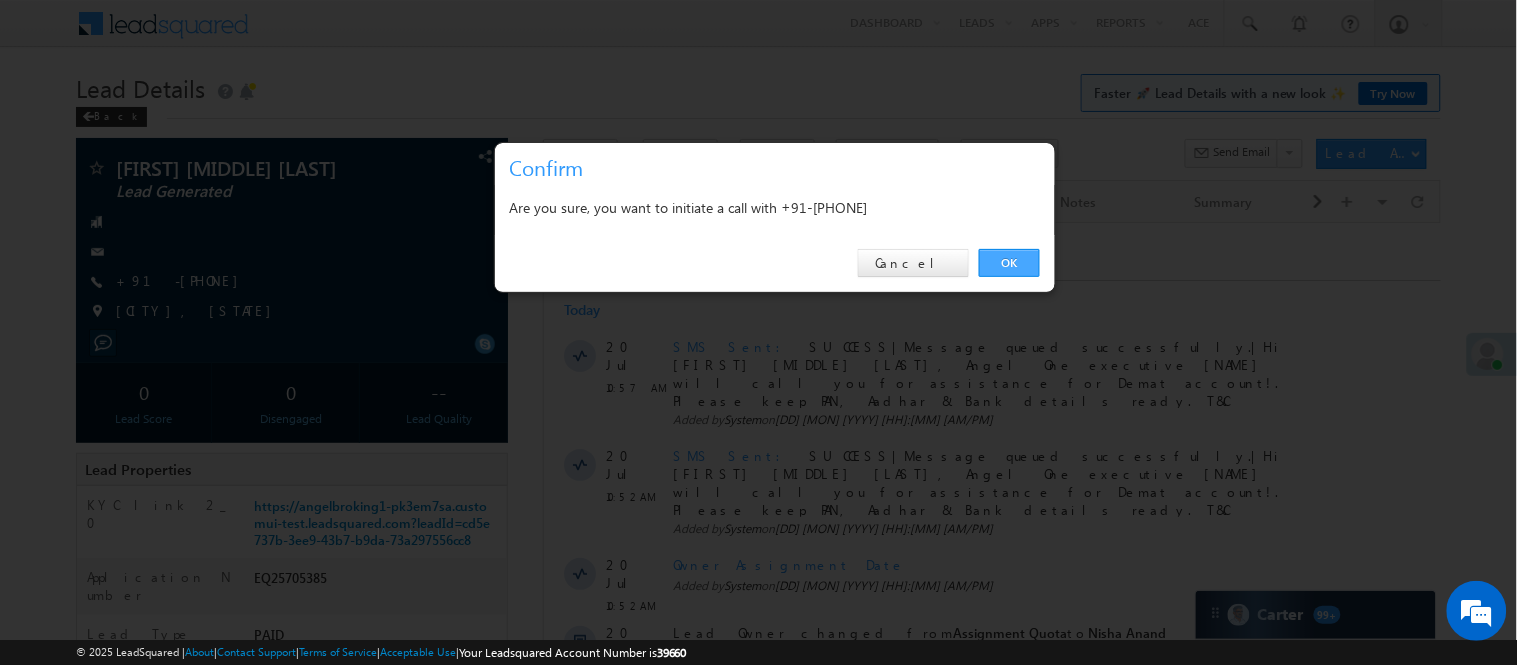 click on "OK" at bounding box center [1009, 263] 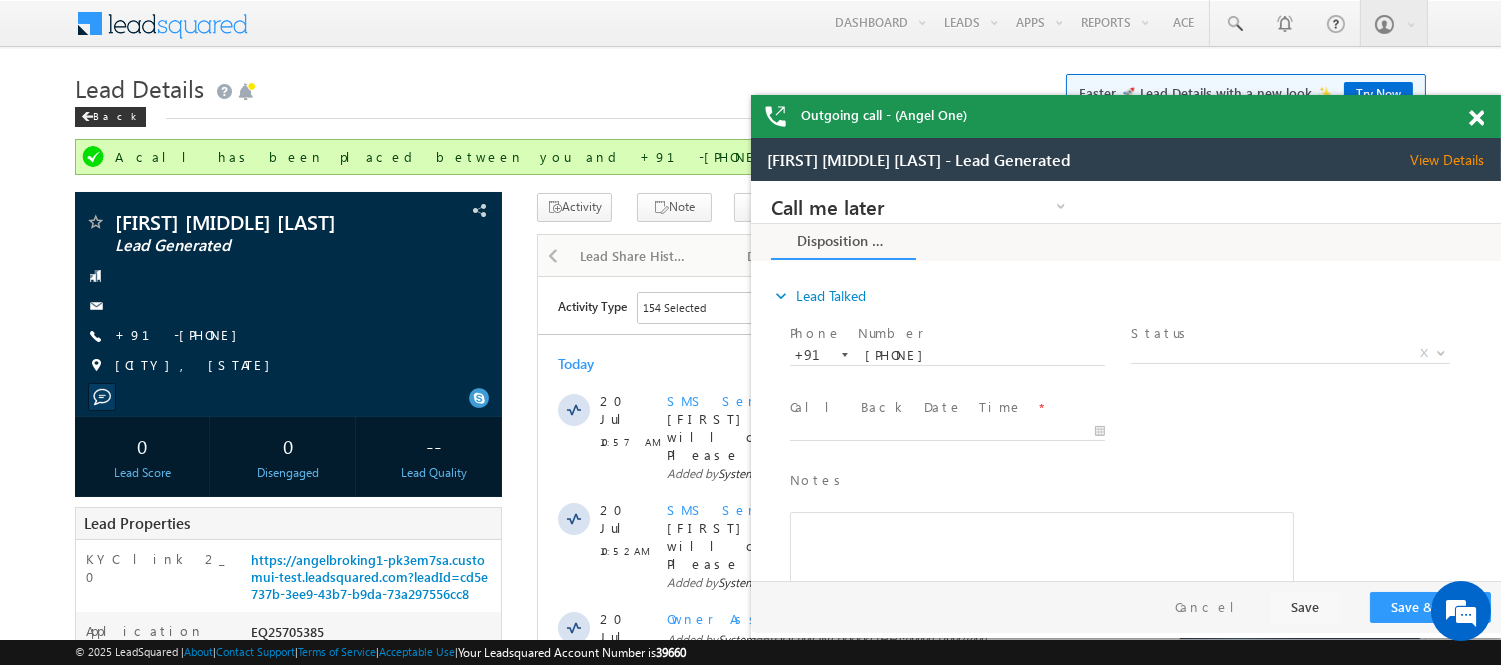 scroll, scrollTop: 0, scrollLeft: 0, axis: both 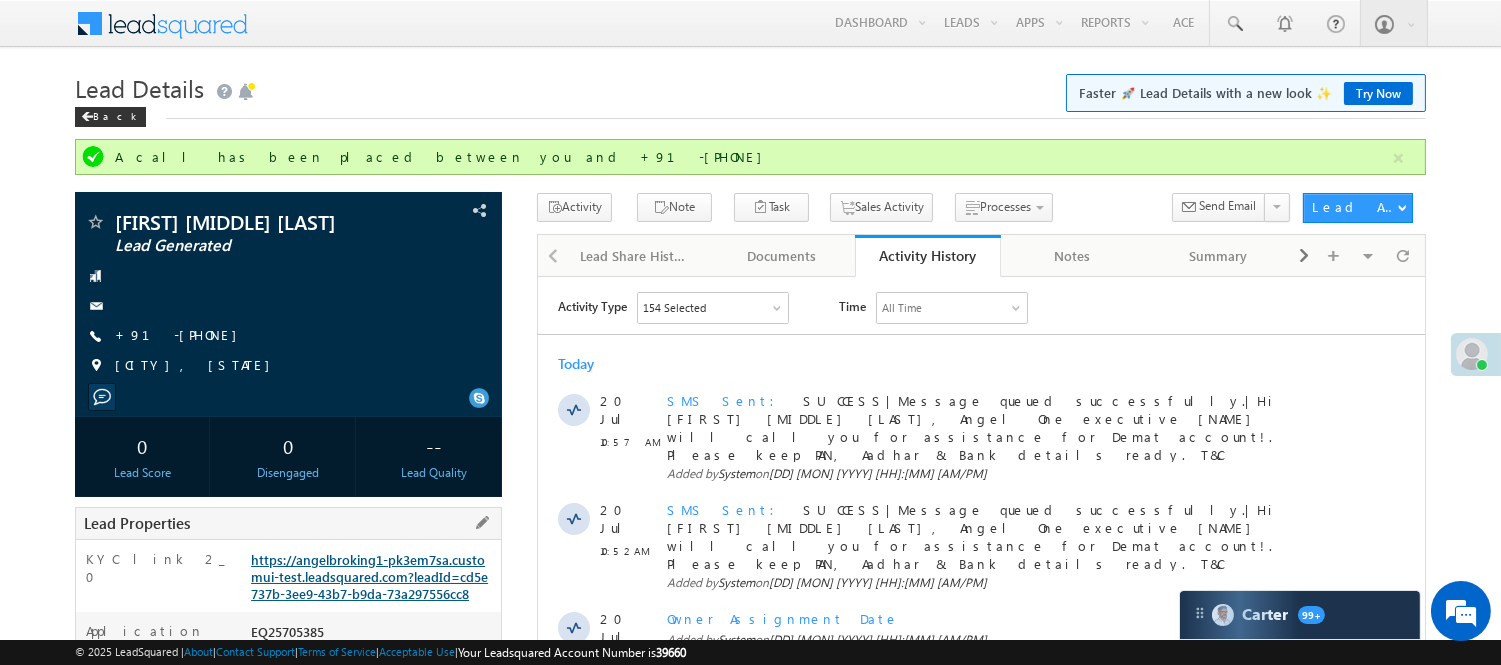 click on "https://angelbroking1-pk3em7sa.customui-test.leadsquared.com?leadId=cd5e737b-3ee9-43b7-b9da-73a297556cc8" at bounding box center [369, 576] 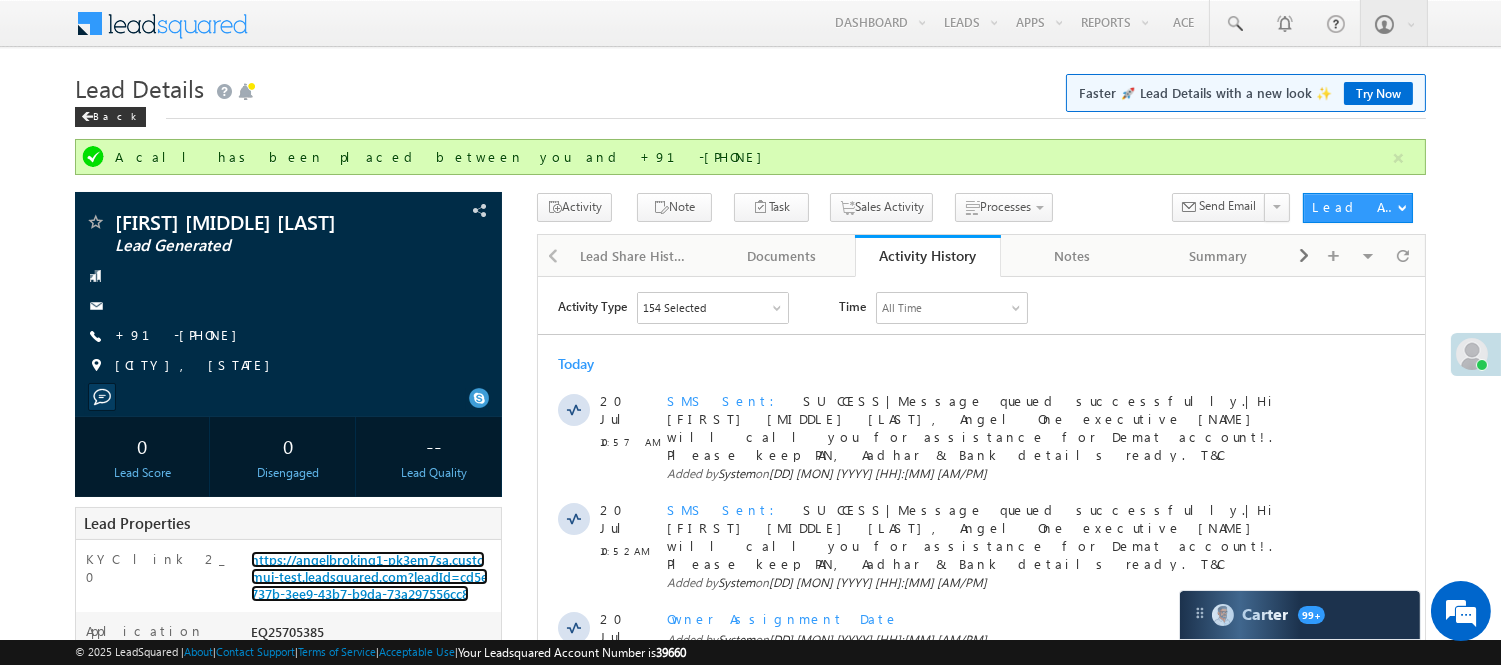 scroll, scrollTop: 847, scrollLeft: 0, axis: vertical 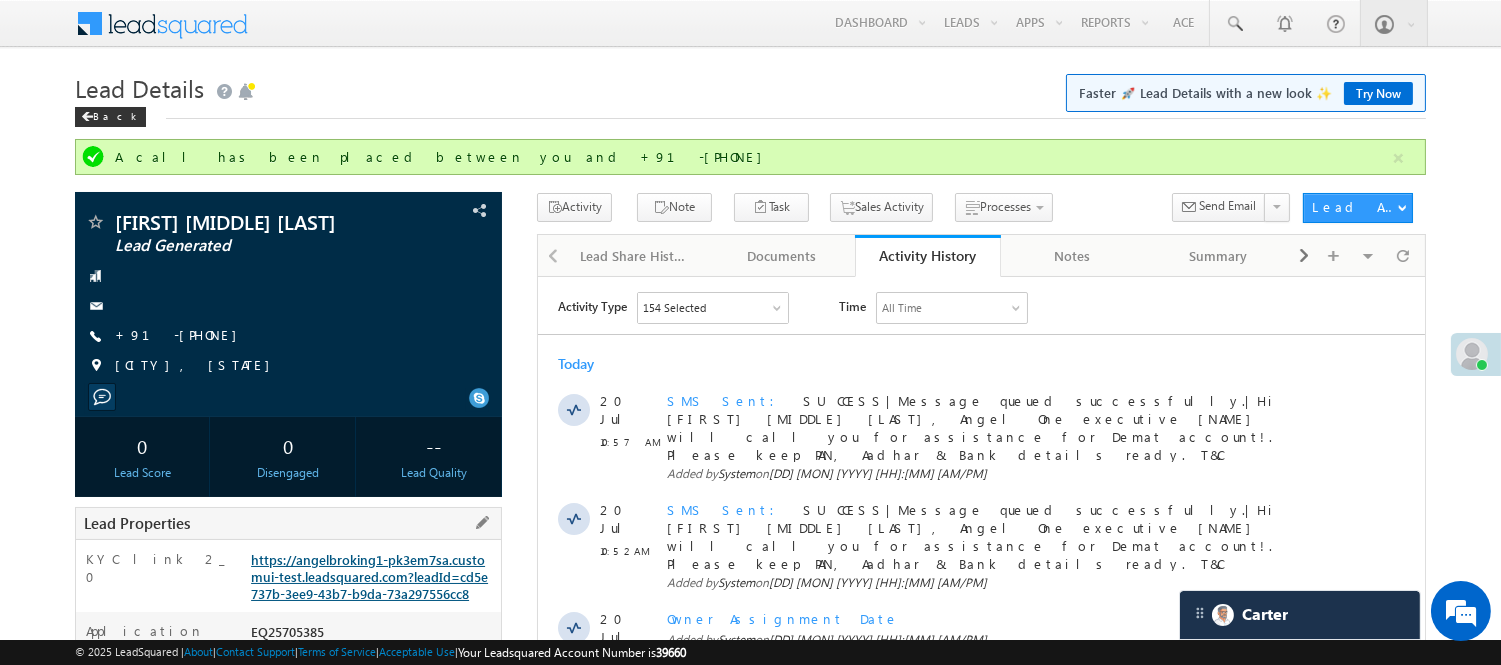click on "https://angelbroking1-pk3em7sa.customui-test.leadsquared.com?leadId=cd5e737b-3ee9-43b7-b9da-73a297556cc8" at bounding box center (369, 576) 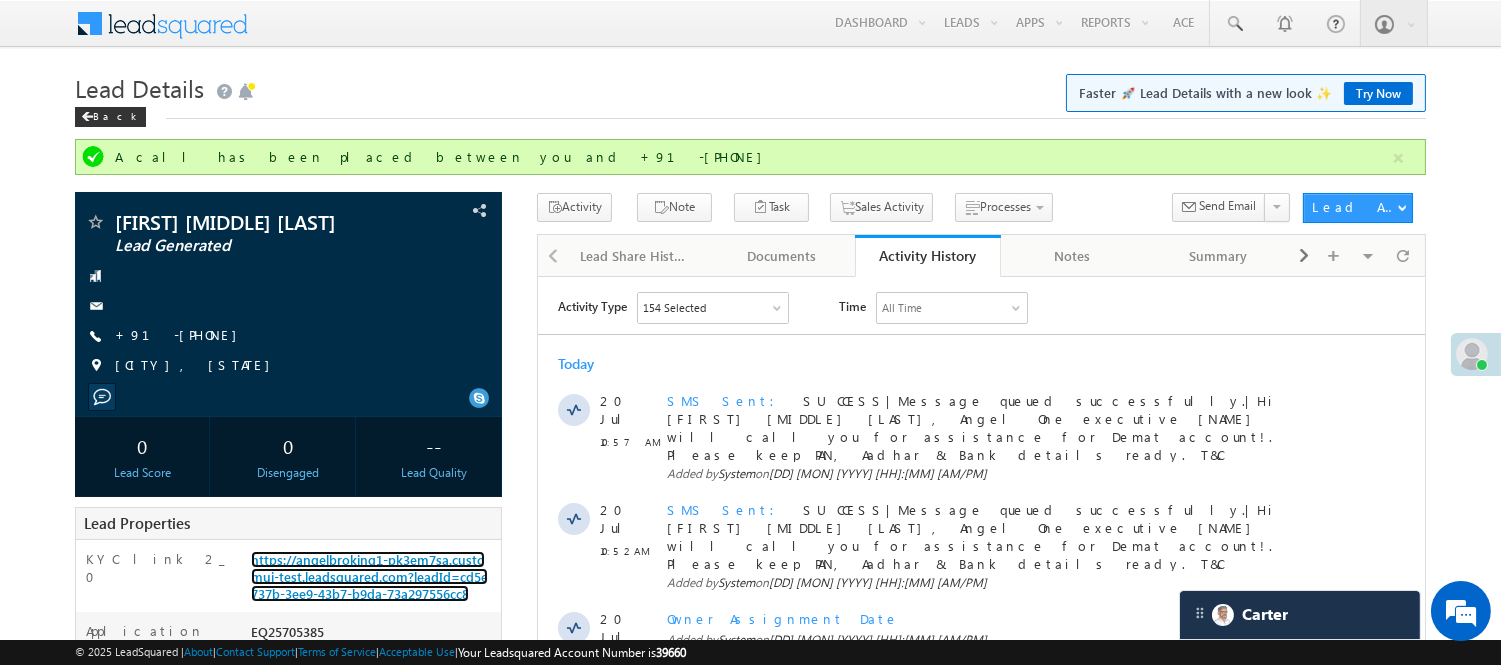 scroll, scrollTop: 333, scrollLeft: 0, axis: vertical 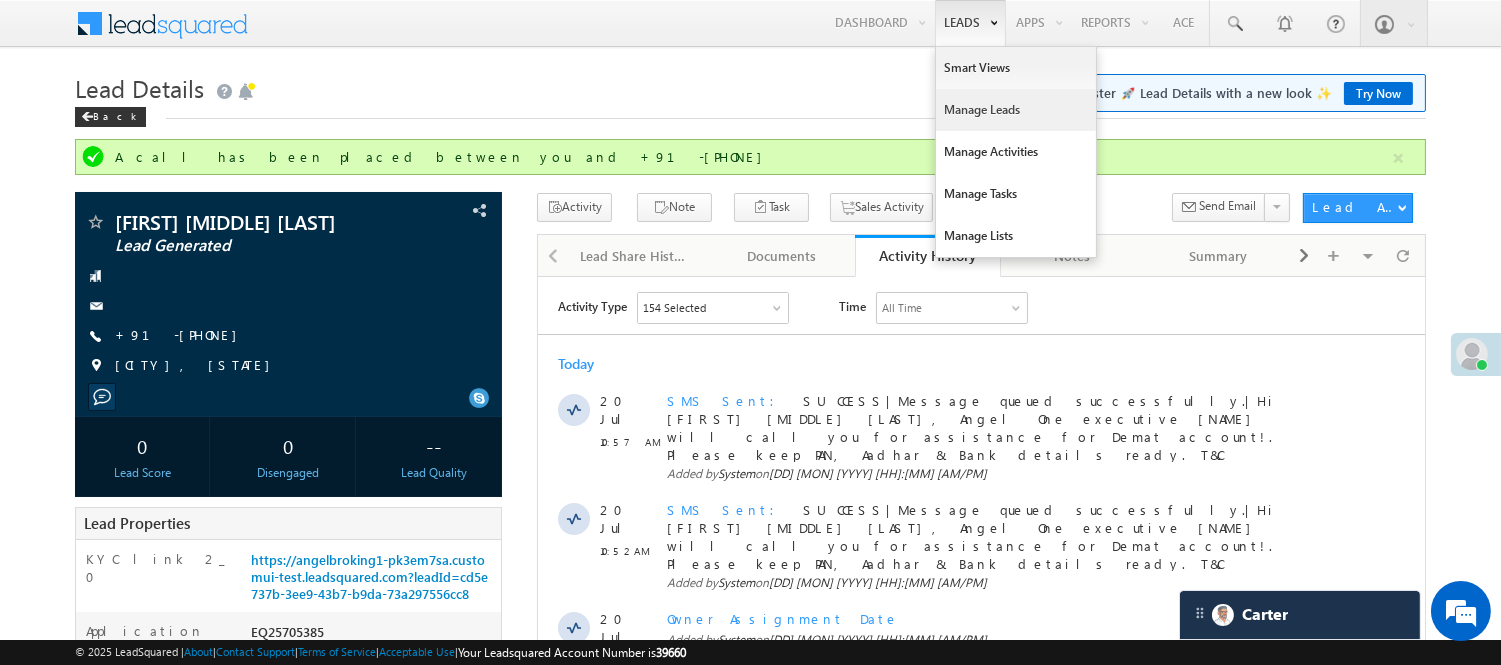 click on "Manage Leads" at bounding box center [1016, 110] 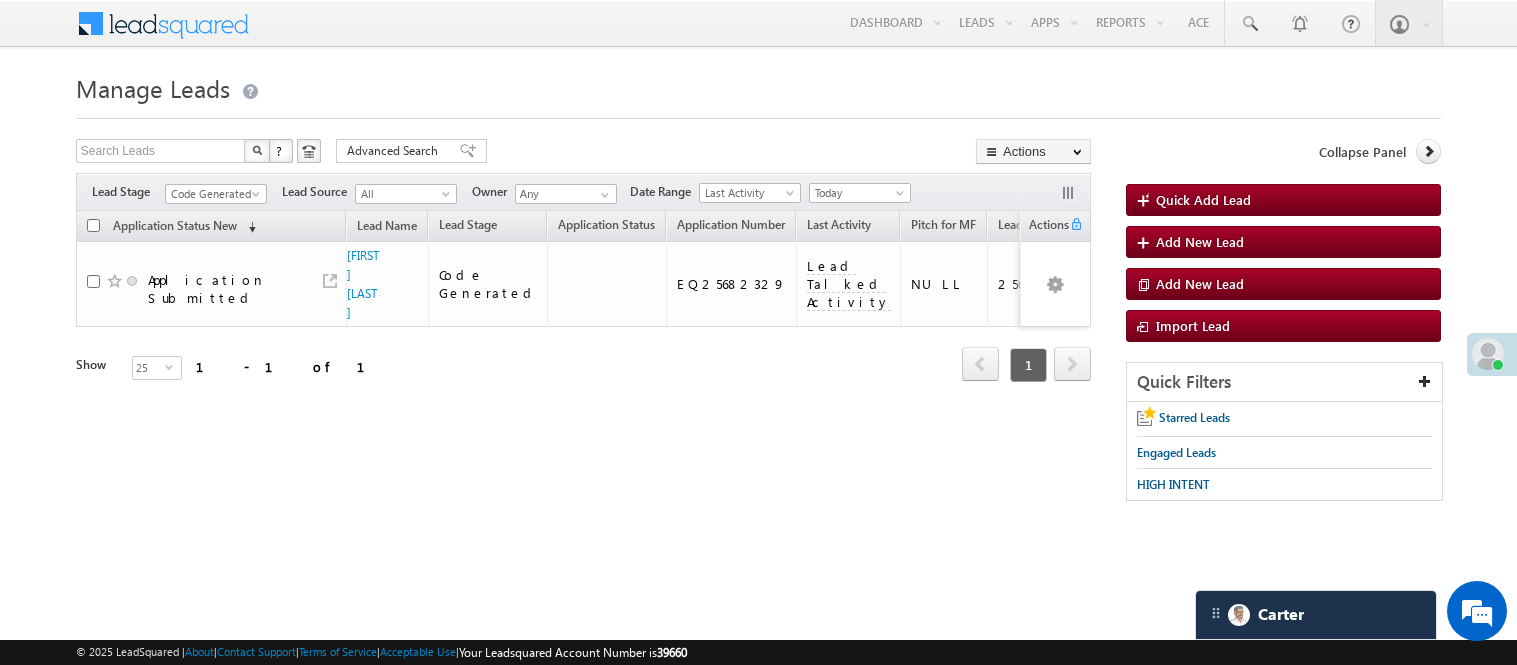 scroll, scrollTop: 0, scrollLeft: 0, axis: both 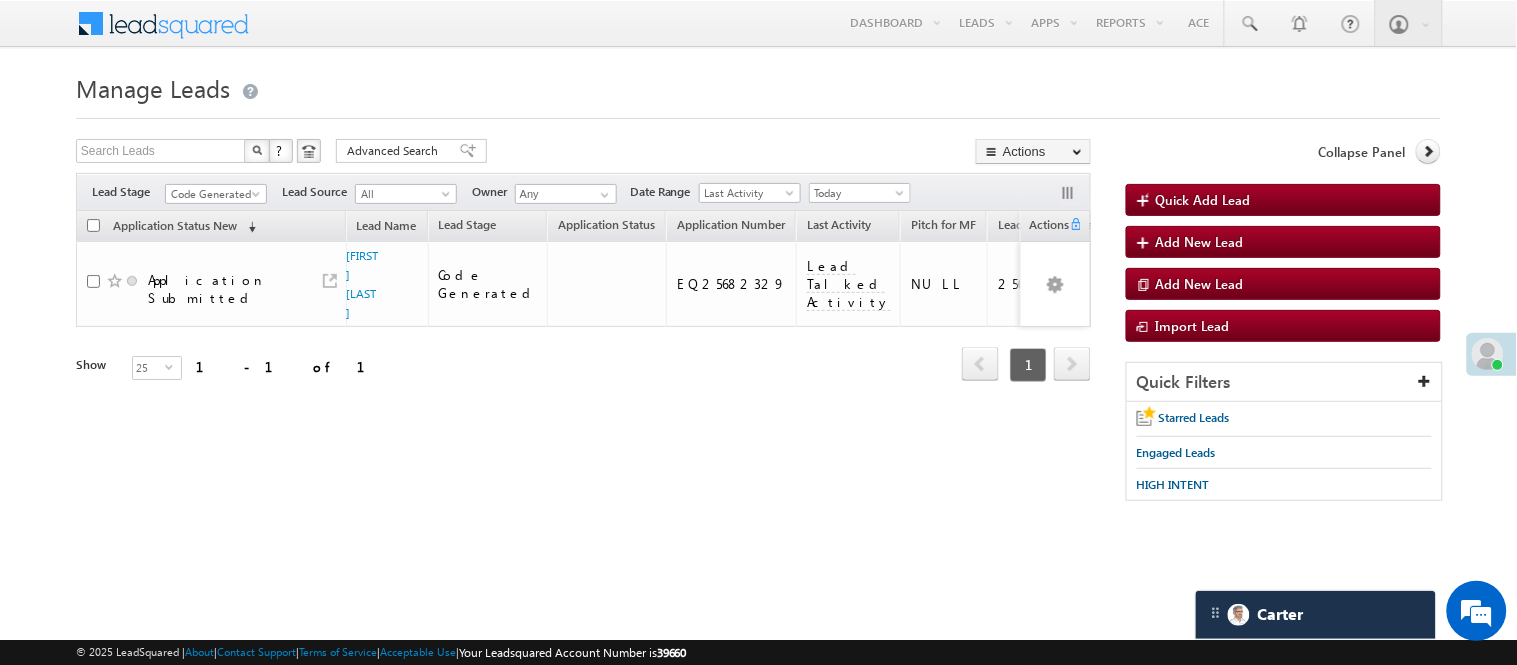 click on "Code Generated" at bounding box center (213, 194) 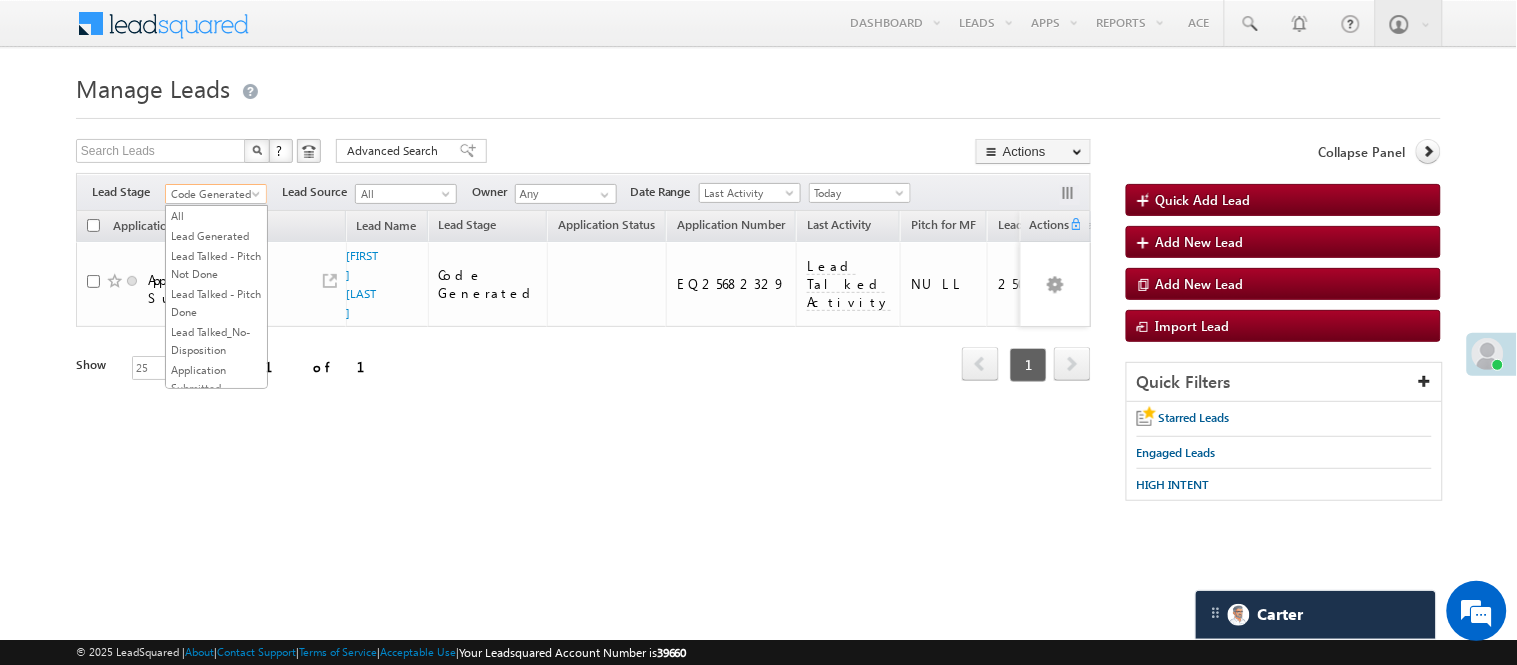 scroll, scrollTop: 496, scrollLeft: 0, axis: vertical 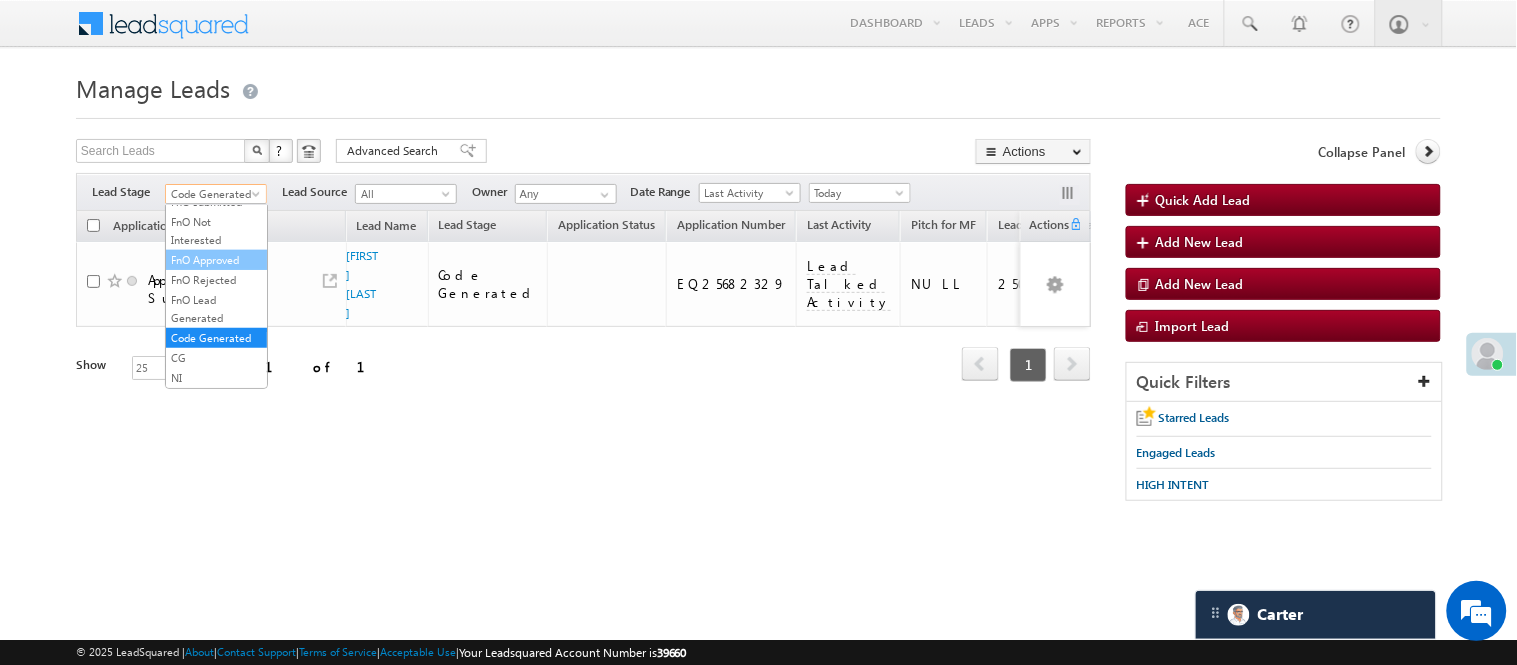 click on "FnO Approved" at bounding box center [216, 260] 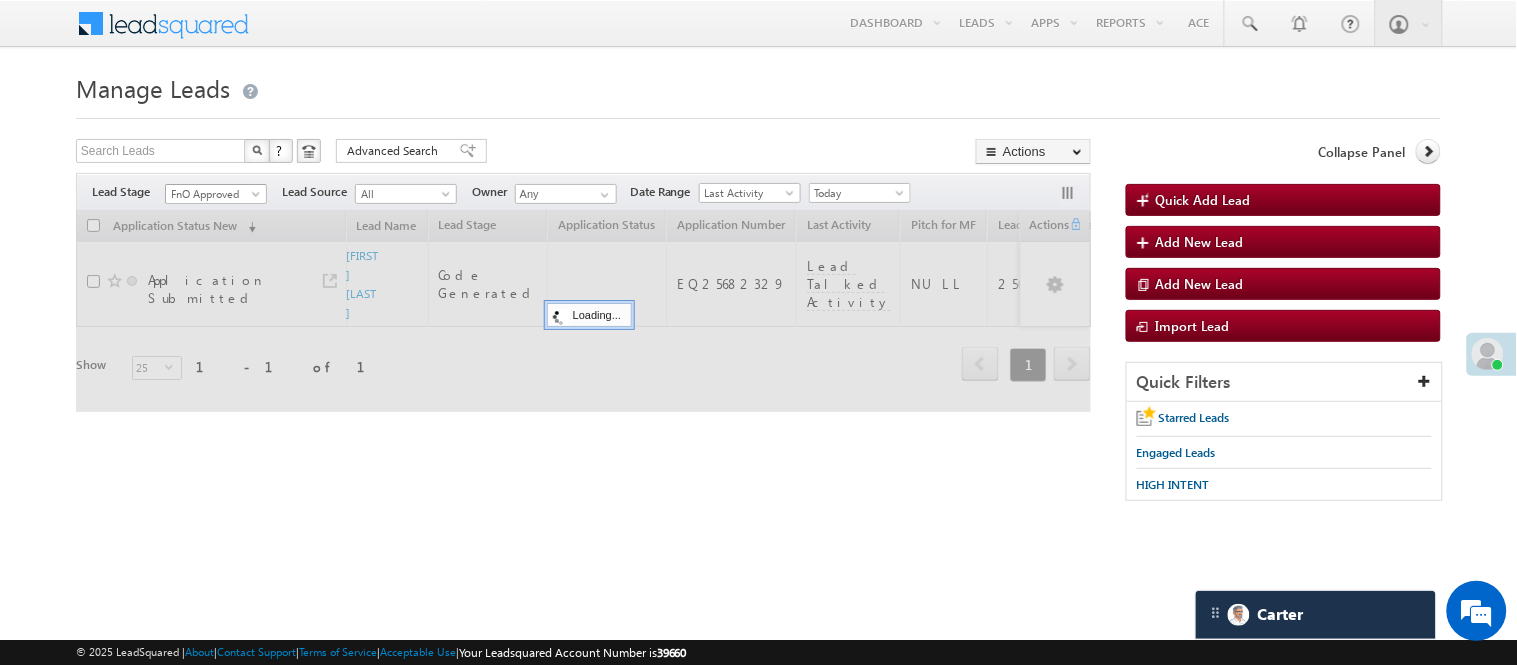 click on "FnO Approved" at bounding box center (213, 194) 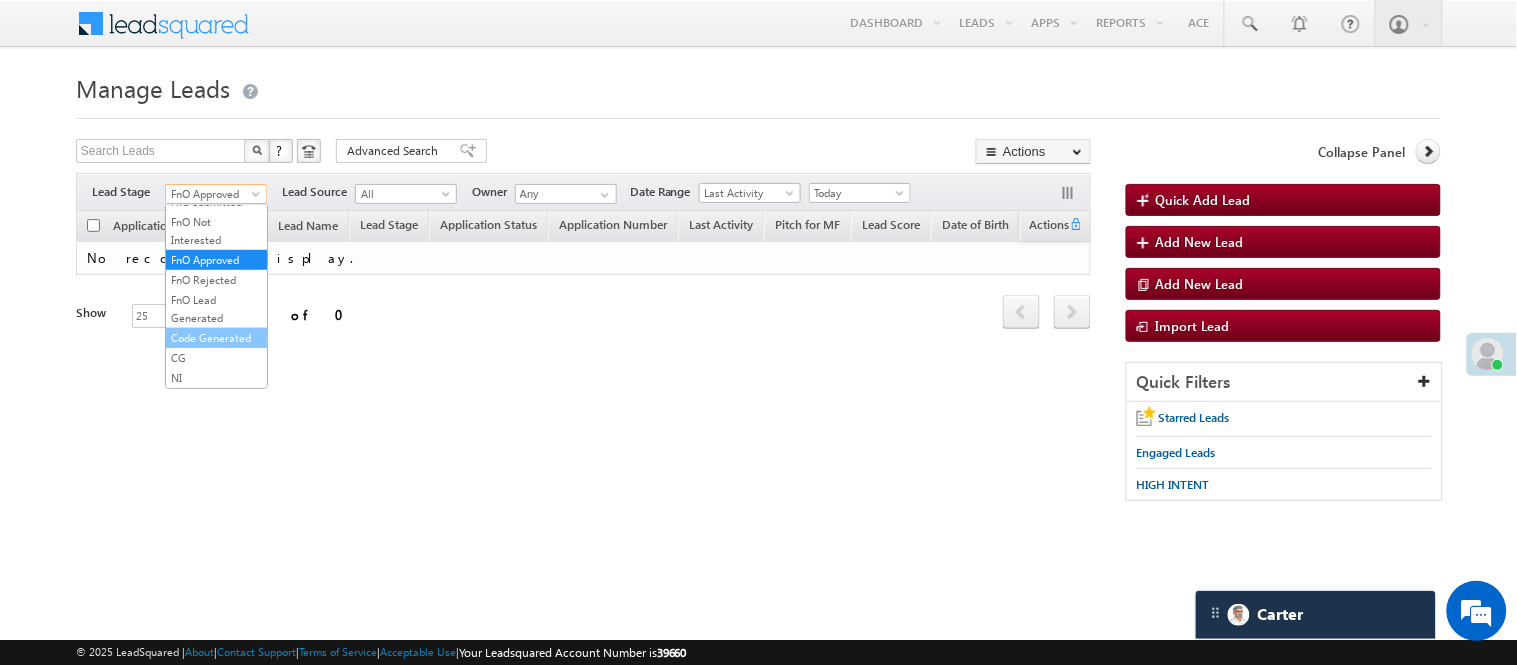 click on "Code Generated" at bounding box center [216, 338] 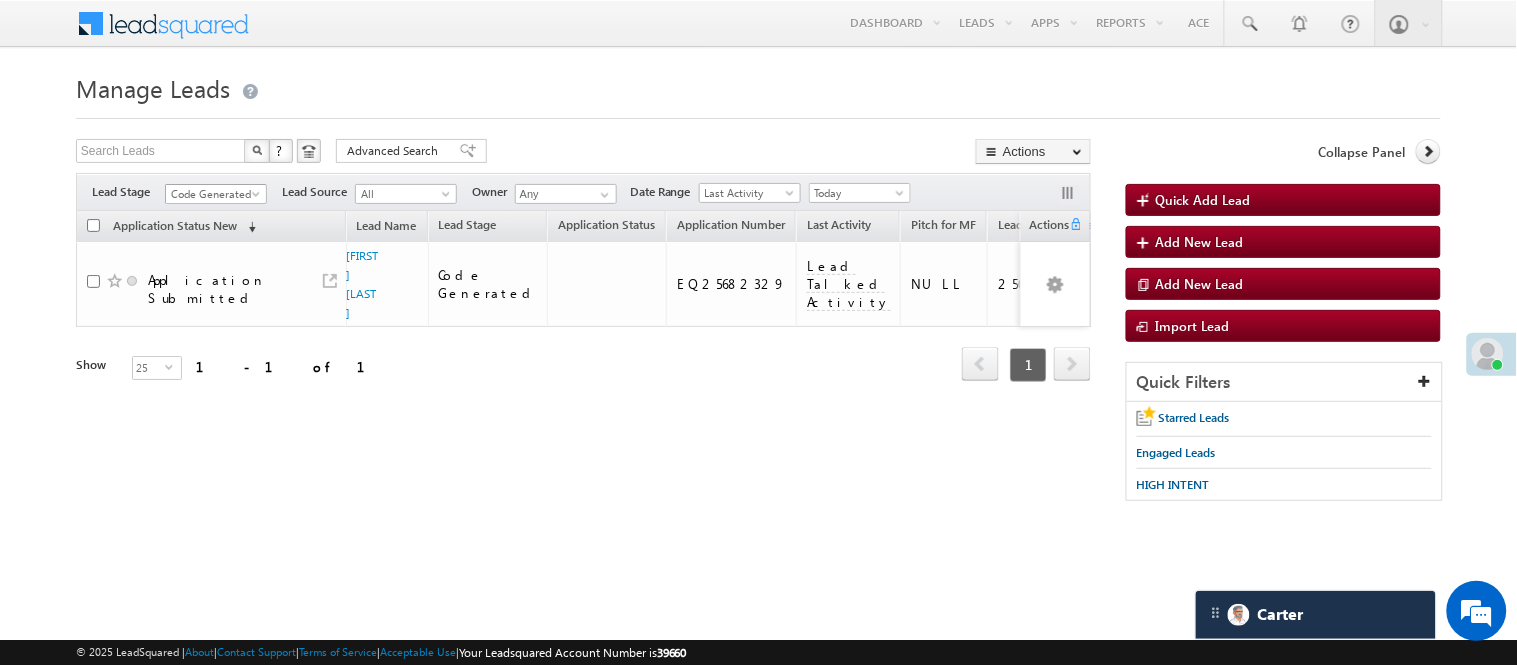 click on "Code Generated" at bounding box center [213, 194] 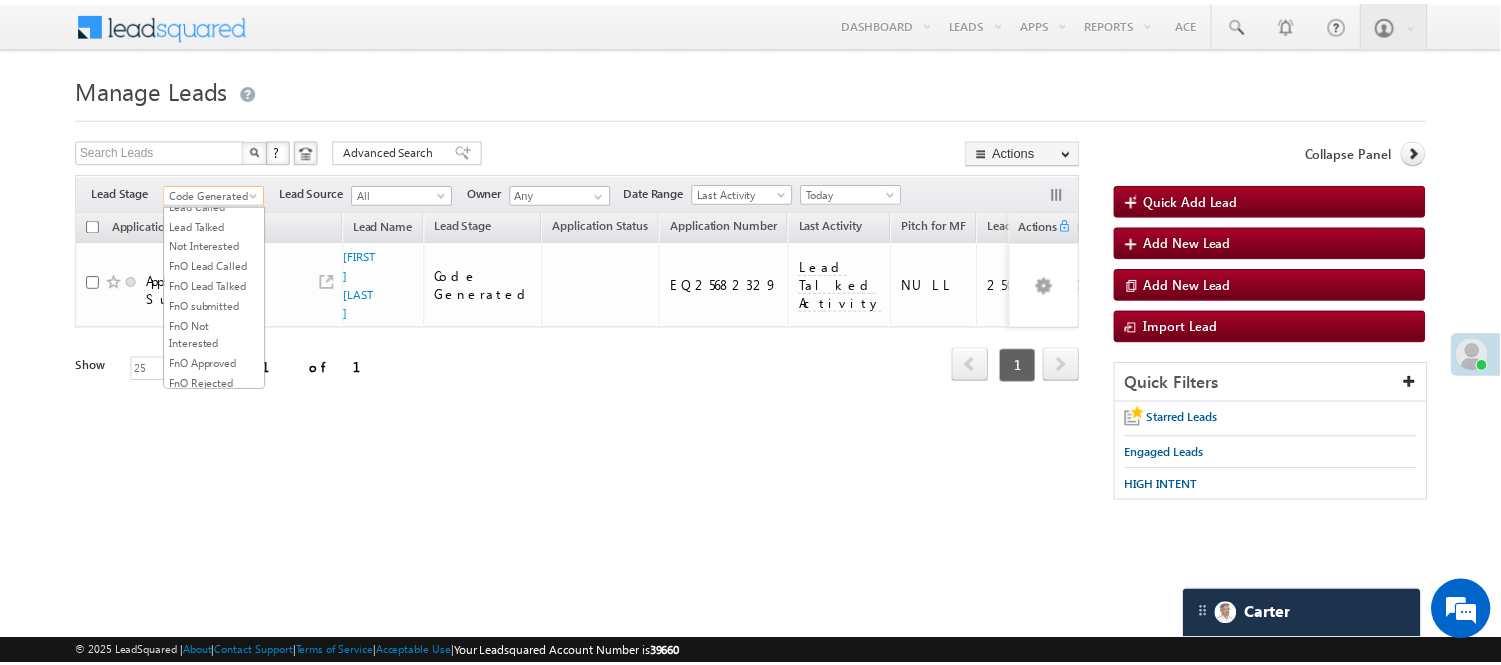 scroll, scrollTop: 274, scrollLeft: 0, axis: vertical 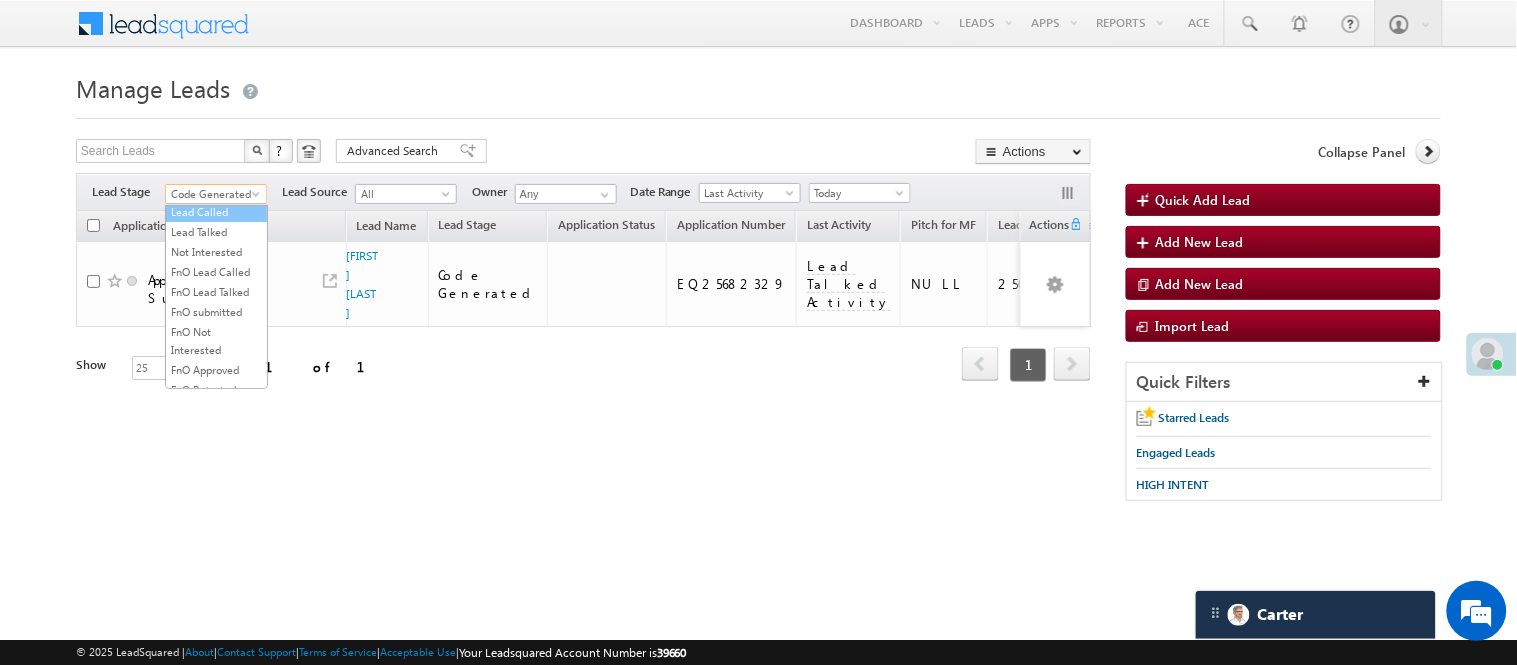 click on "Lead Called" at bounding box center (216, 212) 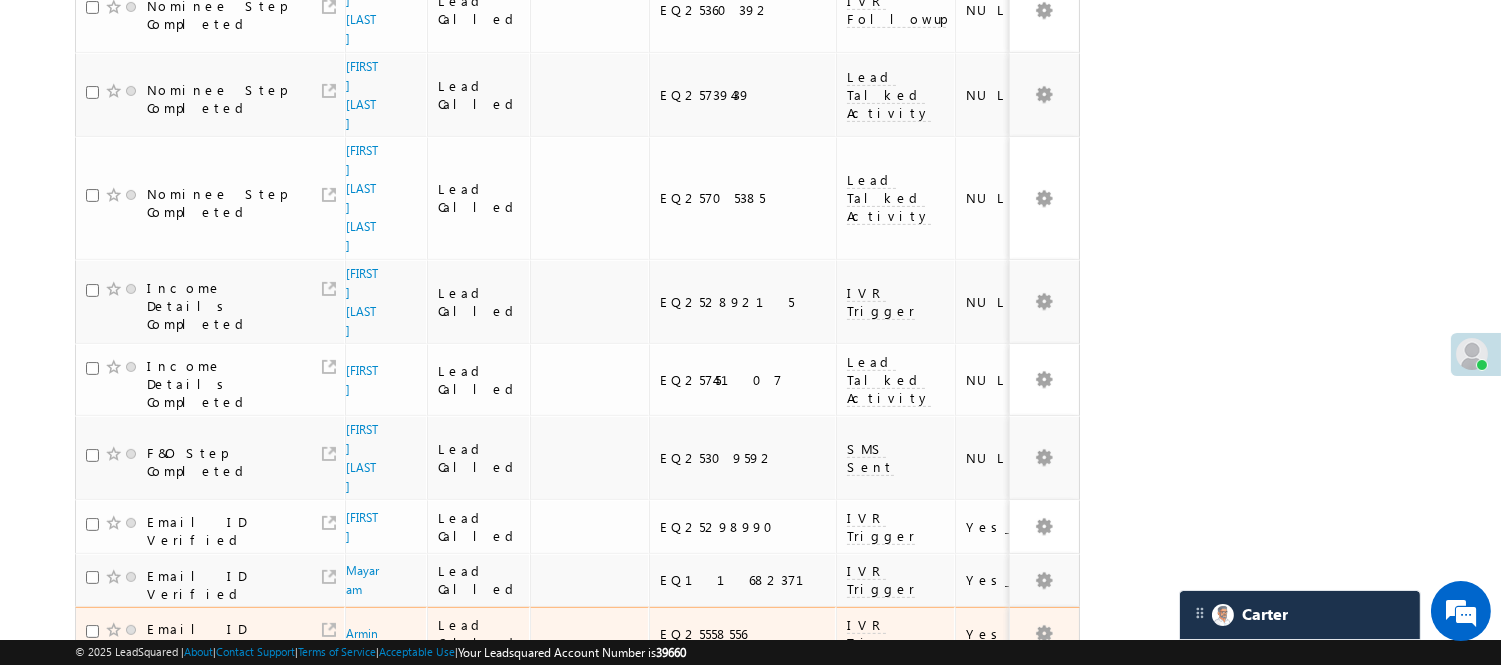 scroll, scrollTop: 1312, scrollLeft: 0, axis: vertical 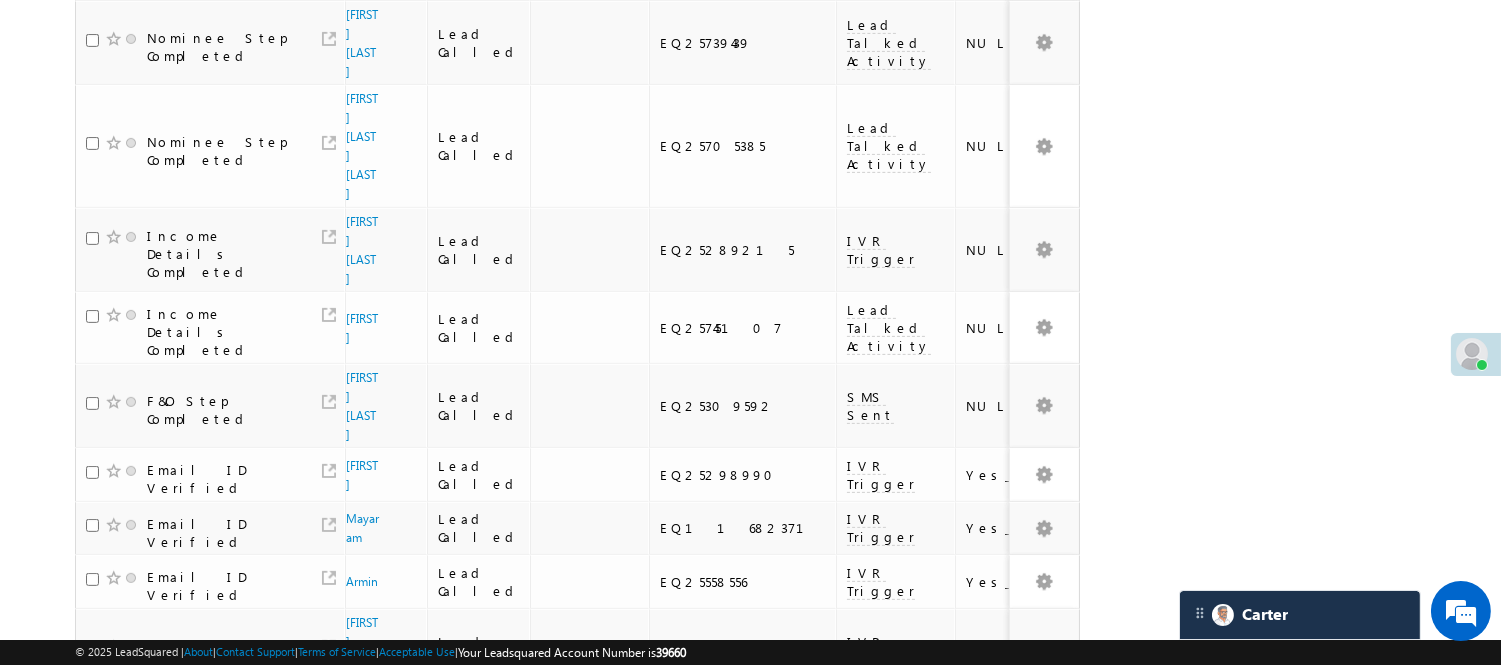 click on "2" at bounding box center [1018, 1023] 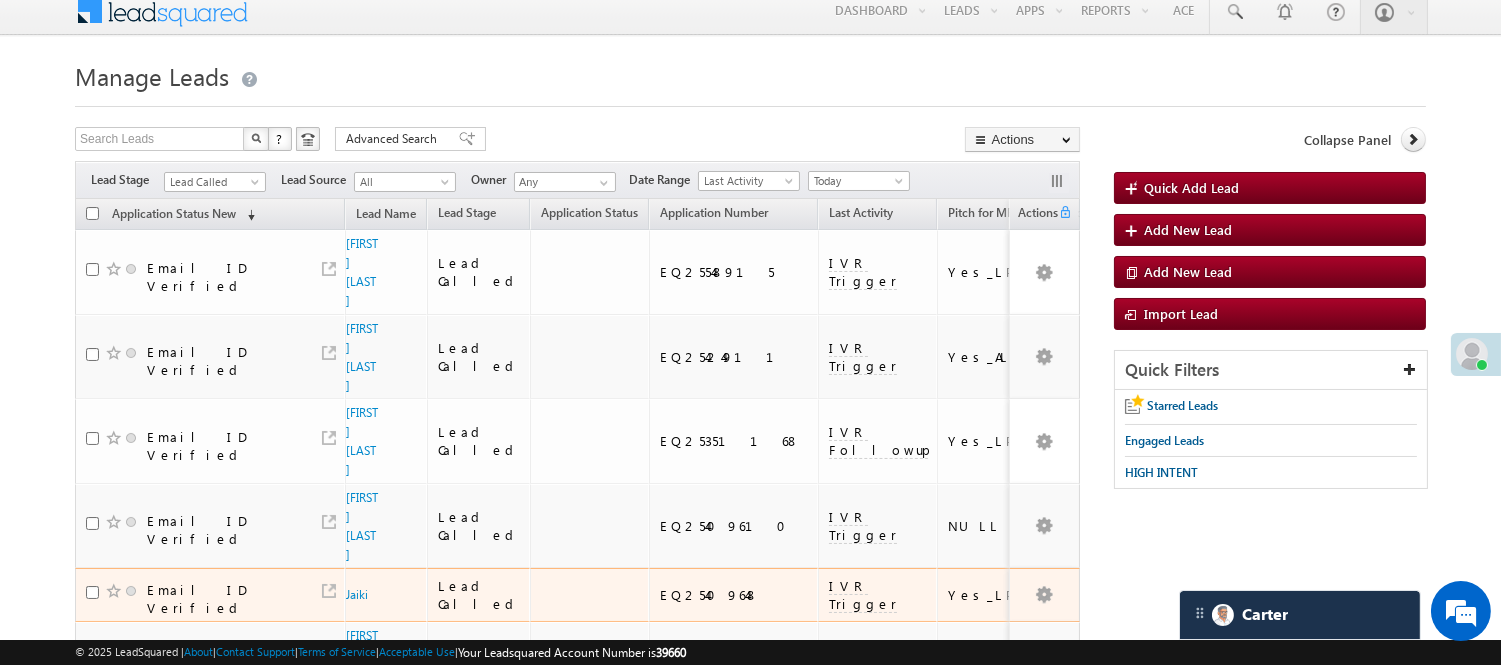 scroll, scrollTop: 0, scrollLeft: 0, axis: both 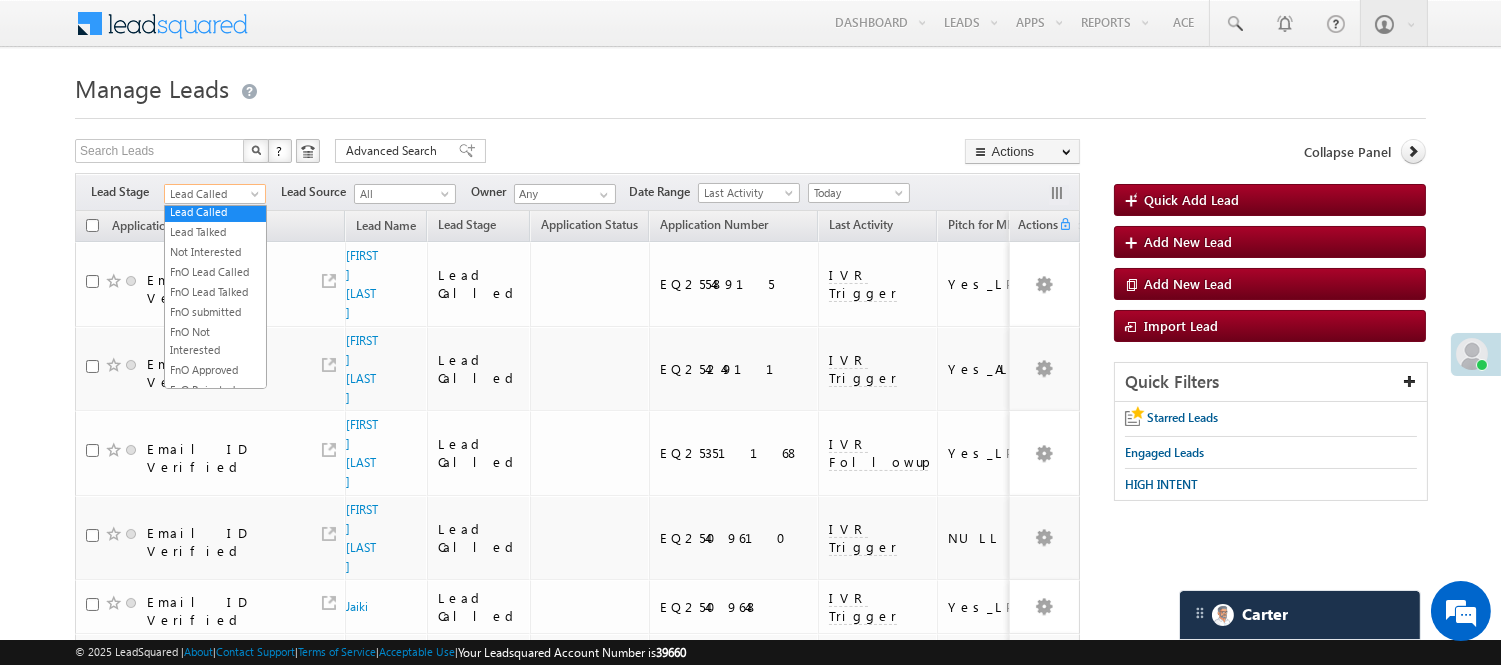 click on "Lead Called" at bounding box center (212, 194) 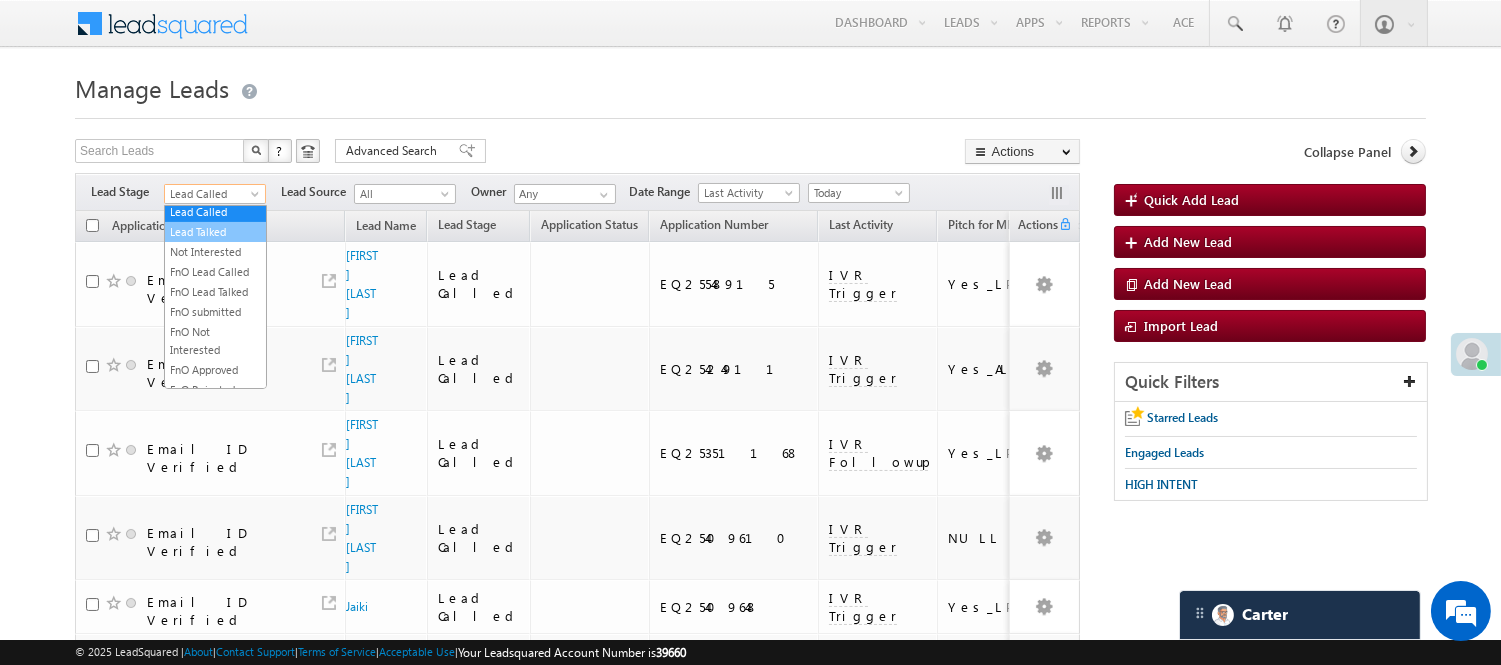 click on "Lead Talked" at bounding box center (215, 232) 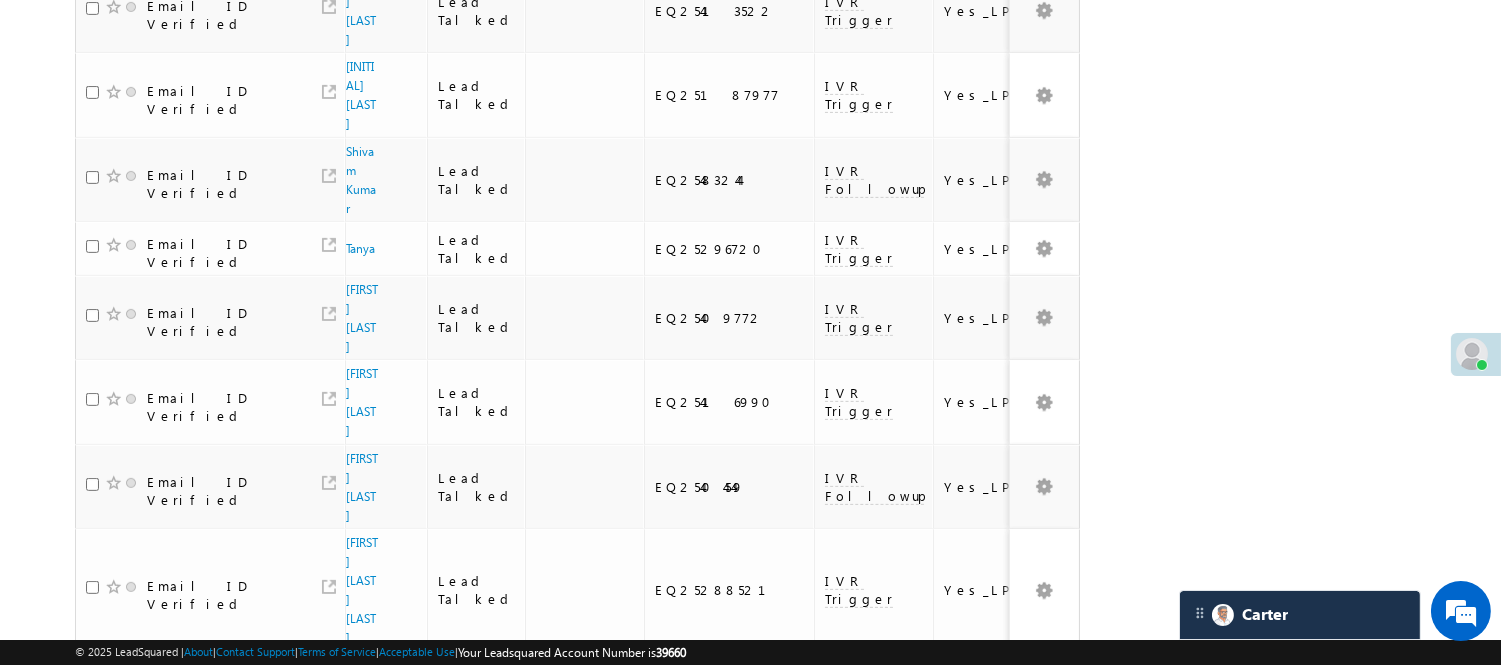 scroll, scrollTop: 1401, scrollLeft: 0, axis: vertical 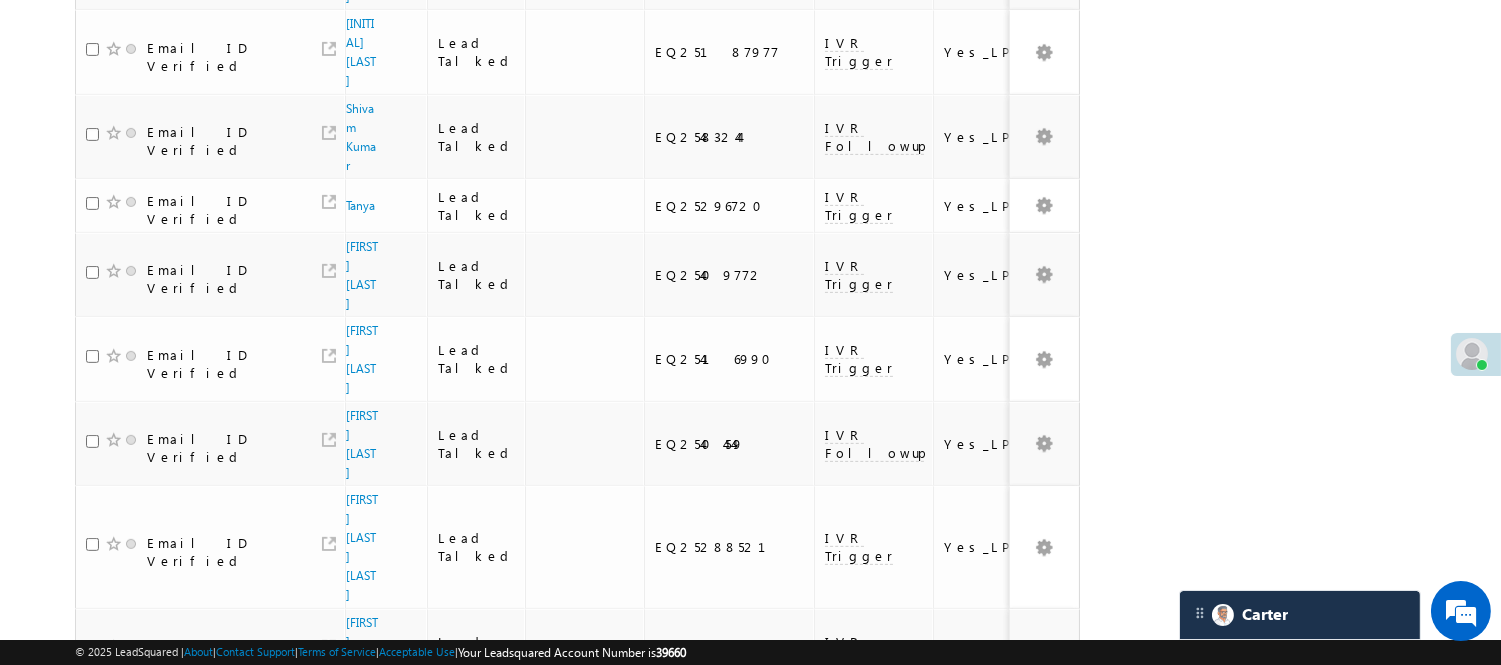 click on "2" at bounding box center [1018, 954] 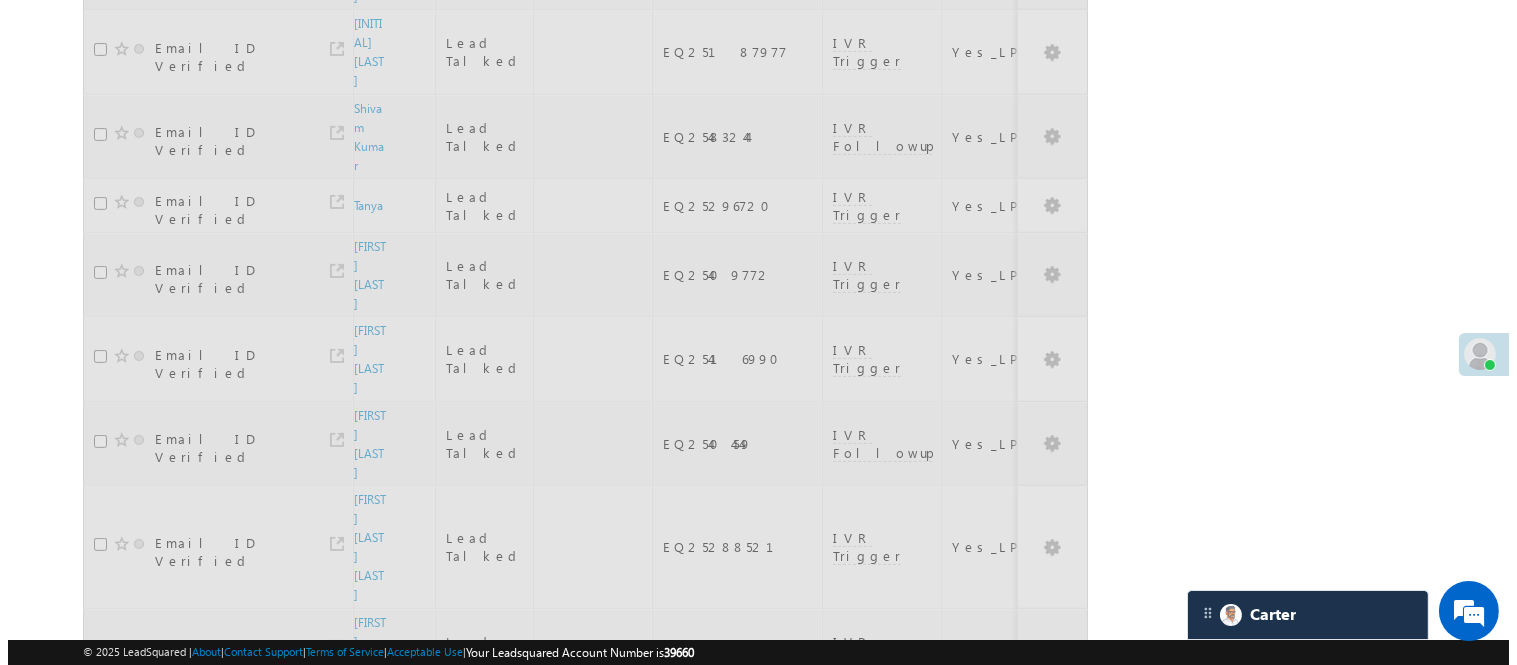 scroll, scrollTop: 0, scrollLeft: 0, axis: both 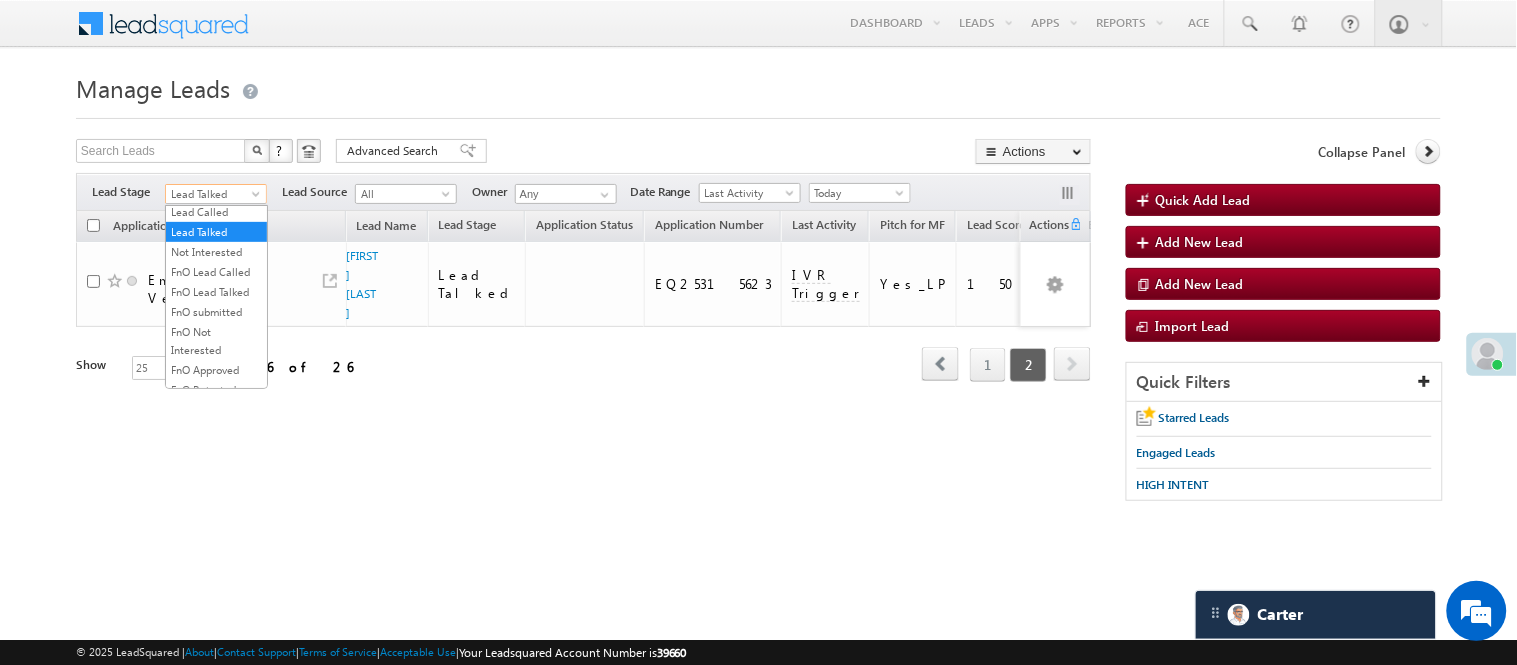 click on "Lead Talked" at bounding box center (213, 194) 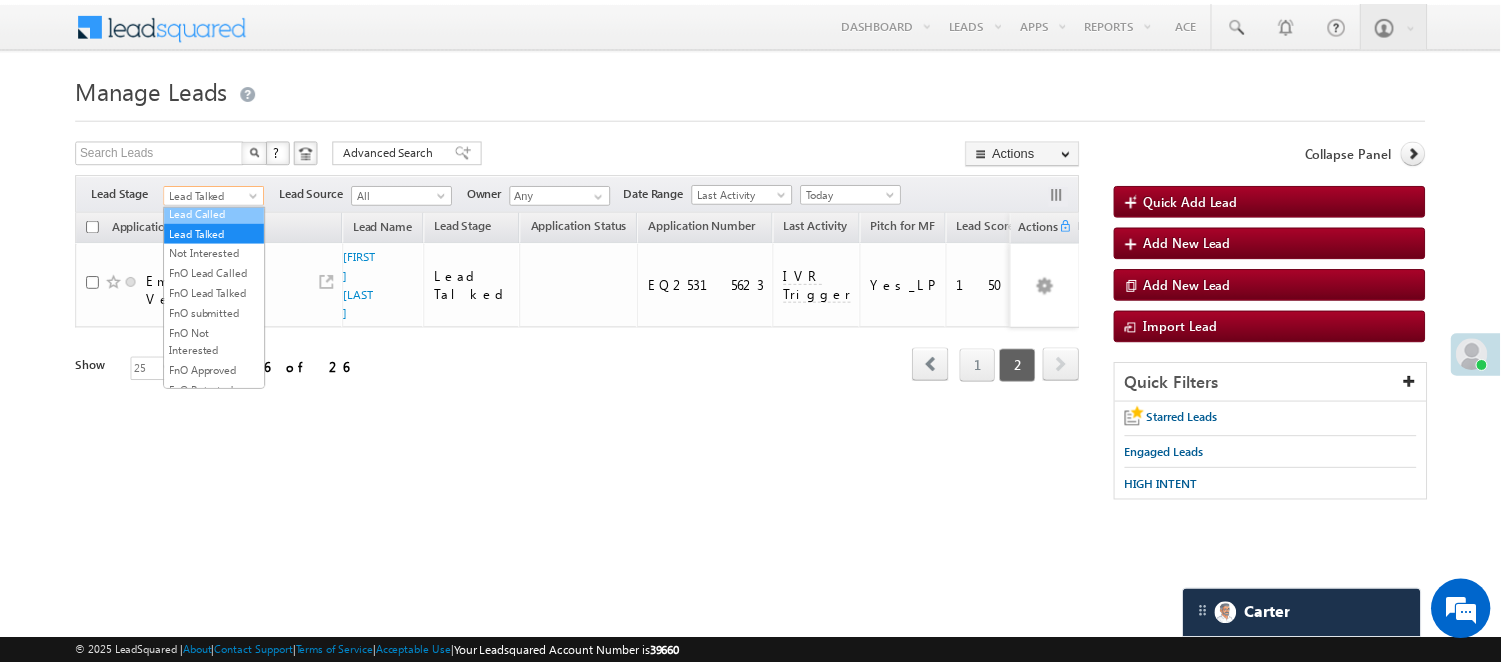 scroll, scrollTop: 0, scrollLeft: 0, axis: both 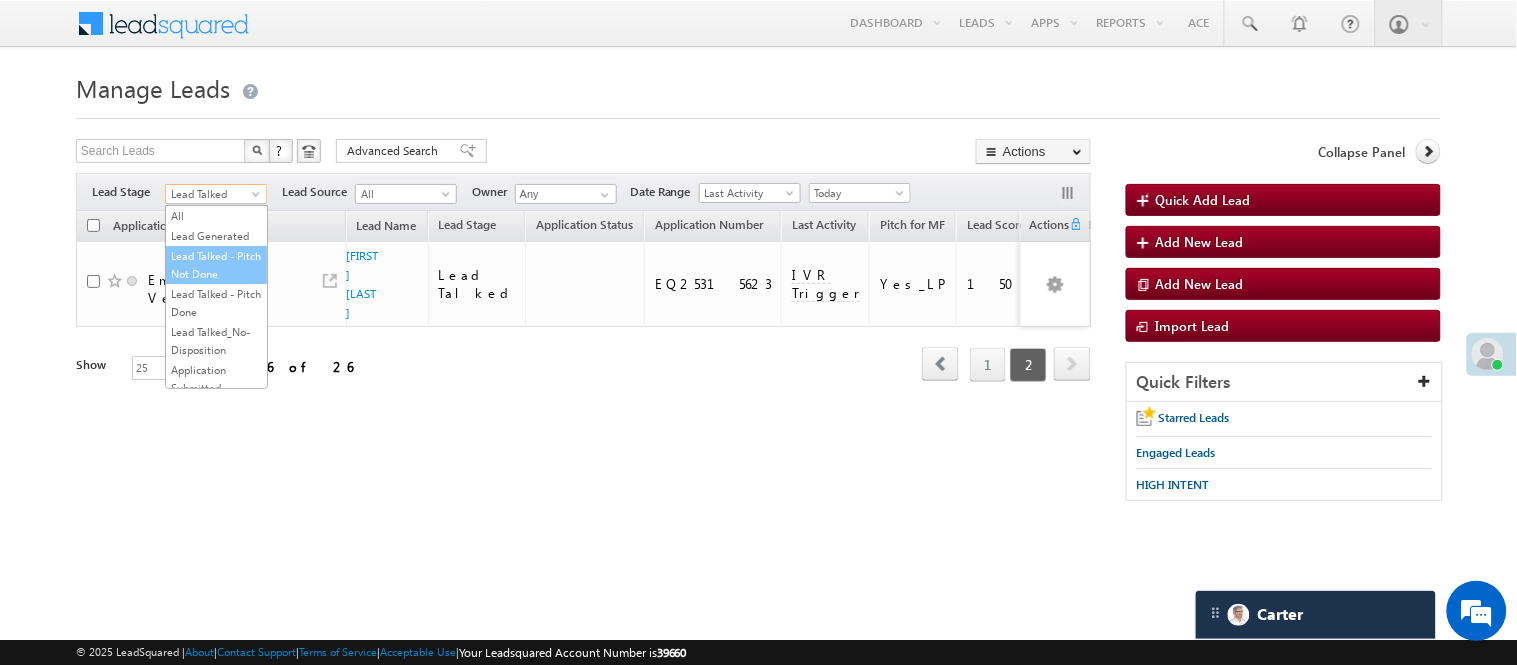 click on "Lead Talked - Pitch Not Done" at bounding box center [216, 265] 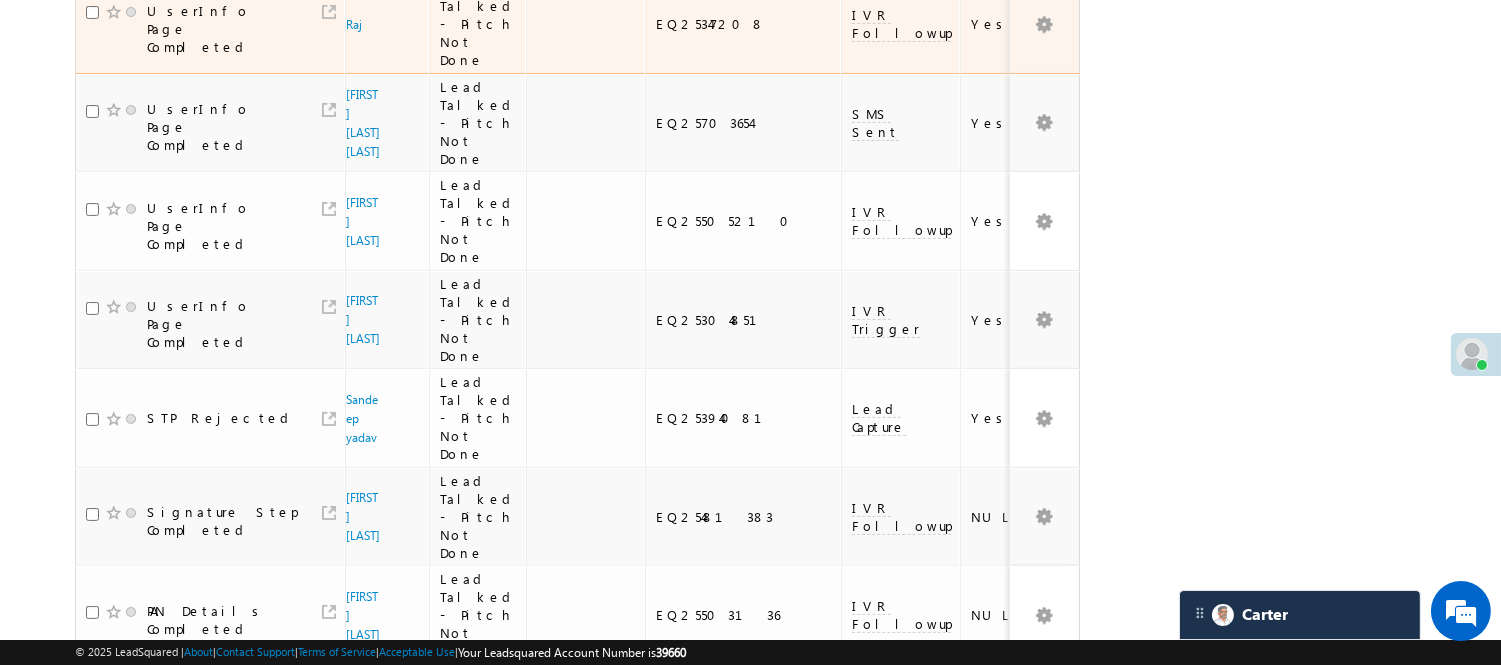 scroll, scrollTop: 666, scrollLeft: 0, axis: vertical 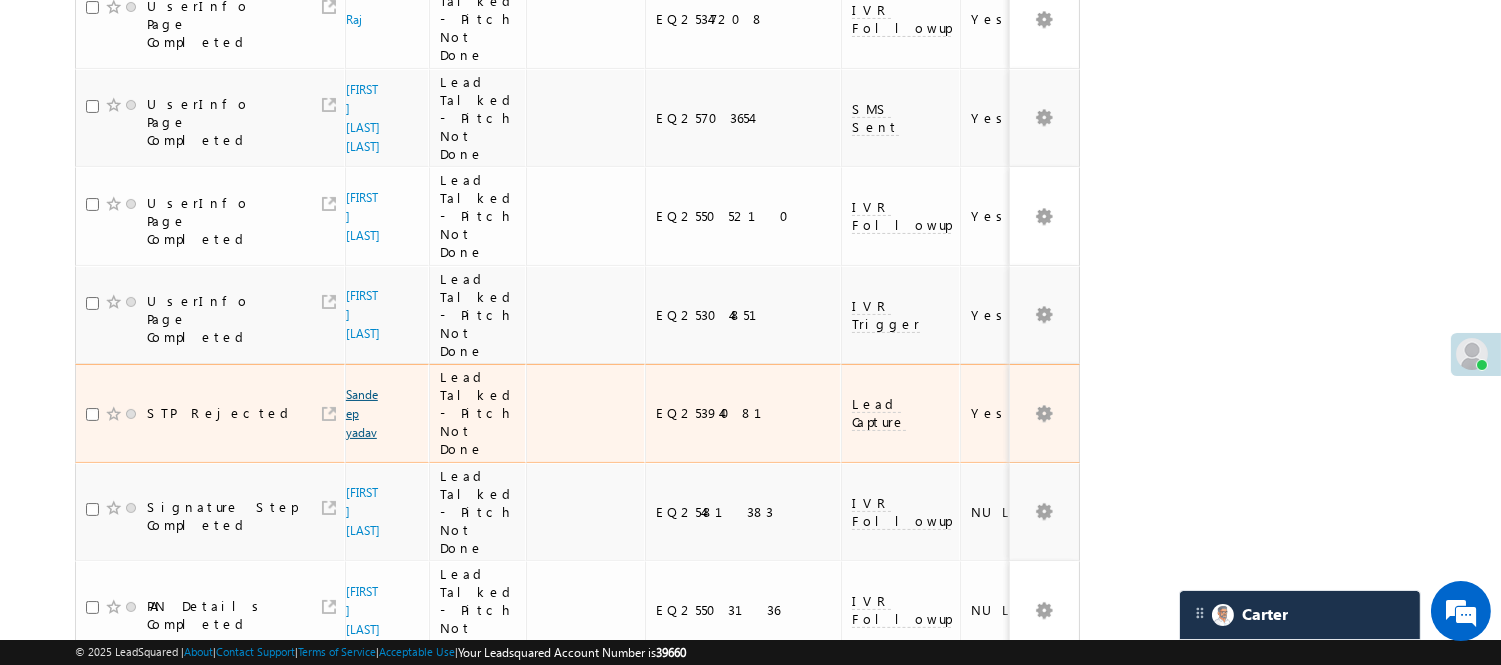 click on "Sandeep yadav" at bounding box center (362, 413) 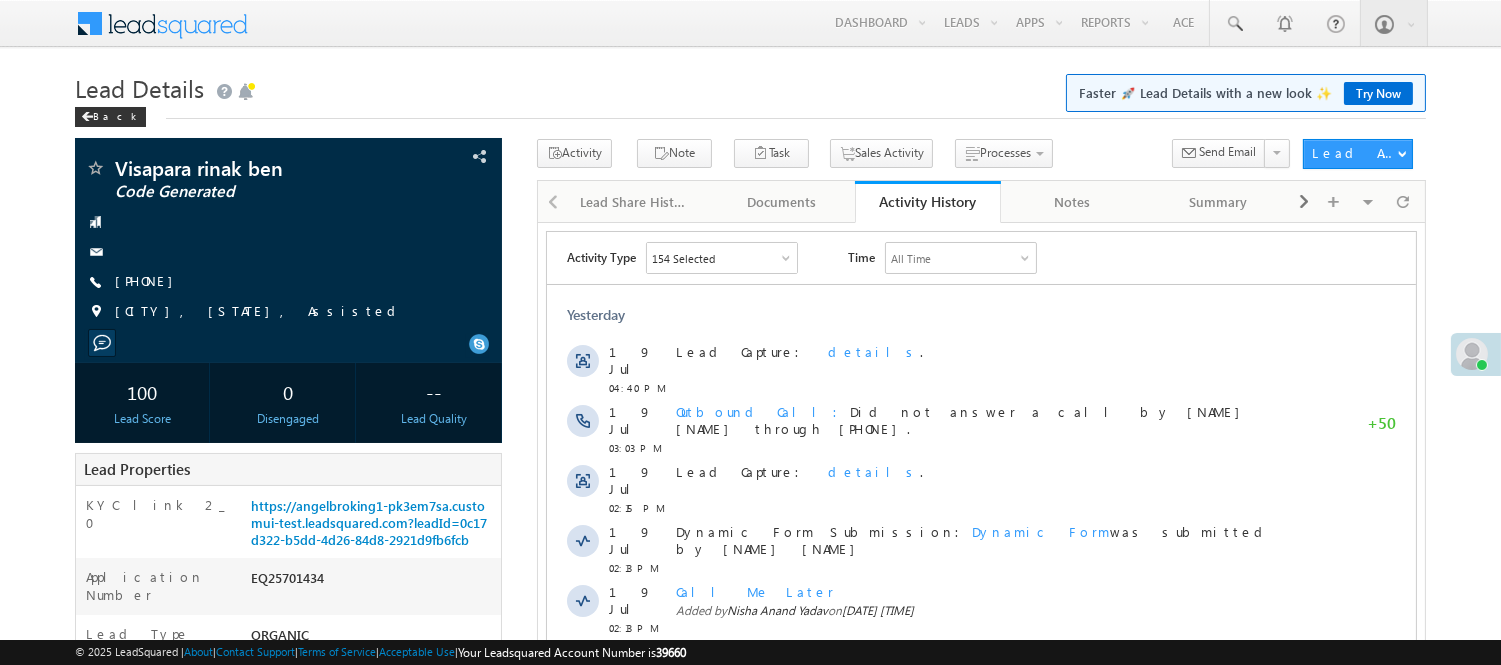 scroll, scrollTop: 0, scrollLeft: 0, axis: both 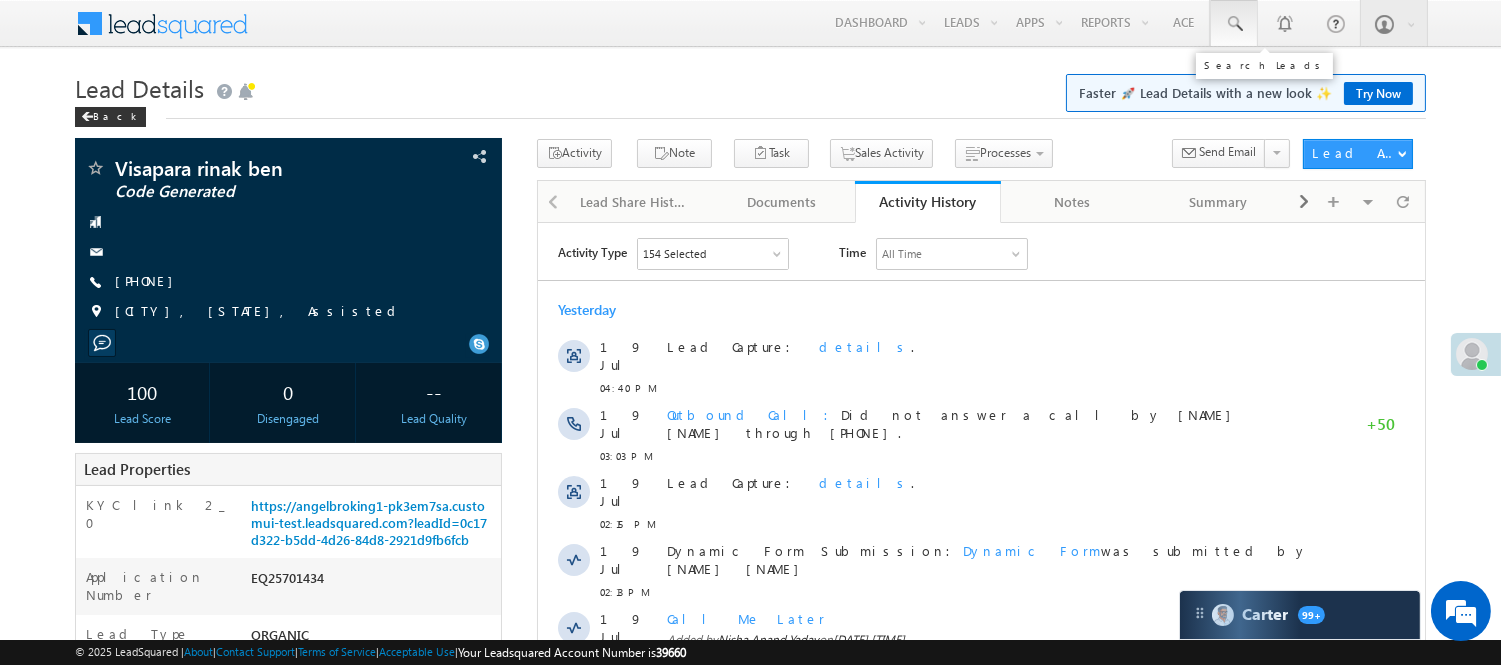 click at bounding box center (1234, 23) 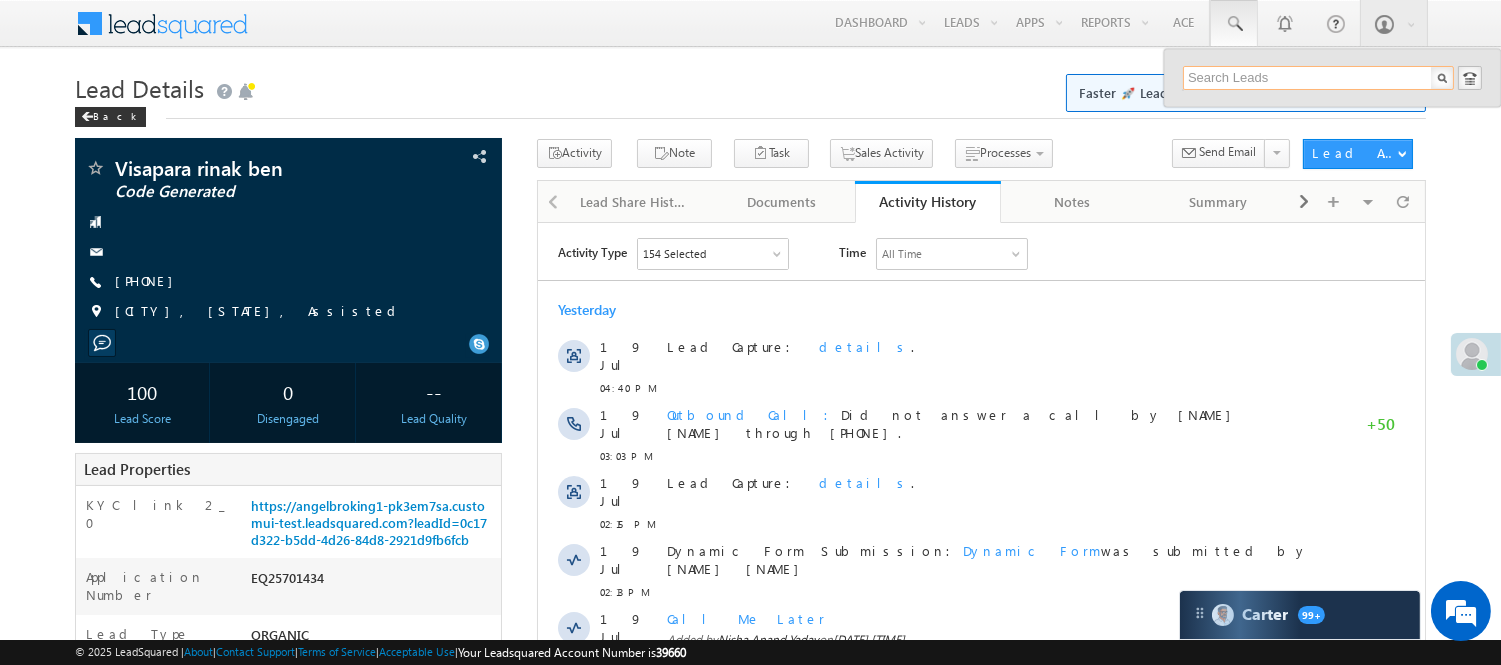 click at bounding box center (1318, 78) 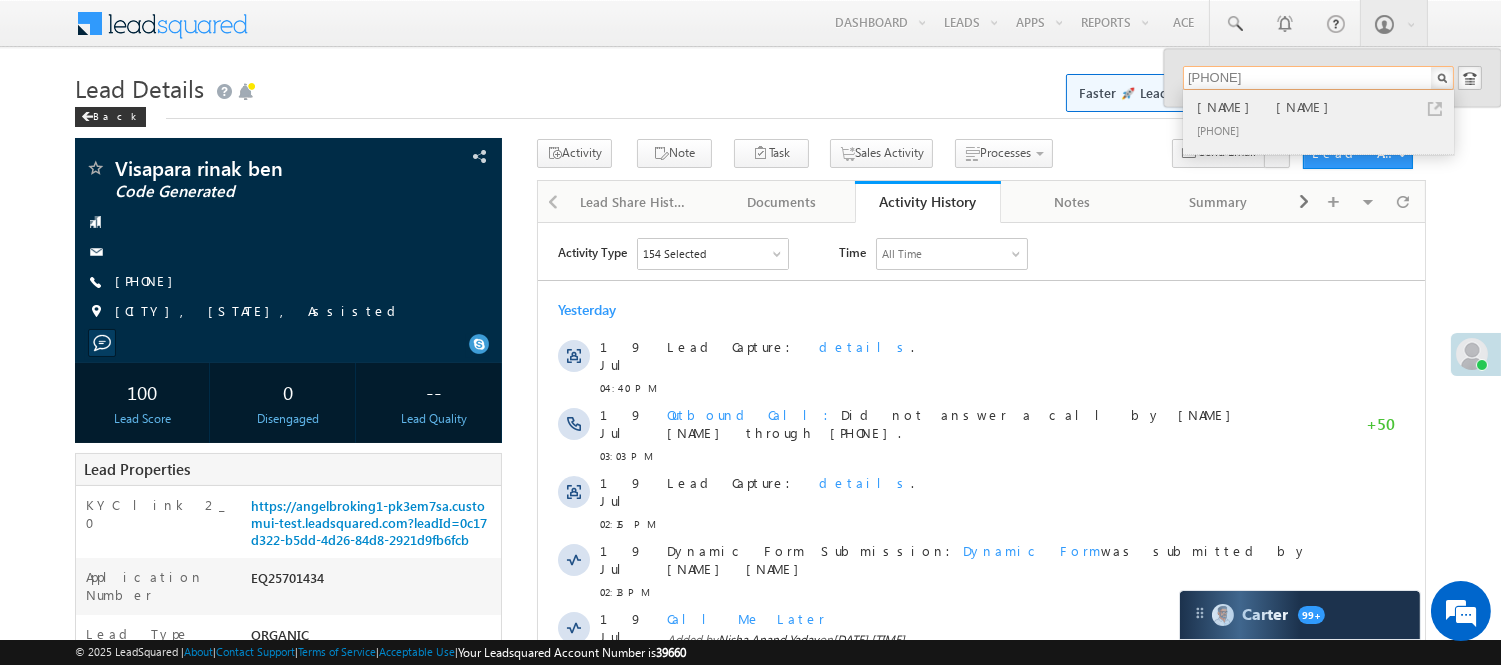 type on "9279158657" 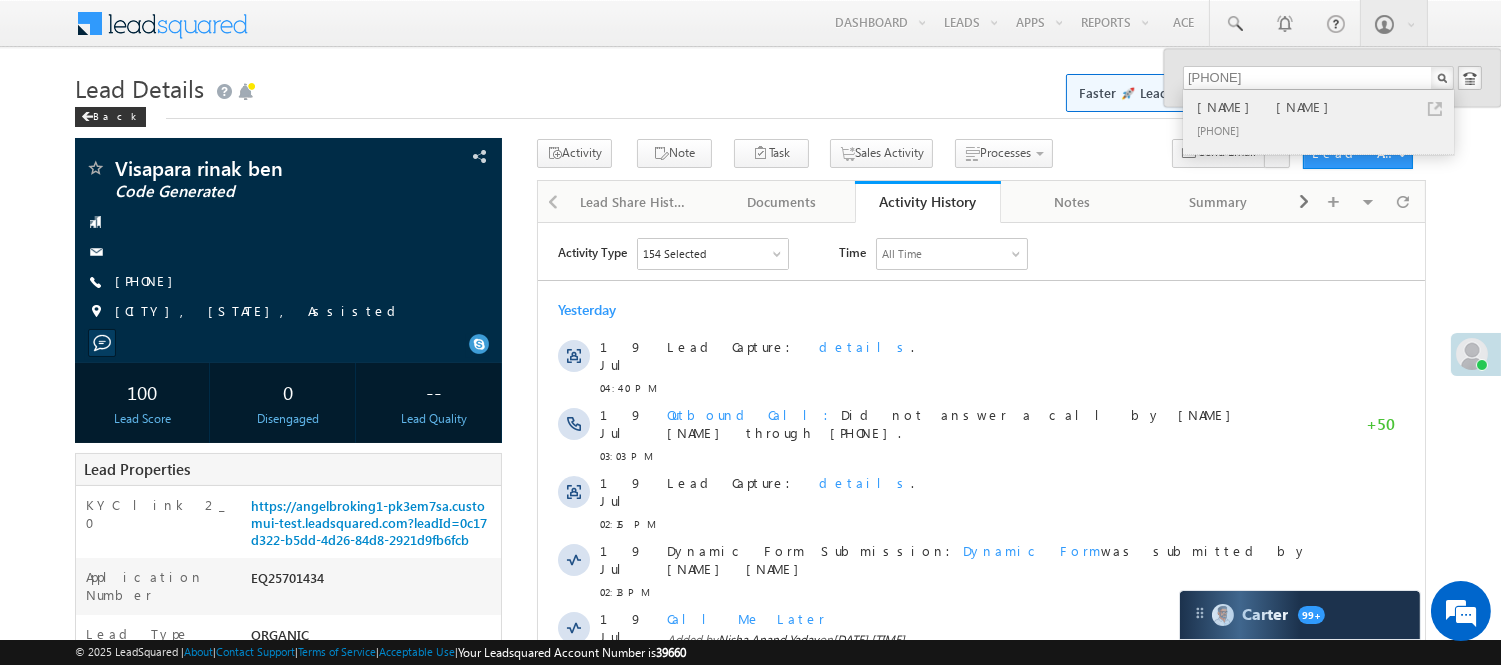 click on "+91-9279158657" at bounding box center [1327, 130] 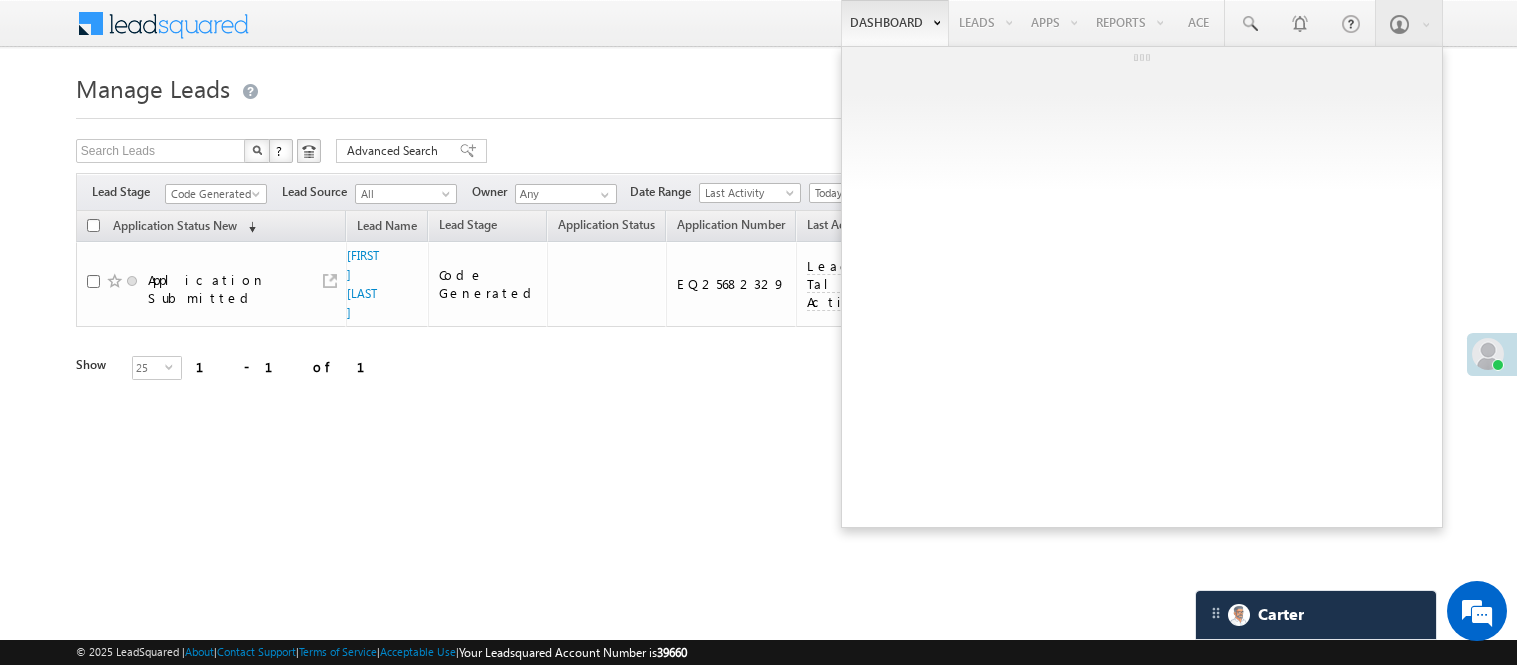 scroll, scrollTop: 0, scrollLeft: 0, axis: both 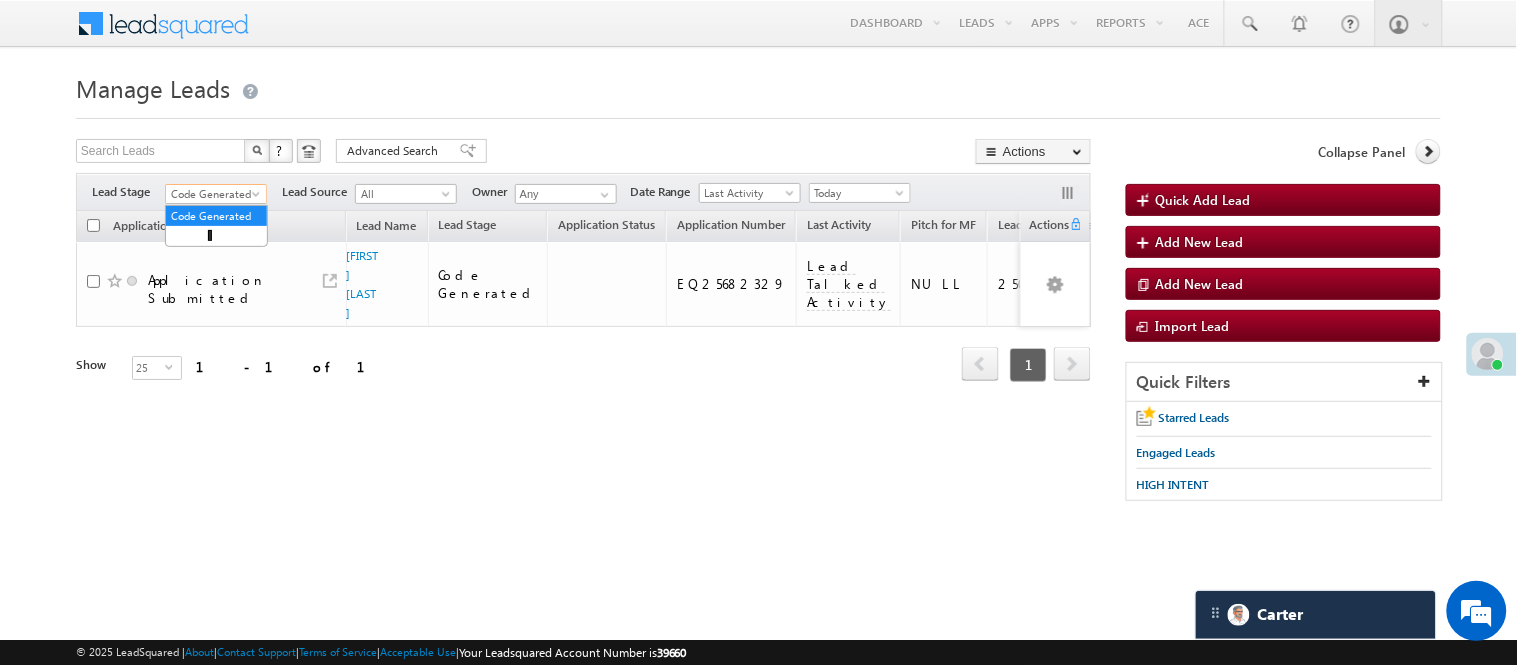 click on "Code Generated" at bounding box center [213, 194] 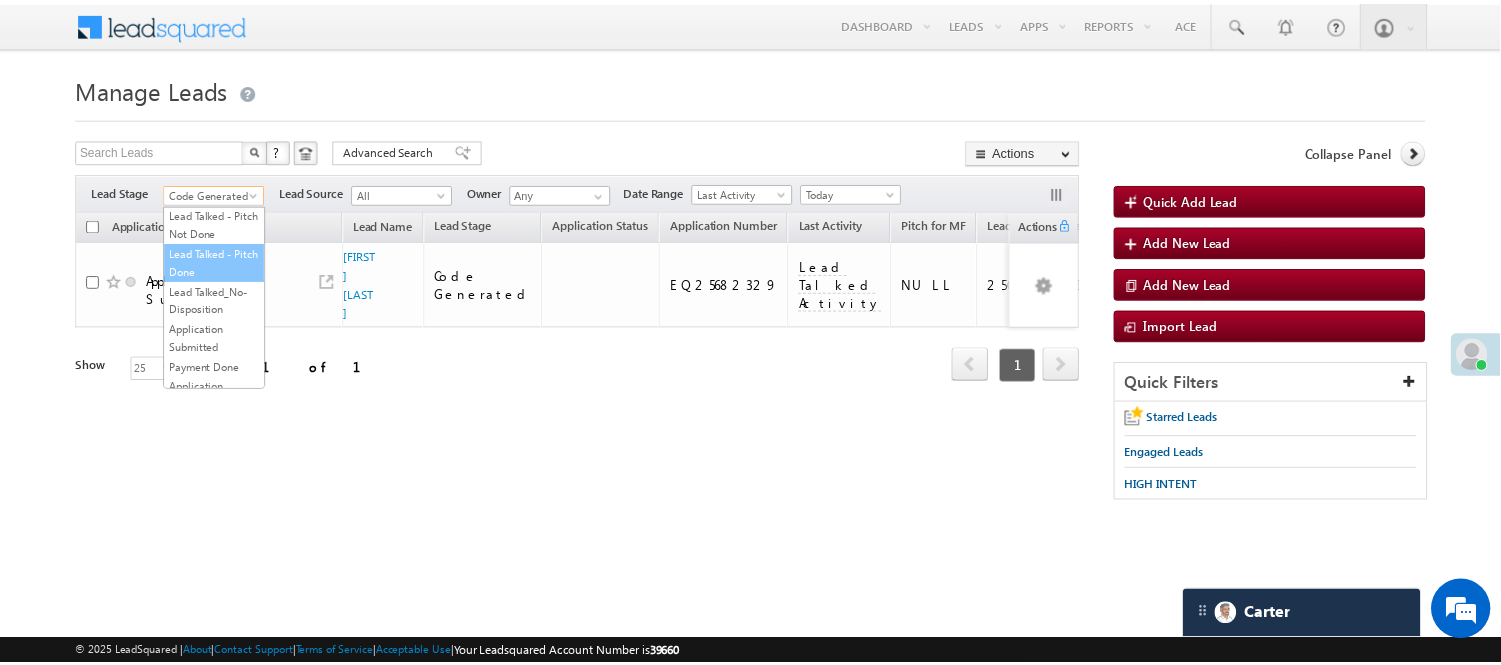 scroll, scrollTop: 0, scrollLeft: 0, axis: both 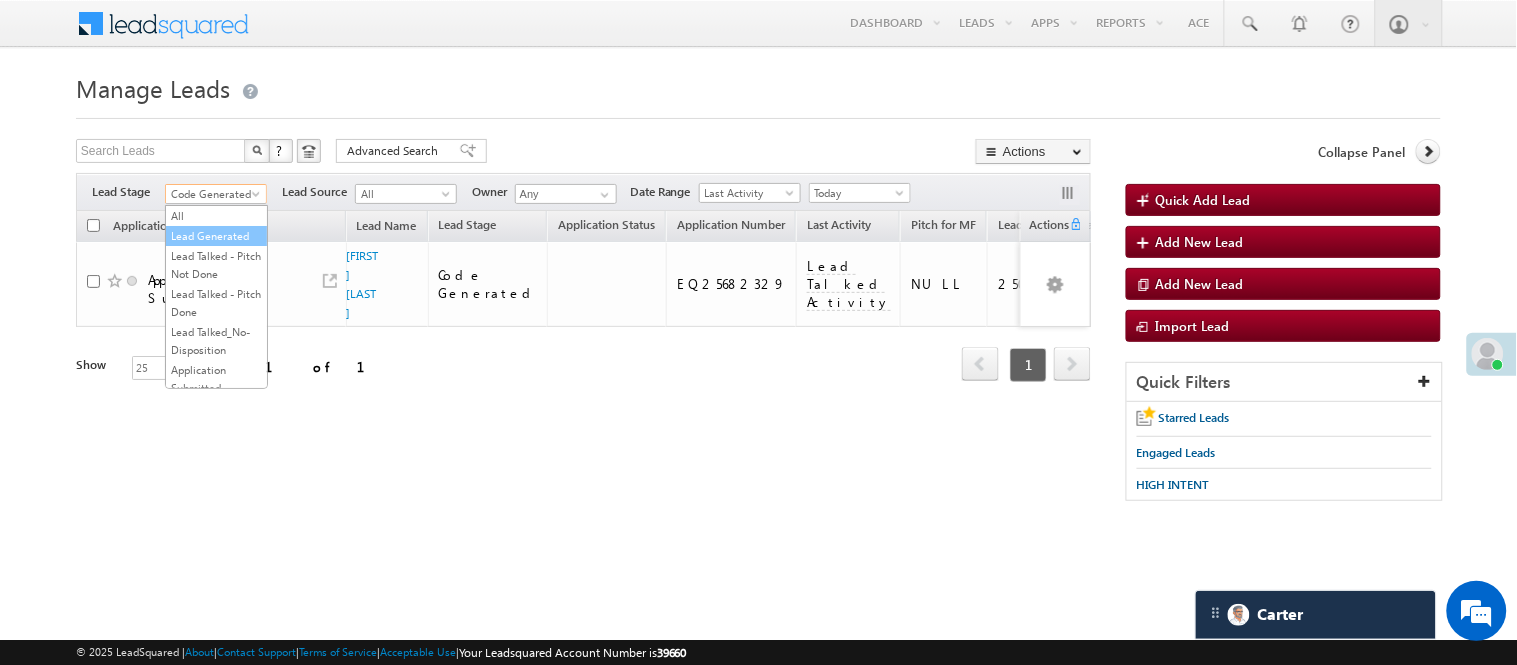 click on "Lead Generated" at bounding box center (216, 236) 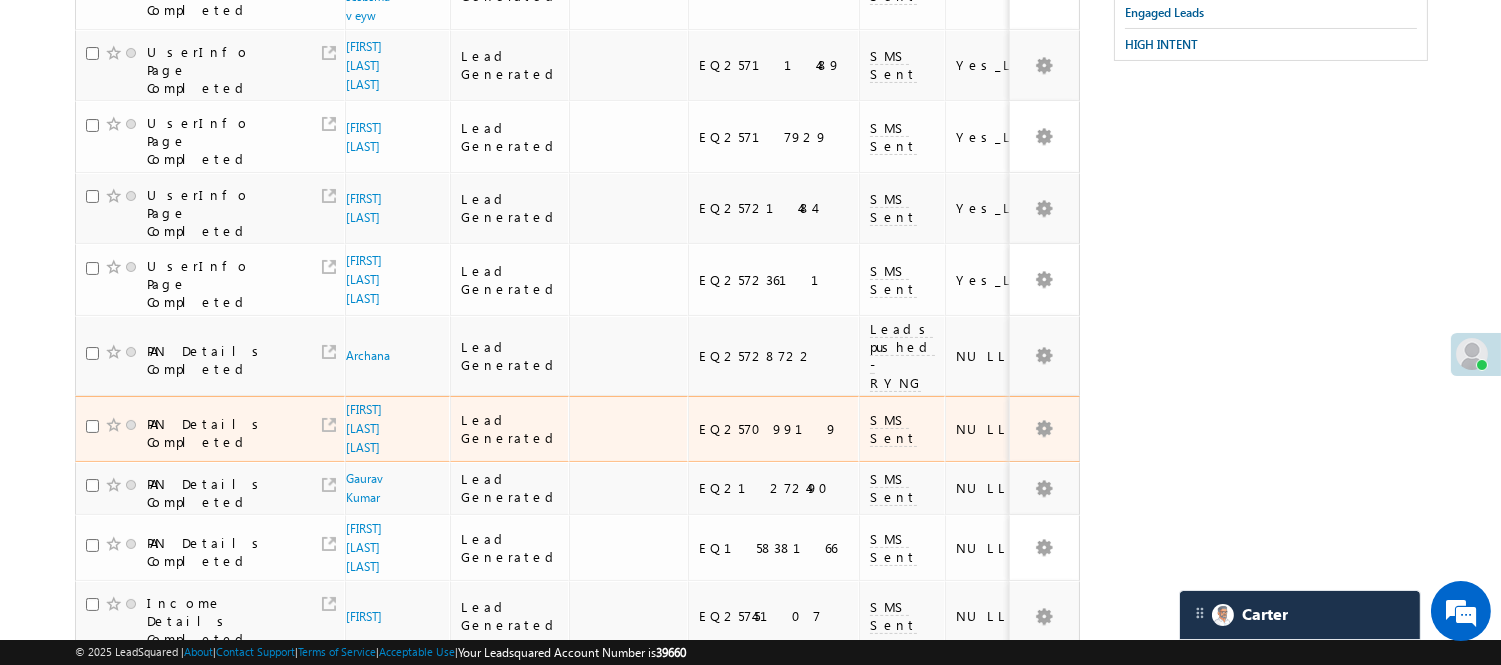 scroll, scrollTop: 640, scrollLeft: 0, axis: vertical 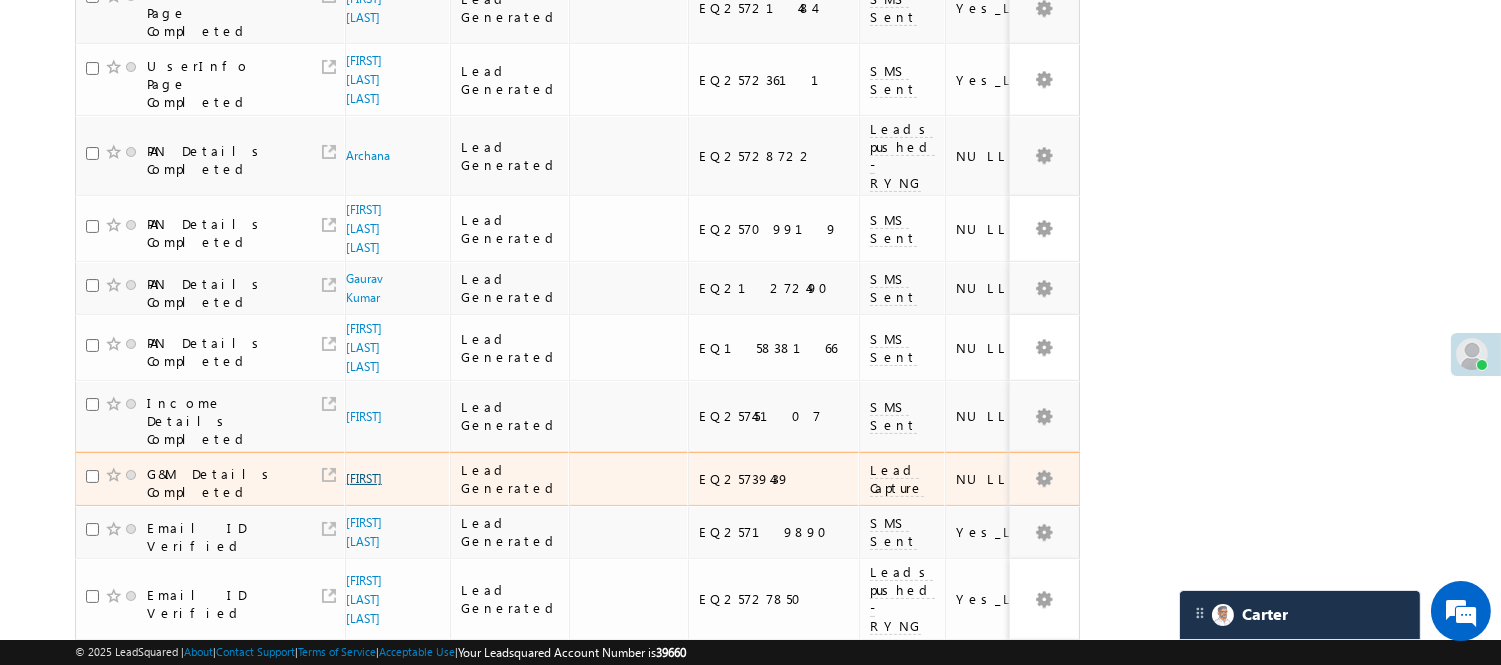 click on "[FIRST]" at bounding box center (364, 478) 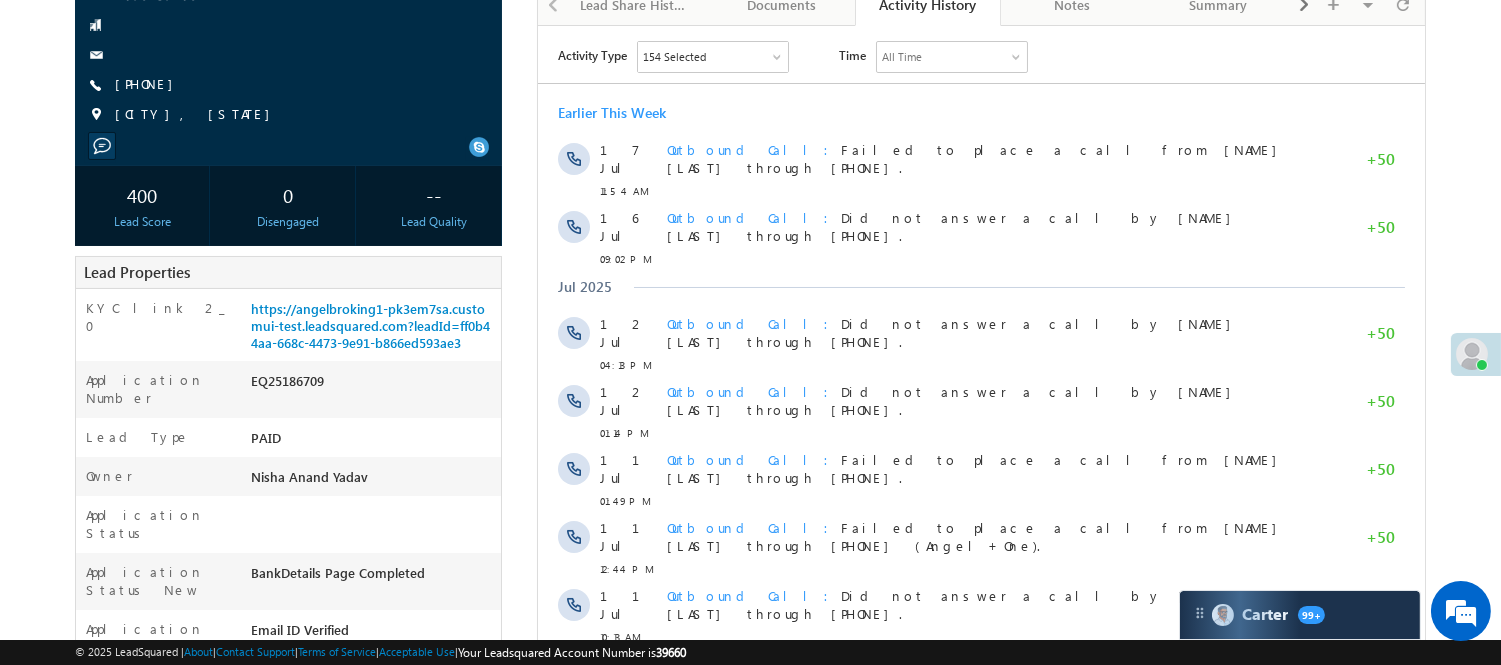 scroll, scrollTop: 0, scrollLeft: 0, axis: both 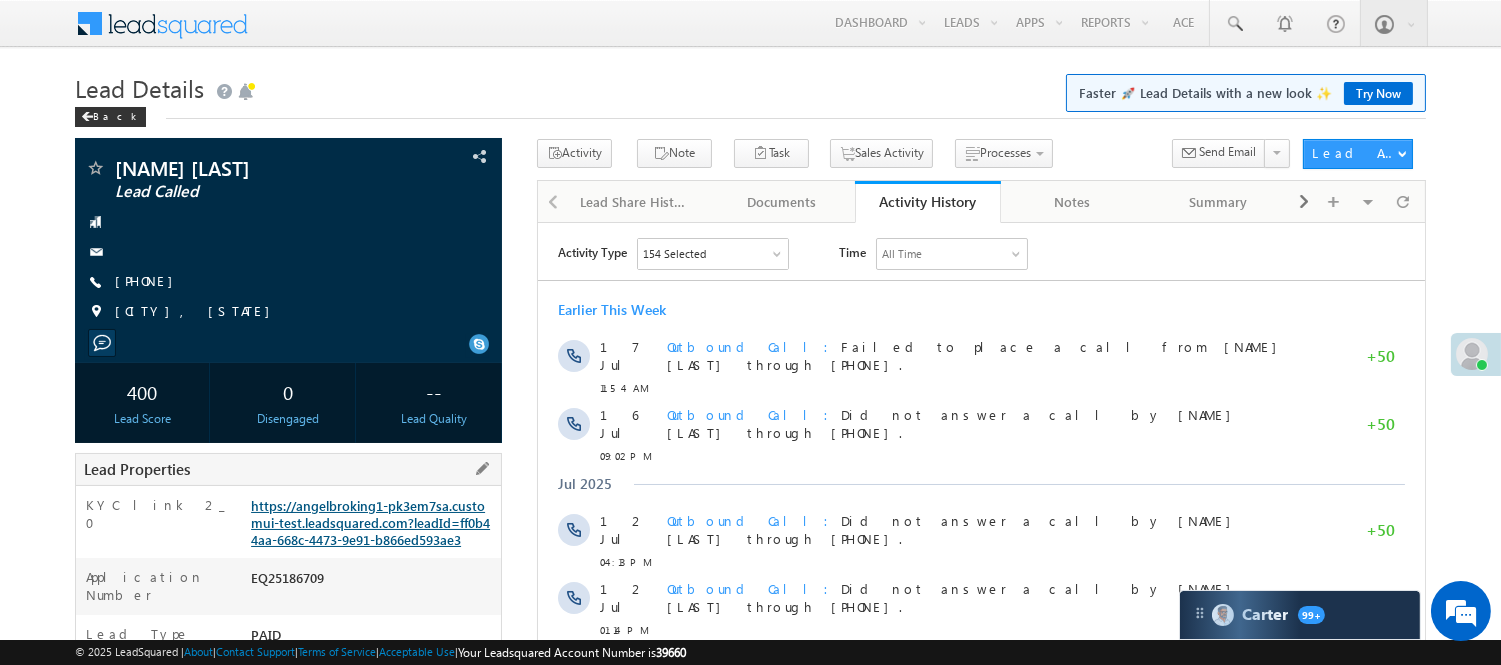 click on "https://angelbroking1-pk3em7sa.customui-test.leadsquared.com?leadId=ff0b44aa-668c-4473-9e91-b866ed593ae3" at bounding box center (370, 522) 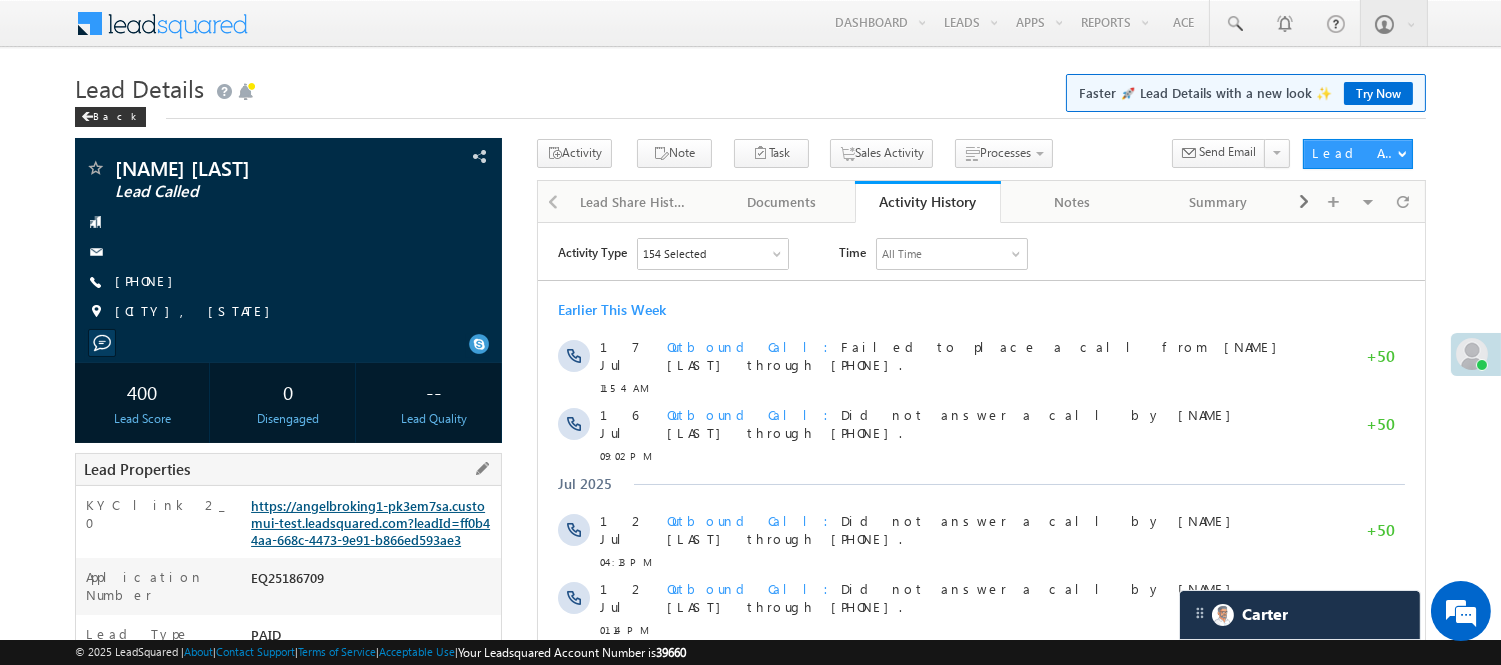 scroll, scrollTop: 0, scrollLeft: 0, axis: both 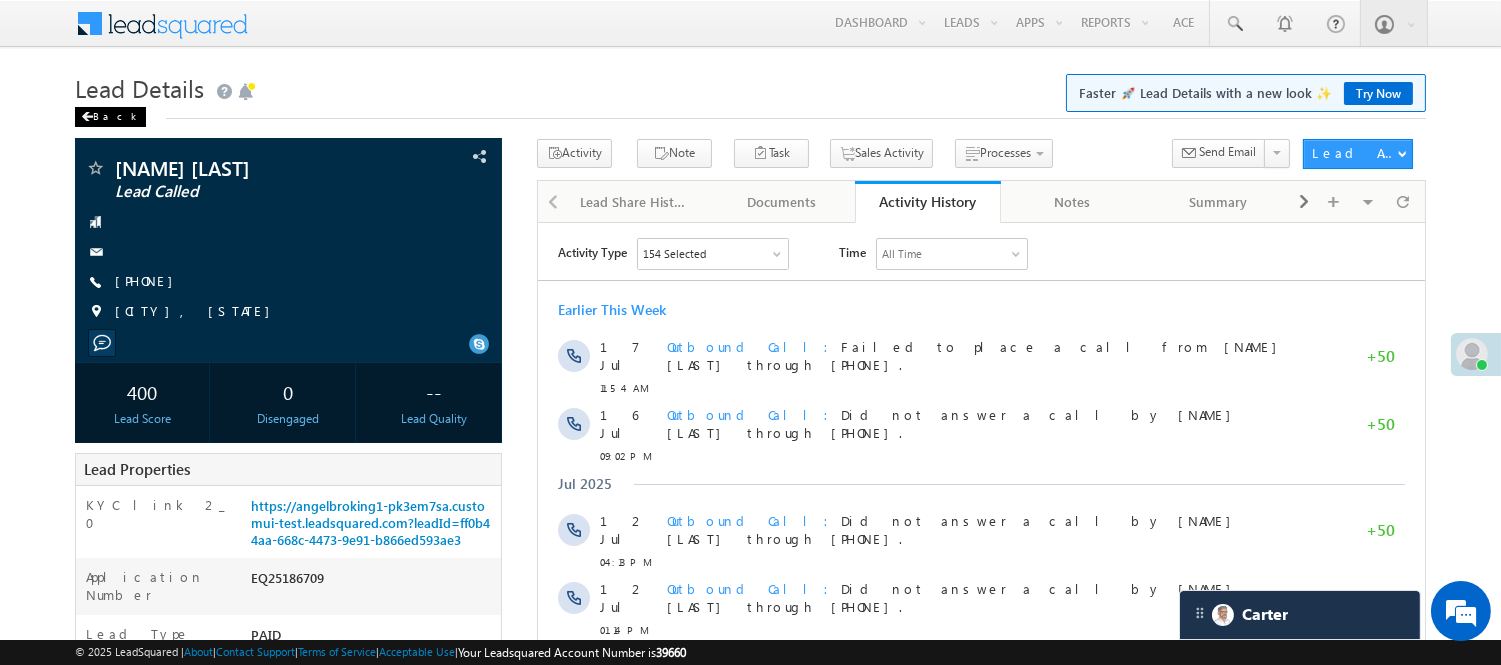 click on "Back" at bounding box center (110, 117) 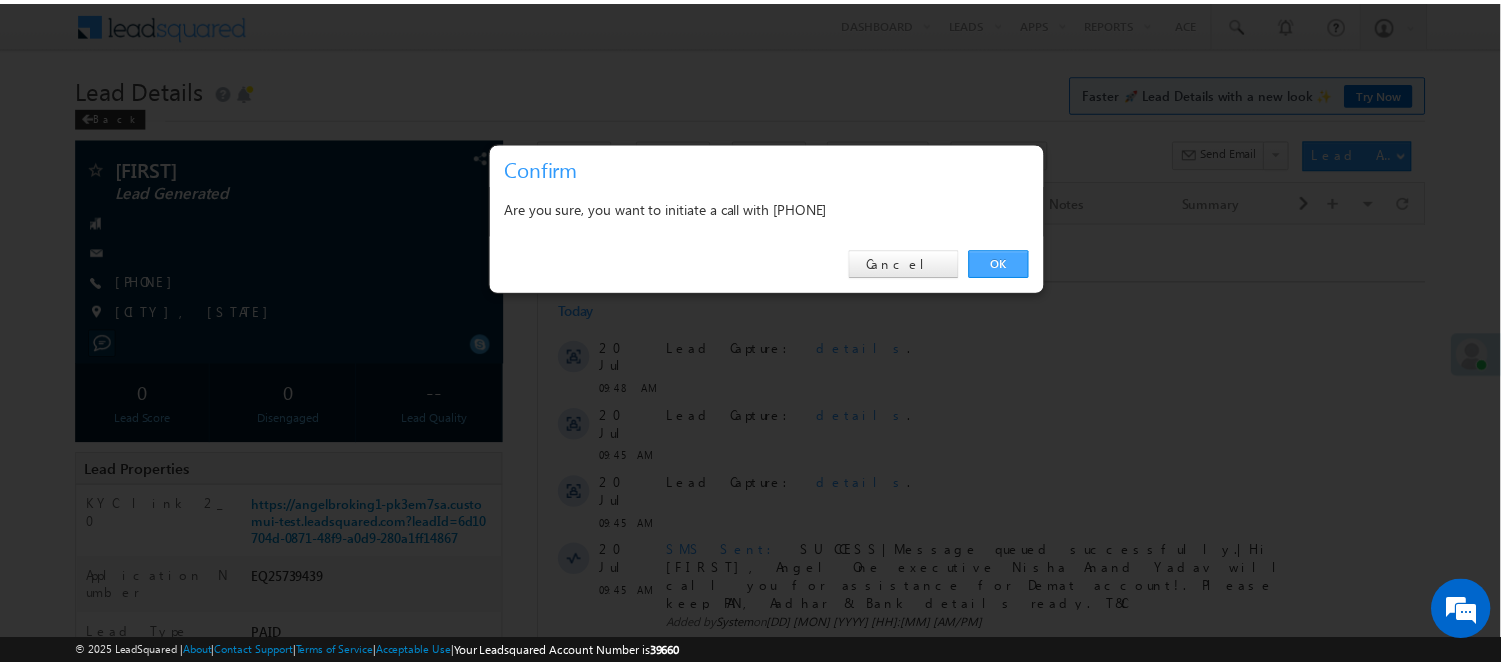 scroll, scrollTop: 0, scrollLeft: 0, axis: both 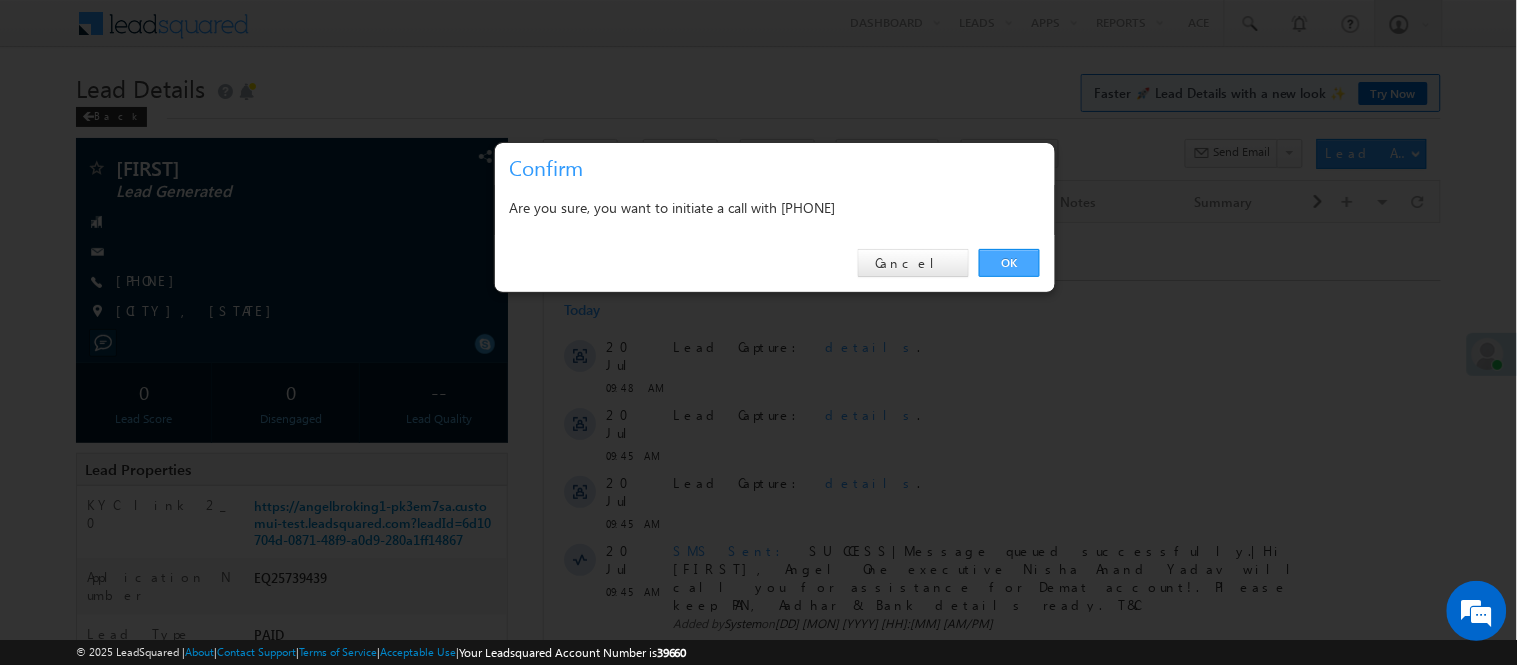 click on "OK" at bounding box center [1009, 263] 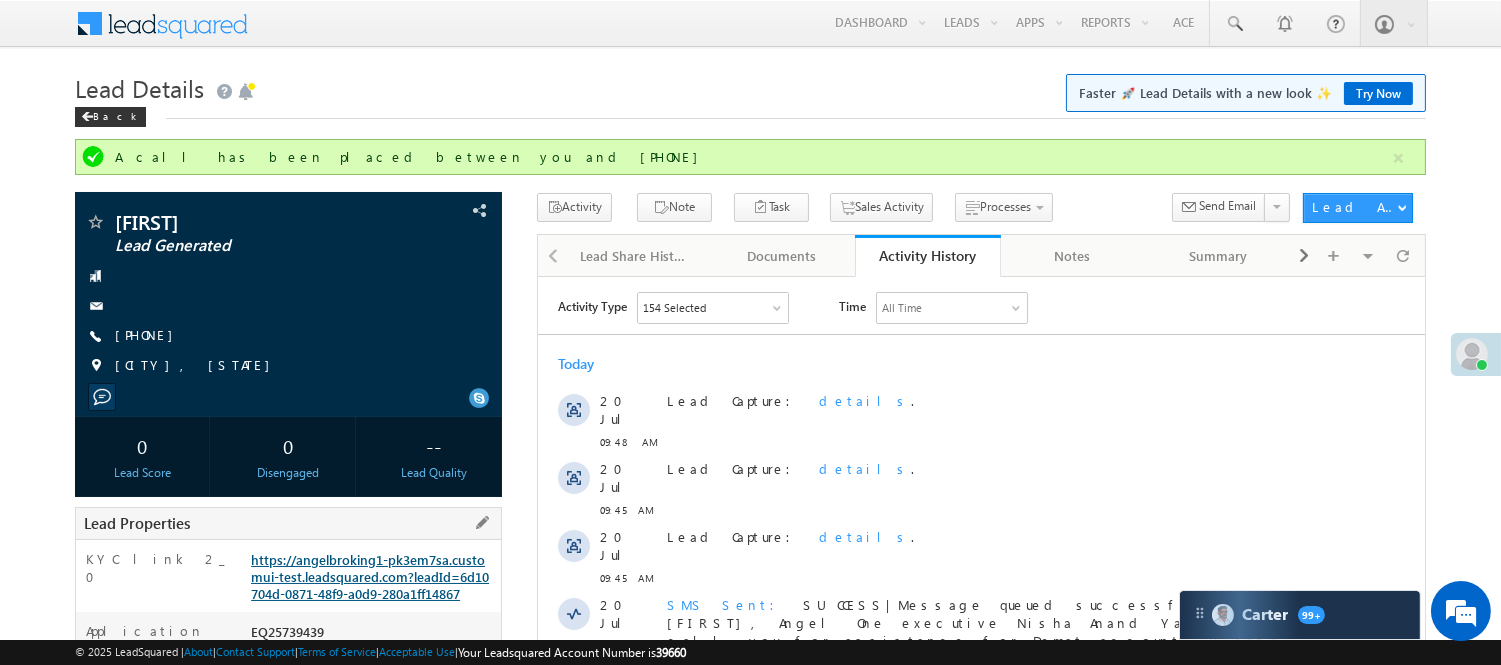 click on "https://angelbroking1-pk3em7sa.customui-test.leadsquared.com?leadId=6d10704d-0871-48f9-a0d9-280a1ff14867" at bounding box center (370, 576) 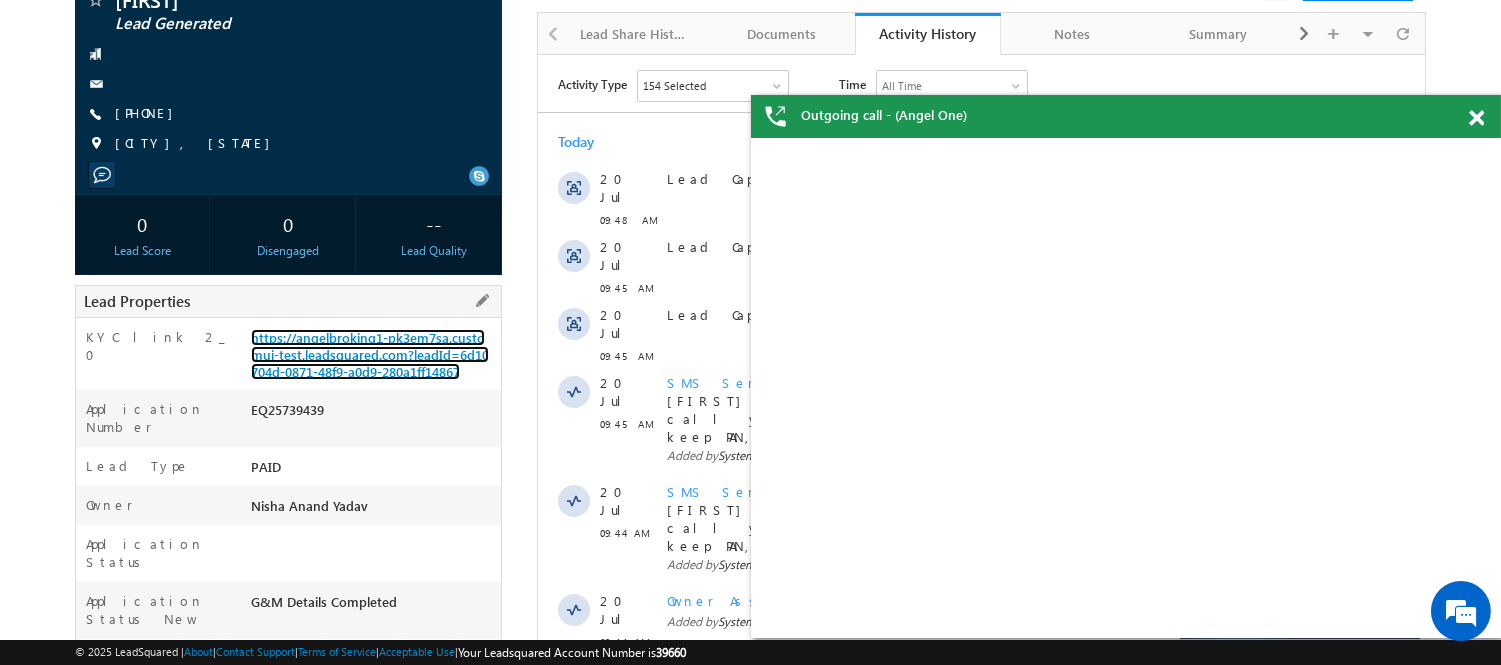 scroll, scrollTop: 0, scrollLeft: 0, axis: both 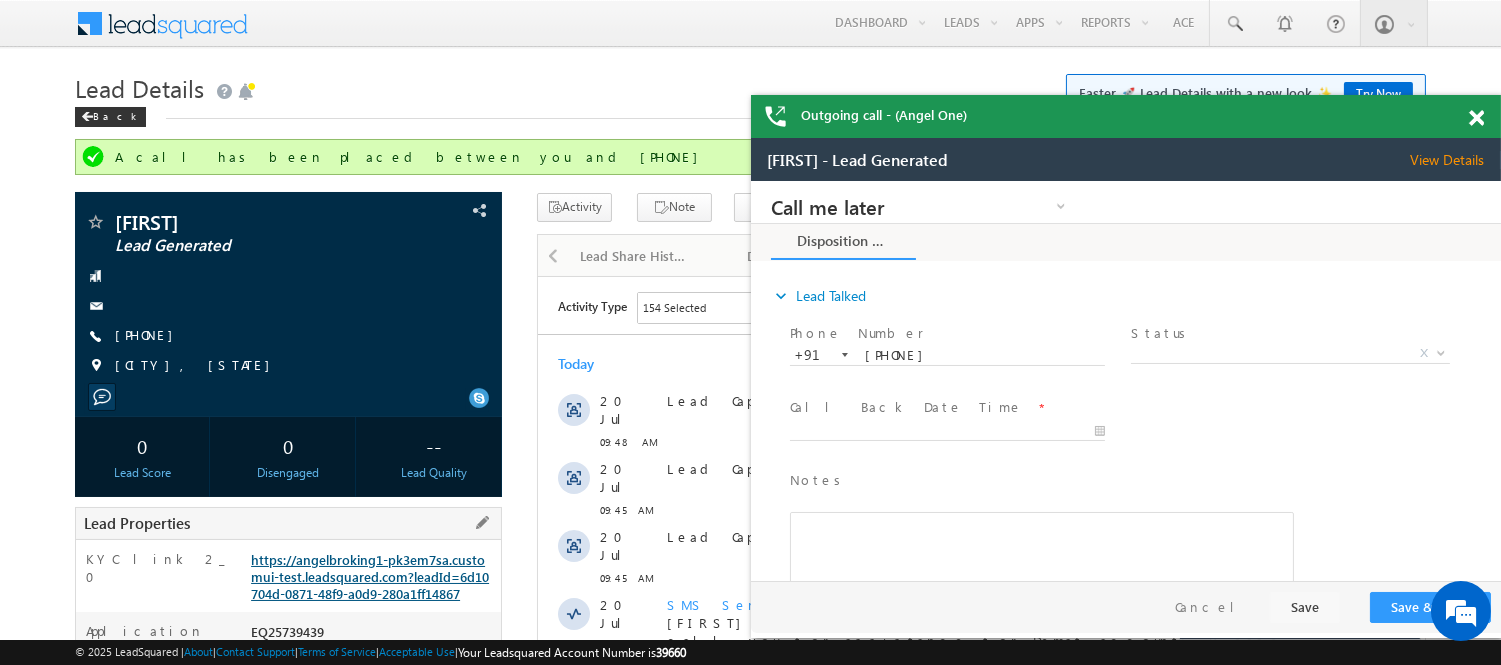 click on "https://angelbroking1-pk3em7sa.customui-test.leadsquared.com?leadId=6d10704d-0871-48f9-a0d9-280a1ff14867" at bounding box center (370, 576) 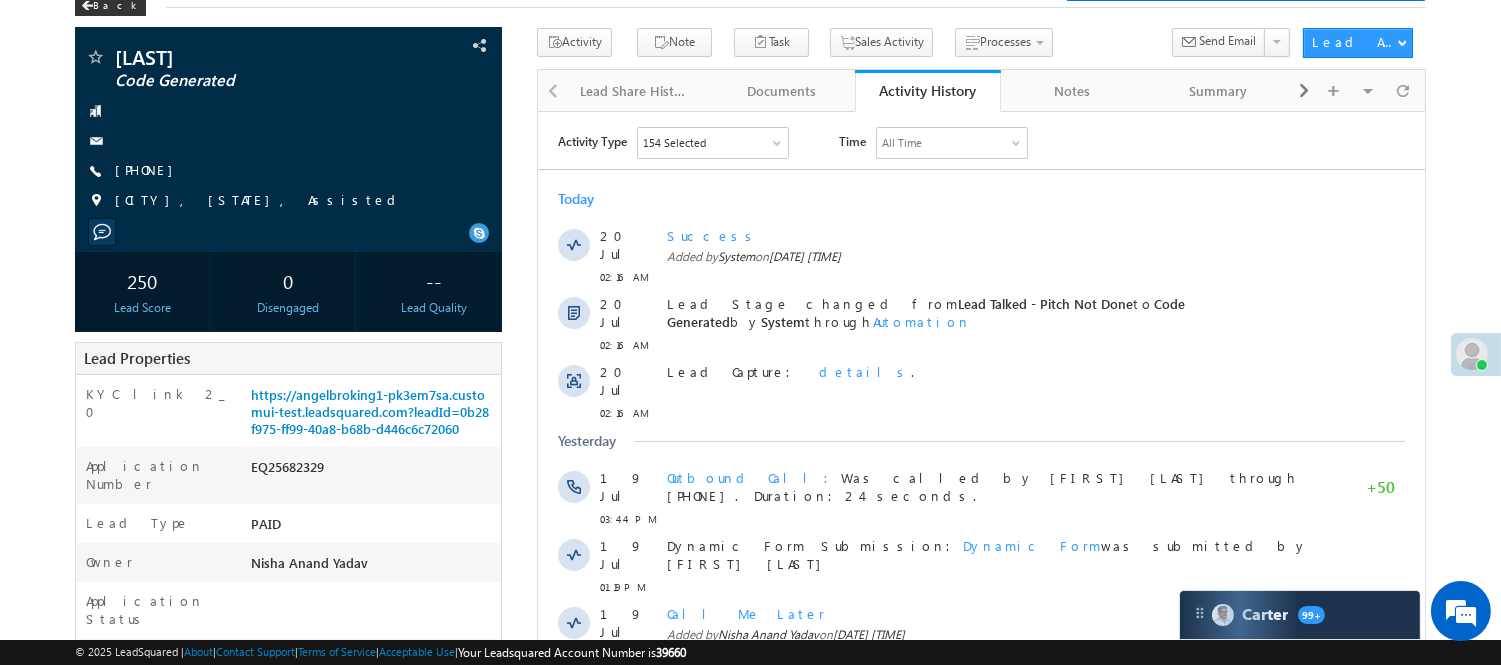 scroll, scrollTop: 0, scrollLeft: 0, axis: both 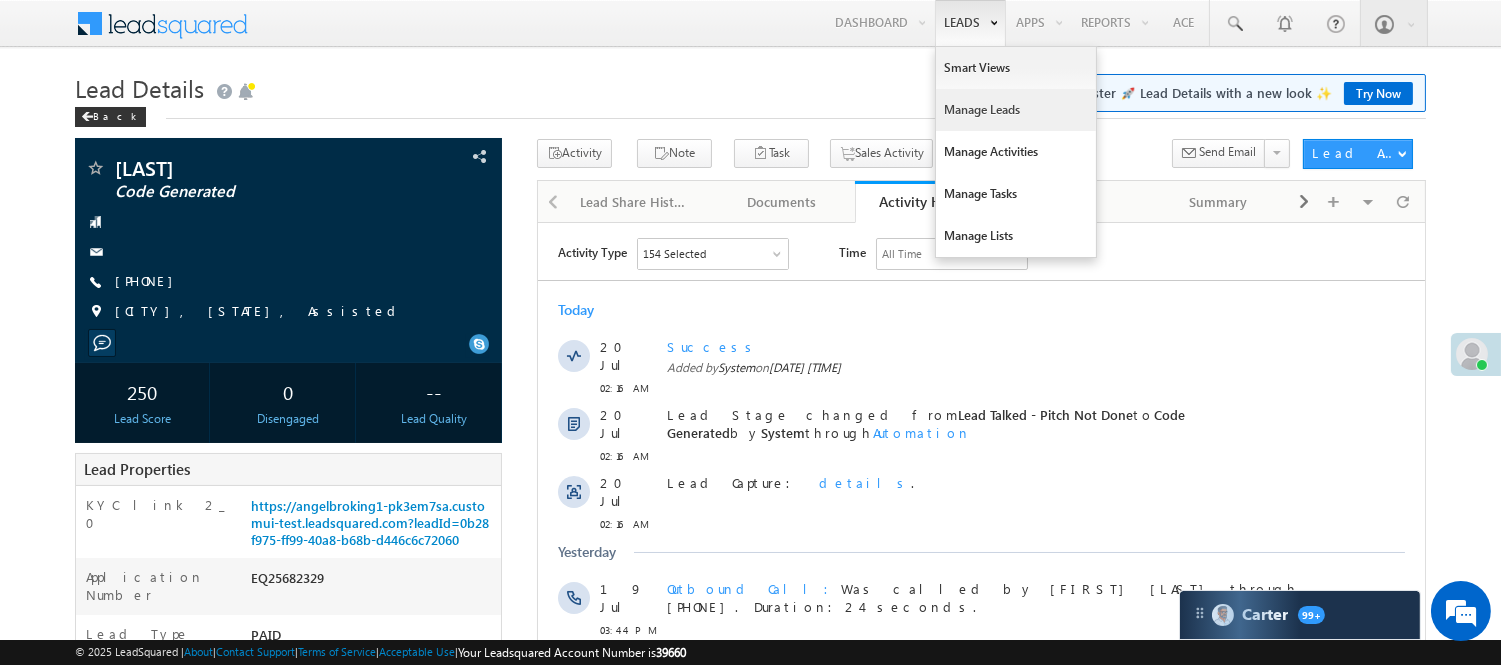 click on "Manage Leads" at bounding box center [1016, 110] 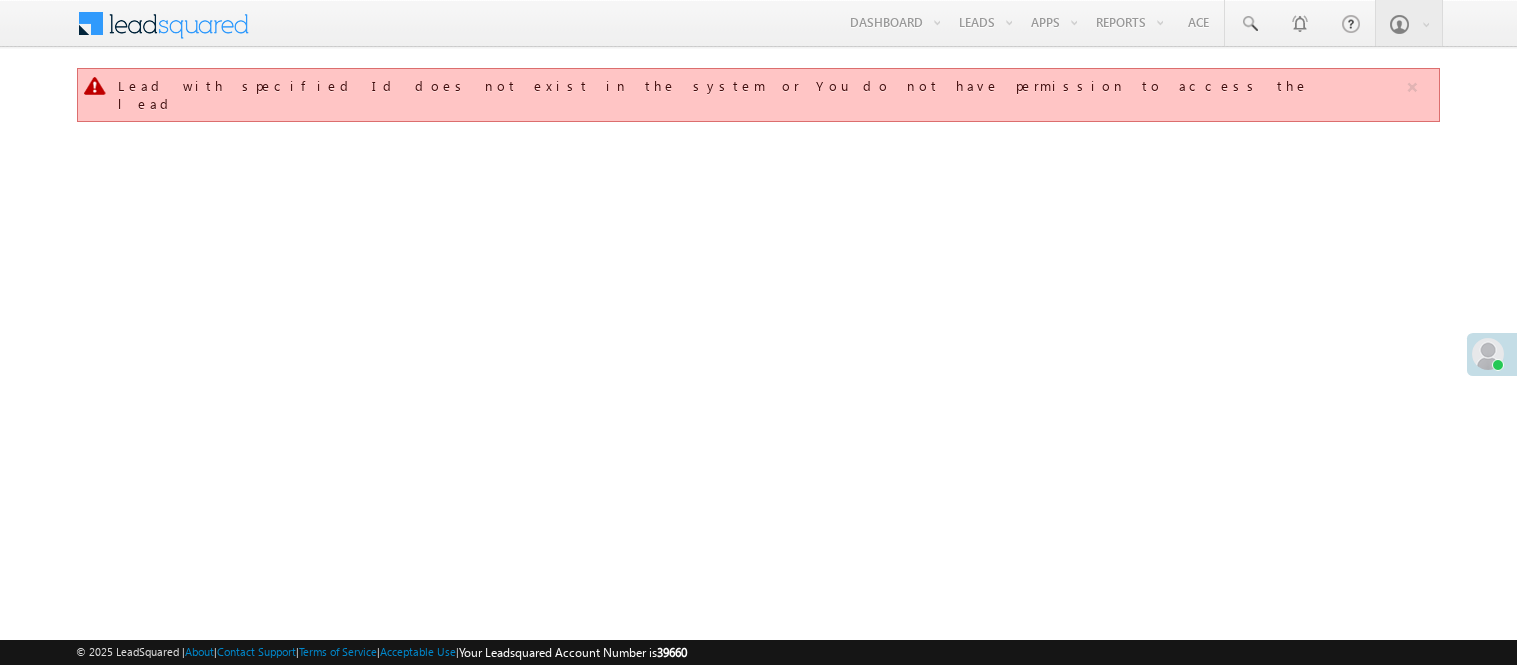 scroll, scrollTop: 0, scrollLeft: 0, axis: both 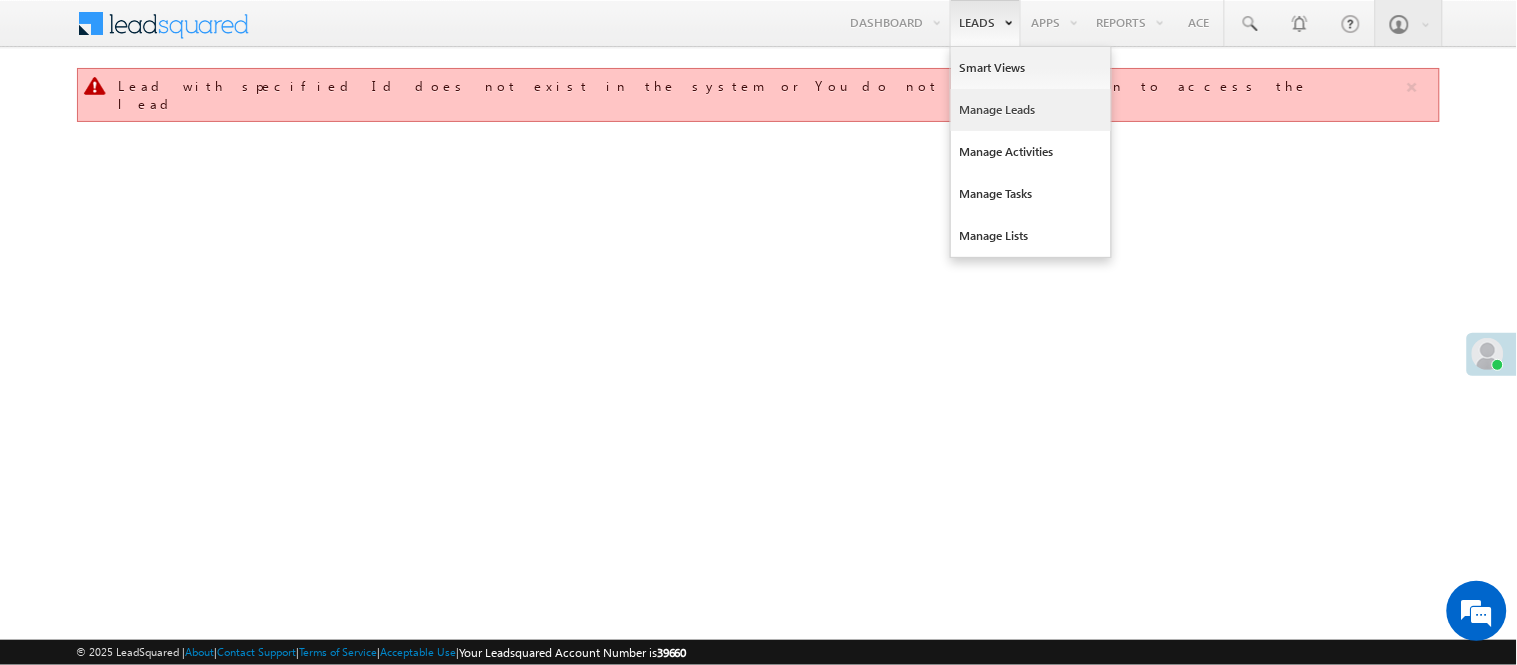 click on "Manage Leads" at bounding box center (1031, 110) 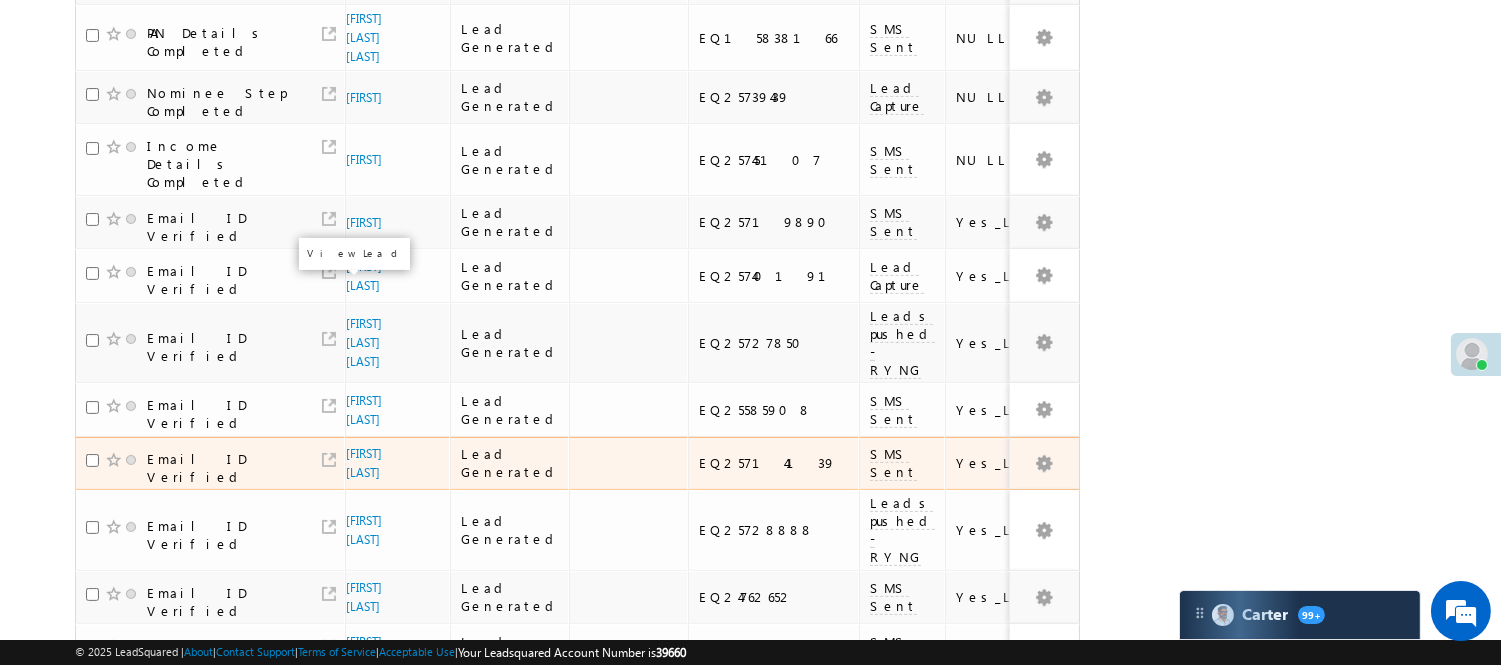 scroll, scrollTop: 555, scrollLeft: 0, axis: vertical 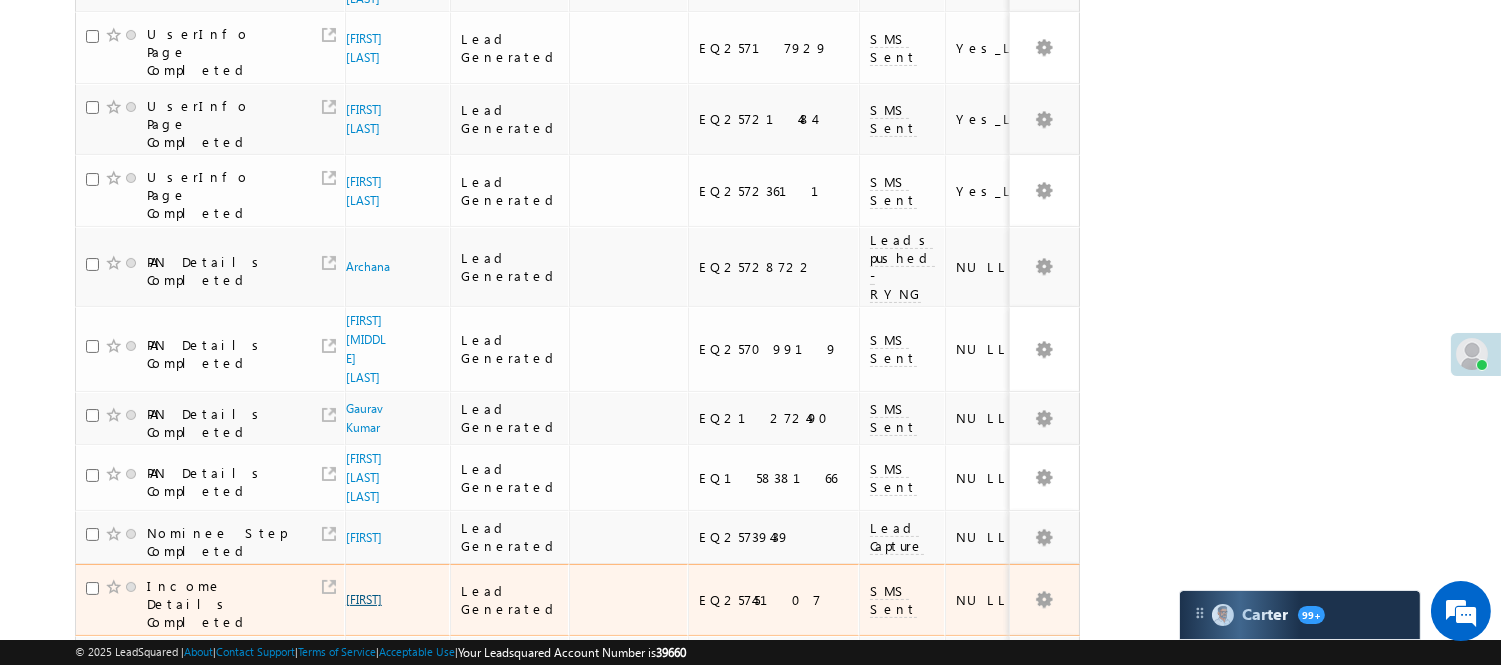 click on "[PERSON]" at bounding box center (364, 599) 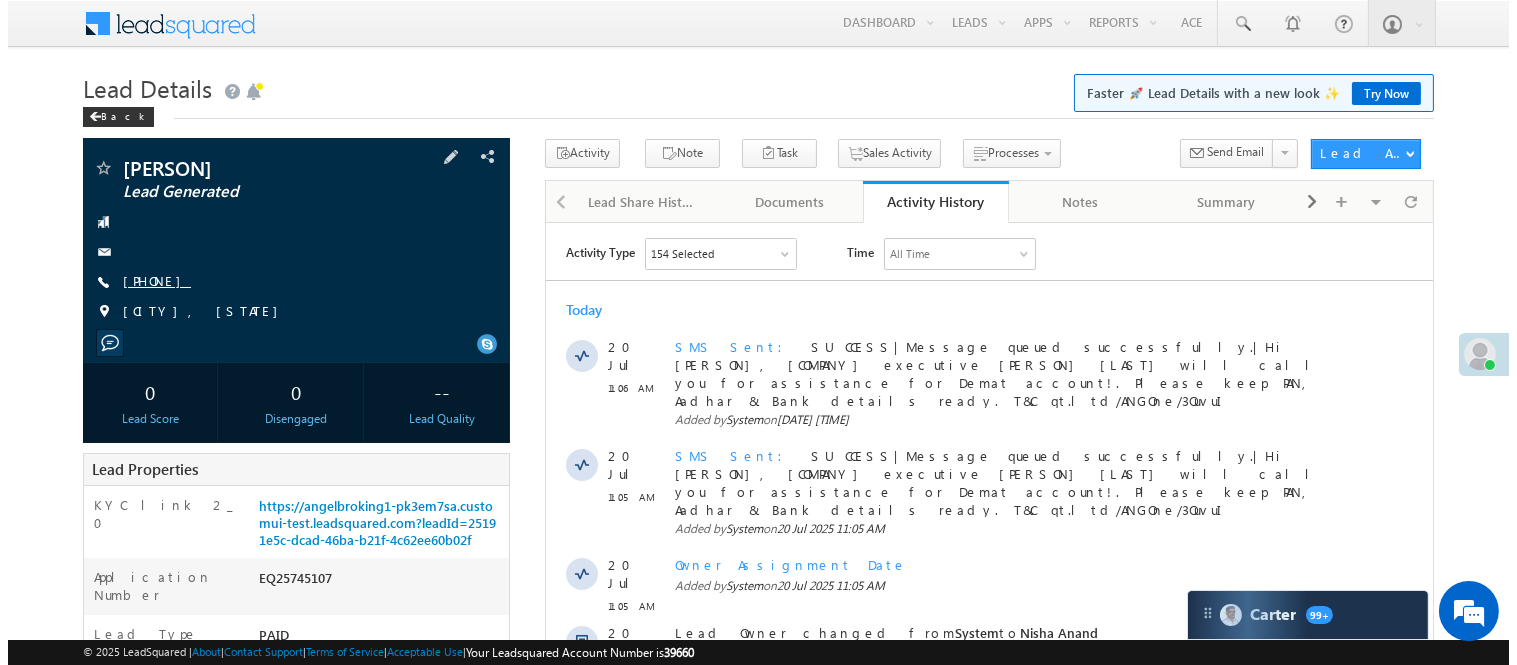 scroll, scrollTop: 0, scrollLeft: 0, axis: both 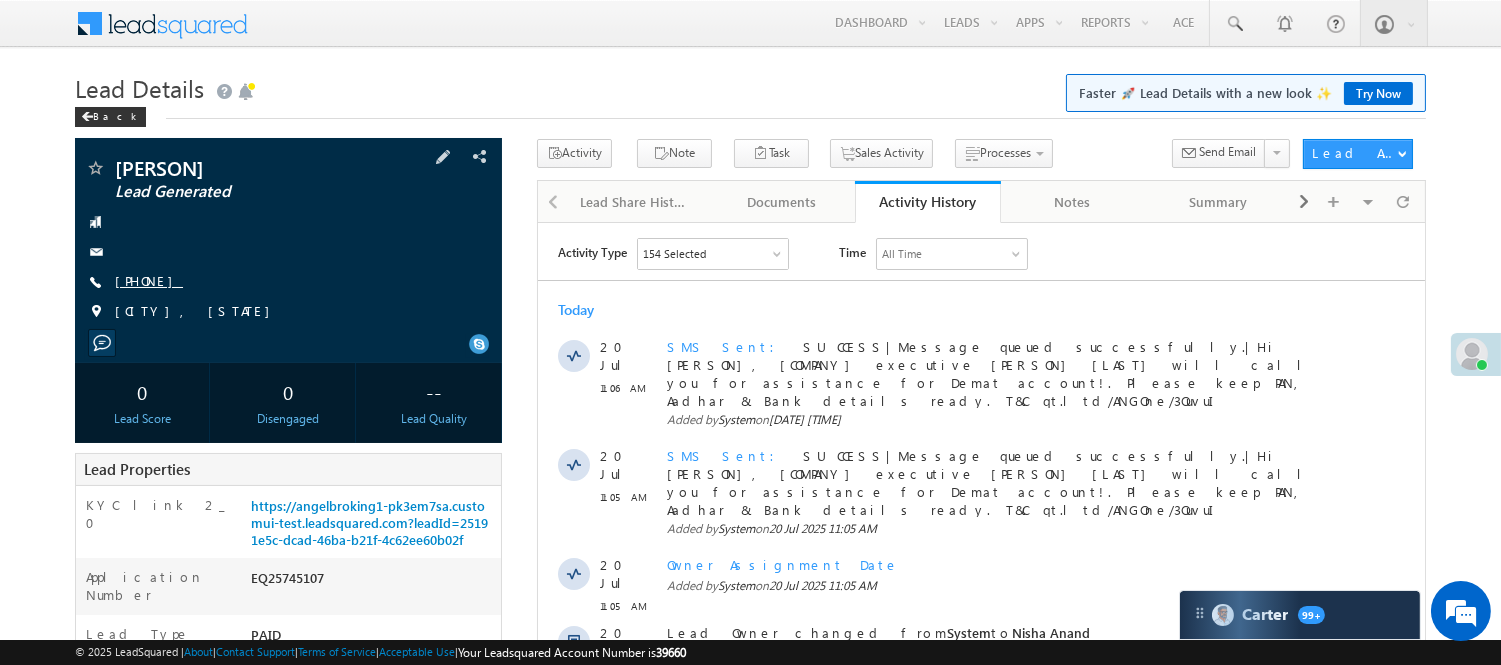 click on "[PHONE]" at bounding box center [149, 280] 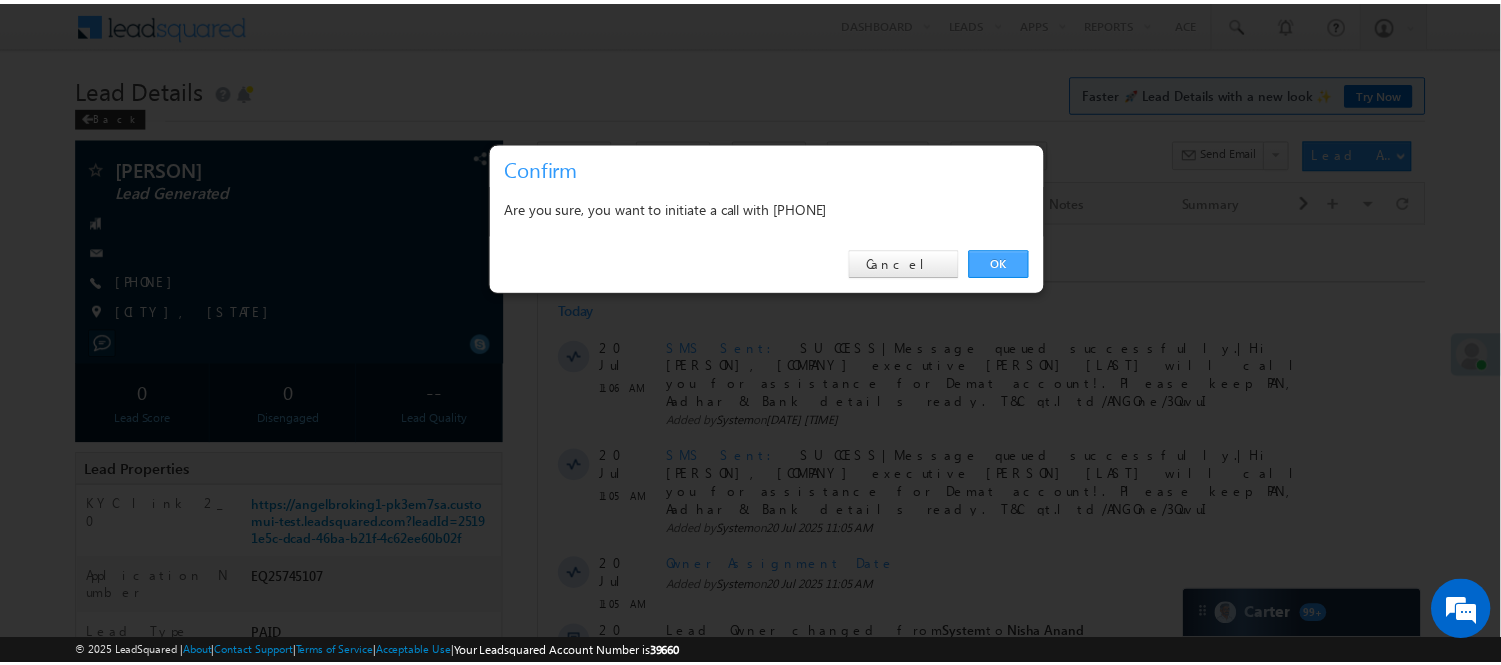 scroll, scrollTop: 0, scrollLeft: 0, axis: both 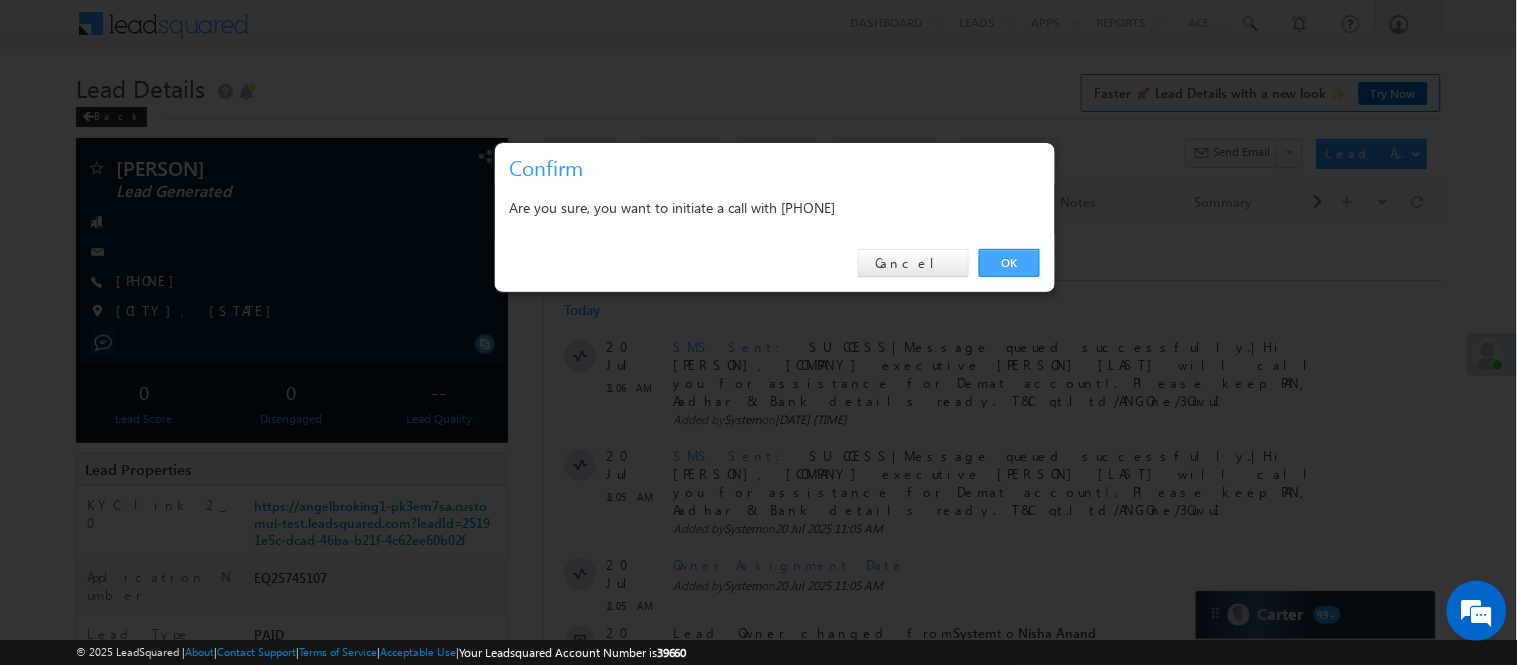 click on "OK" at bounding box center (1009, 263) 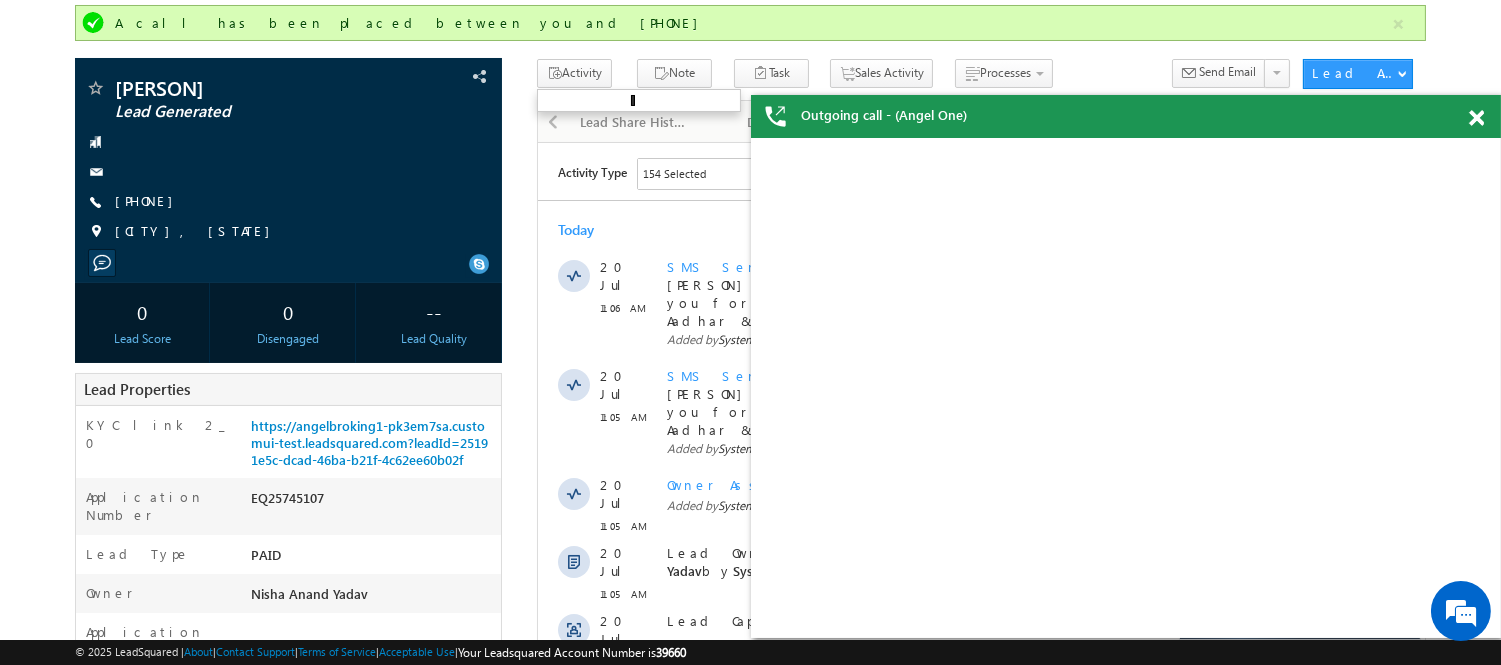 scroll, scrollTop: 444, scrollLeft: 0, axis: vertical 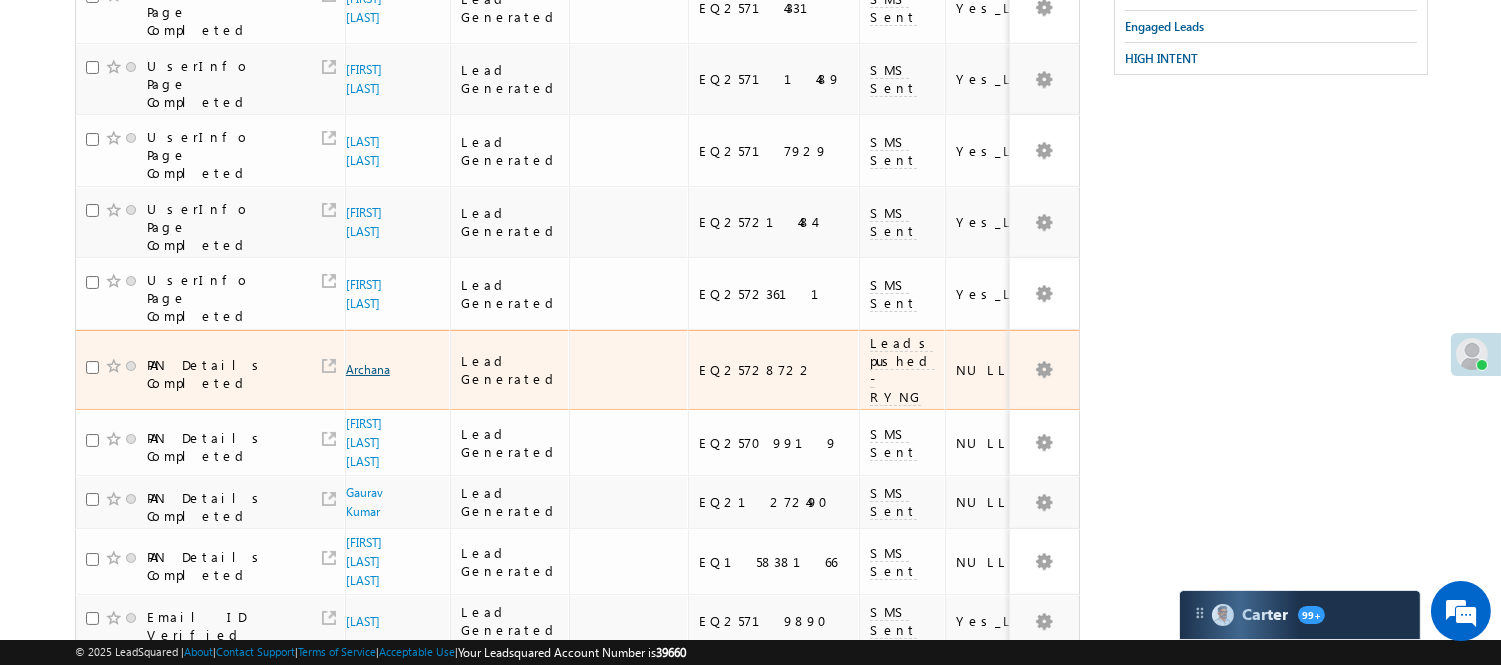 click on "Archana" at bounding box center (368, 369) 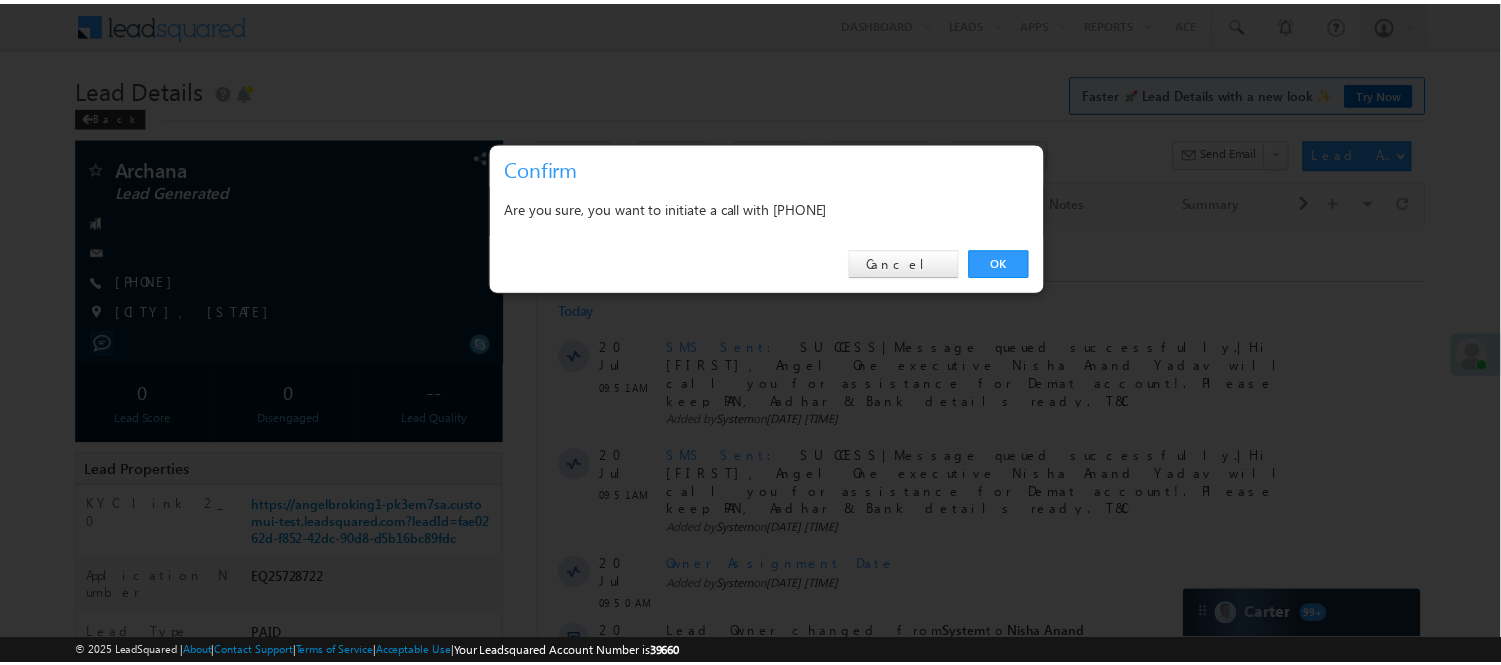 scroll, scrollTop: 0, scrollLeft: 0, axis: both 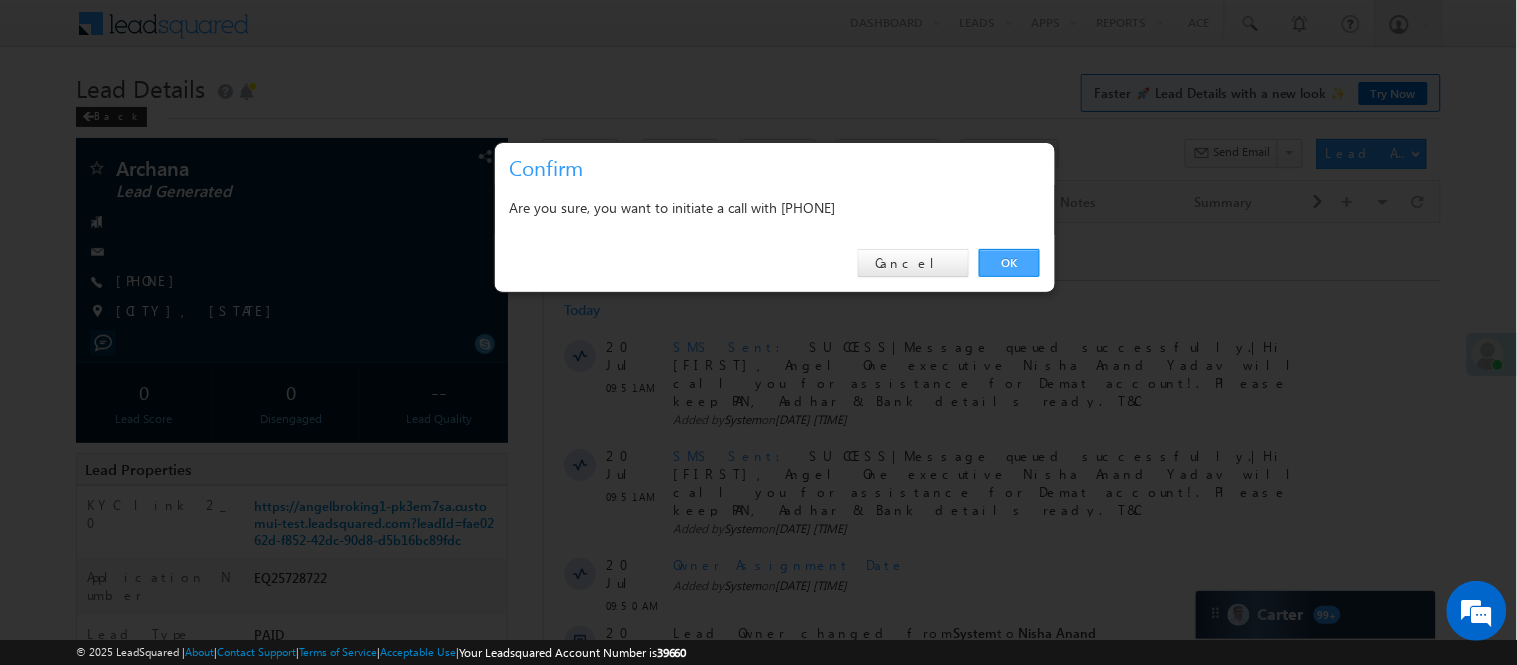 drag, startPoint x: 1027, startPoint y: 264, endPoint x: 487, endPoint y: 38, distance: 585.3853 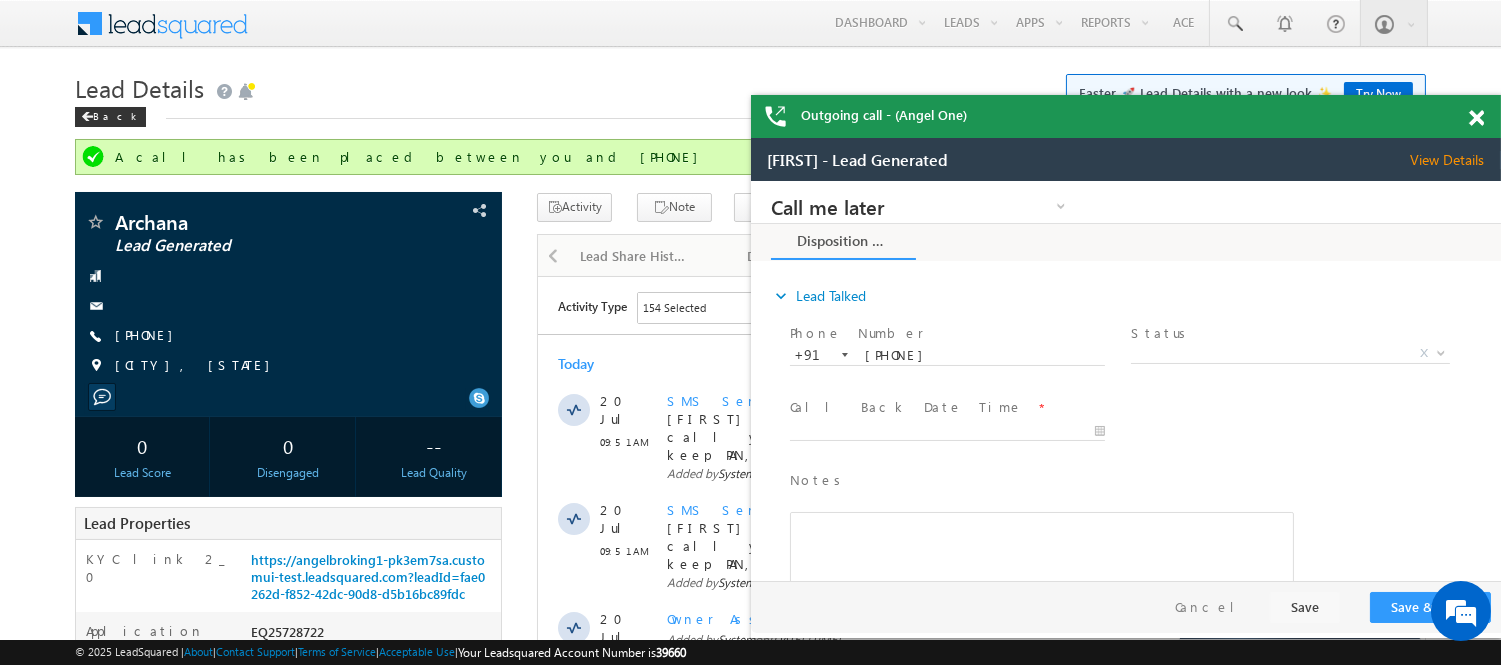 scroll, scrollTop: 0, scrollLeft: 0, axis: both 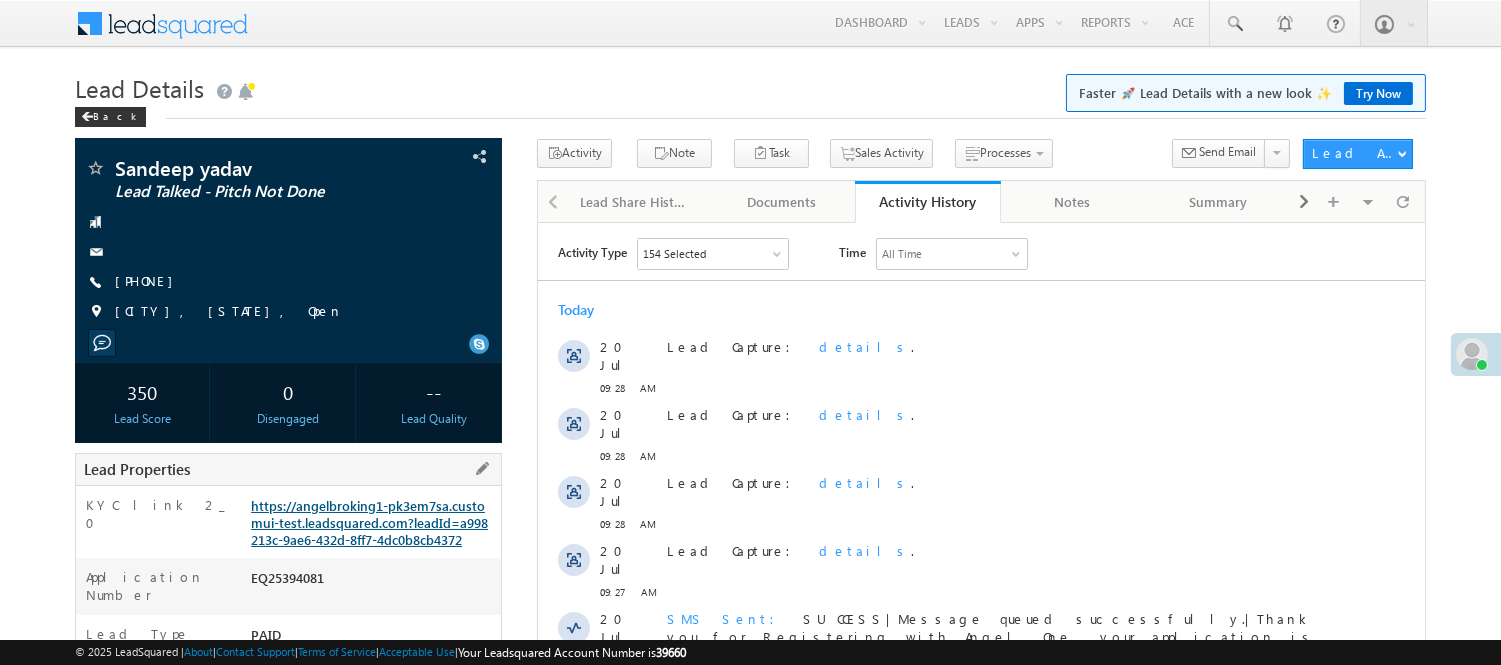 click on "https://angelbroking1-pk3em7sa.customui-test.leadsquared.com?leadId=a998213c-9ae6-432d-8ff7-4dc0b8cb4372" at bounding box center [369, 522] 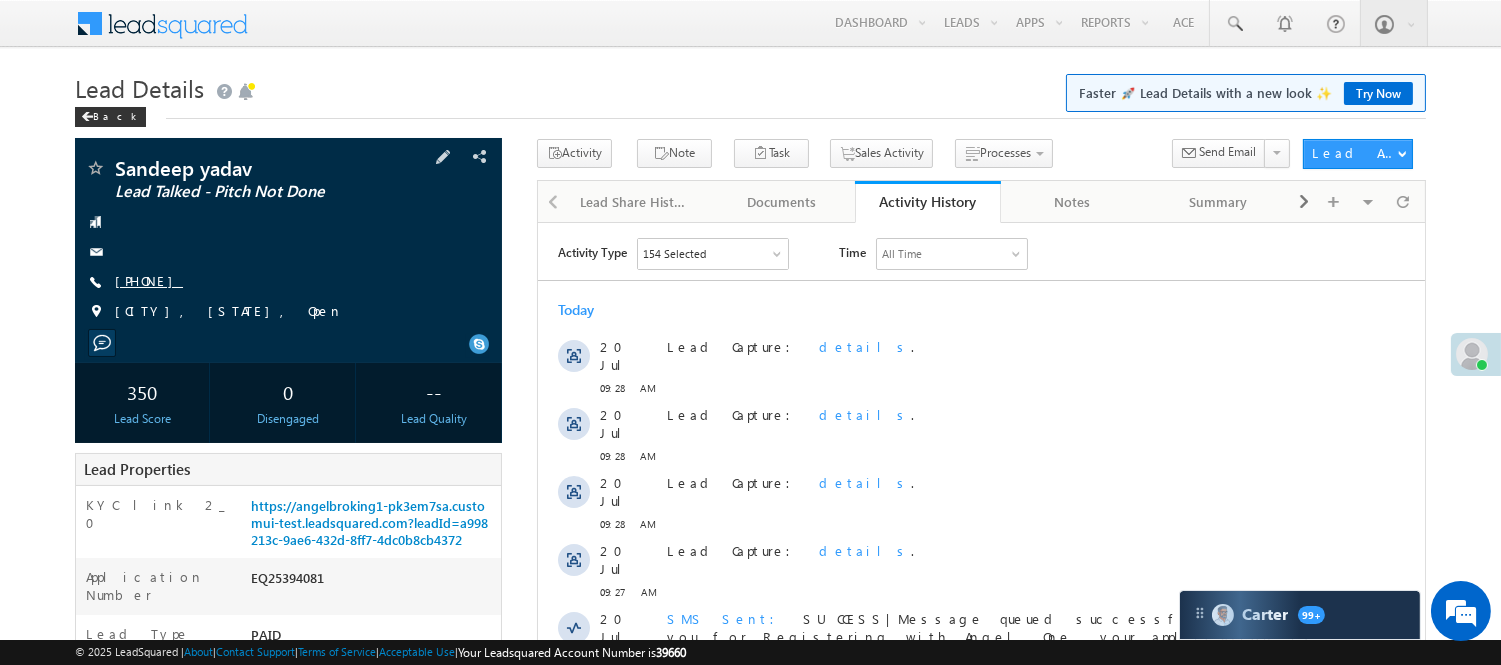 click on "+91-6394028448" at bounding box center (149, 280) 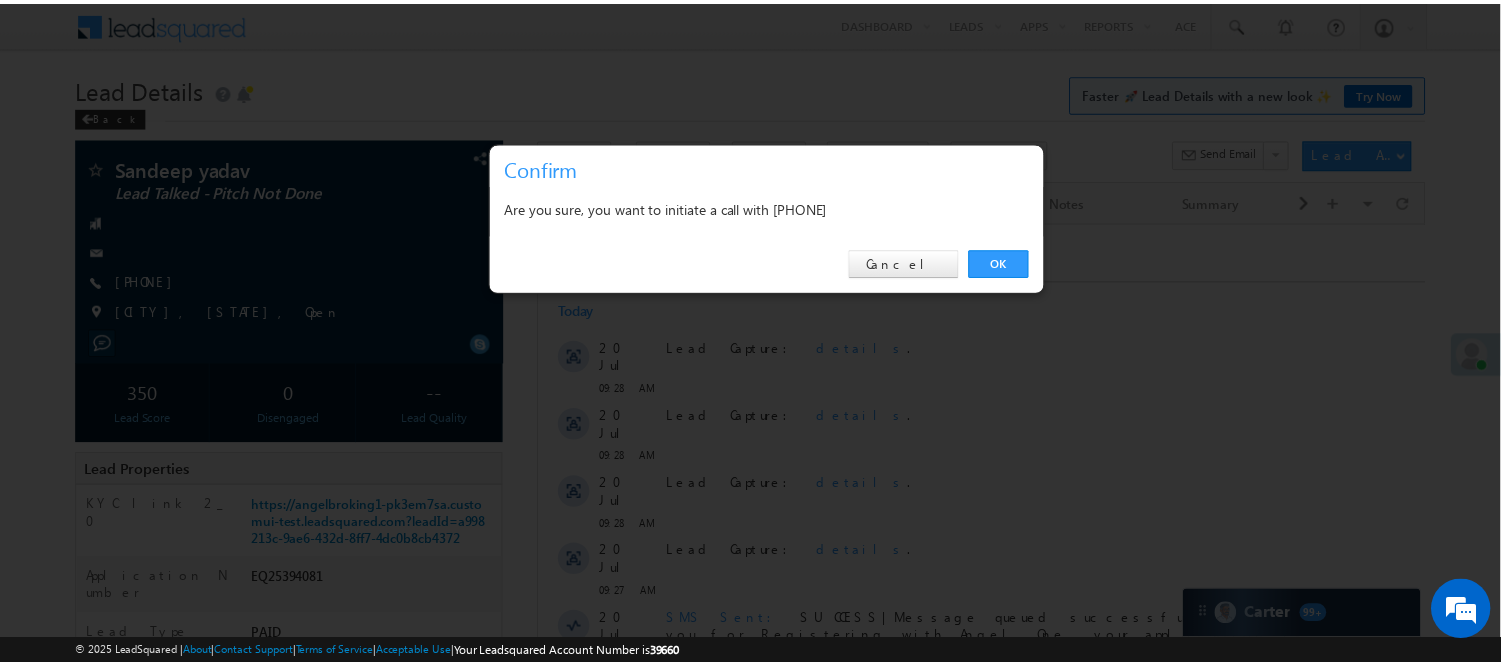 scroll, scrollTop: 0, scrollLeft: 0, axis: both 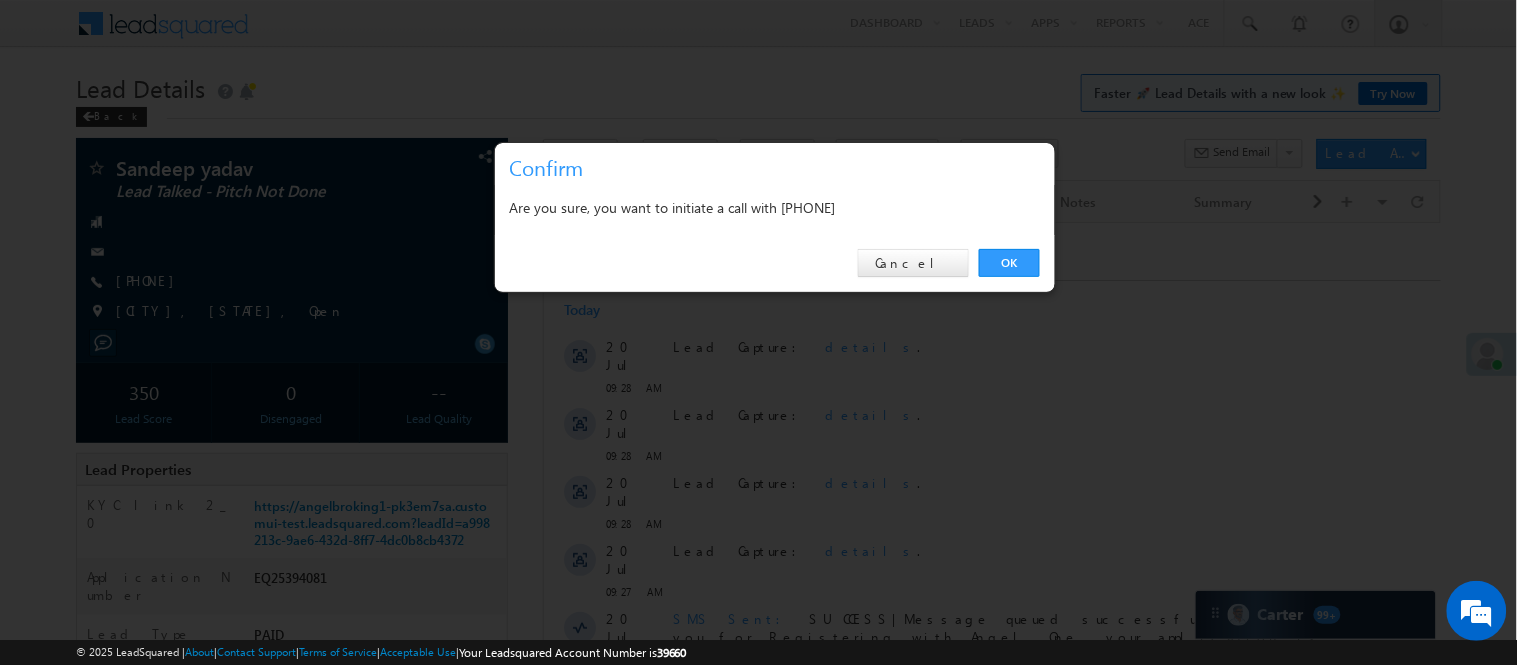 click on "OK Cancel" at bounding box center (775, 263) 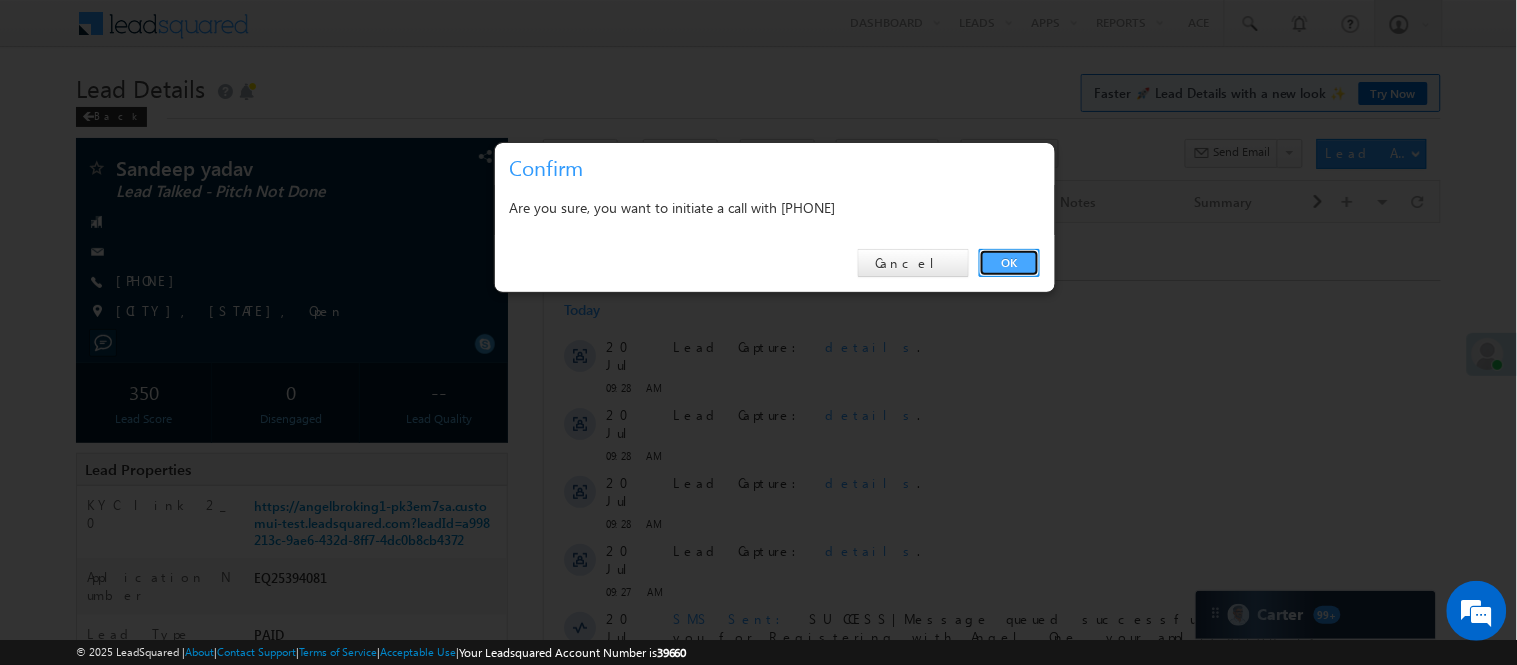 click on "OK" at bounding box center (1009, 263) 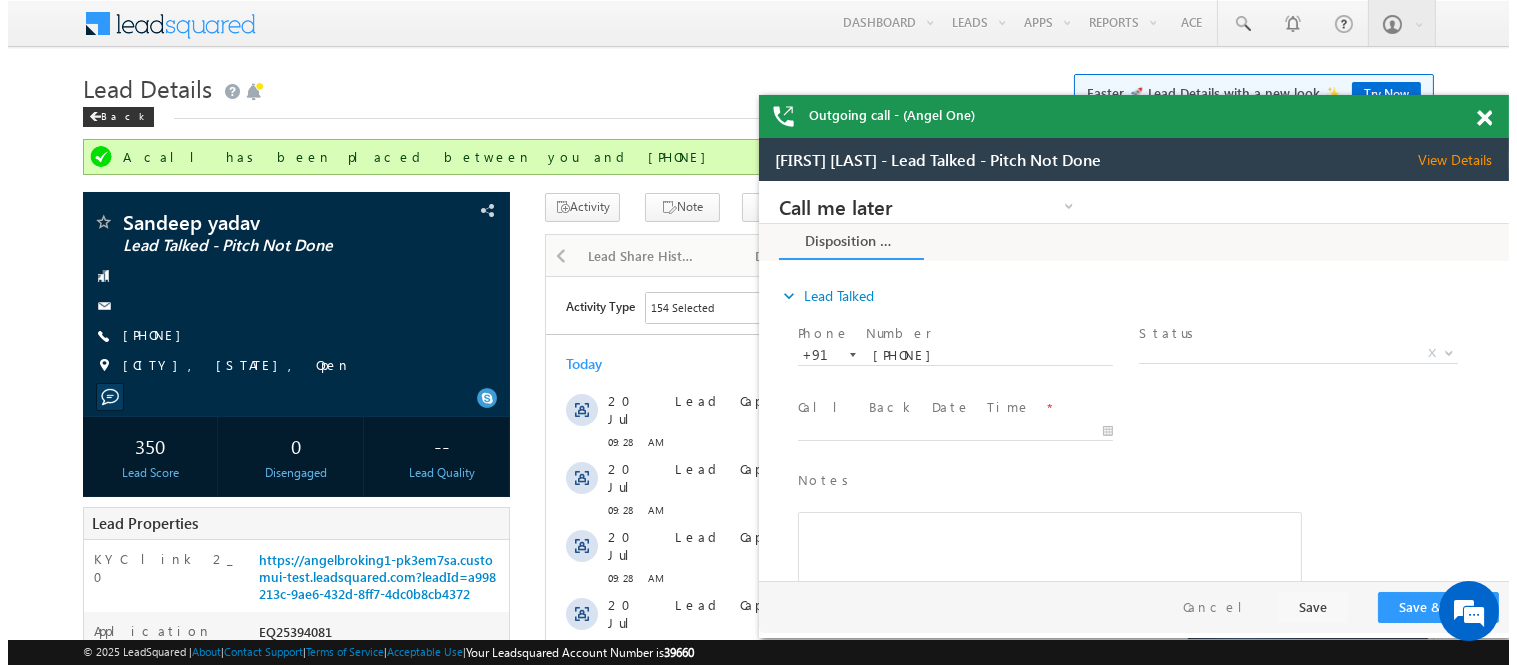 scroll, scrollTop: 0, scrollLeft: 0, axis: both 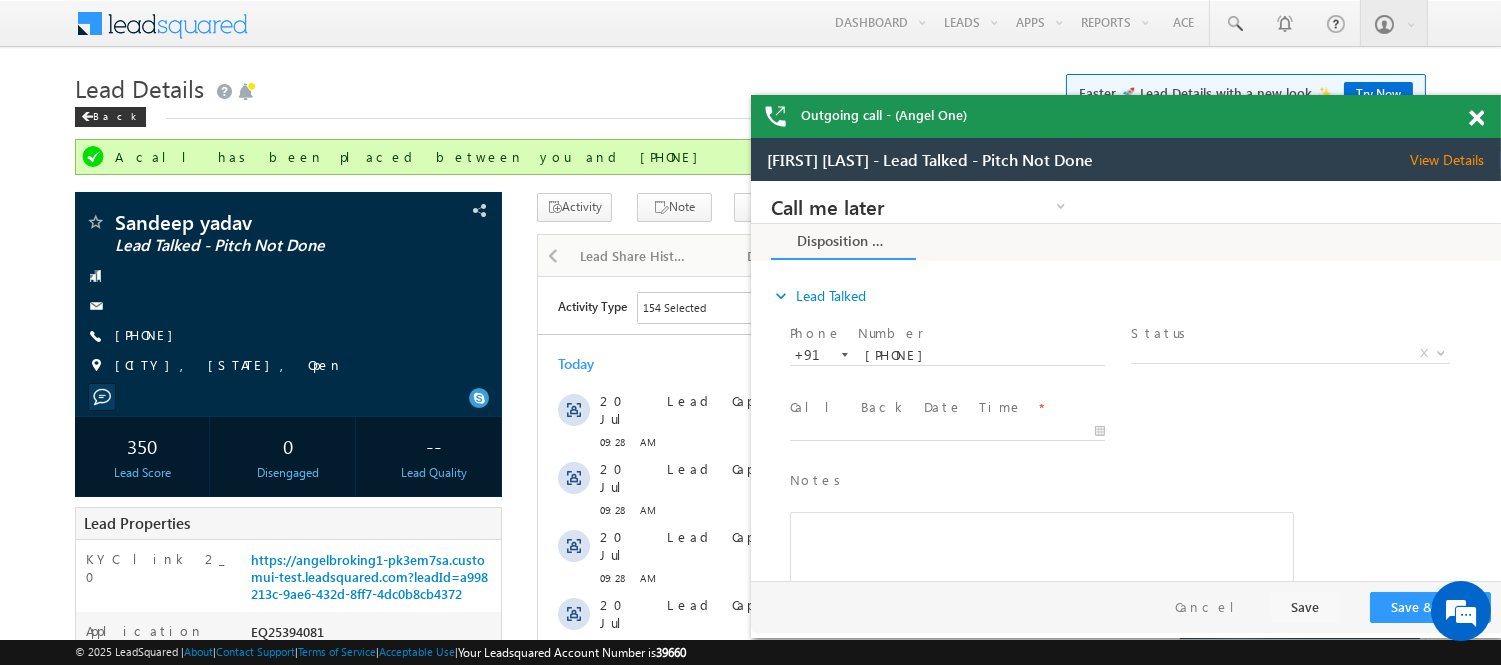 drag, startPoint x: 1476, startPoint y: 111, endPoint x: 890, endPoint y: 193, distance: 591.7094 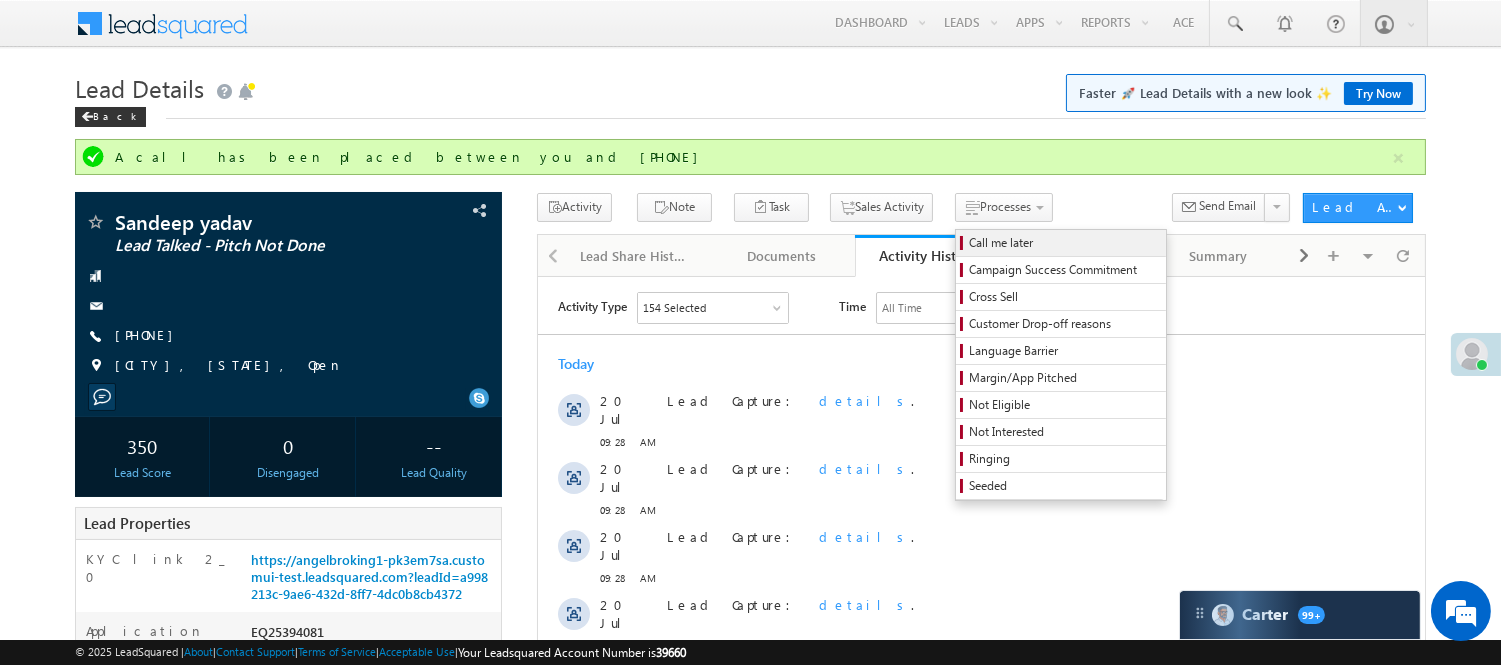 click on "Call me later" at bounding box center (1064, 243) 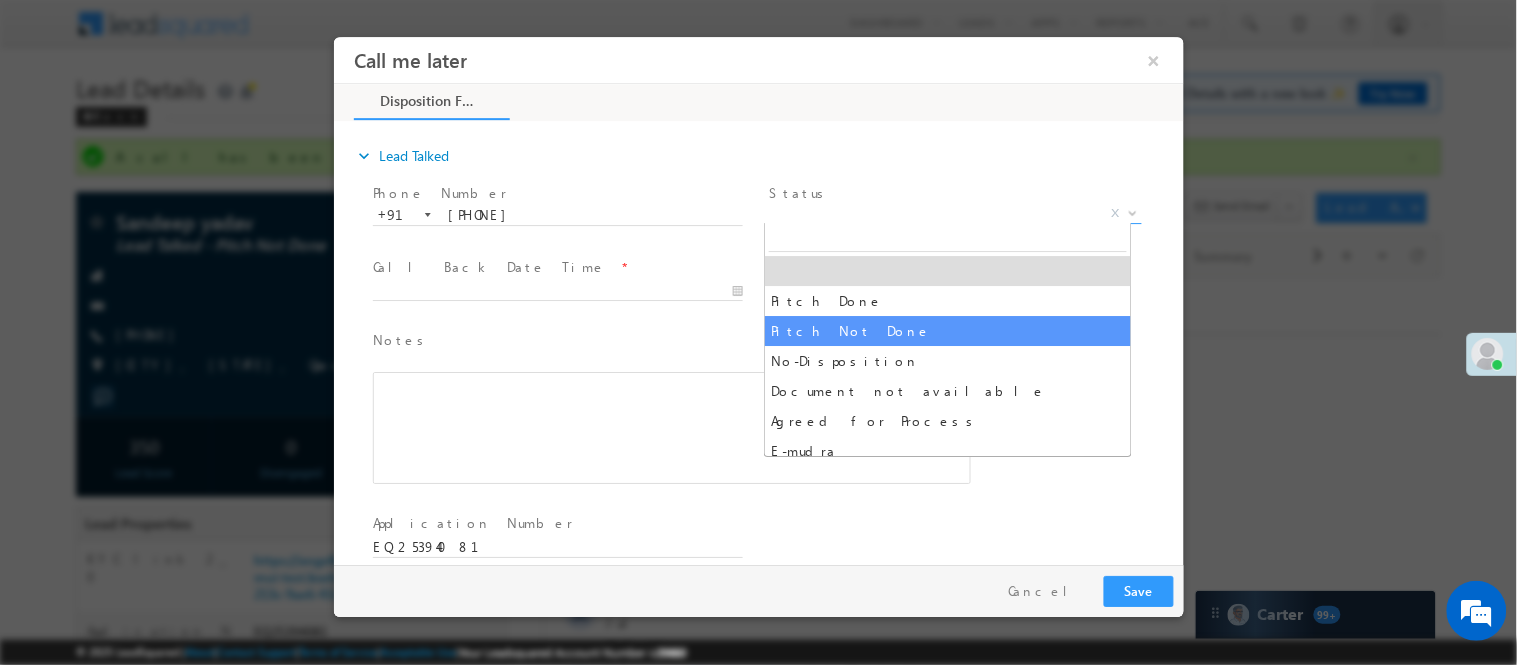 select on "Pitch Not Done" 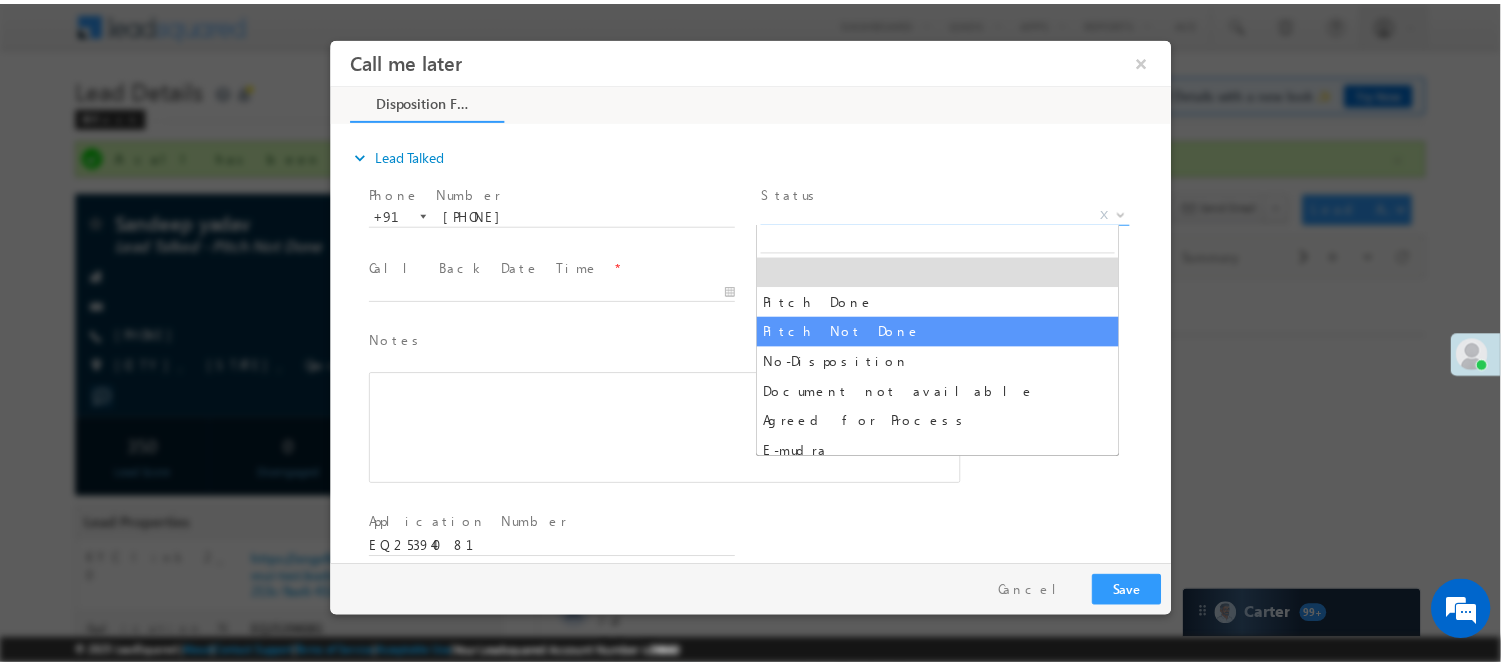 scroll, scrollTop: 0, scrollLeft: 0, axis: both 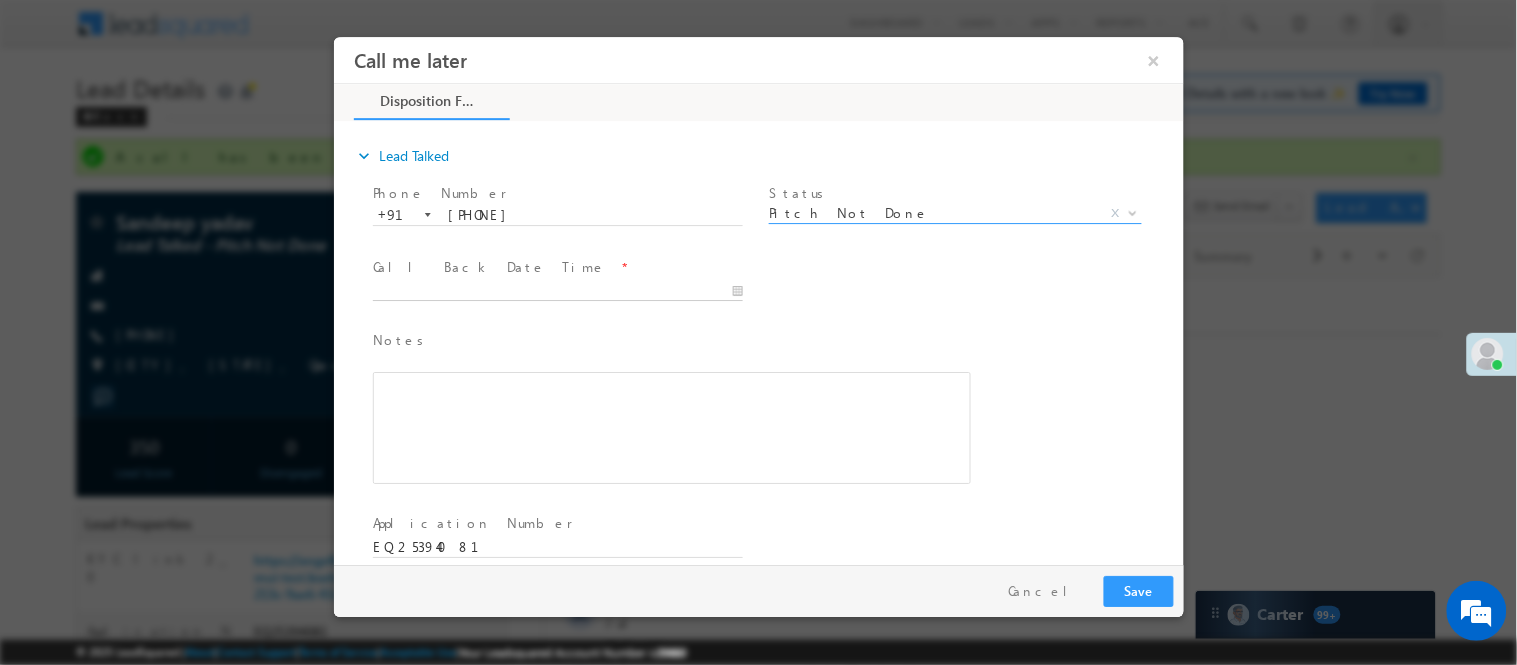 drag, startPoint x: 693, startPoint y: 286, endPoint x: 712, endPoint y: 305, distance: 26.870058 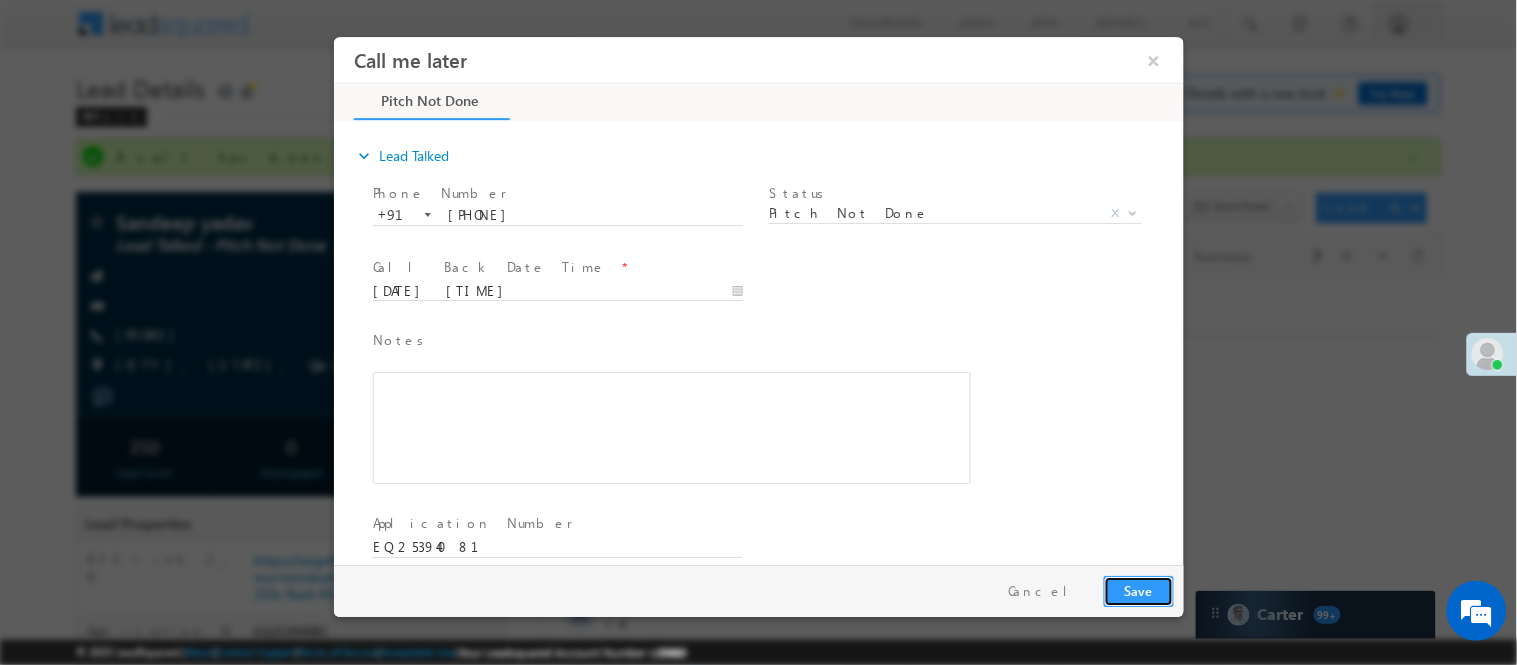 click on "Save" at bounding box center (1138, 590) 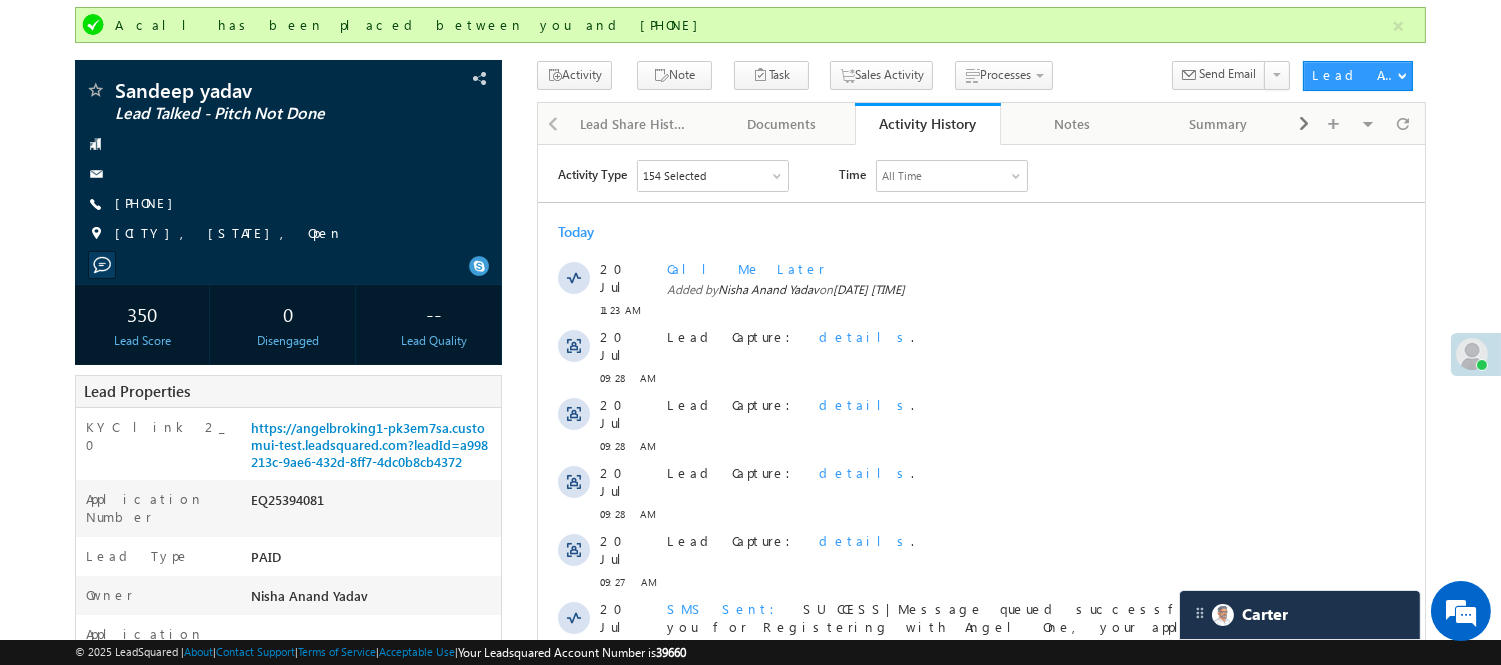 scroll, scrollTop: 0, scrollLeft: 0, axis: both 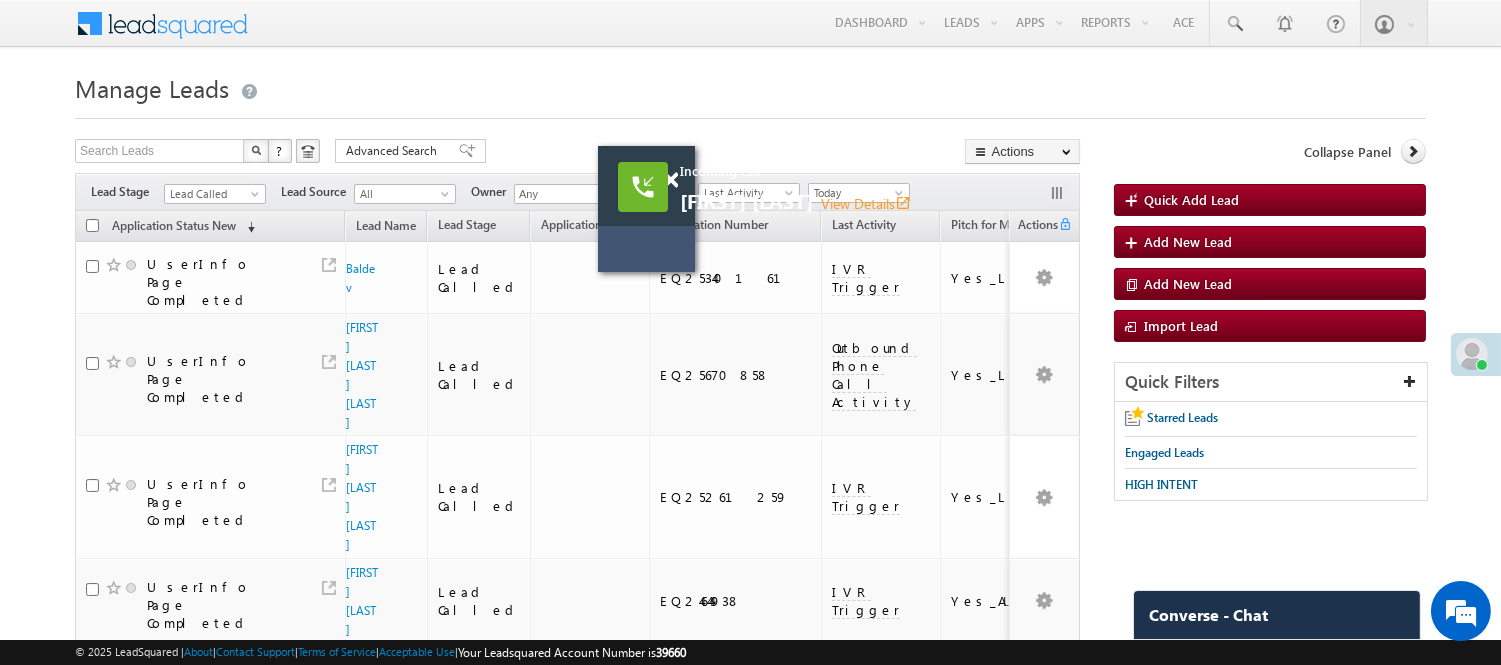 drag, startPoint x: 856, startPoint y: 294, endPoint x: 633, endPoint y: 232, distance: 231.45842 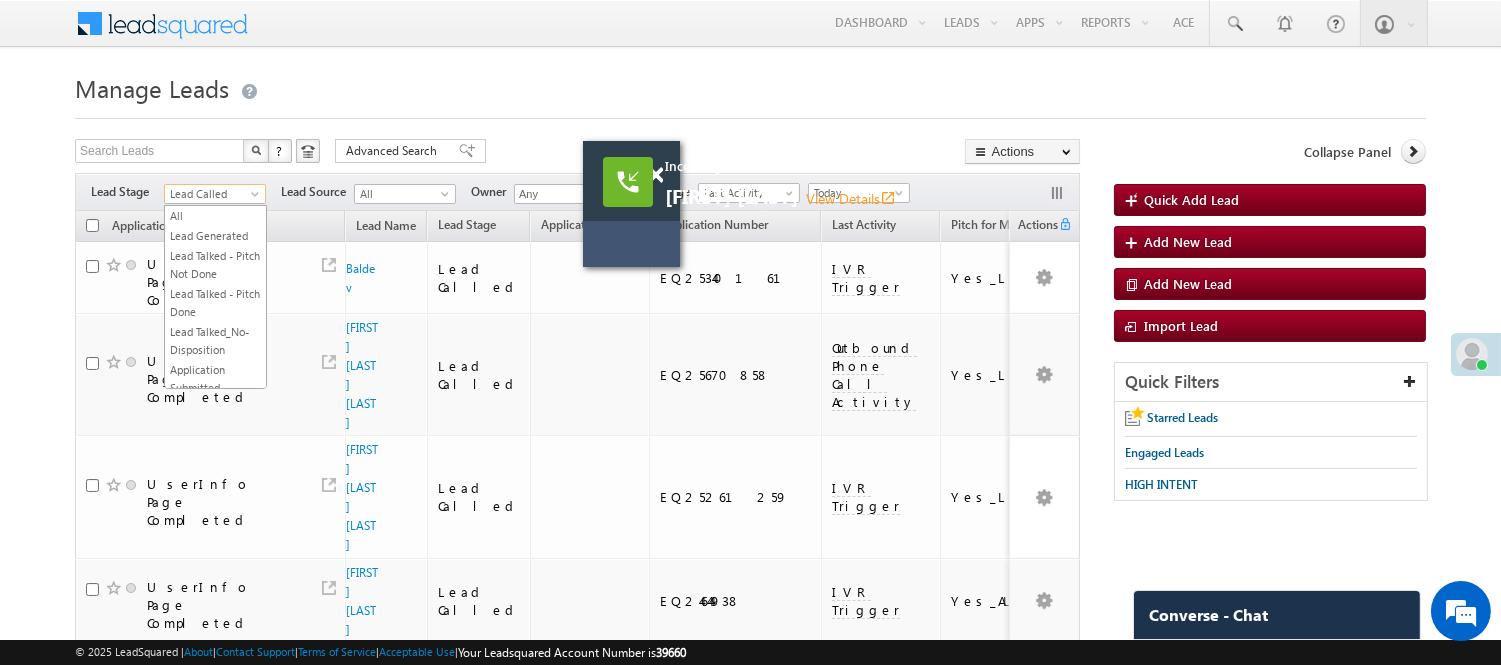 click on "Lead Called" at bounding box center (212, 194) 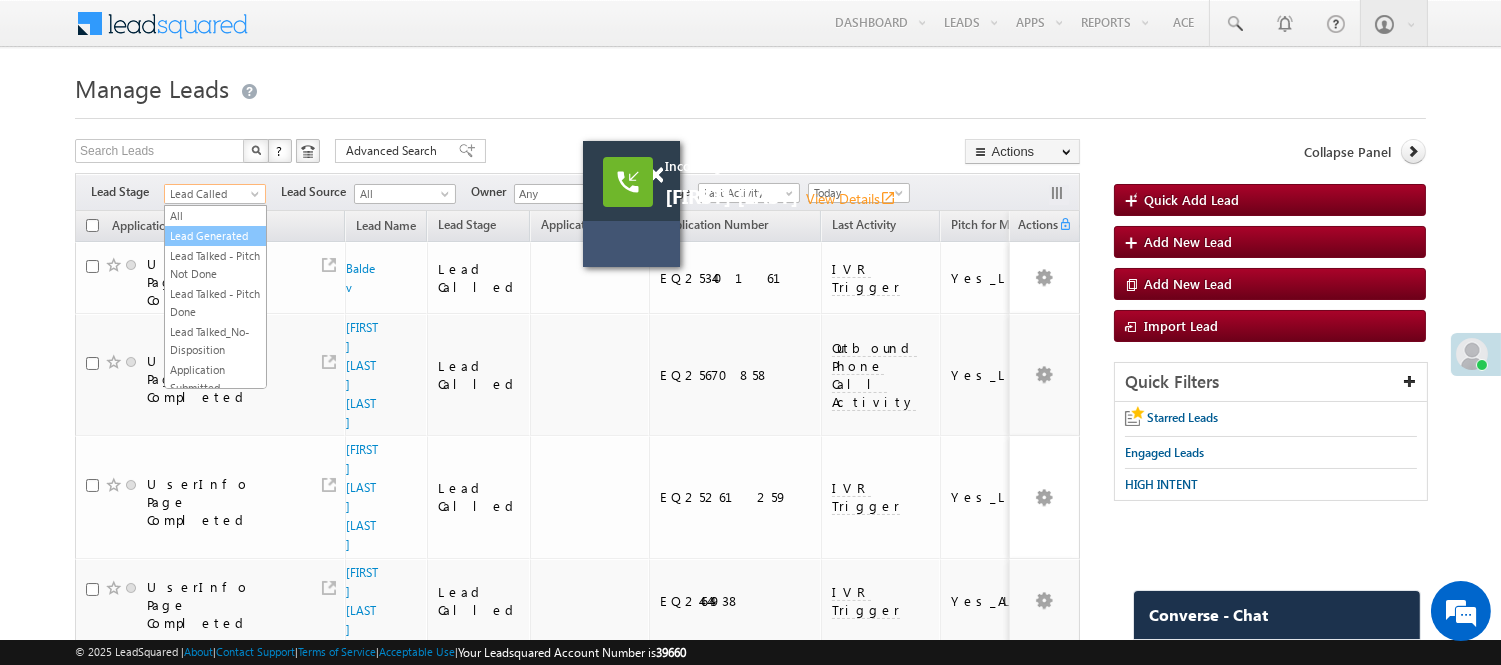 click on "Lead Generated" at bounding box center [215, 236] 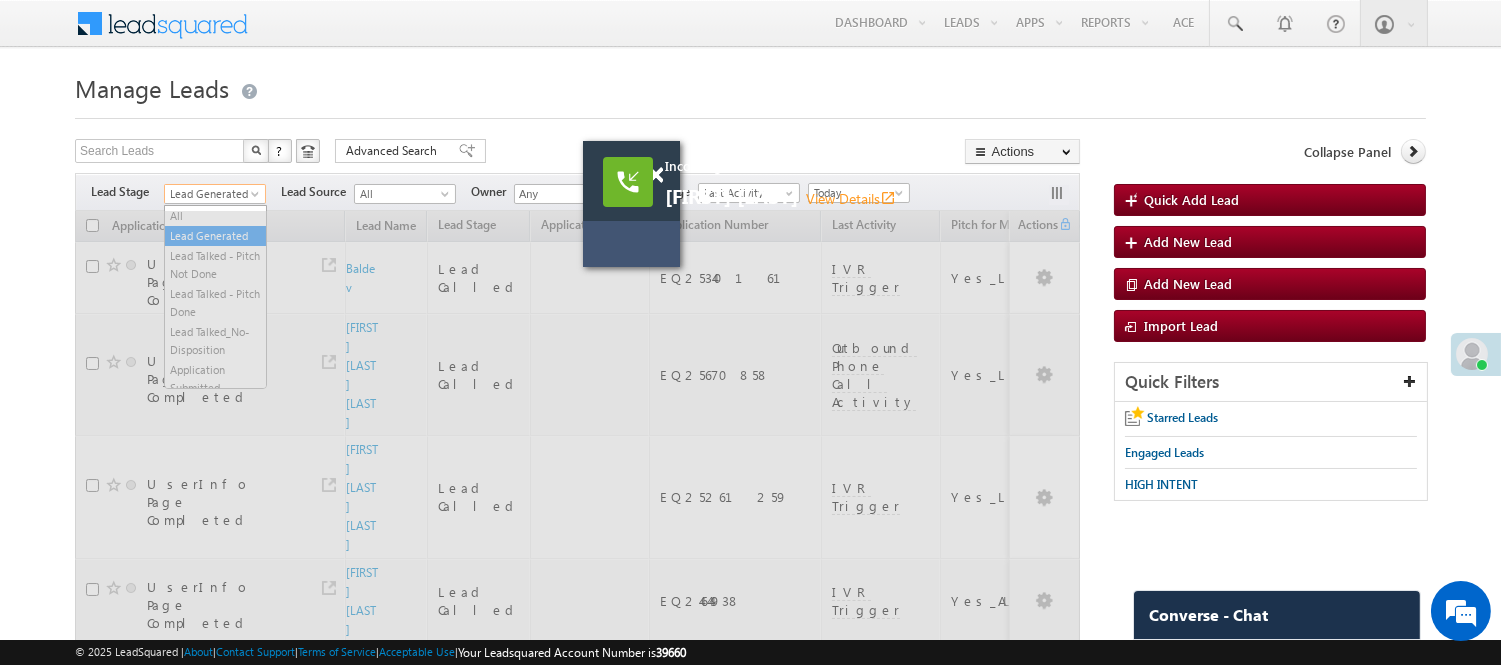 click on "Lead Generated" at bounding box center (212, 194) 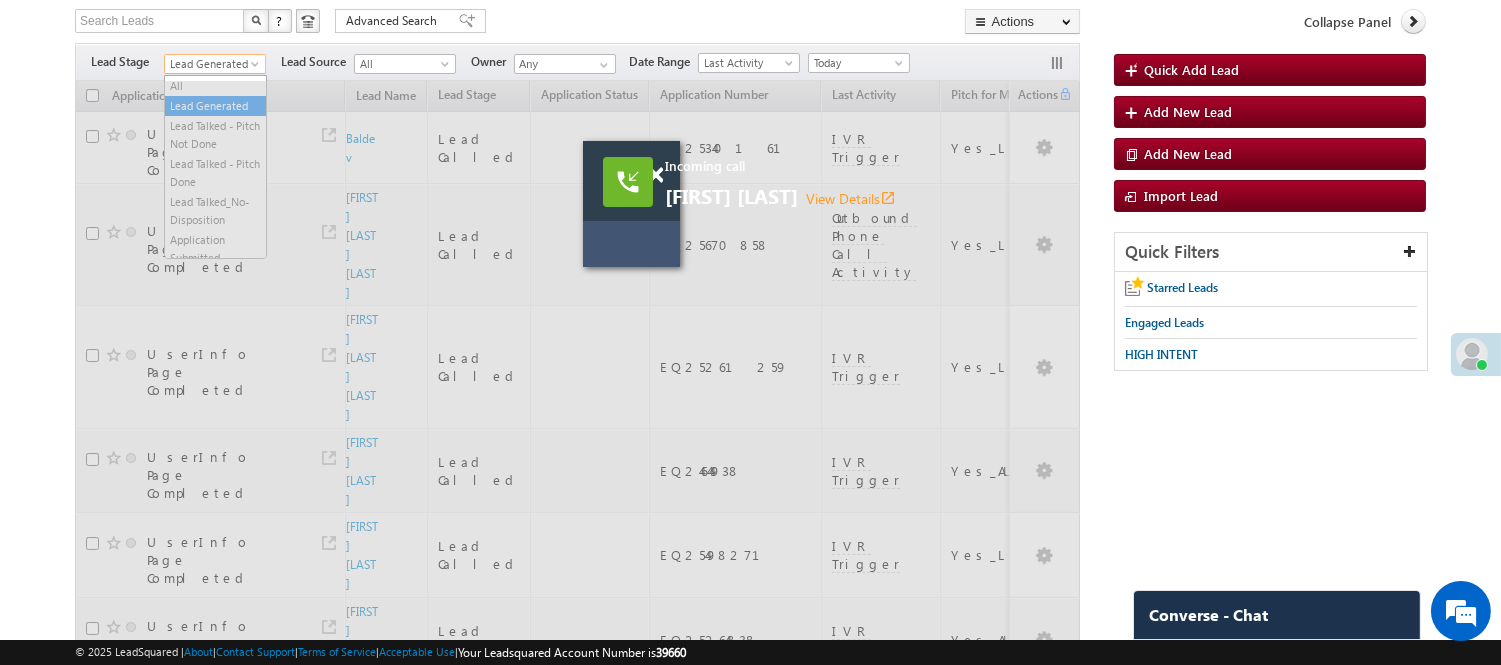 scroll, scrollTop: 111, scrollLeft: 0, axis: vertical 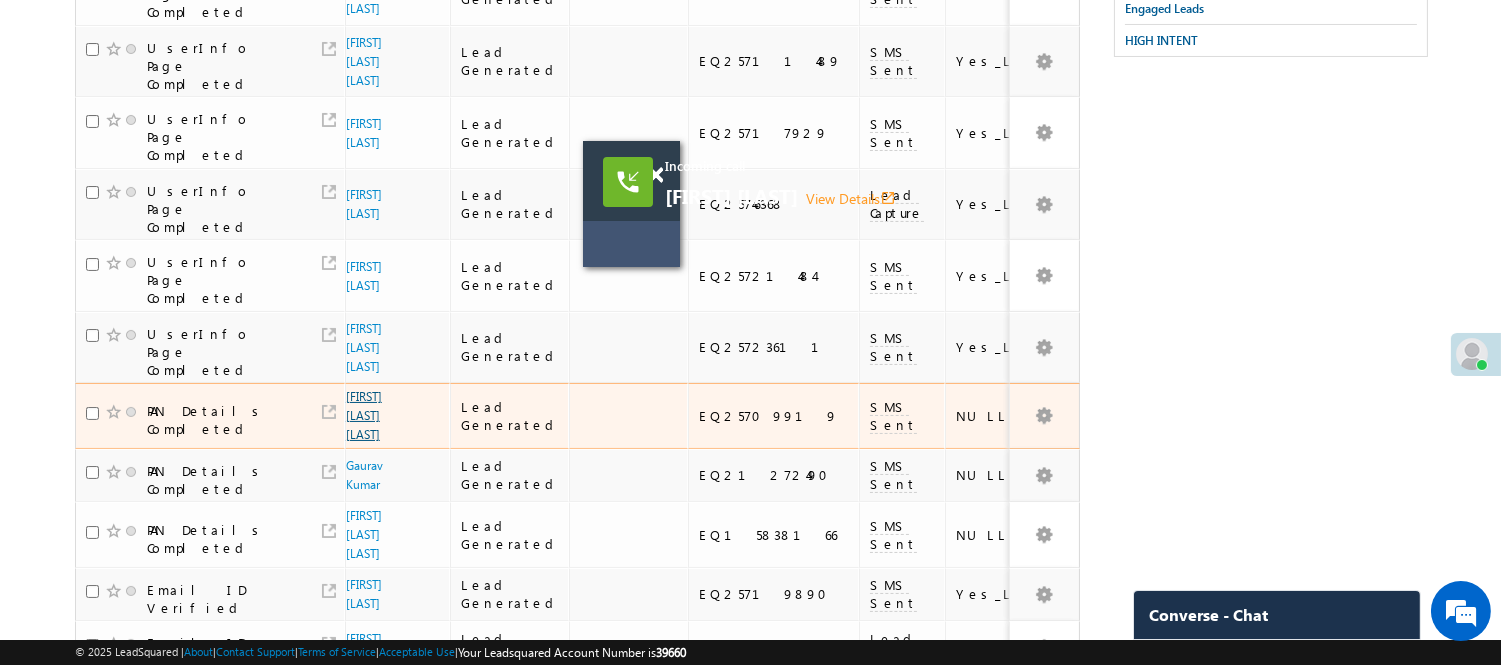 click on "[FIRST] [LAST]" at bounding box center (364, 415) 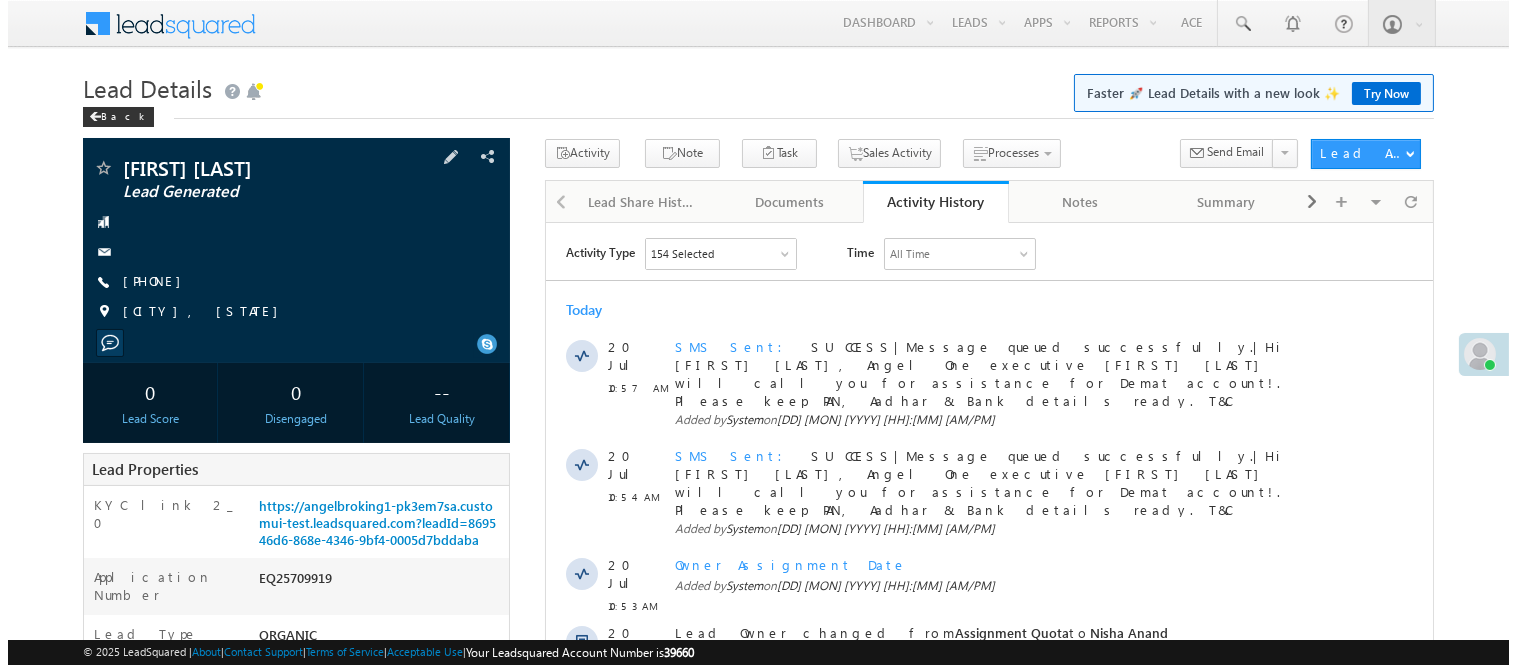 scroll, scrollTop: 0, scrollLeft: 0, axis: both 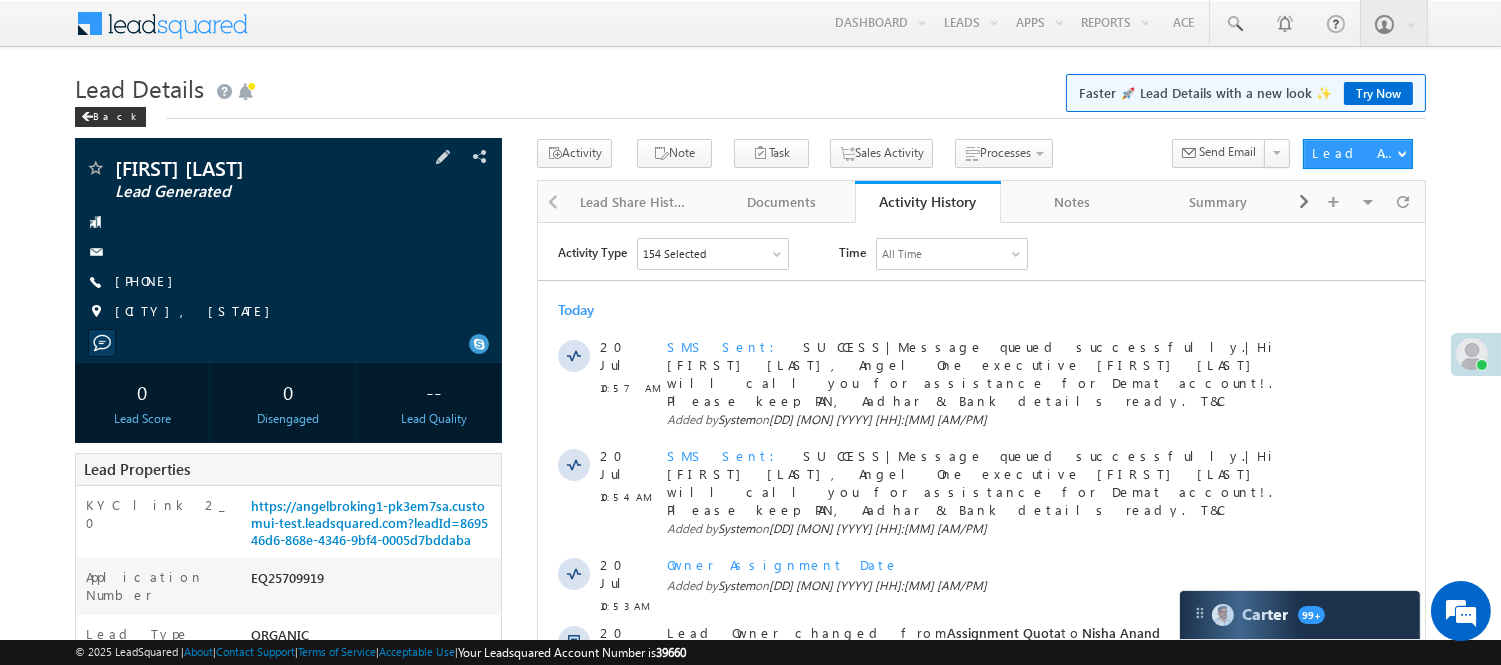 click on "[FIRST] [LAST]
Lead Generated
[PHONE]" at bounding box center [288, 245] 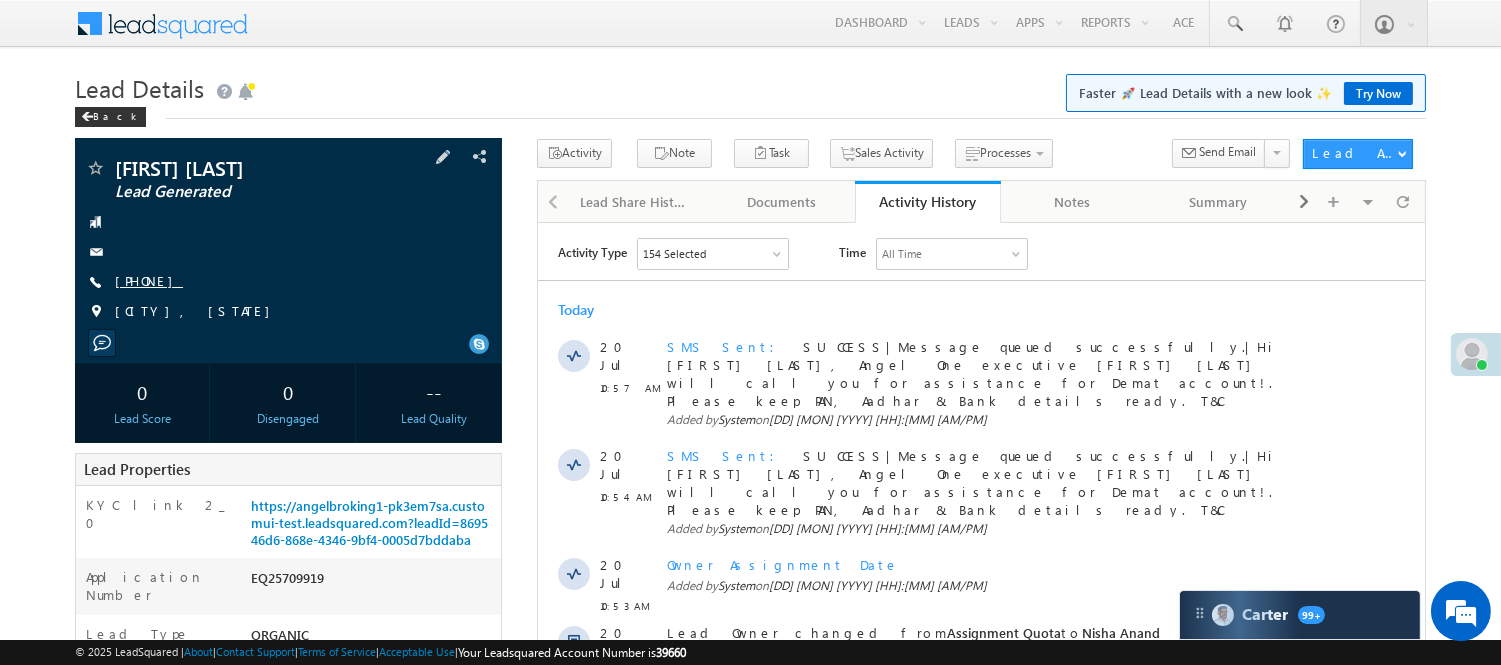 click on "+91-8097008989" at bounding box center (149, 280) 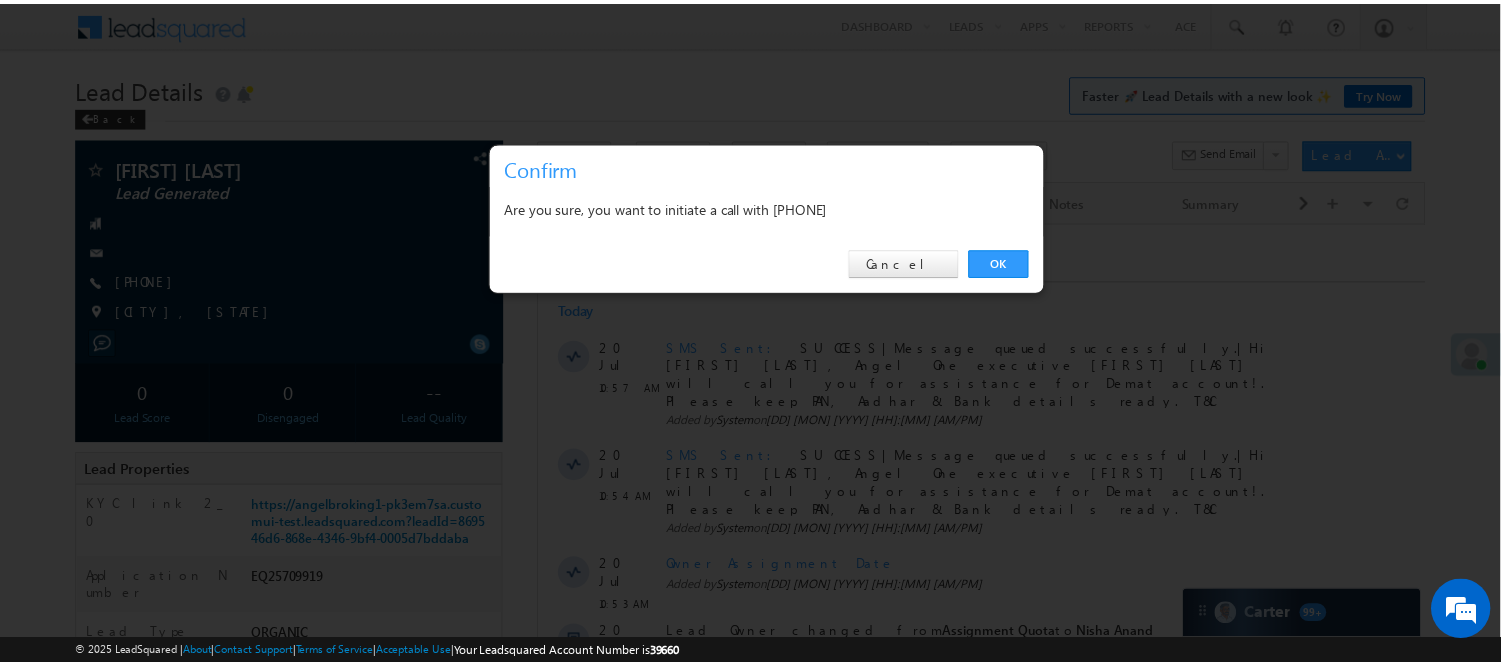 scroll, scrollTop: 0, scrollLeft: 0, axis: both 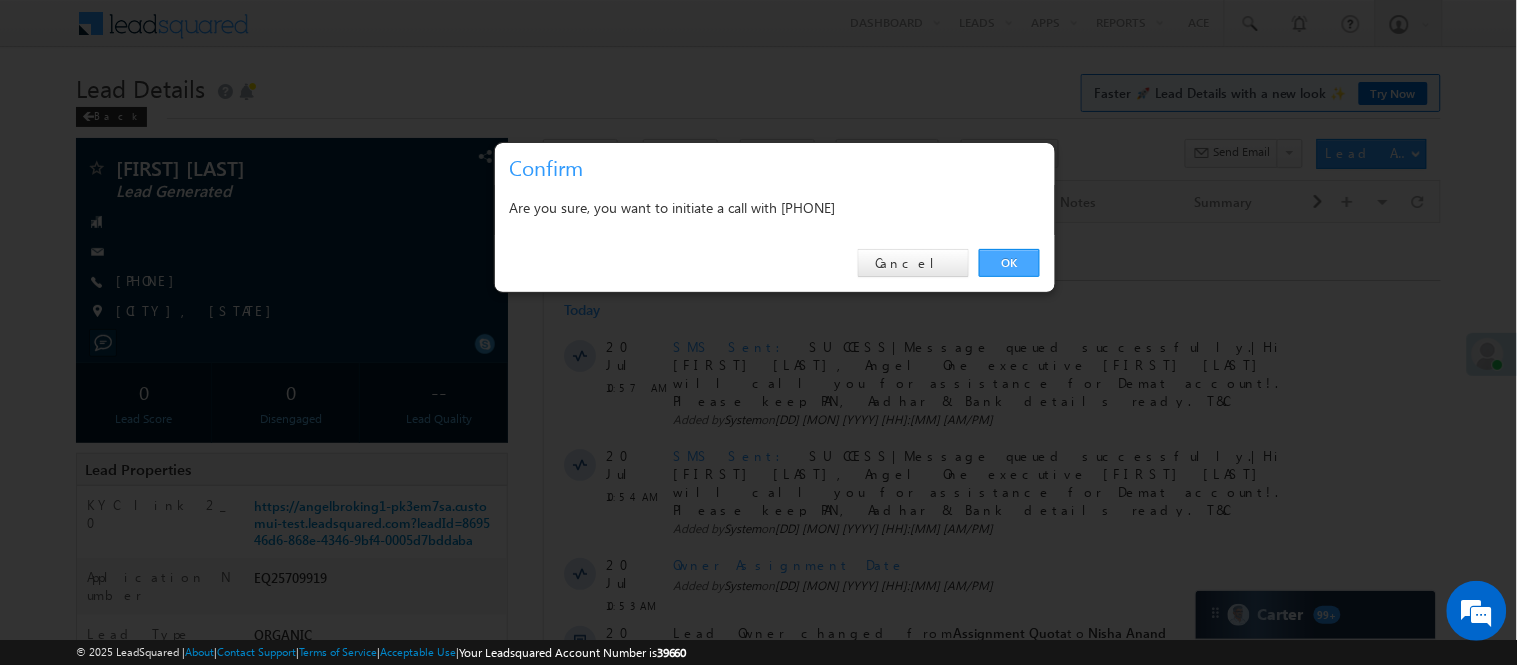 click on "OK" at bounding box center (1009, 263) 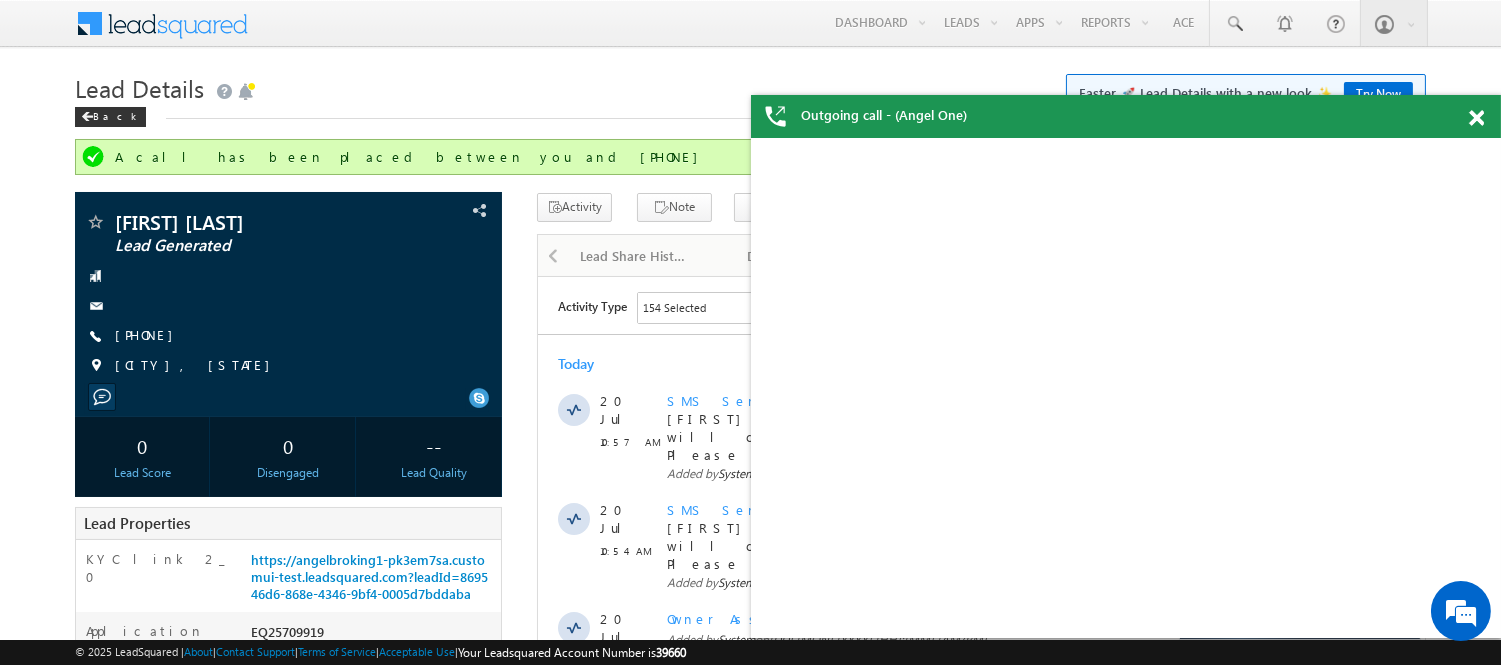 scroll, scrollTop: 0, scrollLeft: 0, axis: both 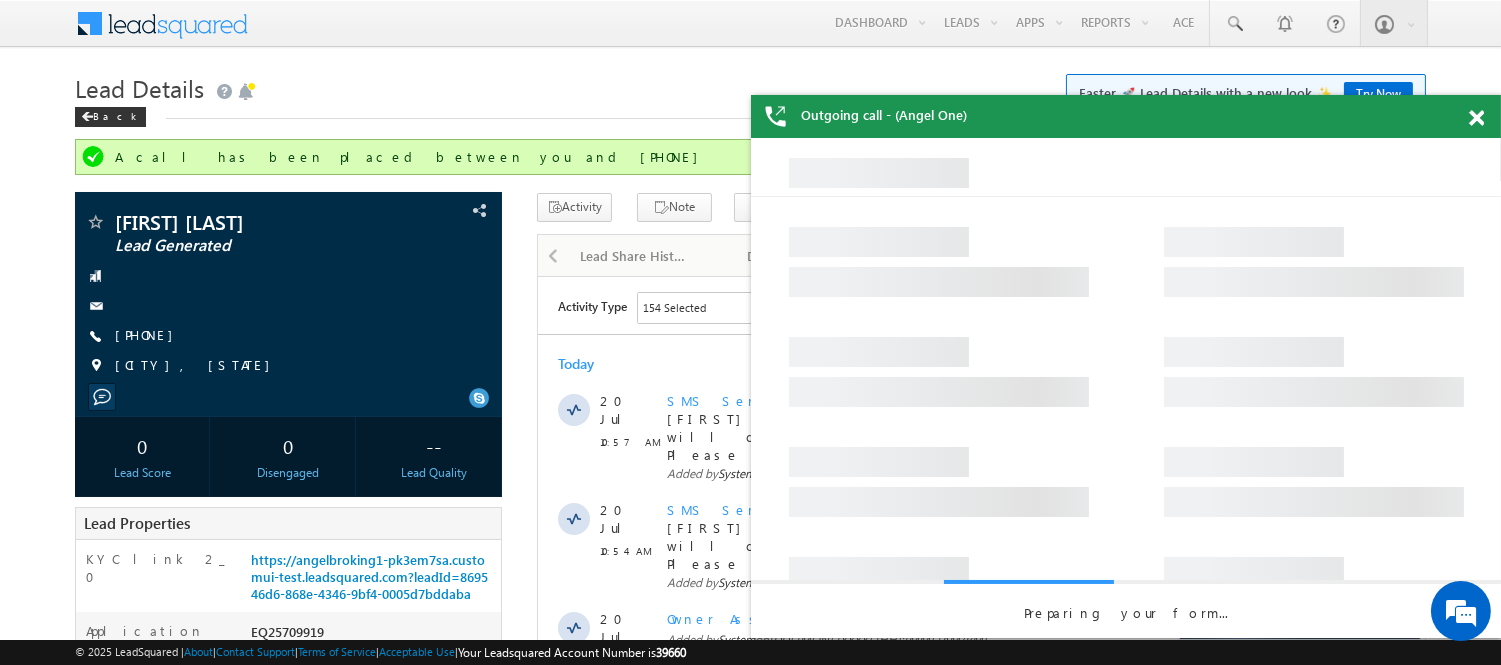 click at bounding box center (1476, 118) 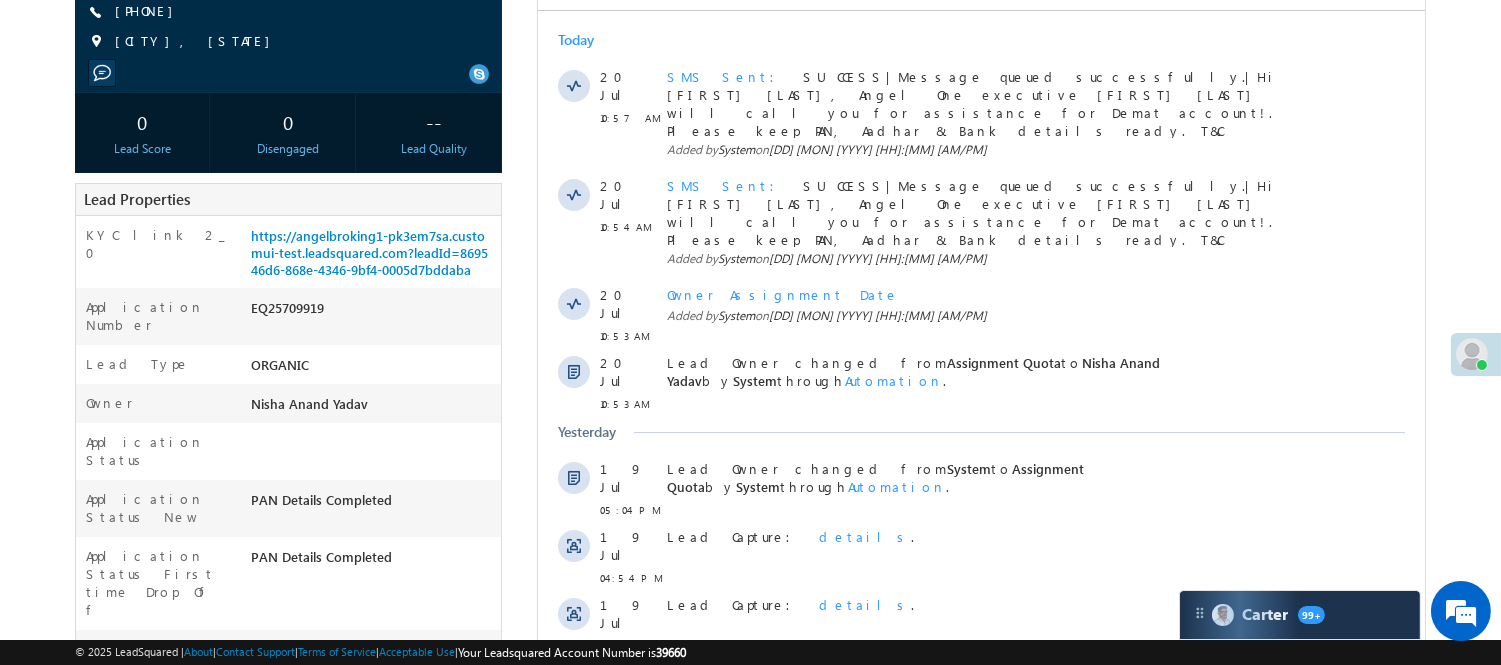 scroll, scrollTop: 111, scrollLeft: 0, axis: vertical 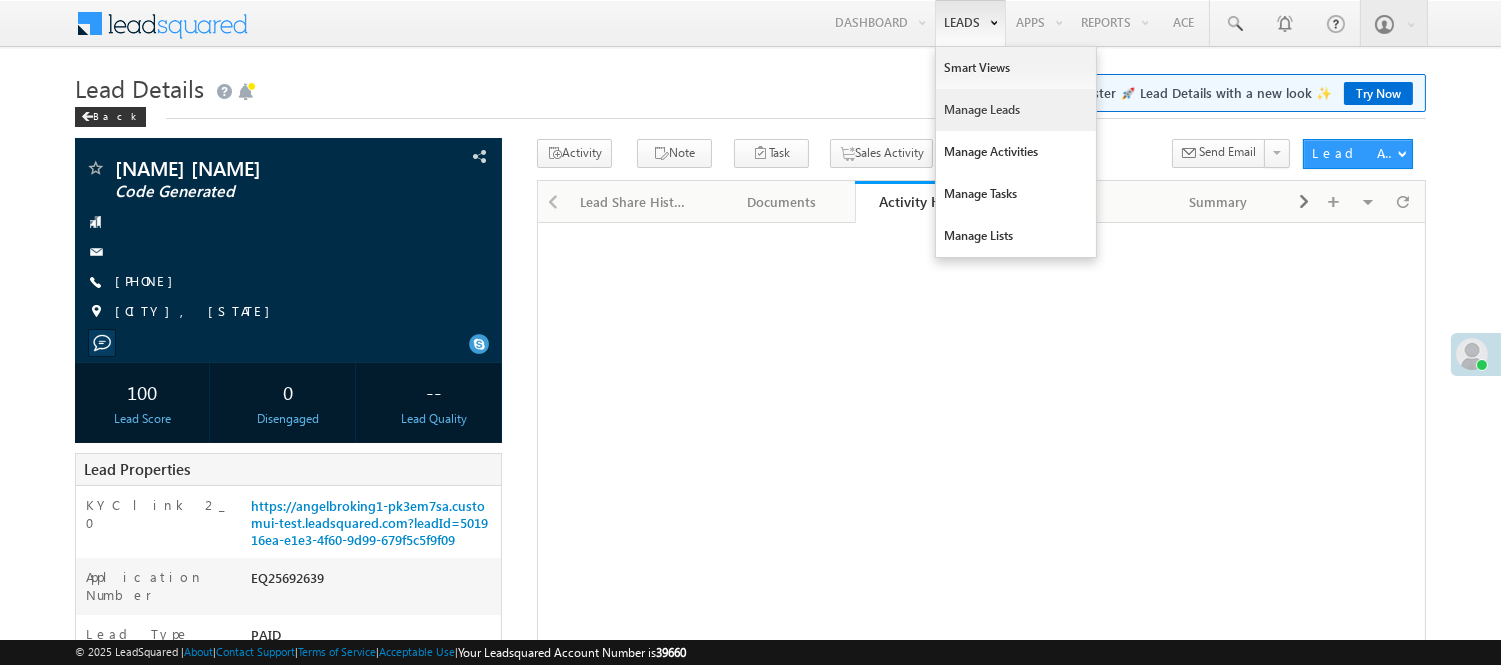 click on "Manage Leads" at bounding box center [1016, 110] 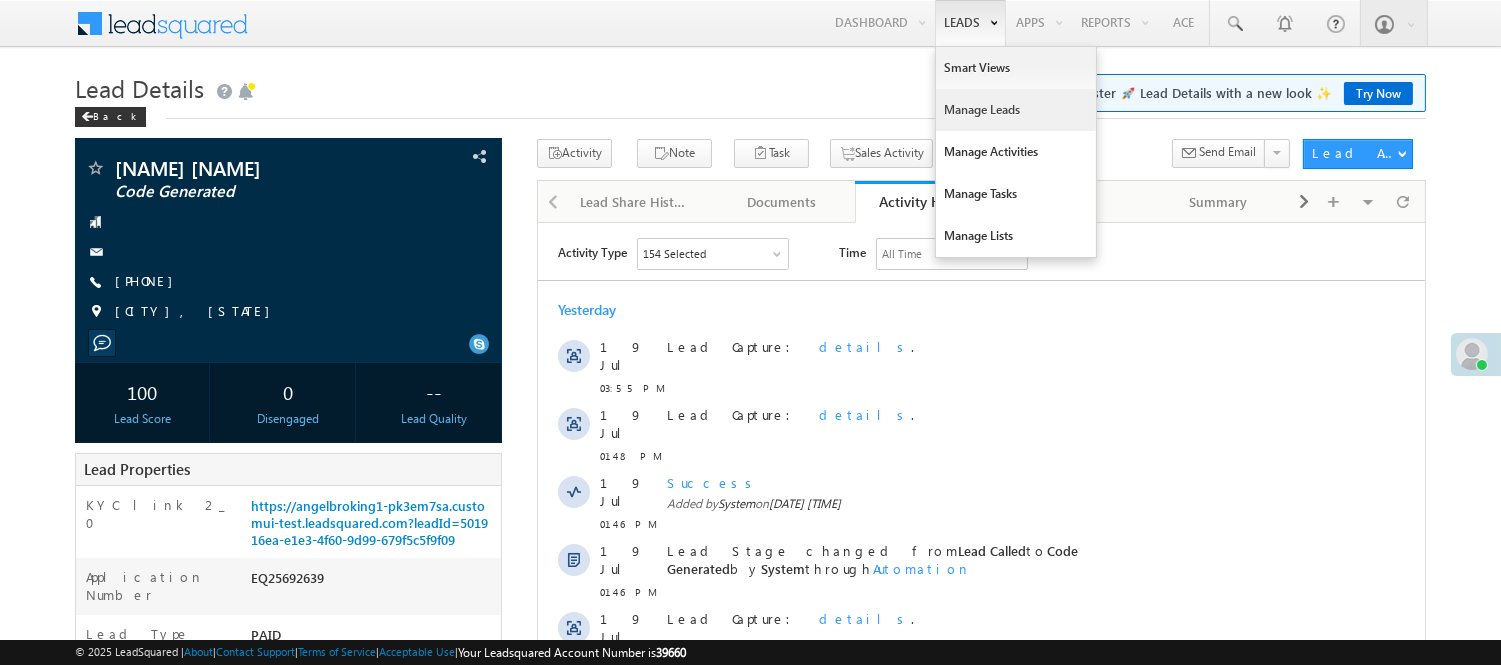 scroll, scrollTop: 0, scrollLeft: 0, axis: both 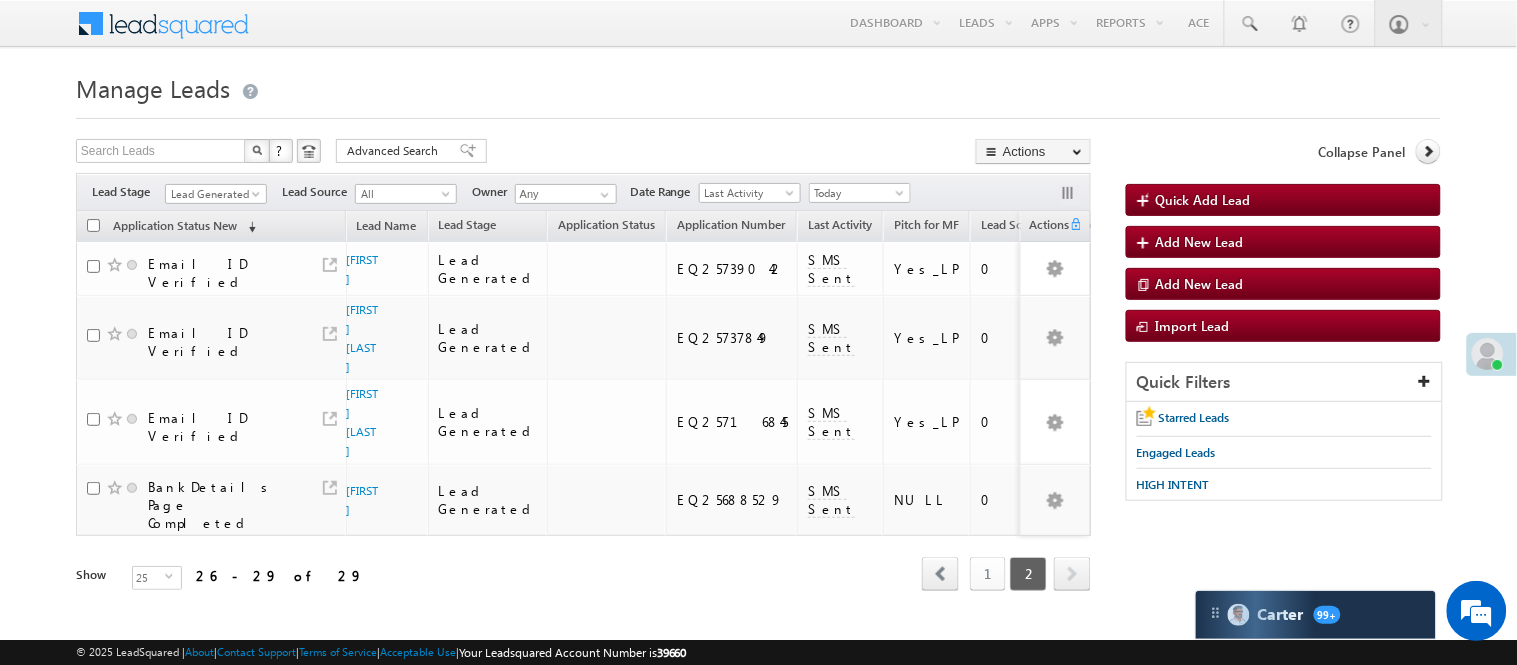 click on "1" at bounding box center [988, 574] 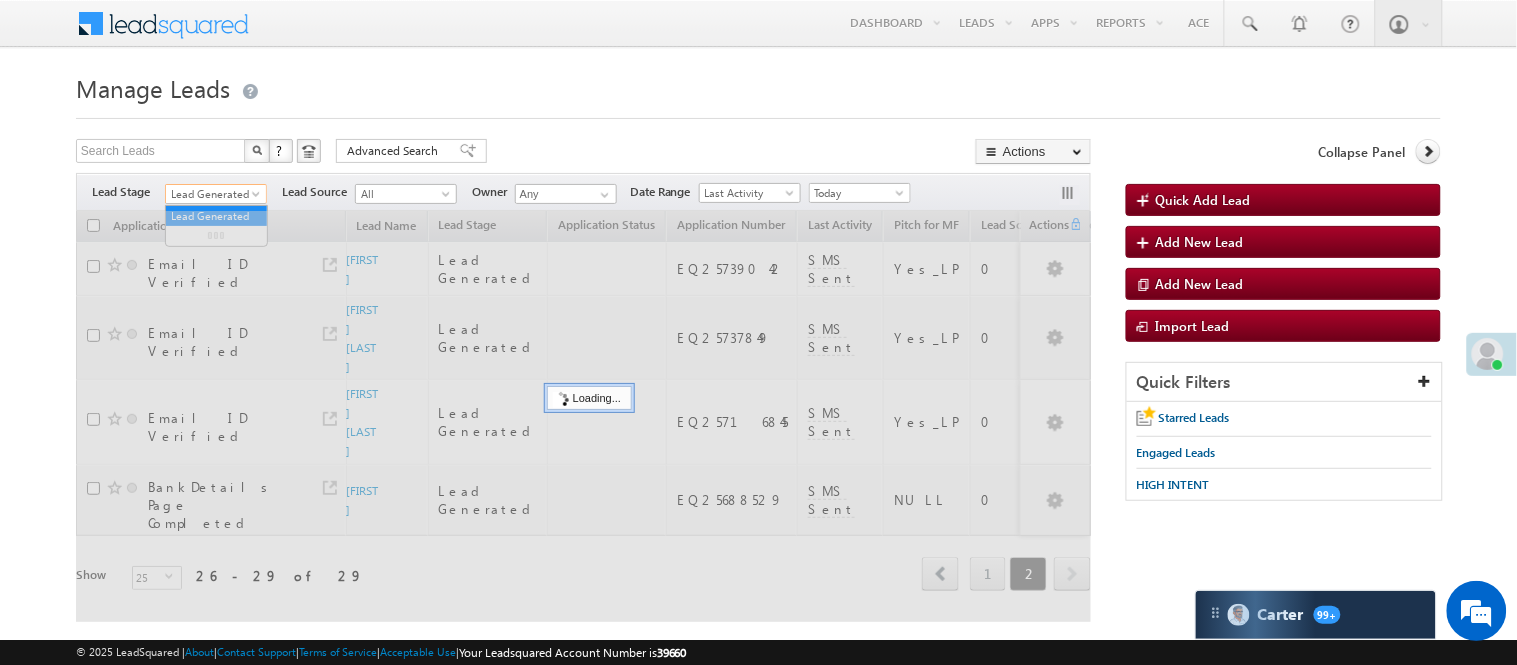 click on "Lead Generated" at bounding box center (213, 194) 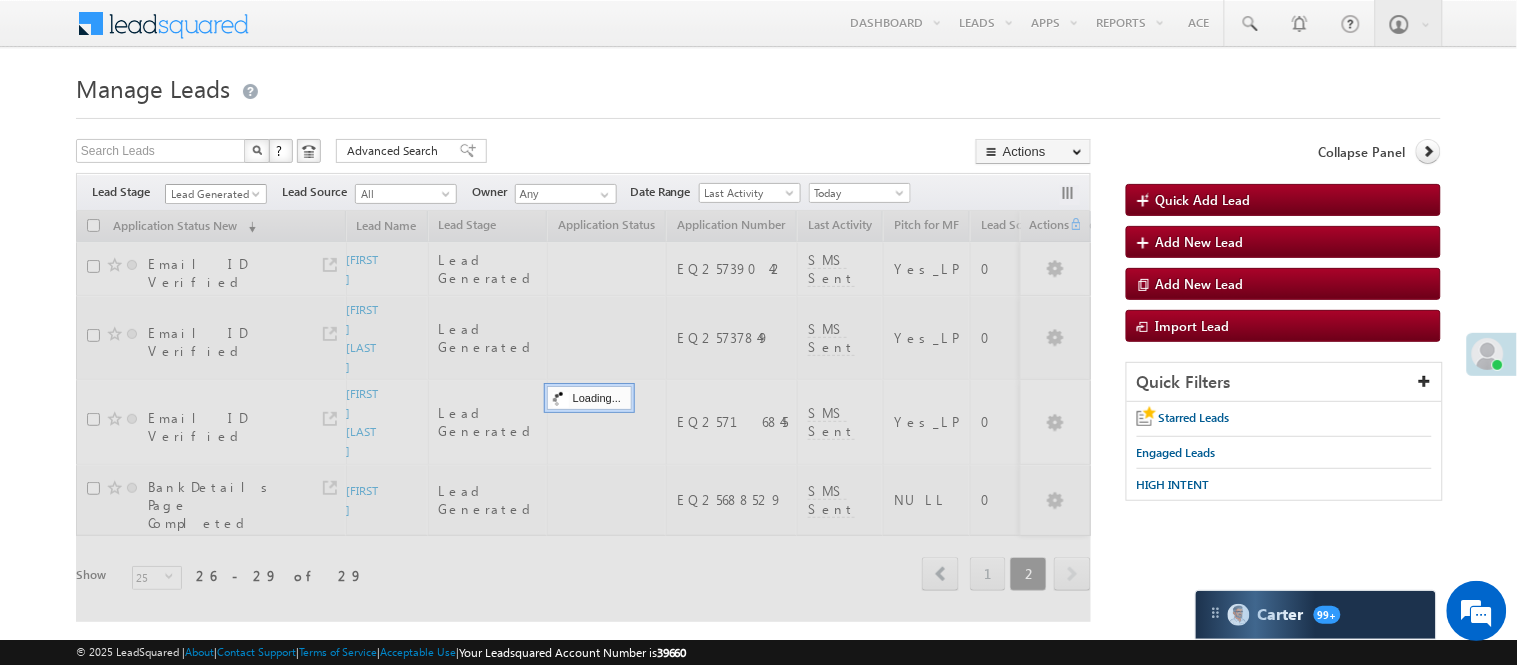 click on "Lead Generated" at bounding box center [213, 194] 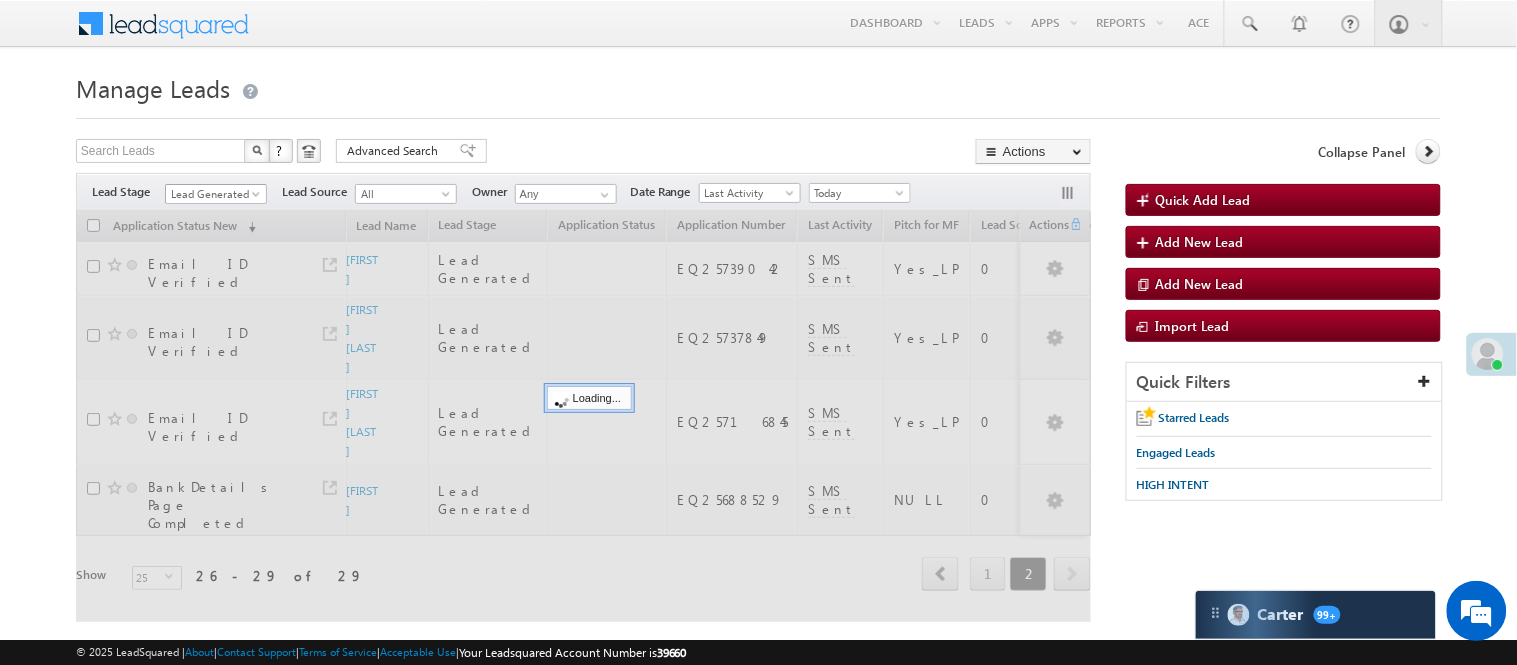 click on "Lead Generated" at bounding box center (213, 194) 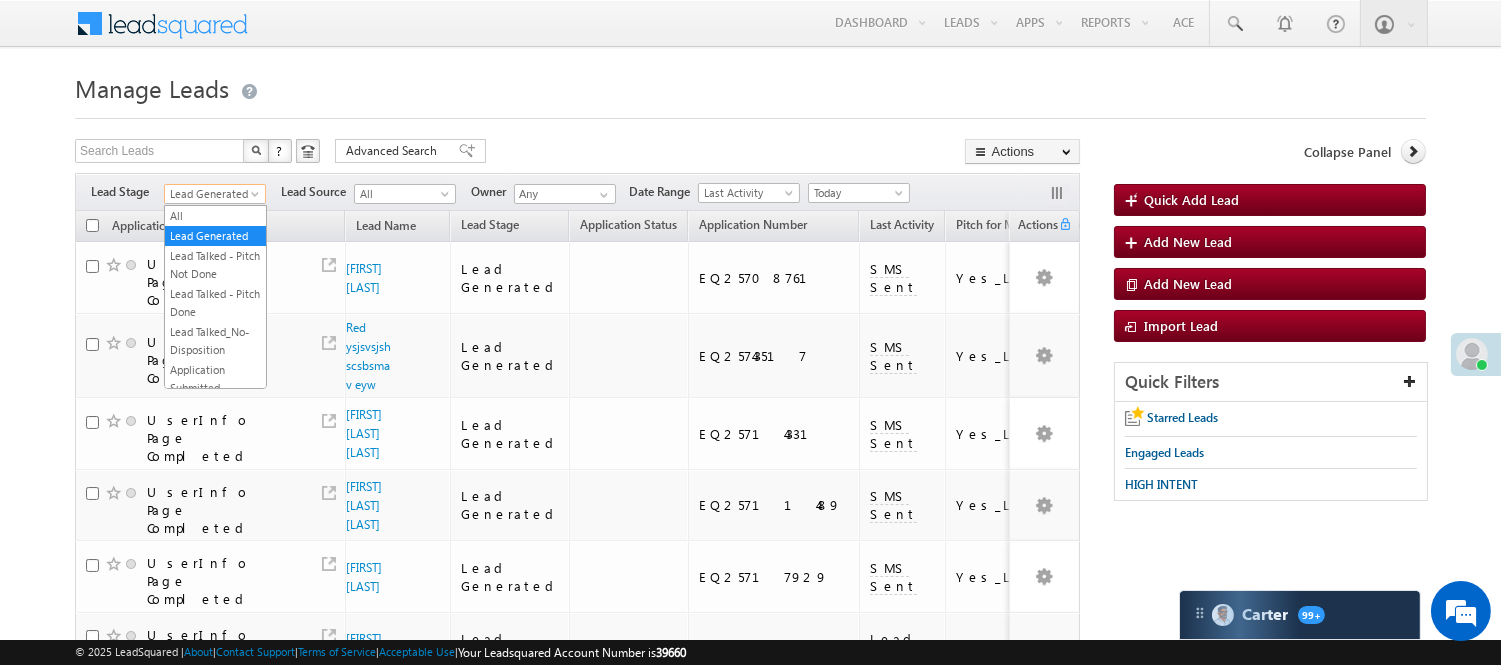 scroll, scrollTop: 777, scrollLeft: 0, axis: vertical 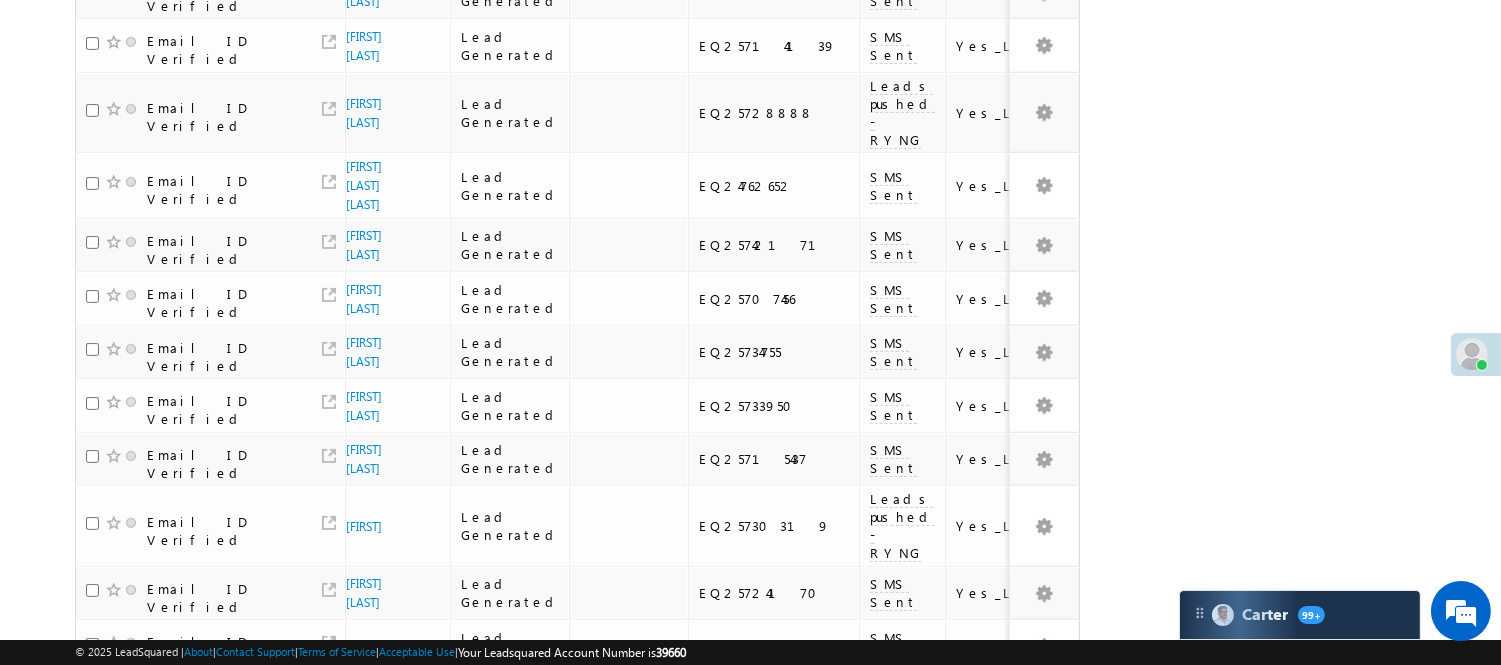 click on "2" at bounding box center [1018, 712] 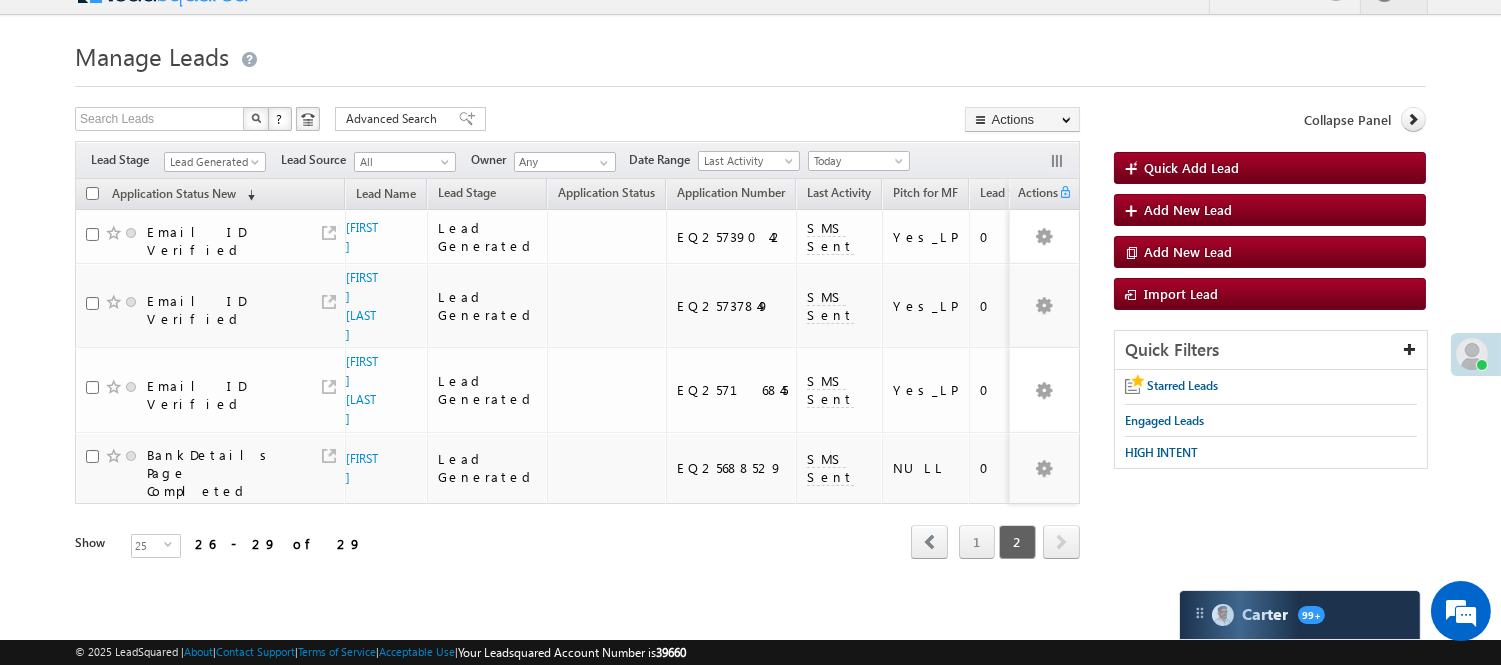 scroll, scrollTop: 0, scrollLeft: 0, axis: both 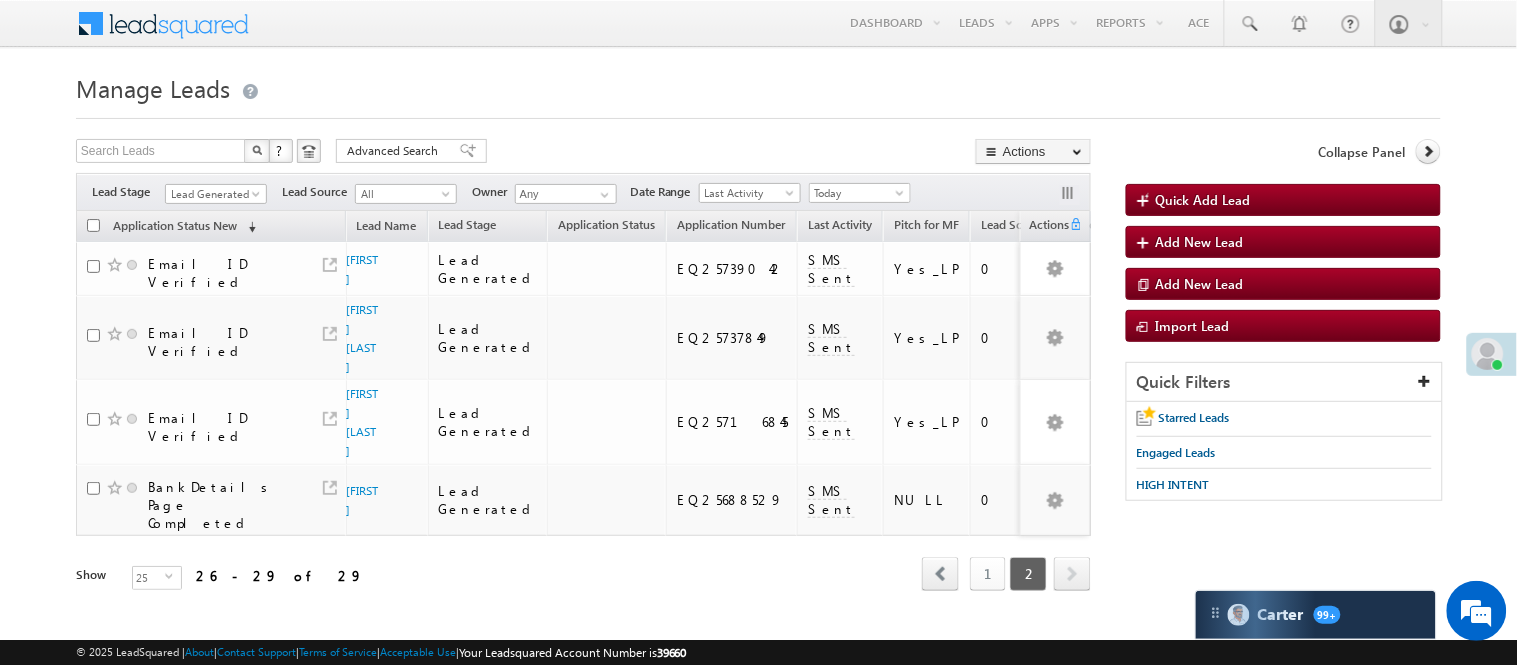 click on "1" at bounding box center [988, 574] 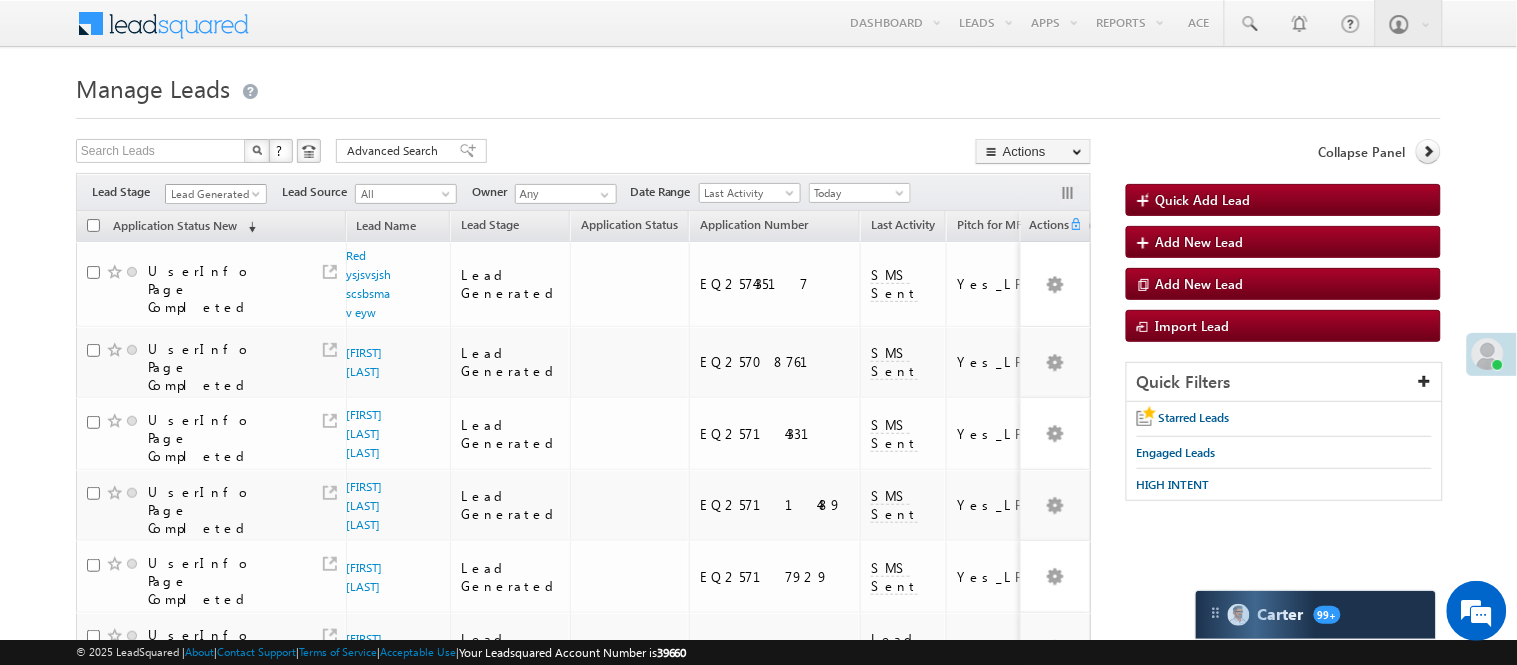 click on "Lead Generated" at bounding box center [213, 194] 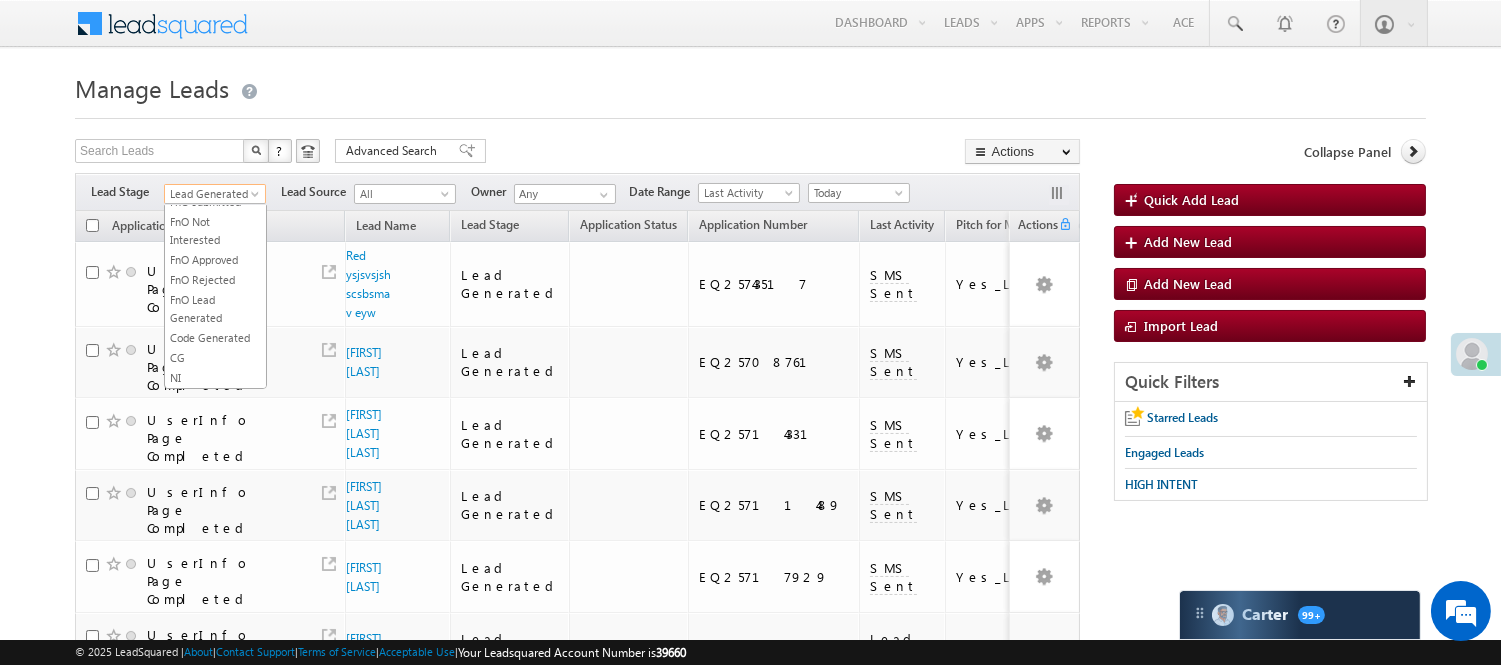 scroll, scrollTop: 0, scrollLeft: 0, axis: both 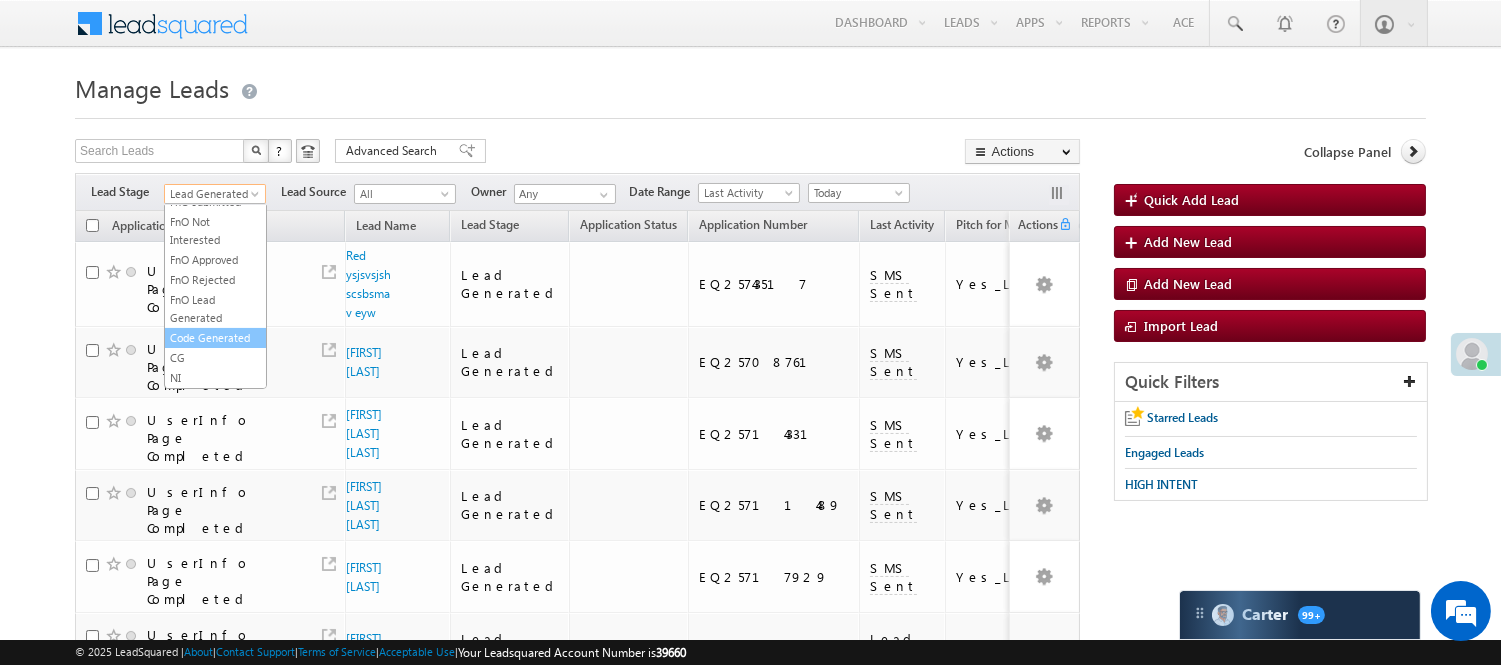 click on "Code Generated" at bounding box center (215, 338) 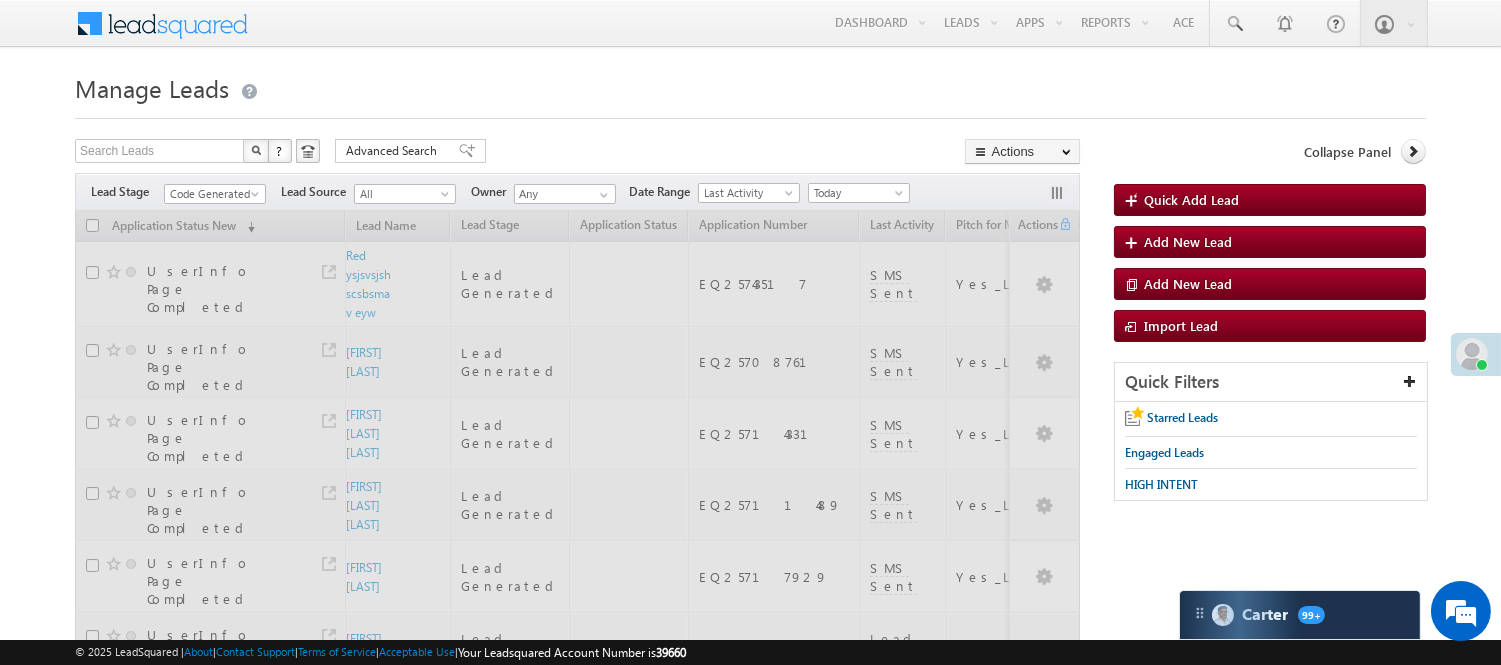 click on "Manage Leads" at bounding box center (750, 86) 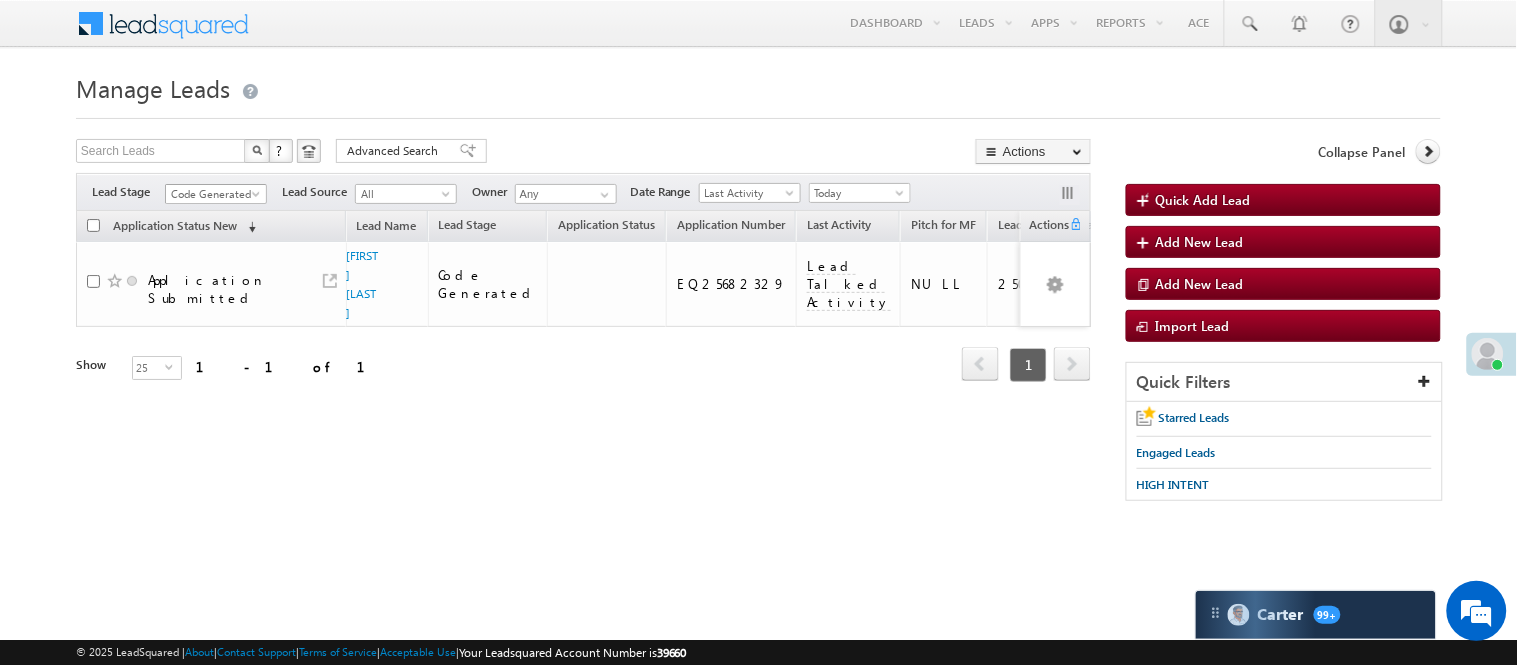 click on "Code Generated" at bounding box center (213, 194) 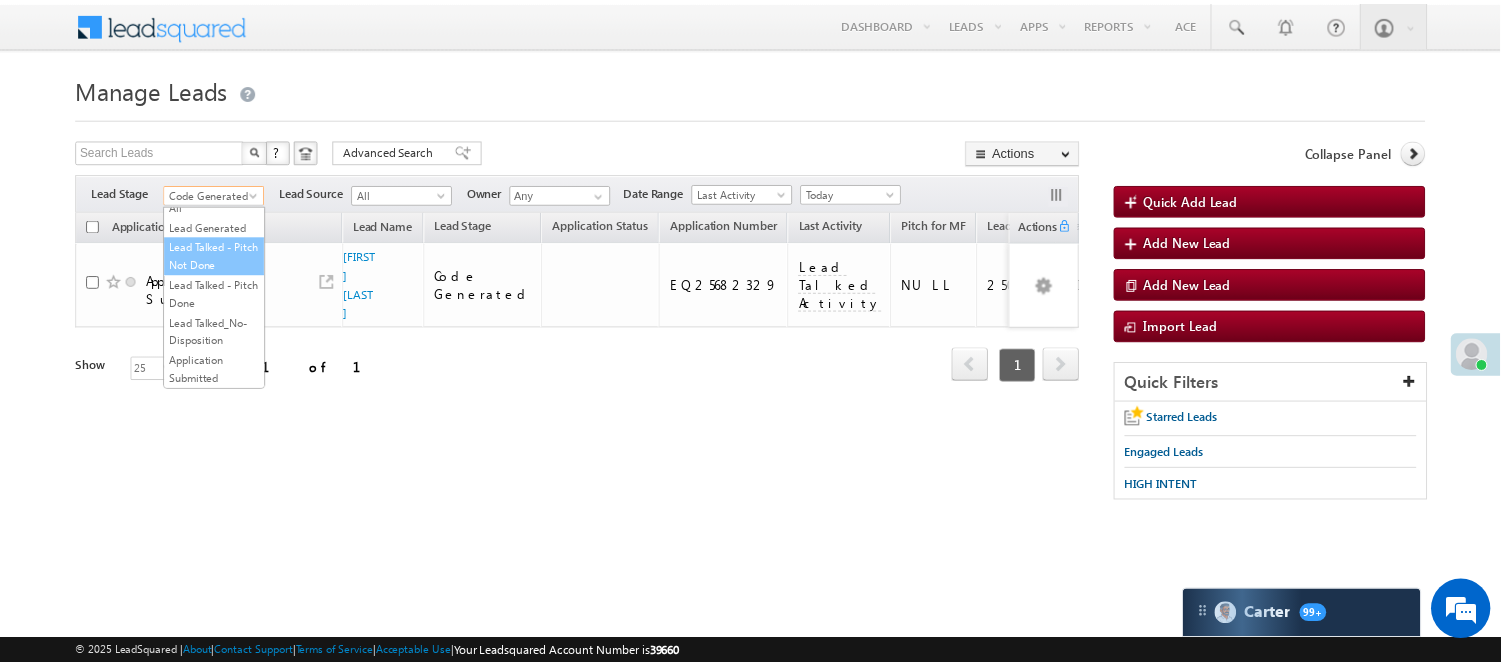 scroll, scrollTop: 0, scrollLeft: 0, axis: both 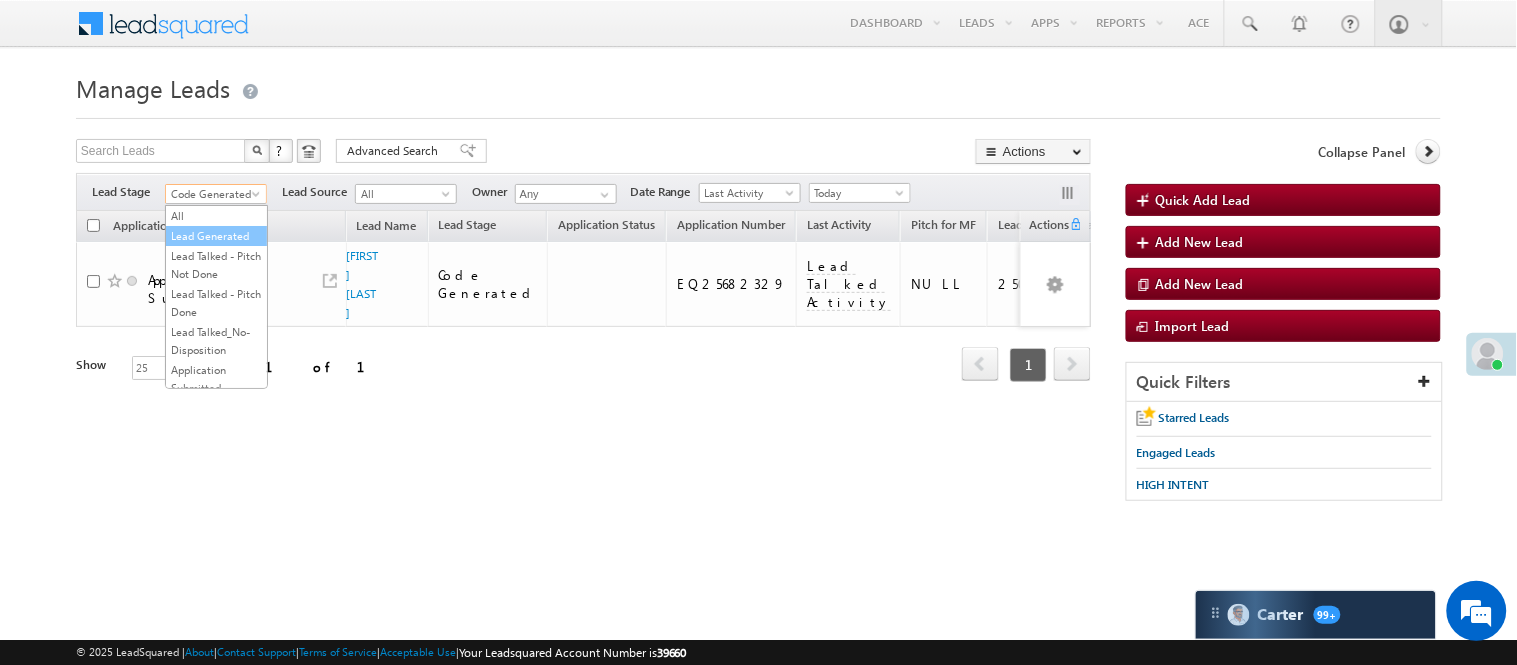 click on "Lead Generated" at bounding box center [216, 236] 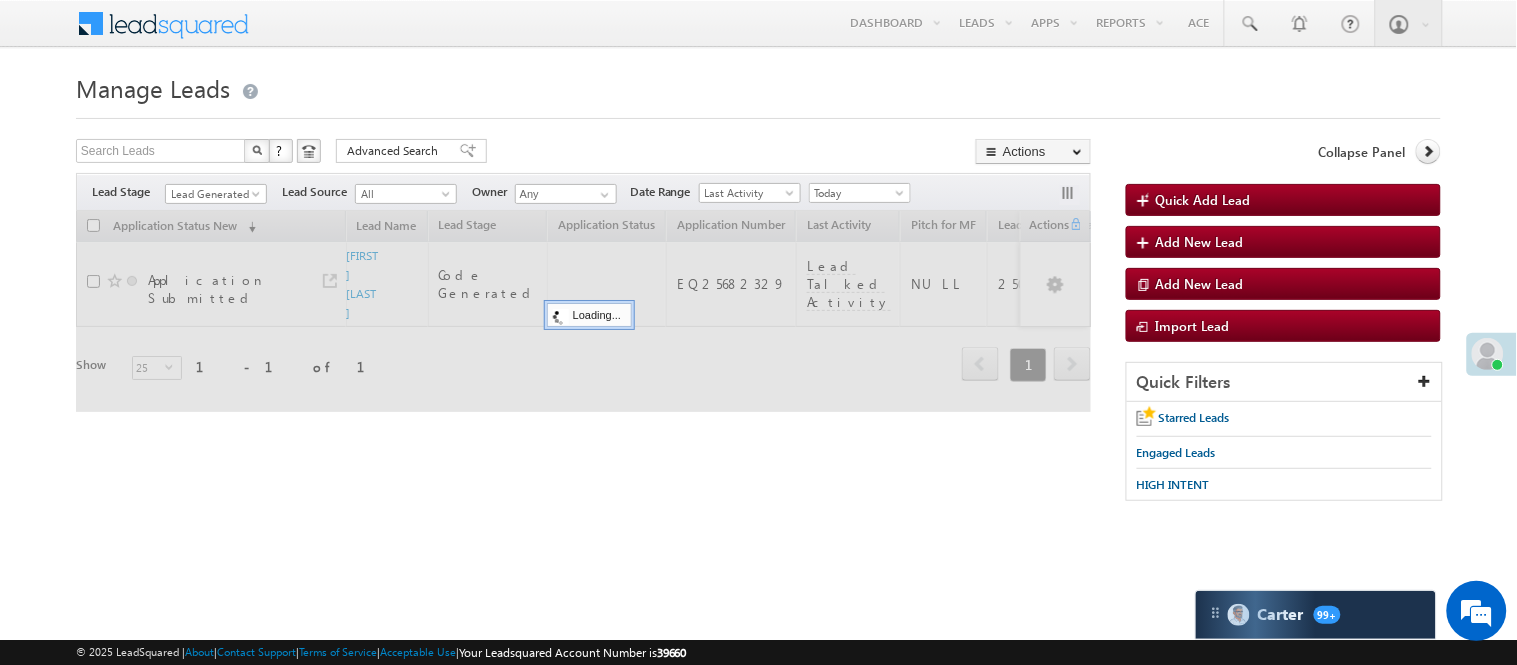 click on "Manage Leads
Quick Add Lead
Search Leads X ?   1 results found
Advanced Search
Advanced Search
Actions Actions" at bounding box center (758, 294) 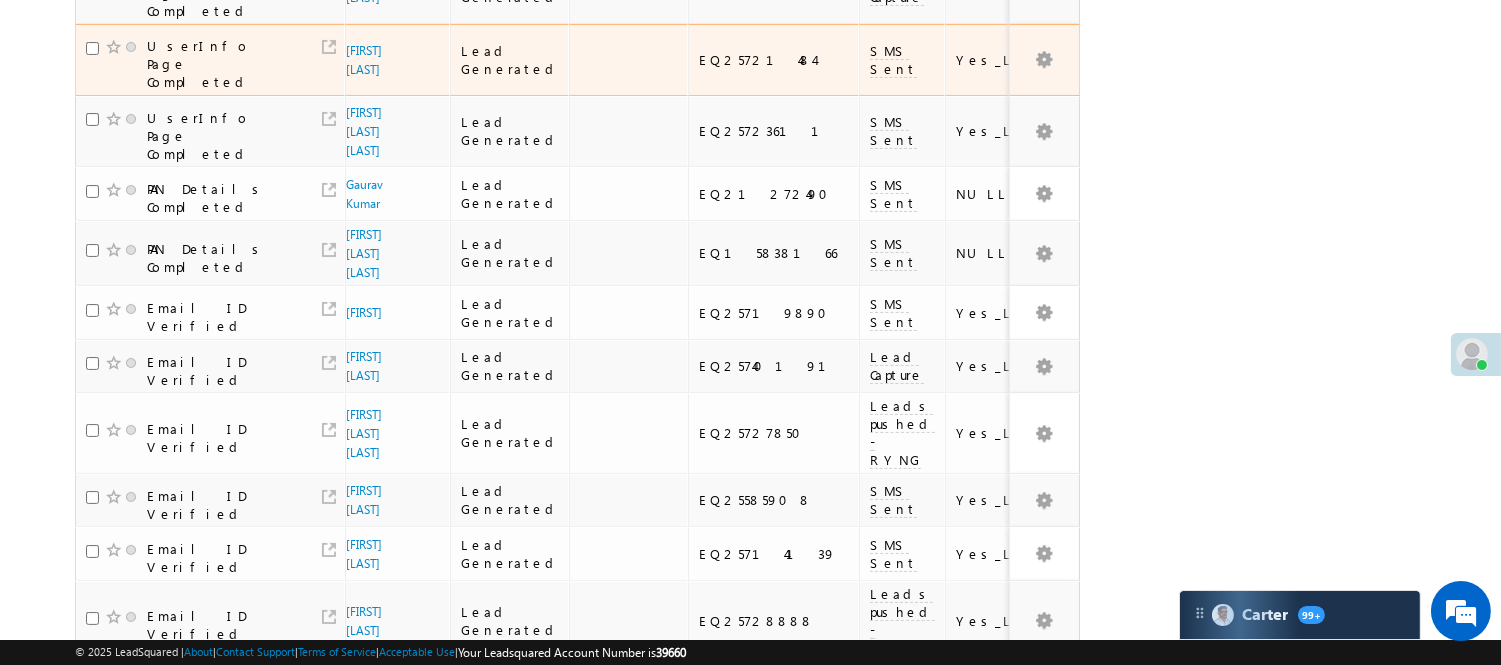 scroll, scrollTop: 333, scrollLeft: 0, axis: vertical 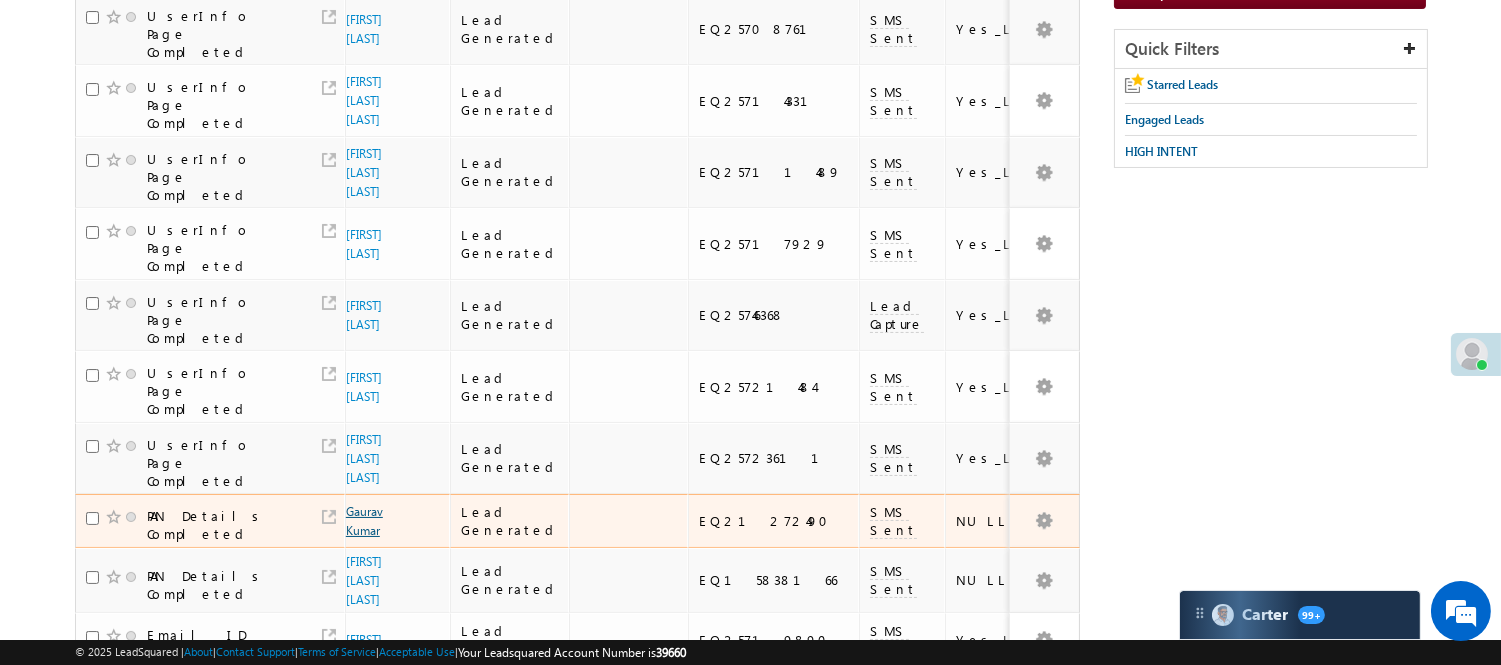 click on "Gaurav Kumar" at bounding box center [364, 521] 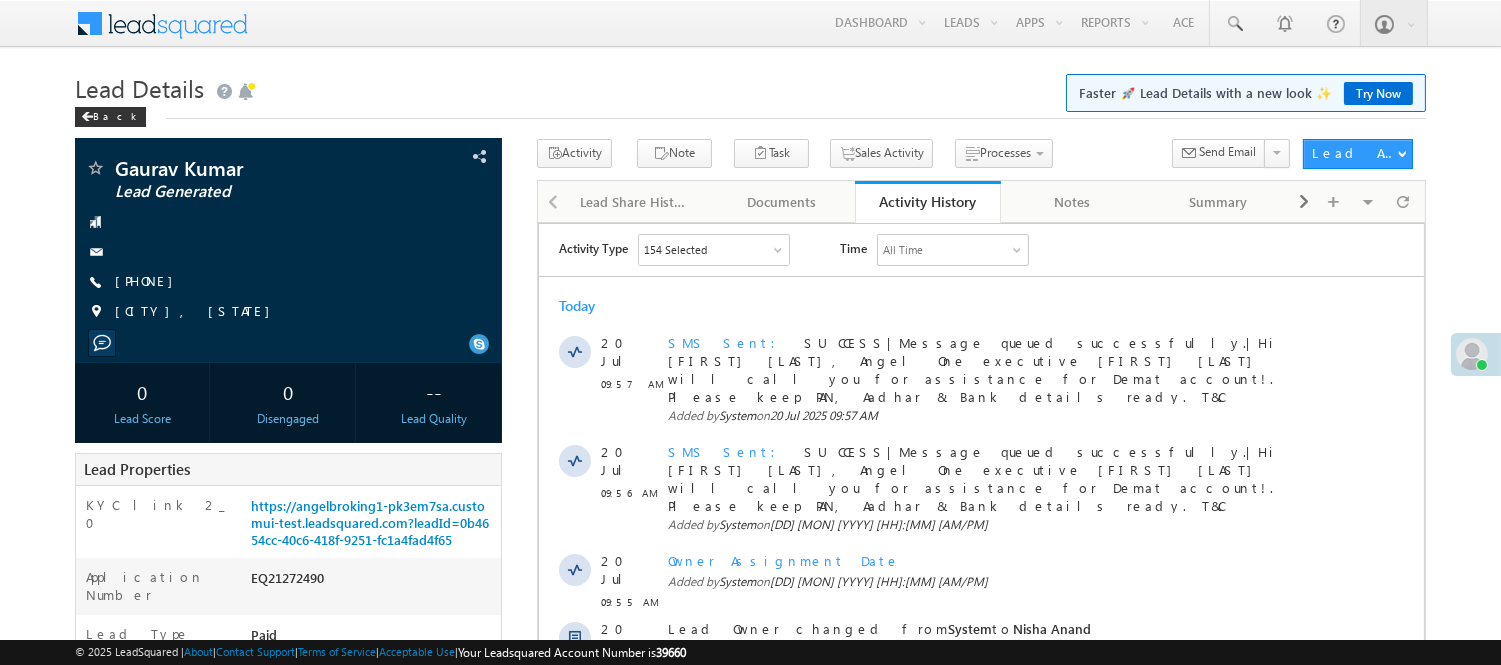 scroll, scrollTop: 0, scrollLeft: 0, axis: both 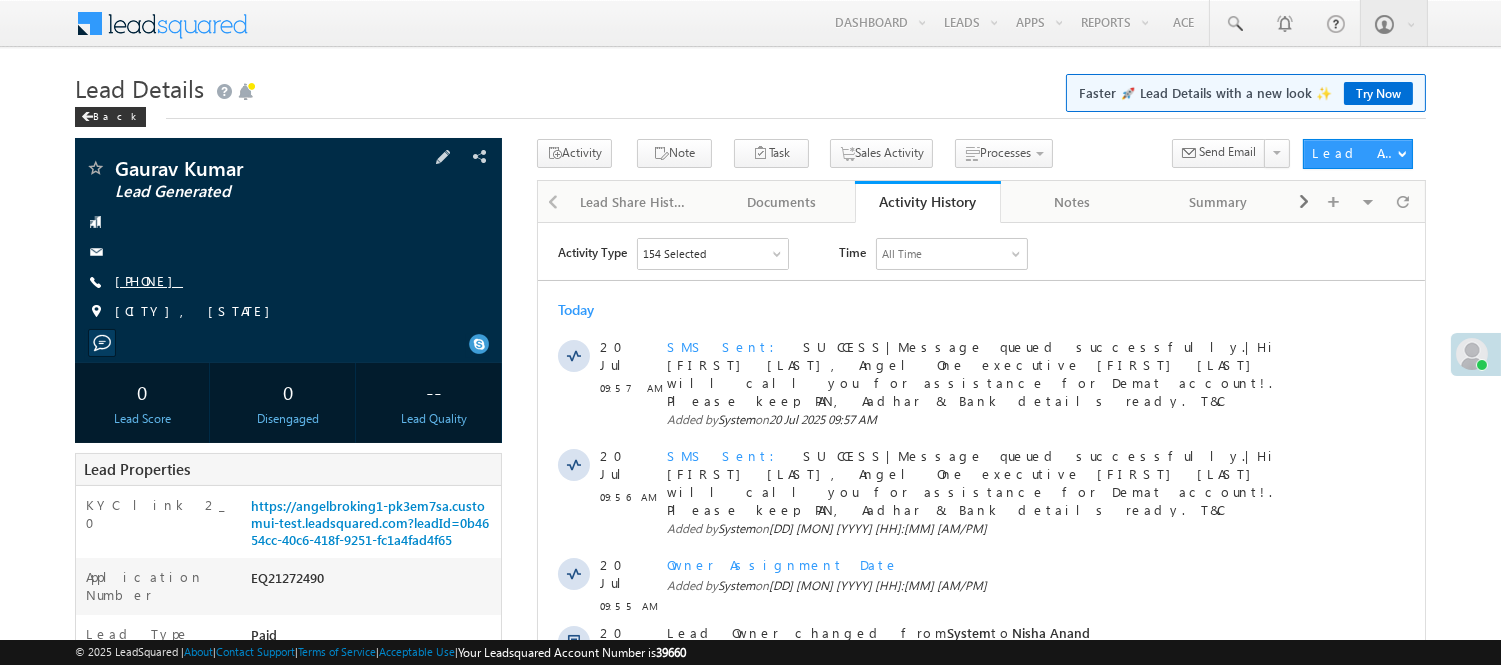 click on "[PHONE]" at bounding box center [149, 280] 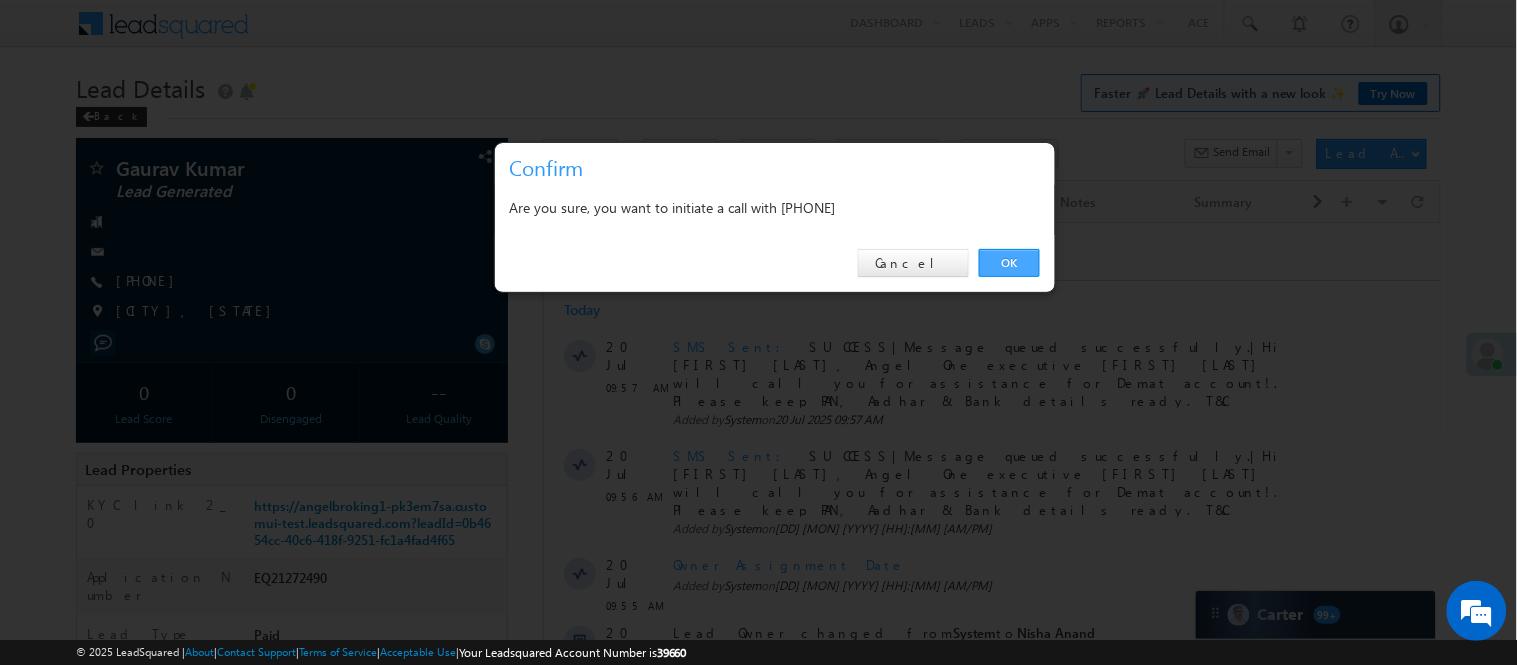 click on "OK" at bounding box center [1009, 263] 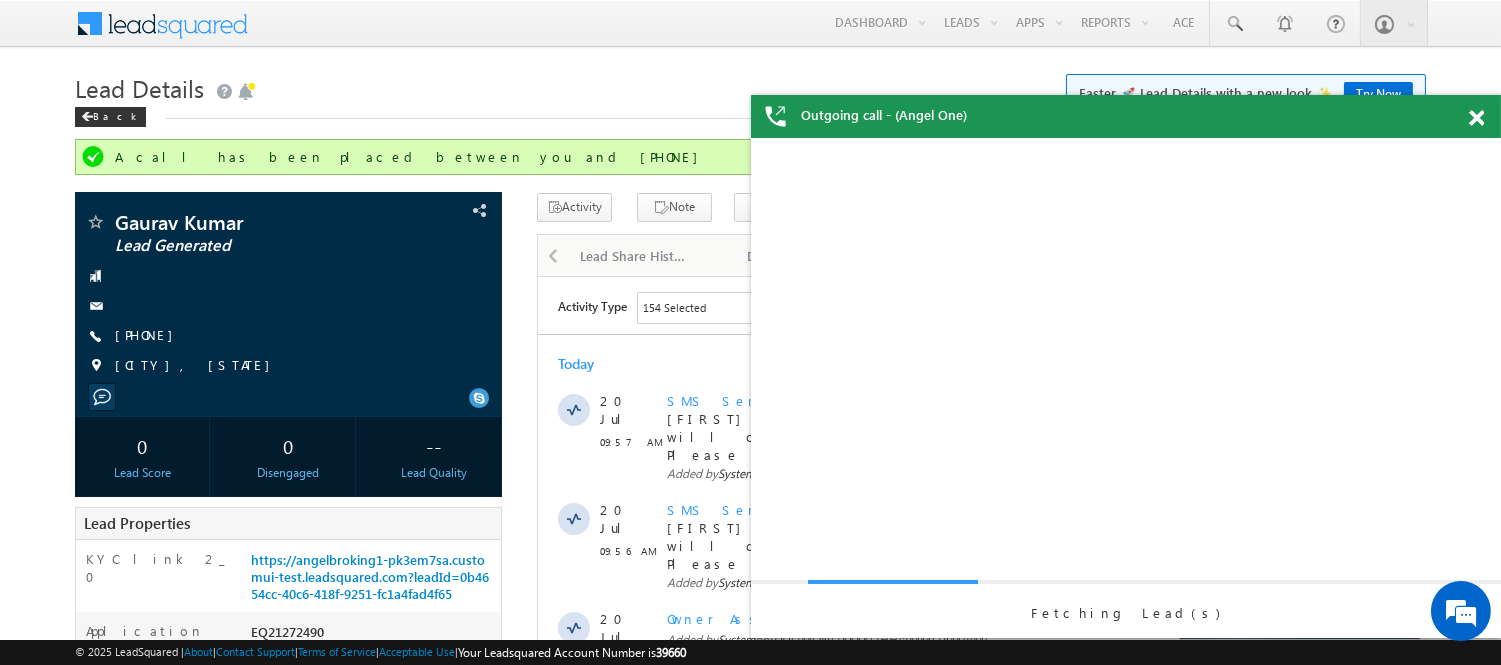 scroll, scrollTop: 0, scrollLeft: 0, axis: both 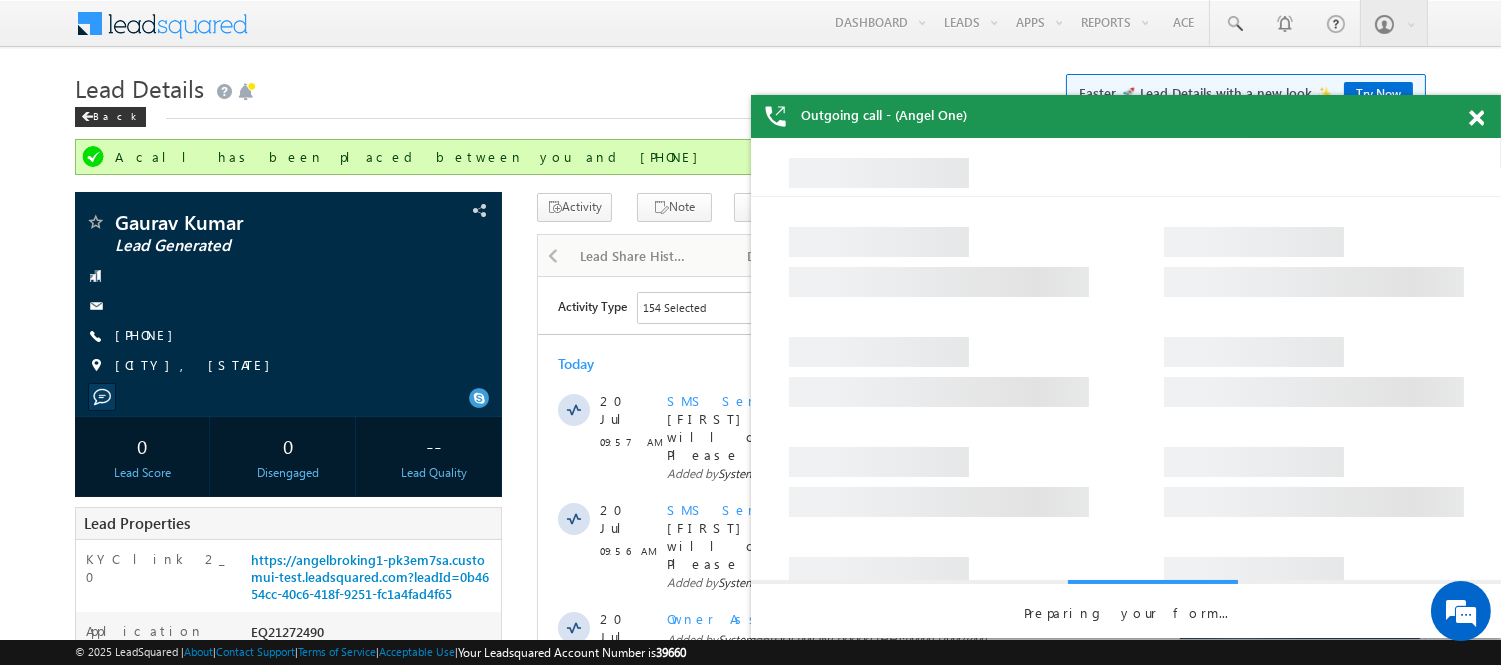 click at bounding box center [1476, 118] 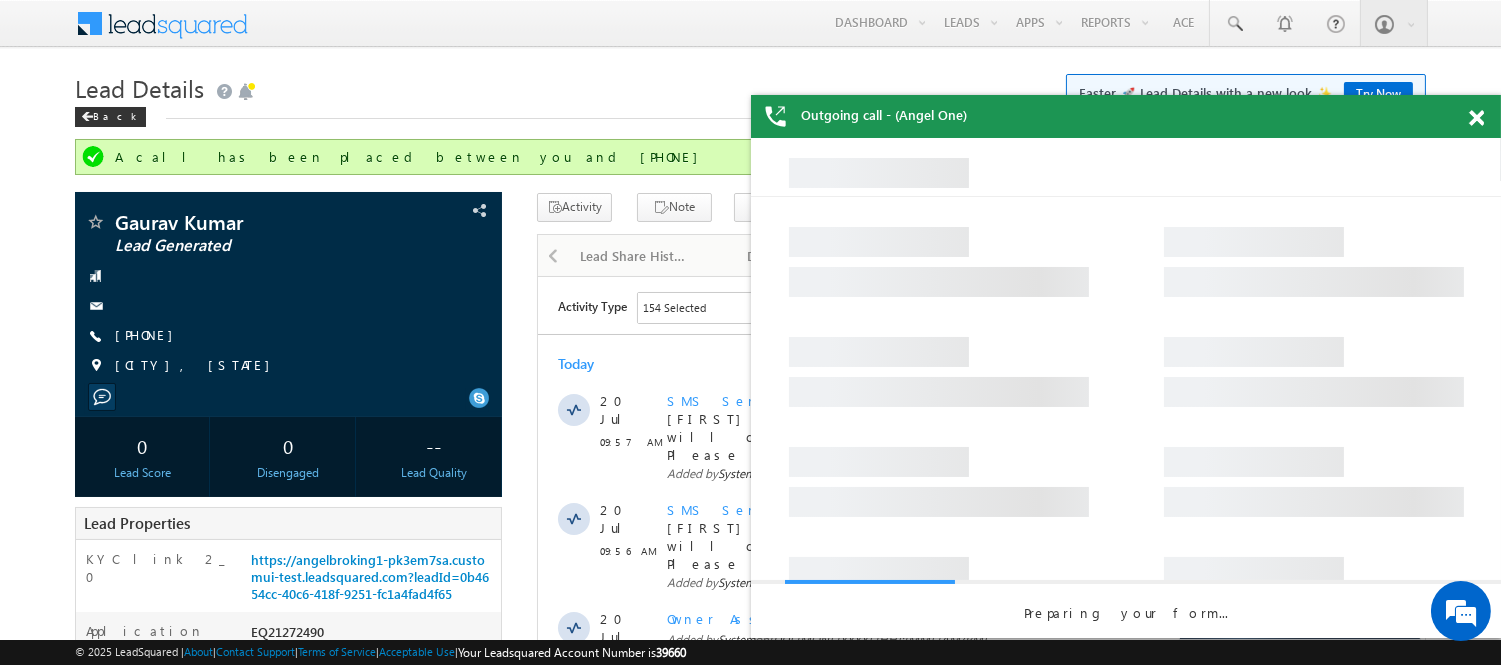 scroll, scrollTop: 0, scrollLeft: 0, axis: both 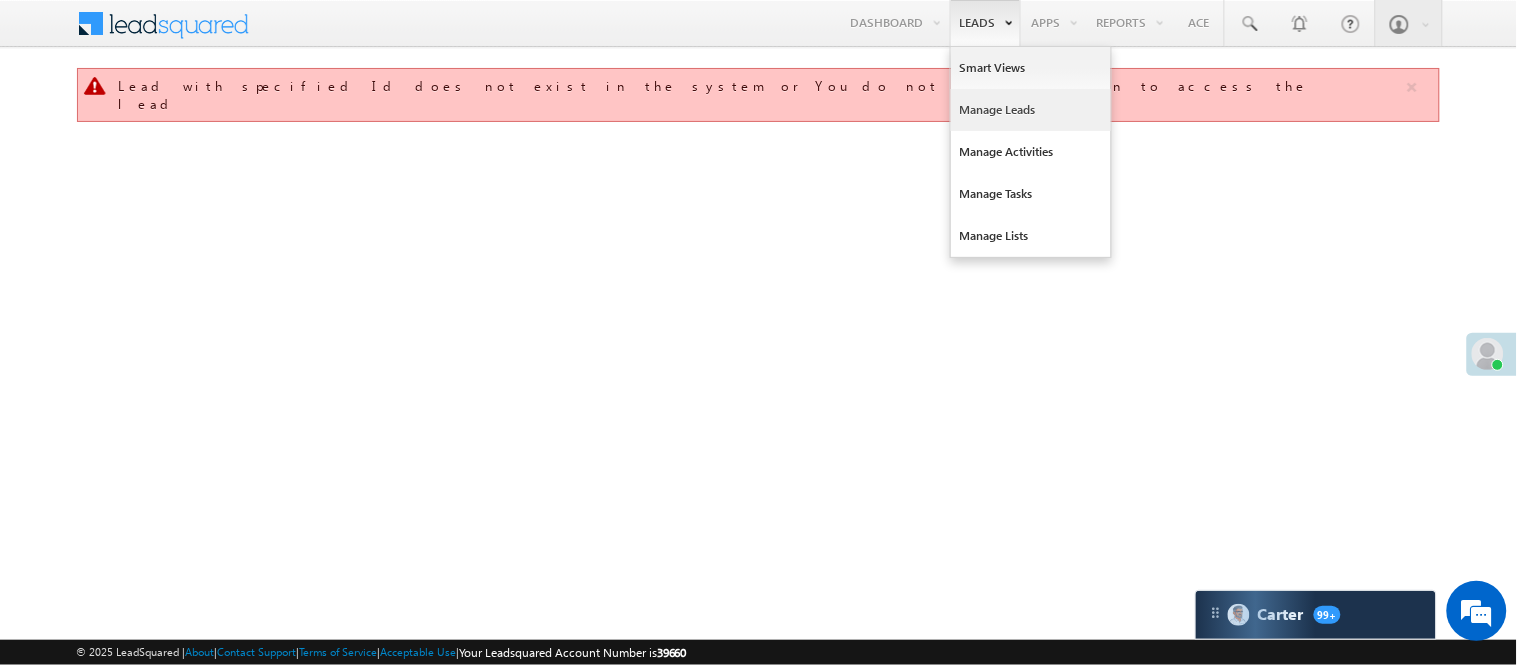 click on "Manage Leads" at bounding box center (1031, 110) 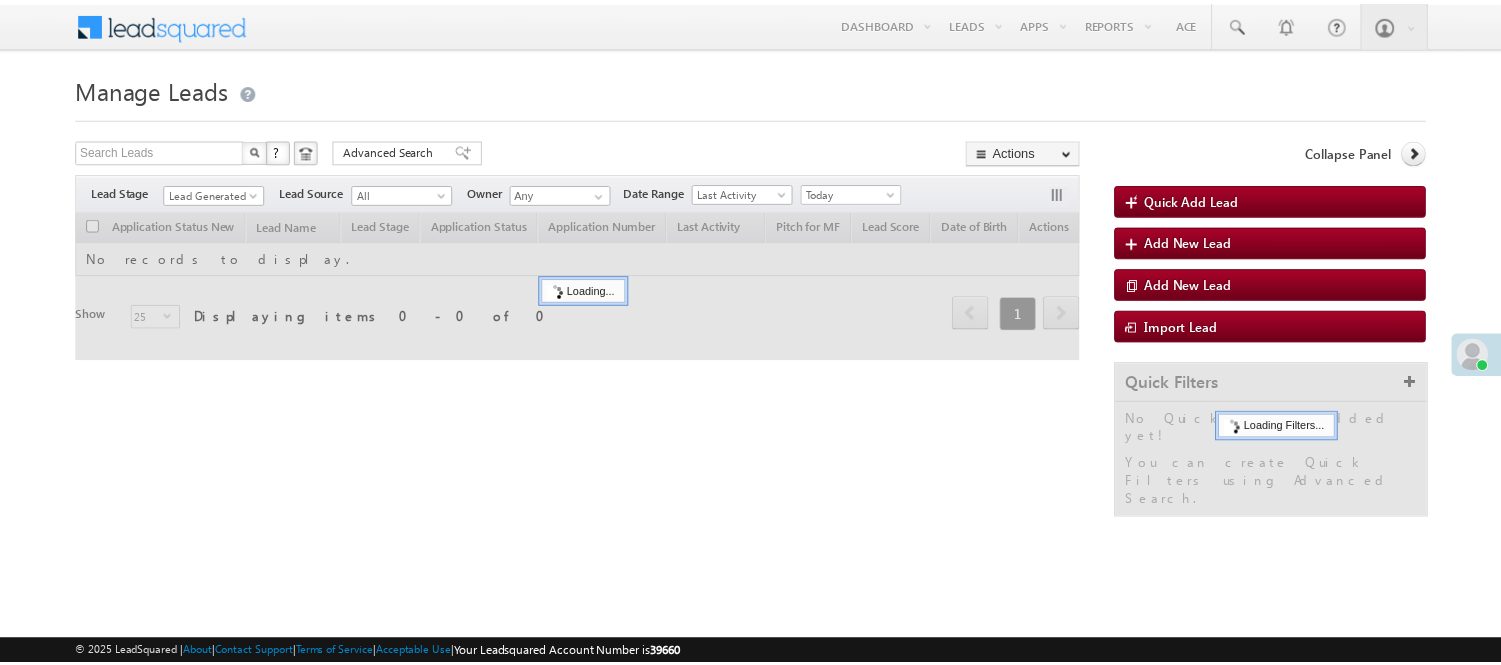 scroll, scrollTop: 0, scrollLeft: 0, axis: both 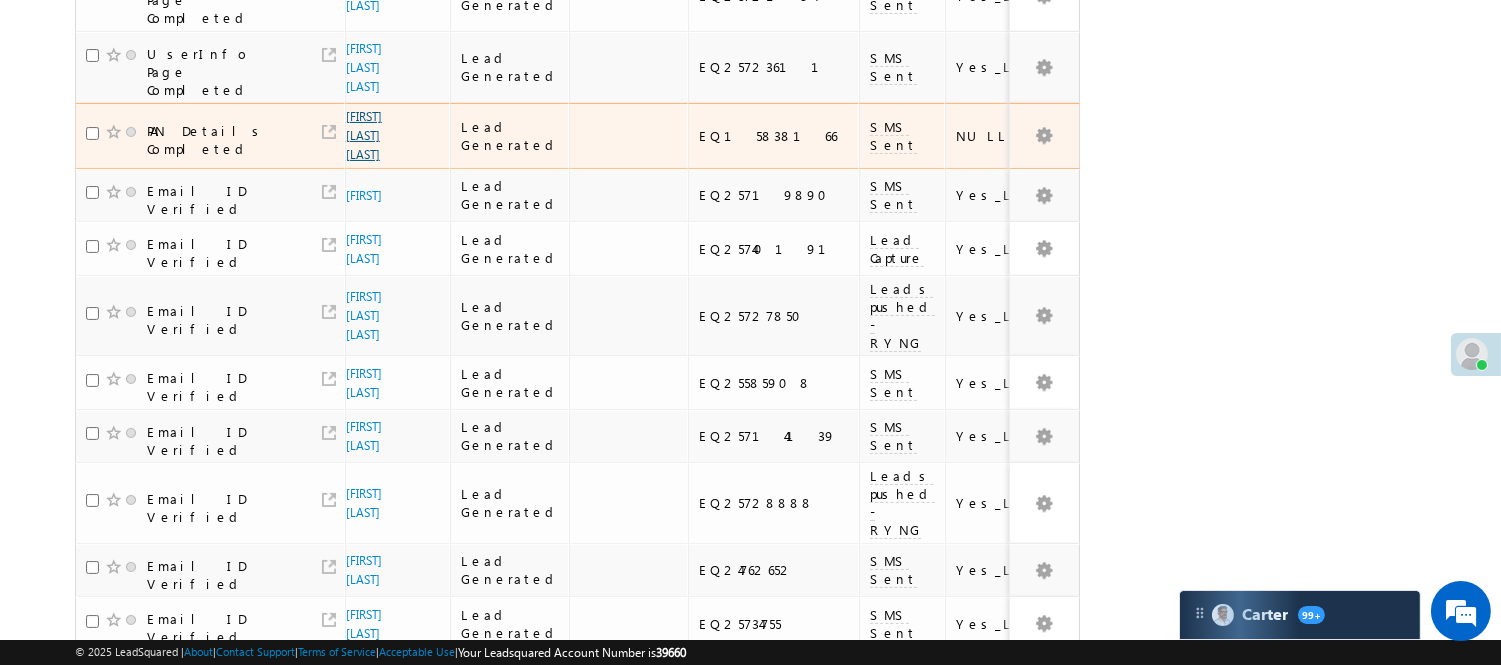 click on "Santoshi Navnath Salve" at bounding box center (364, 135) 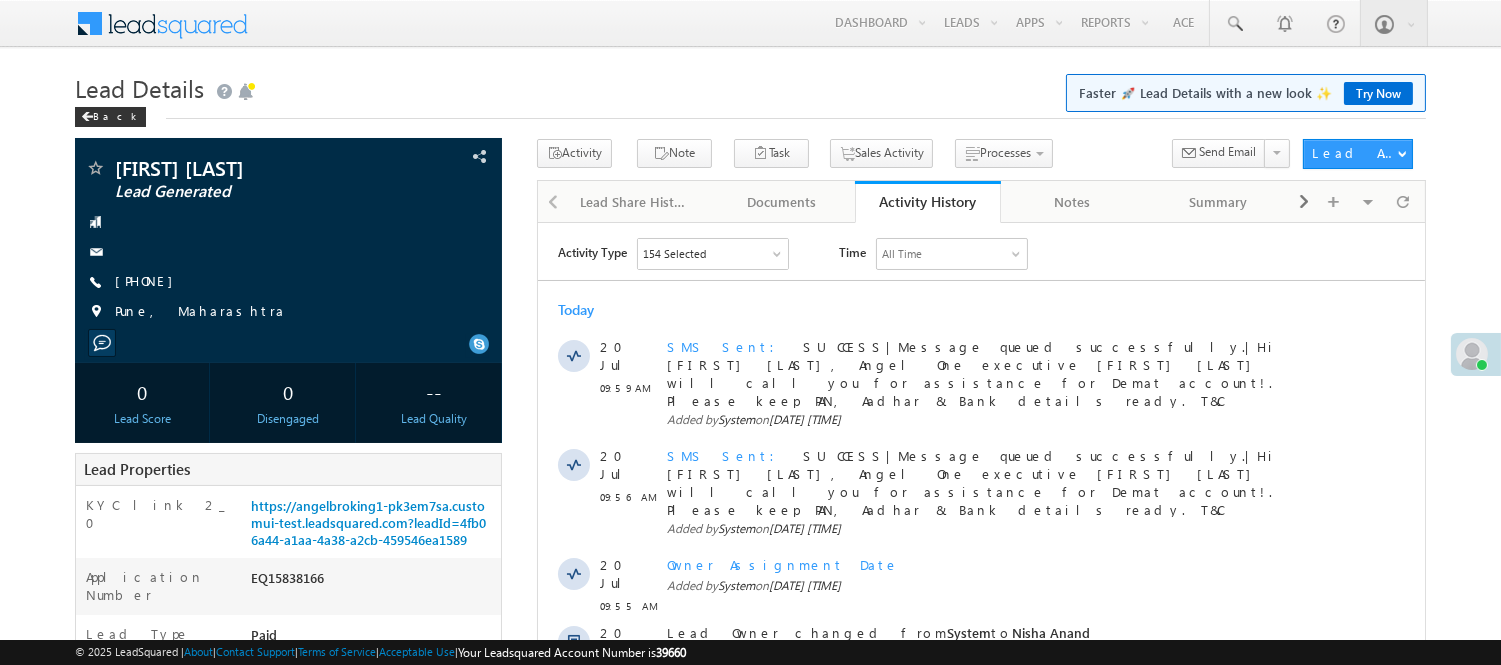 scroll, scrollTop: 0, scrollLeft: 0, axis: both 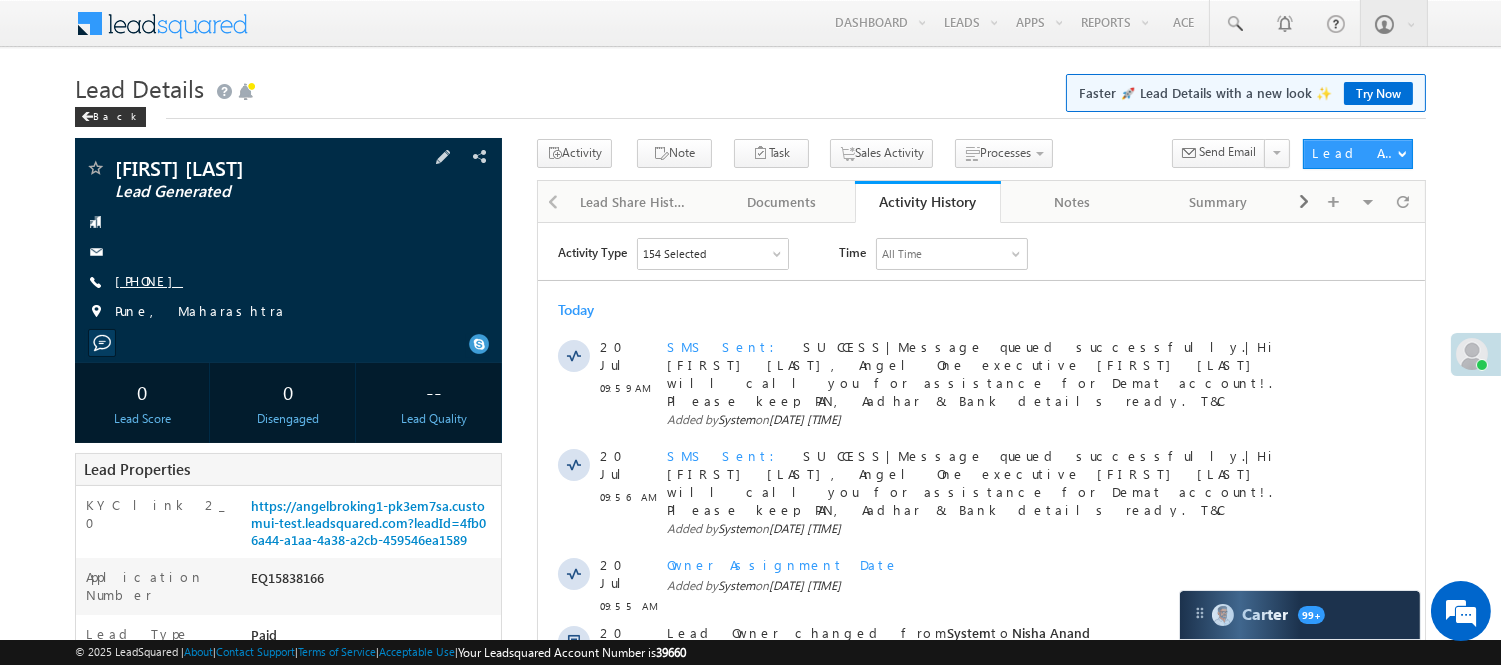 click on "+91-8530637472" at bounding box center (149, 280) 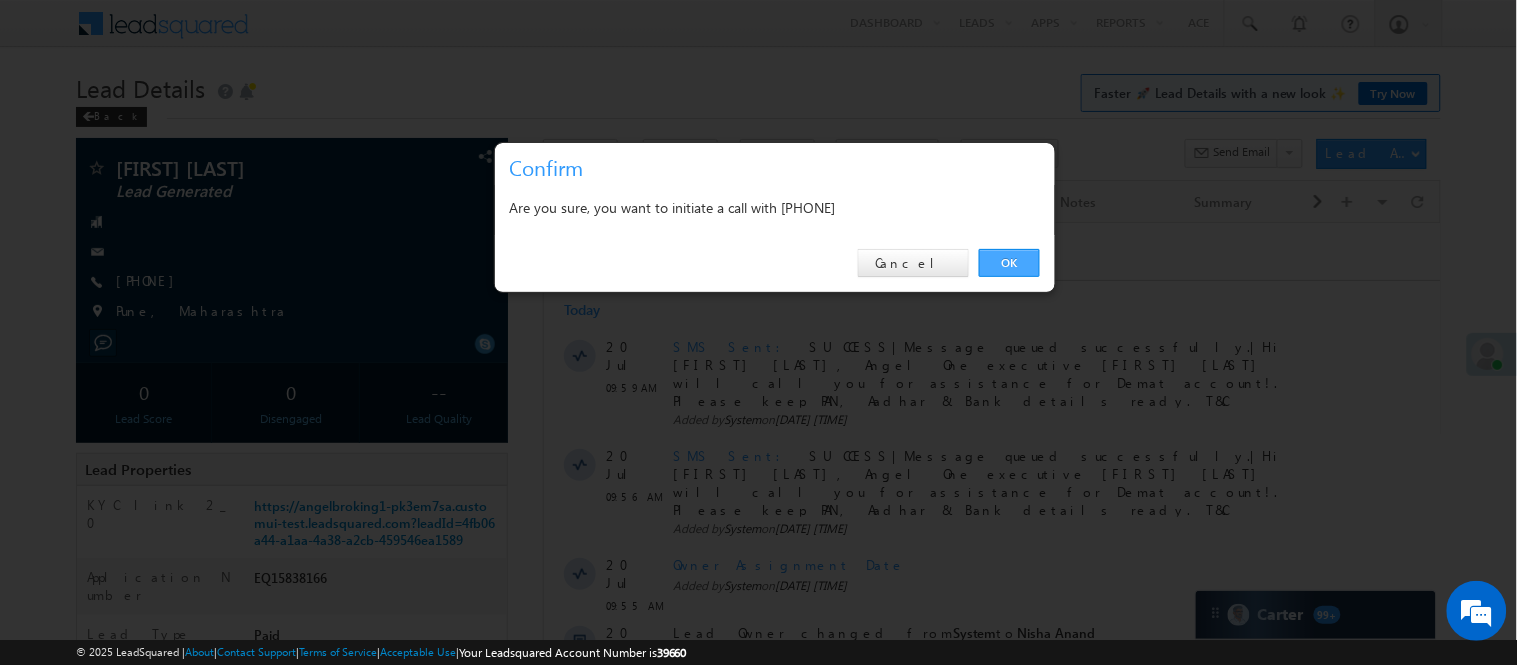 click on "OK" at bounding box center (1009, 263) 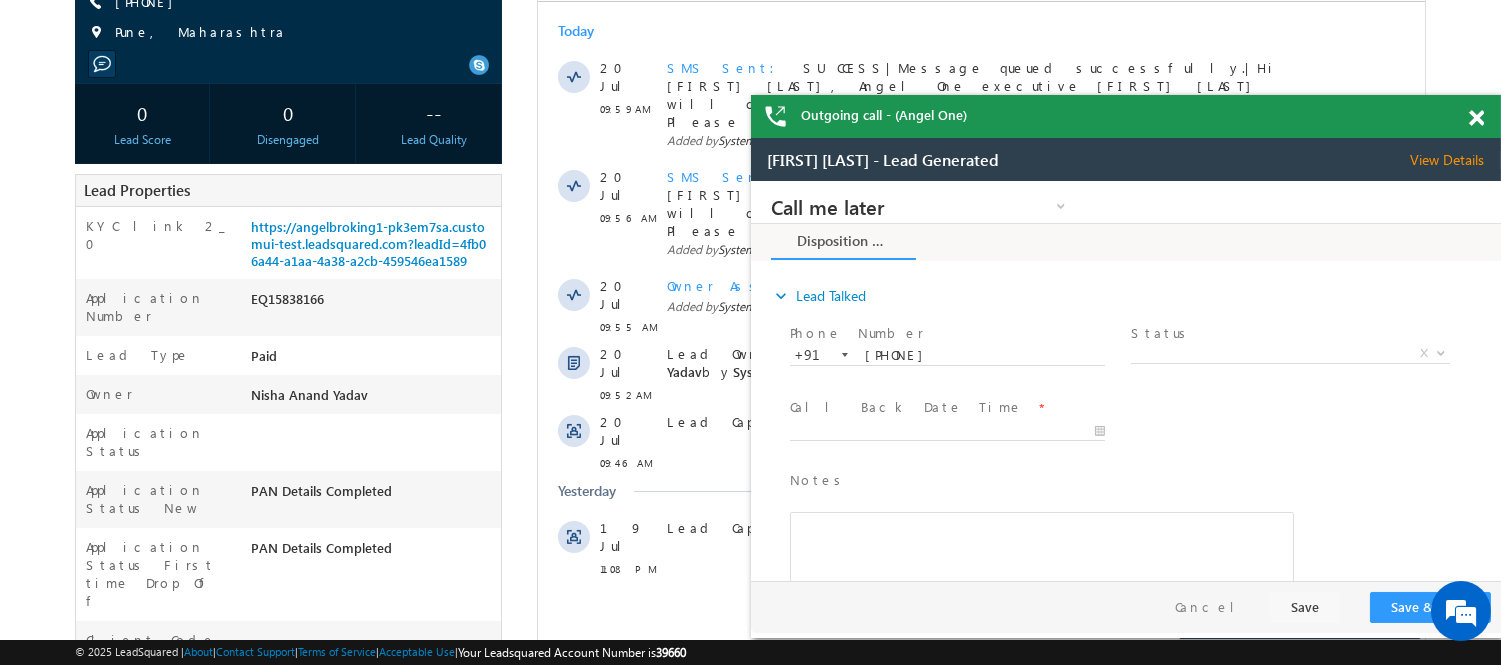 scroll, scrollTop: 0, scrollLeft: 0, axis: both 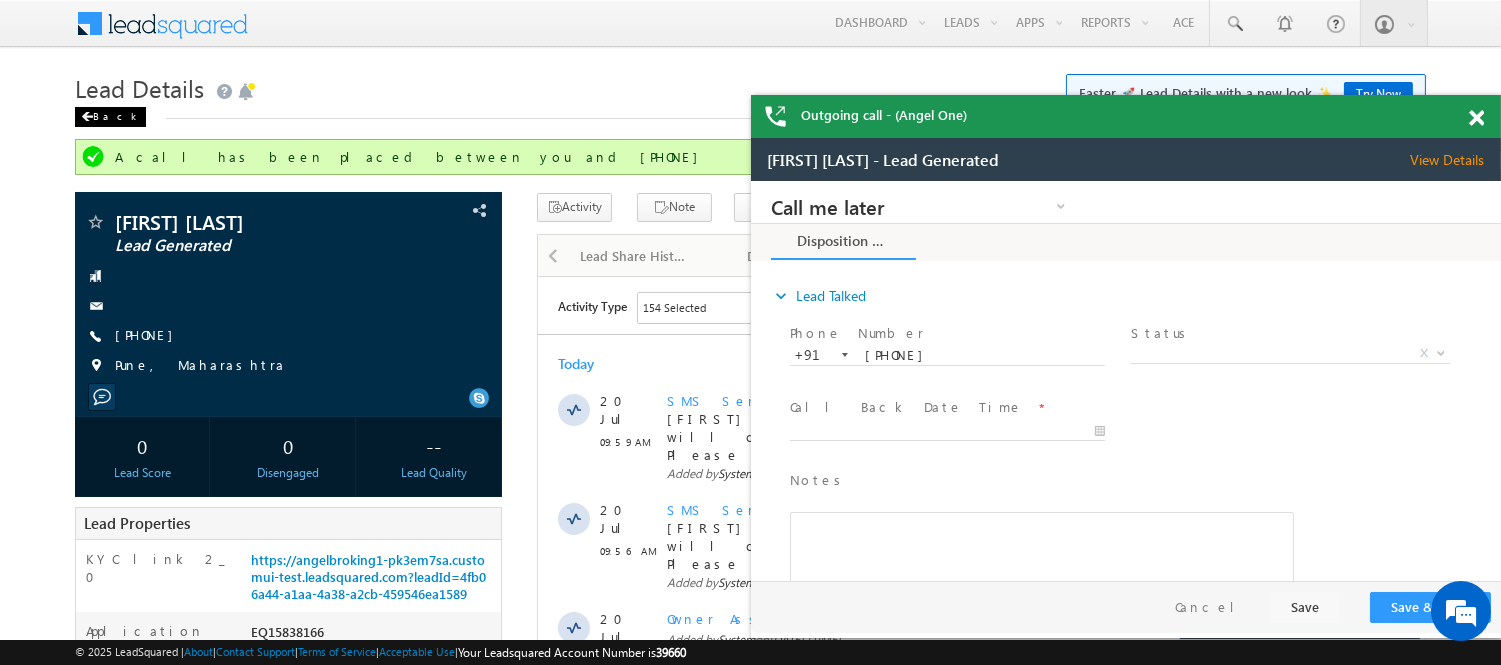 click on "Back" at bounding box center (110, 117) 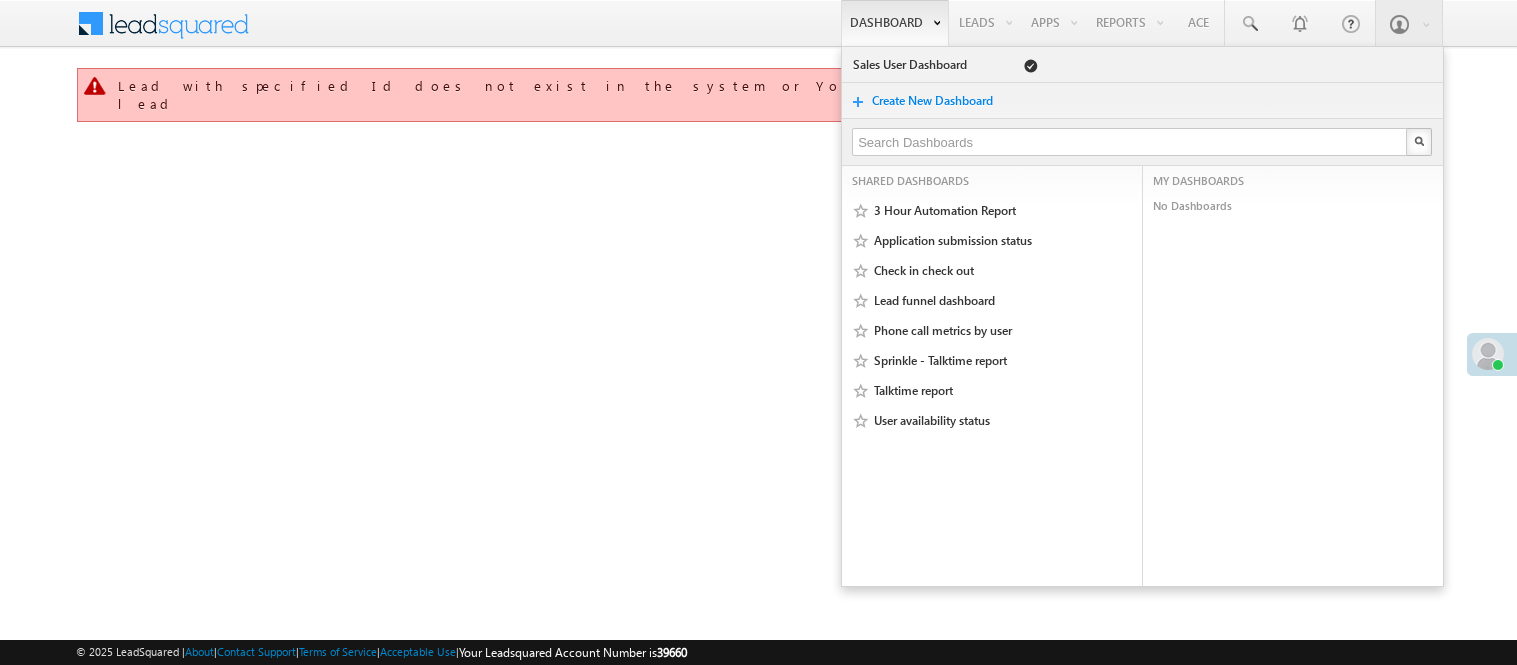 scroll, scrollTop: 0, scrollLeft: 0, axis: both 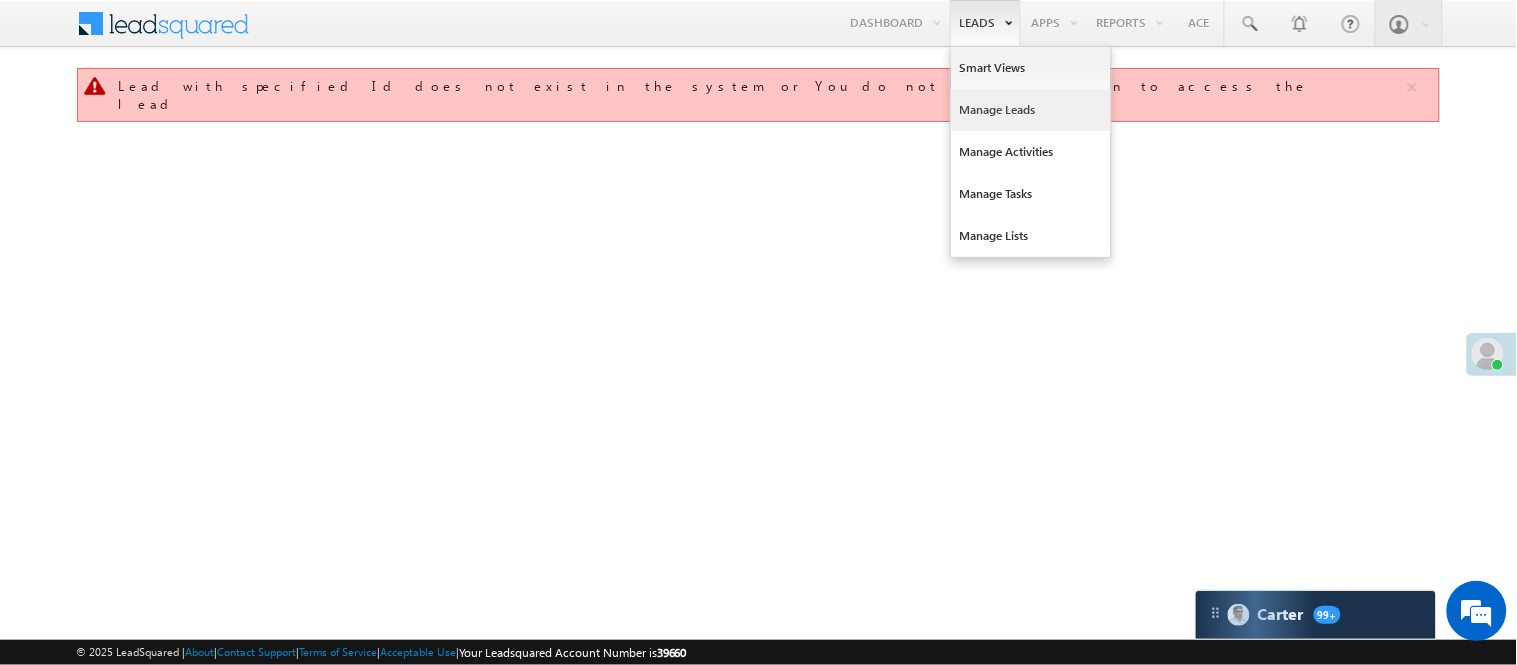 click on "Manage Leads" at bounding box center (1031, 110) 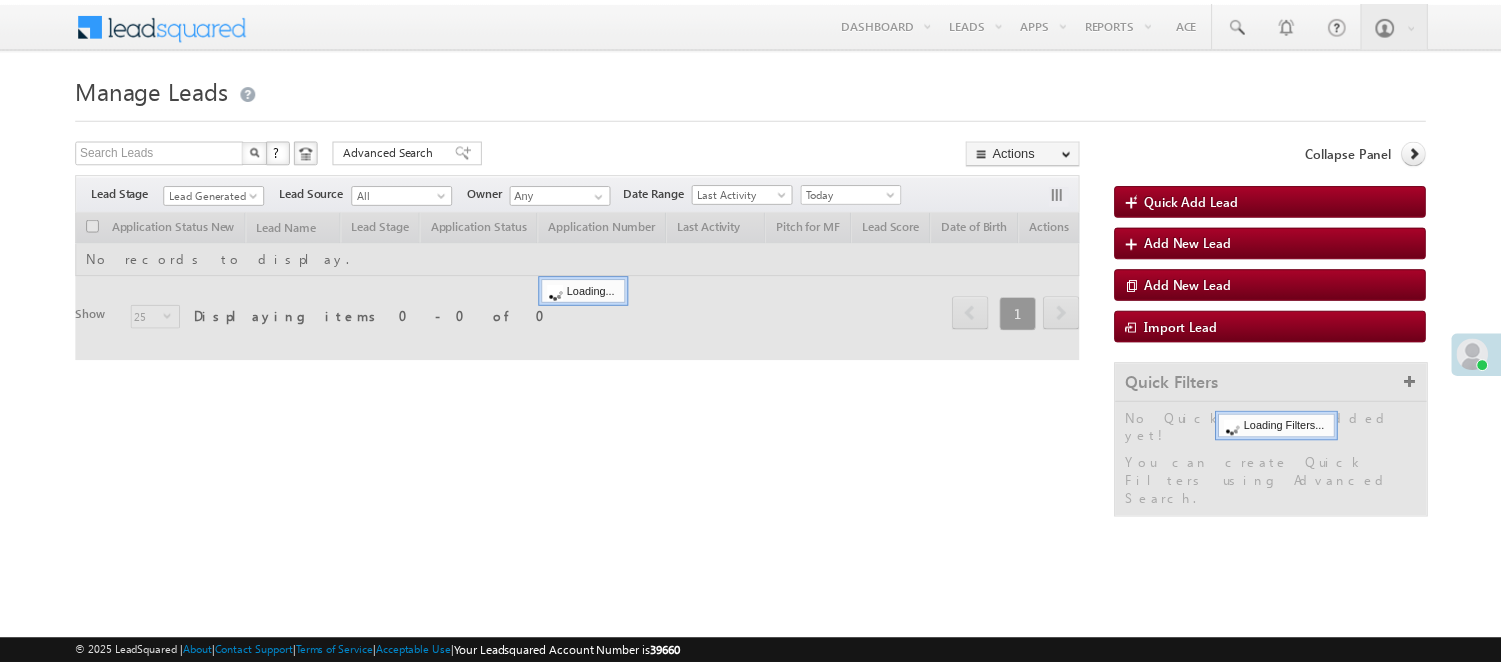 scroll, scrollTop: 0, scrollLeft: 0, axis: both 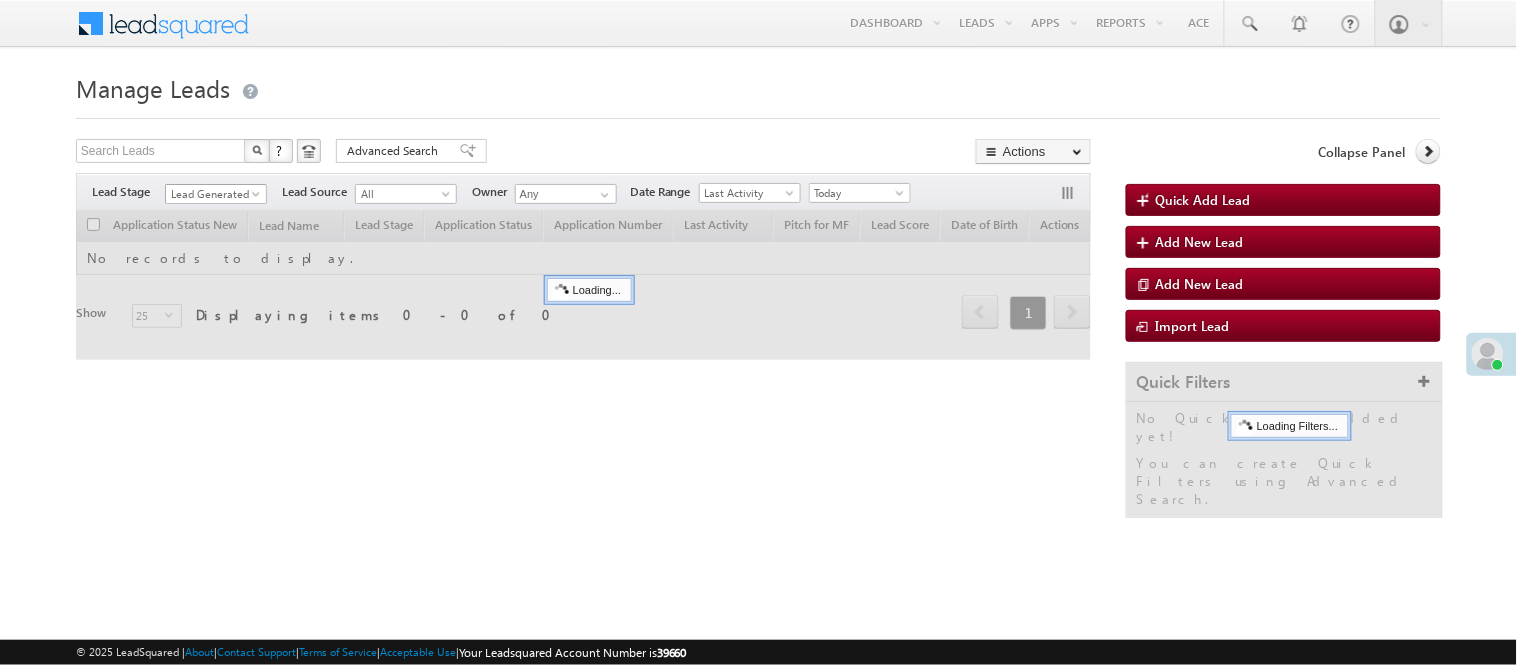 click on "Lead Generated" at bounding box center (213, 194) 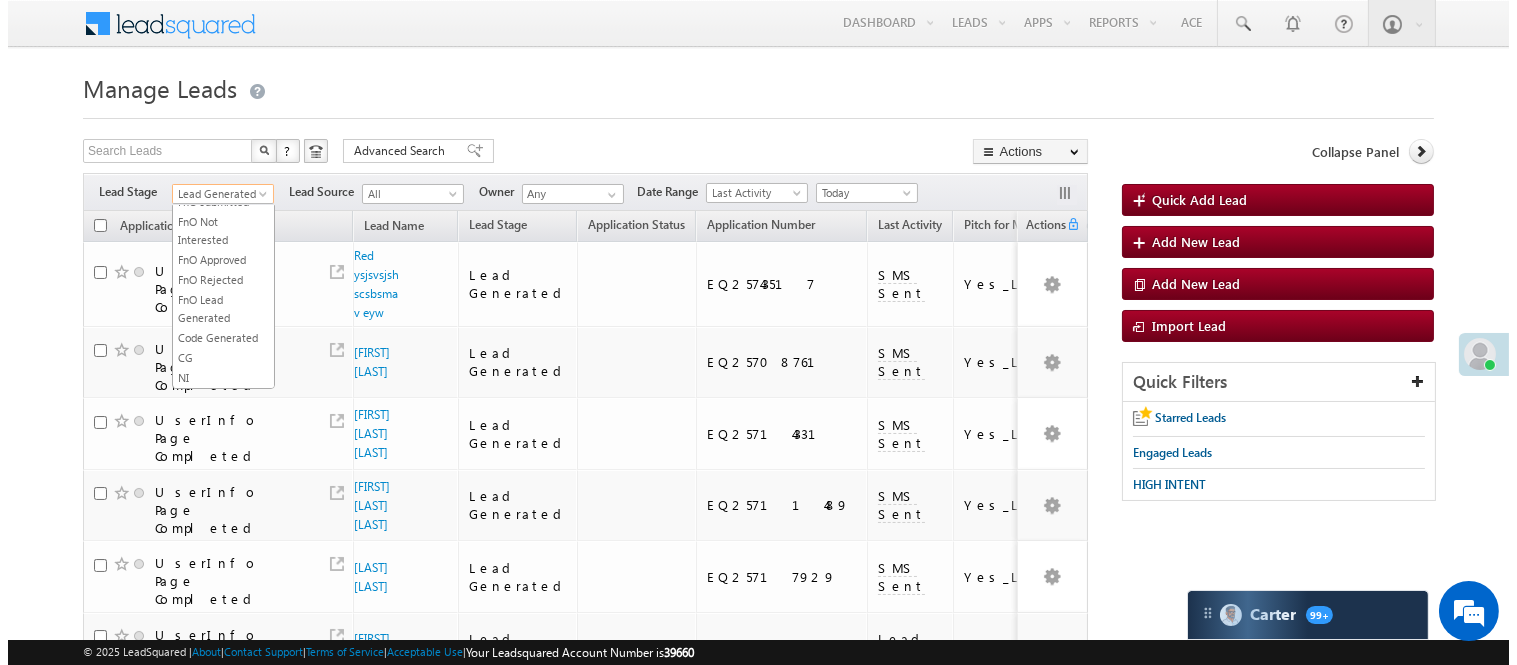 scroll, scrollTop: 496, scrollLeft: 0, axis: vertical 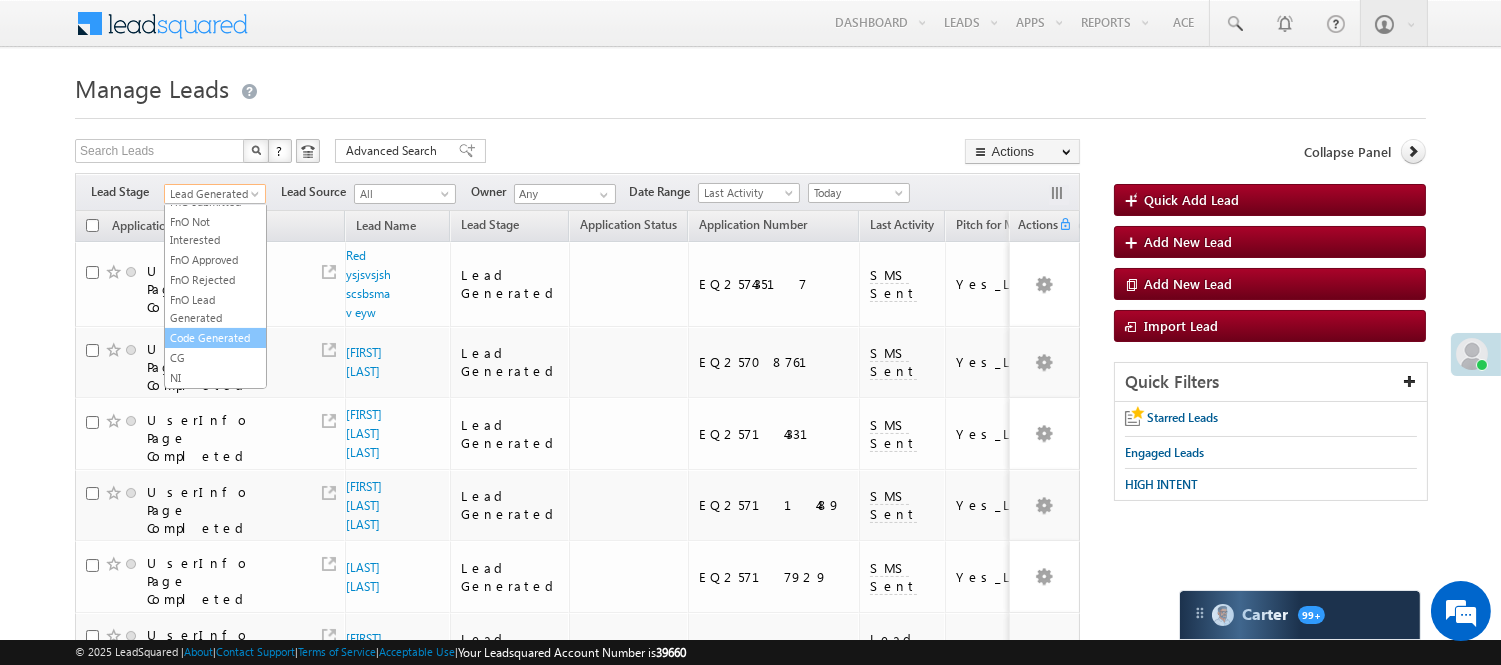 click on "Code Generated" at bounding box center (215, 338) 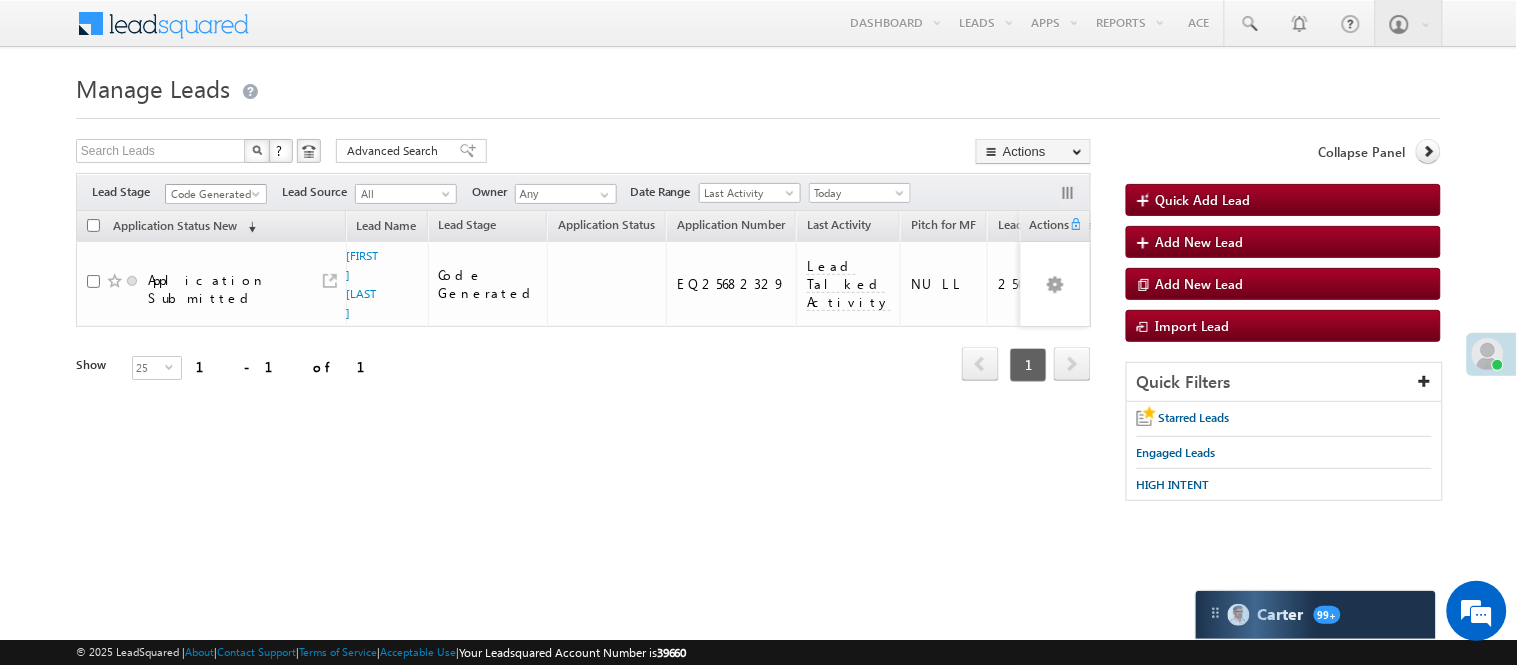 click on "Code Generated" at bounding box center [213, 194] 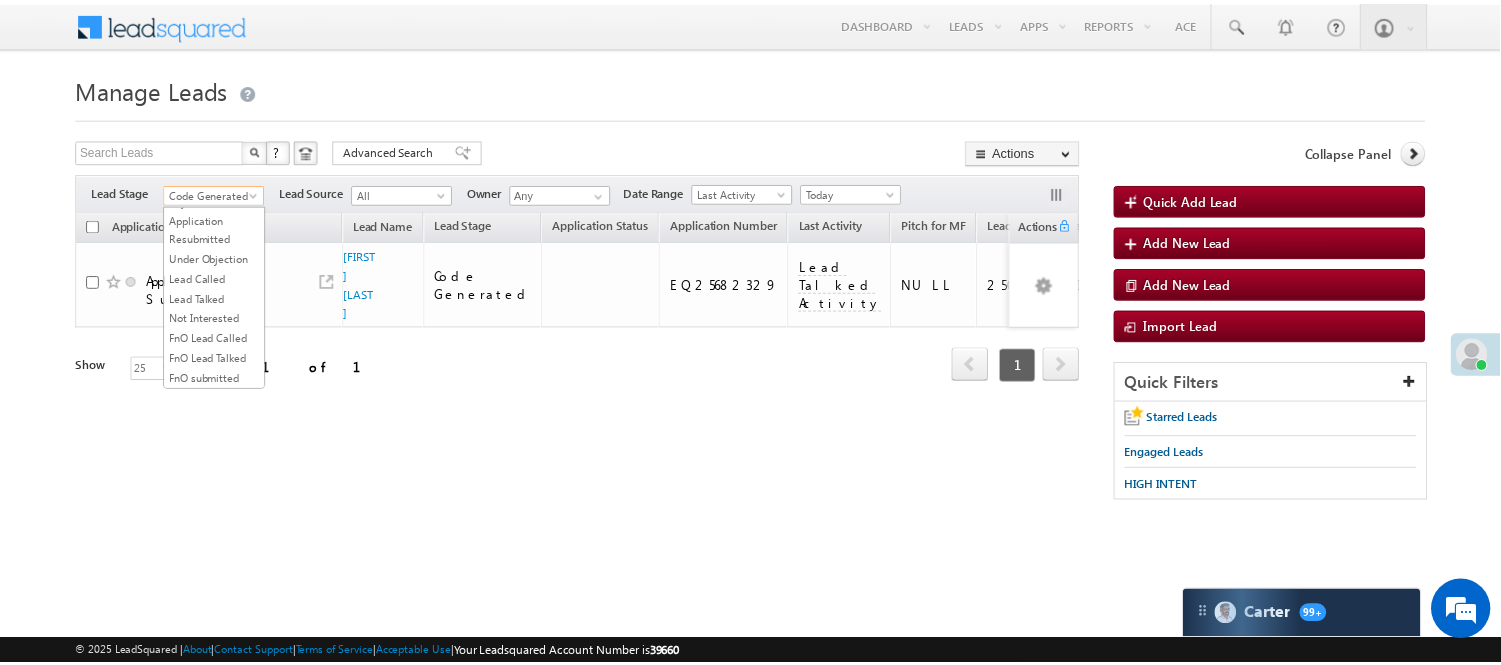 scroll, scrollTop: 0, scrollLeft: 0, axis: both 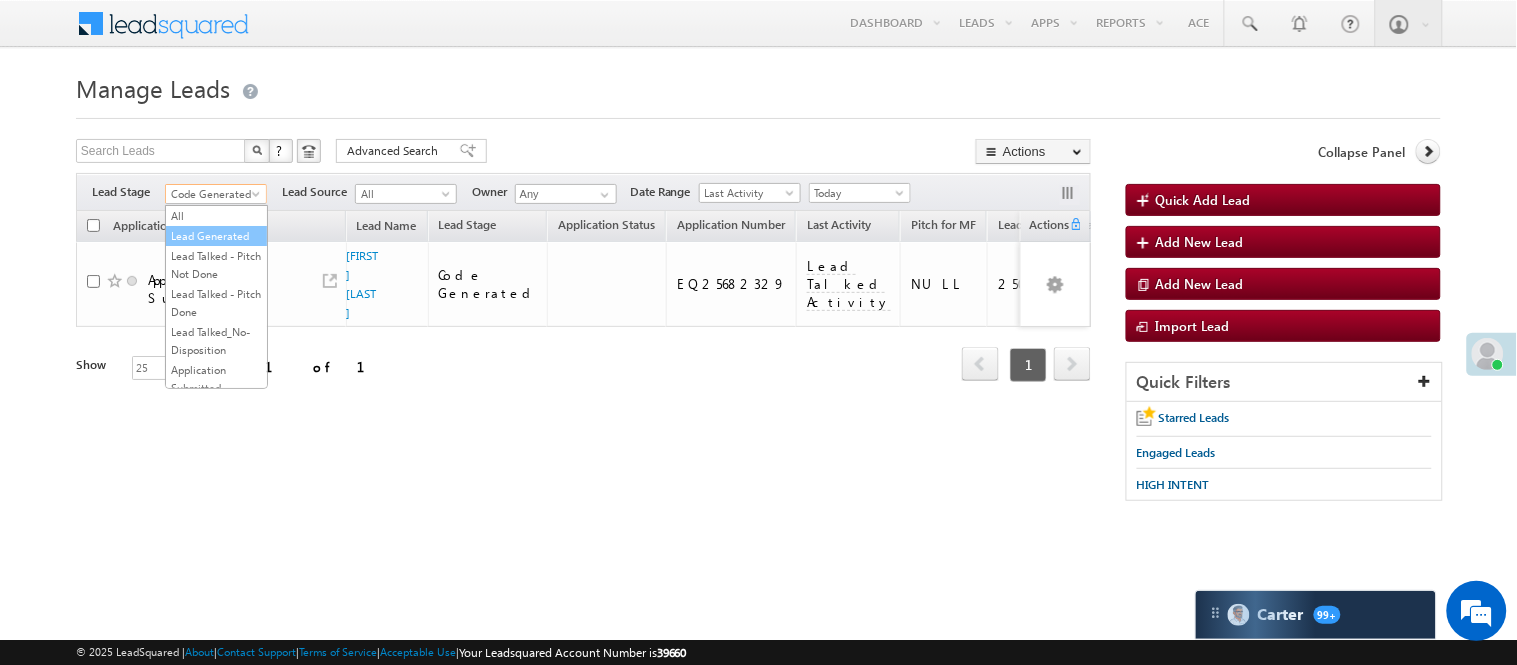 click on "Lead Generated" at bounding box center [216, 236] 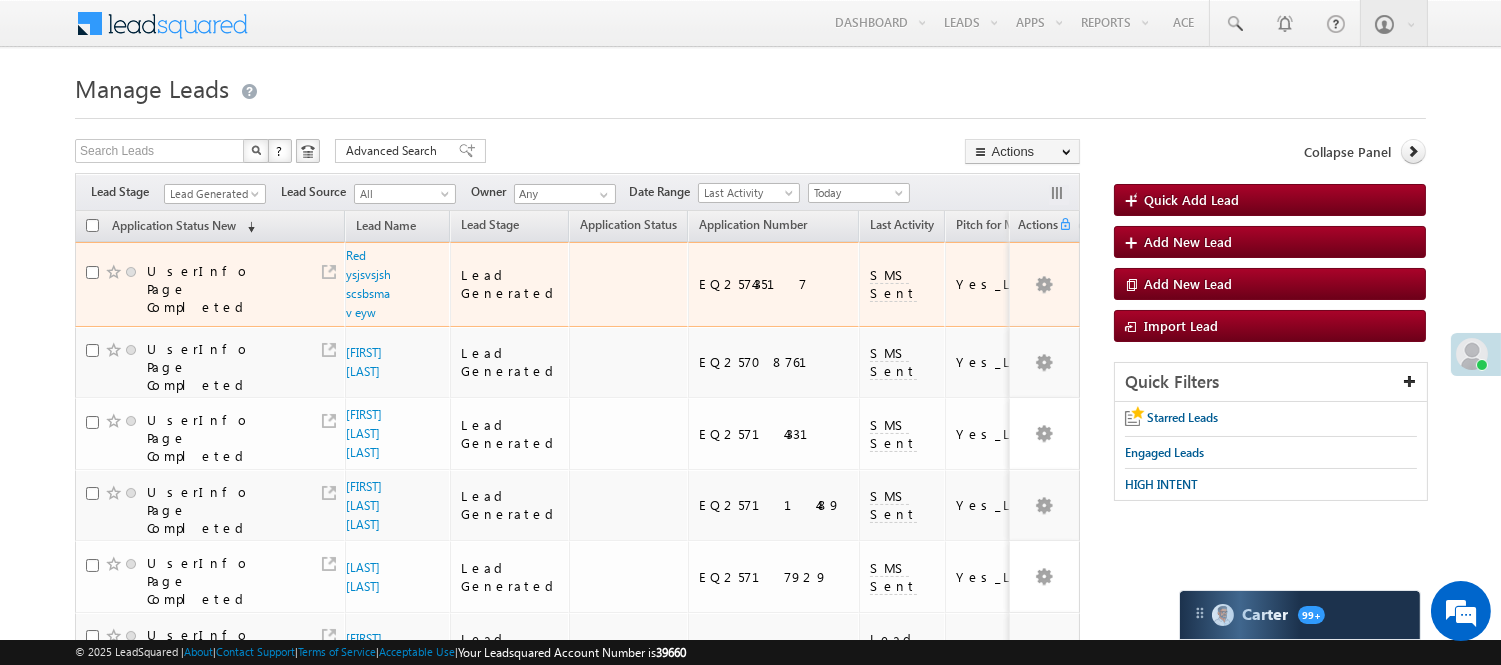scroll, scrollTop: 0, scrollLeft: 0, axis: both 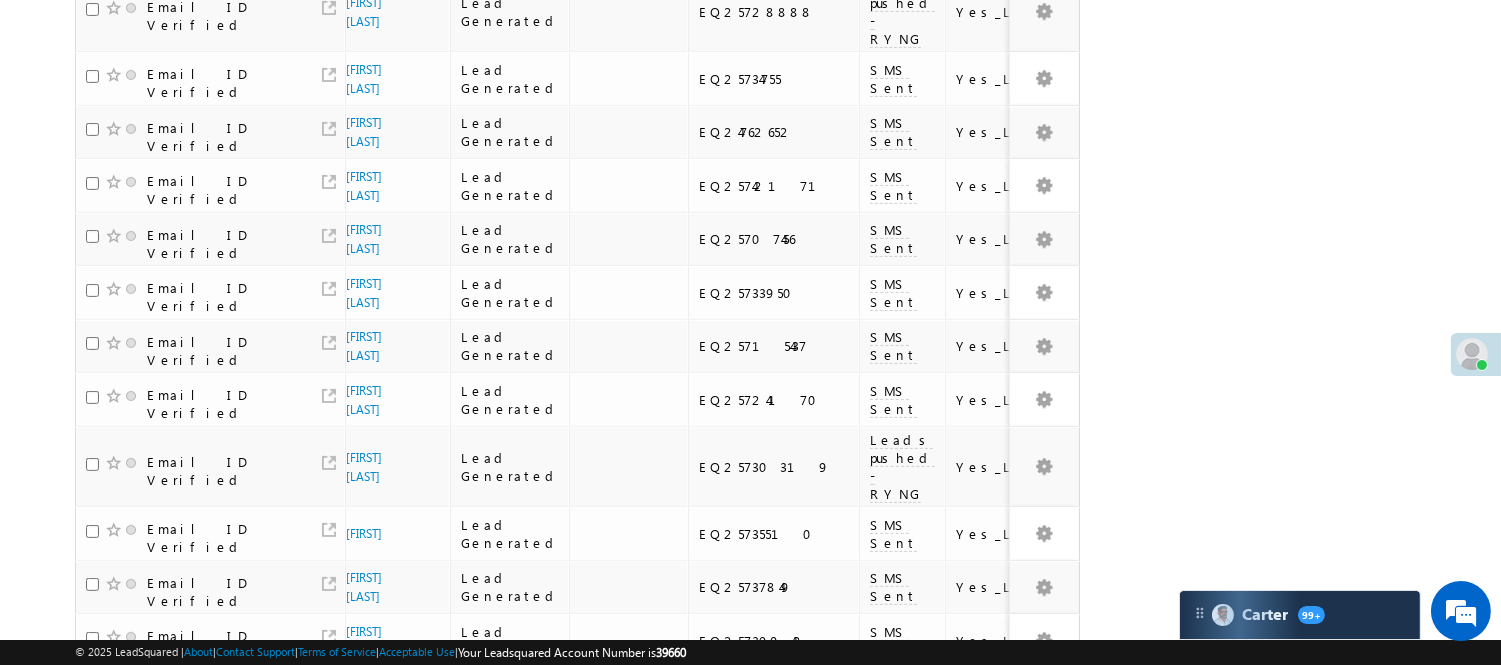 click on "2" at bounding box center [1018, 706] 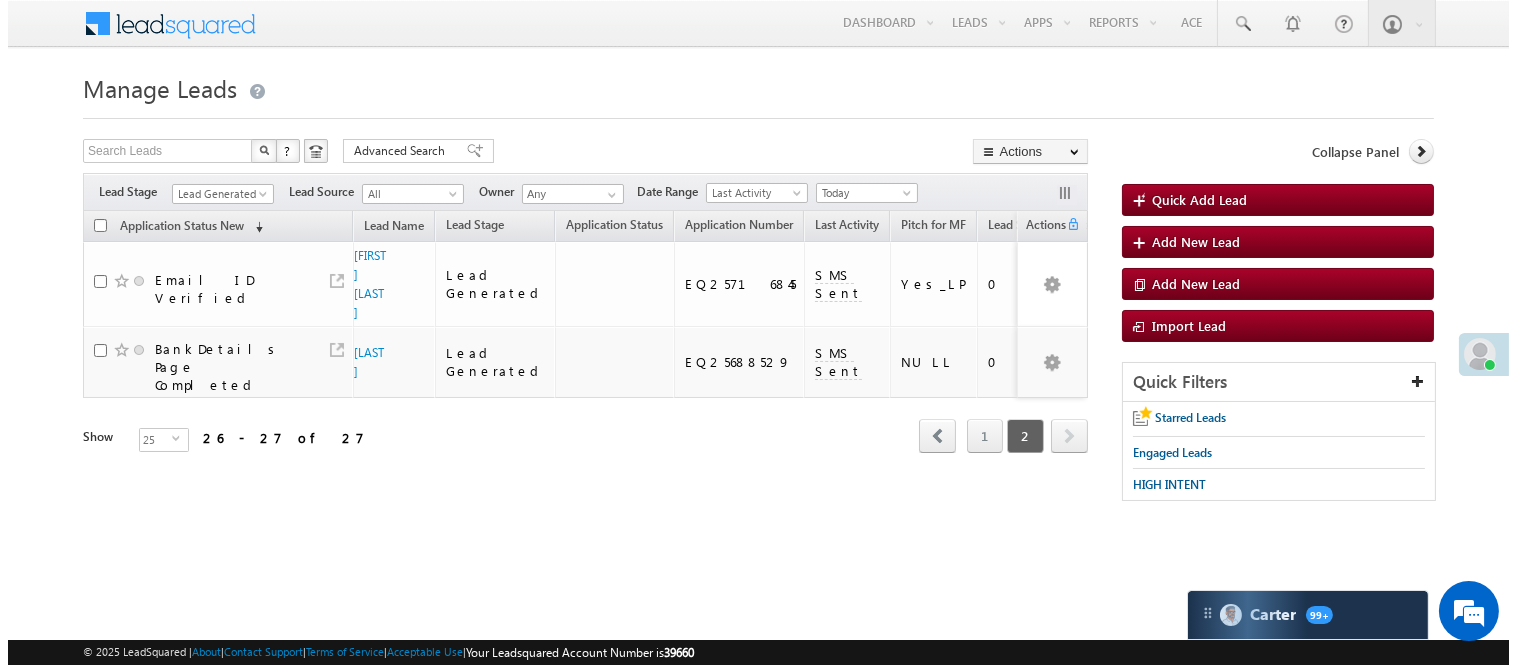 scroll, scrollTop: 0, scrollLeft: 0, axis: both 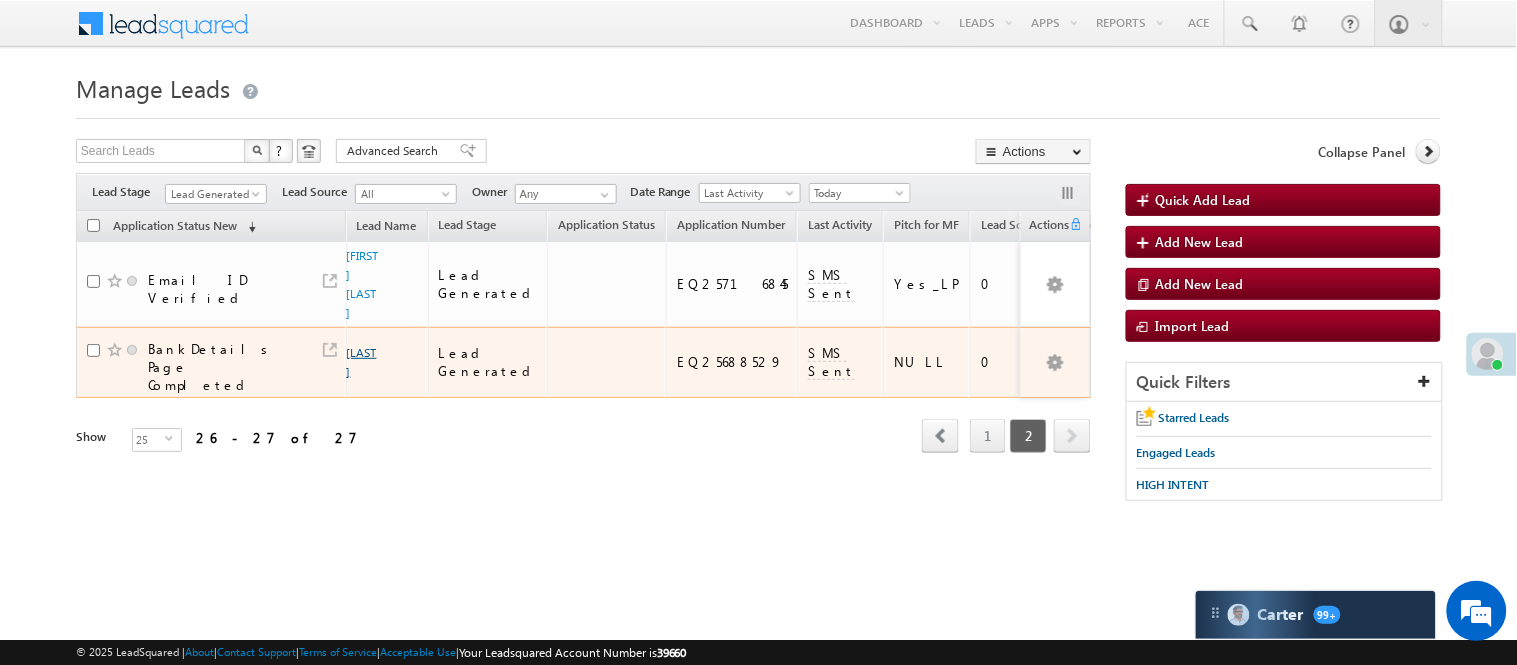 click on "[NAME]" at bounding box center [364, 362] 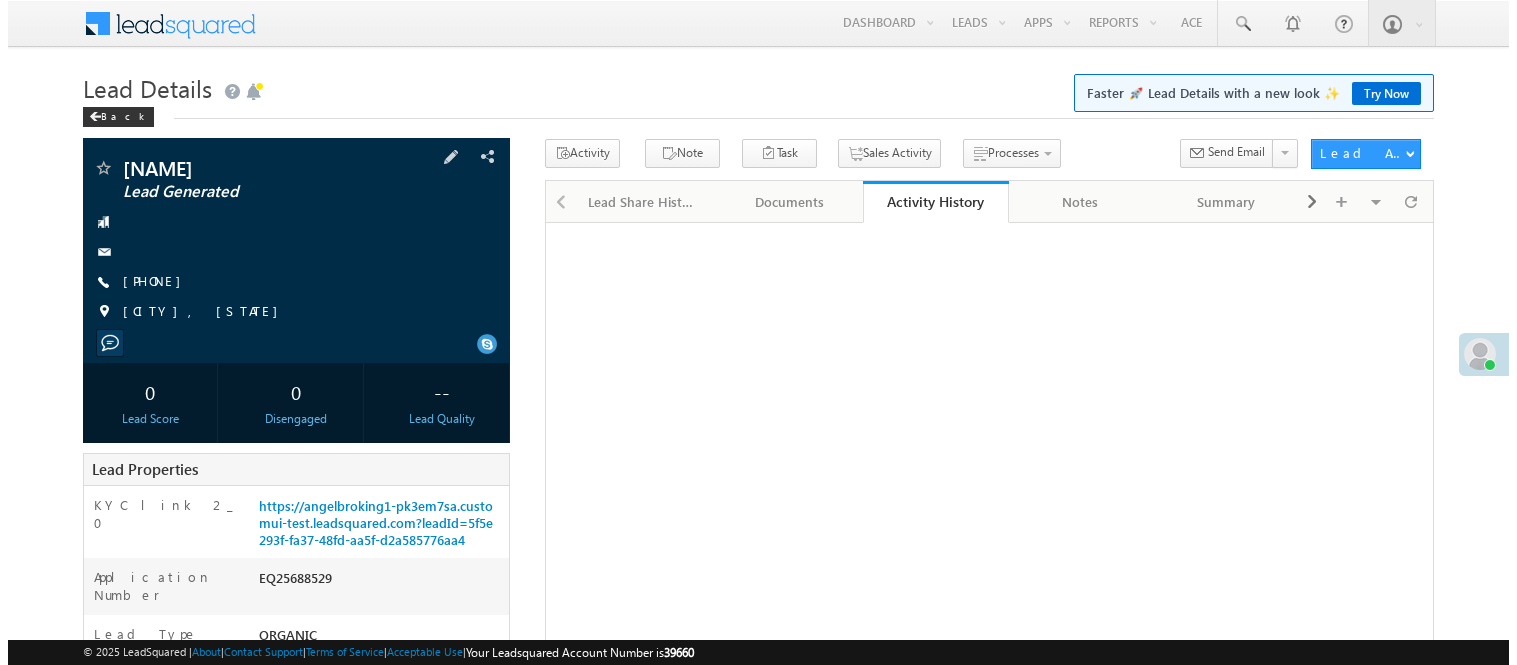 scroll, scrollTop: 0, scrollLeft: 0, axis: both 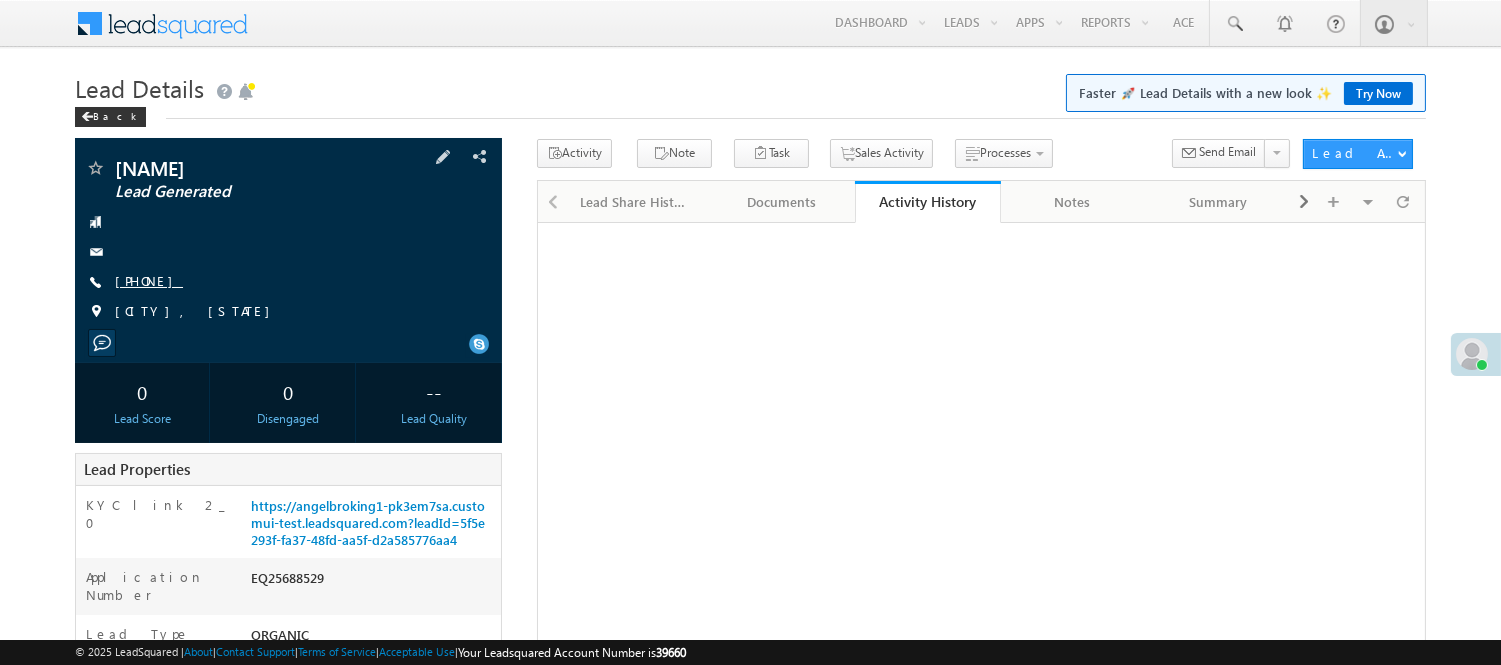 click on "[PHONE]" at bounding box center [149, 280] 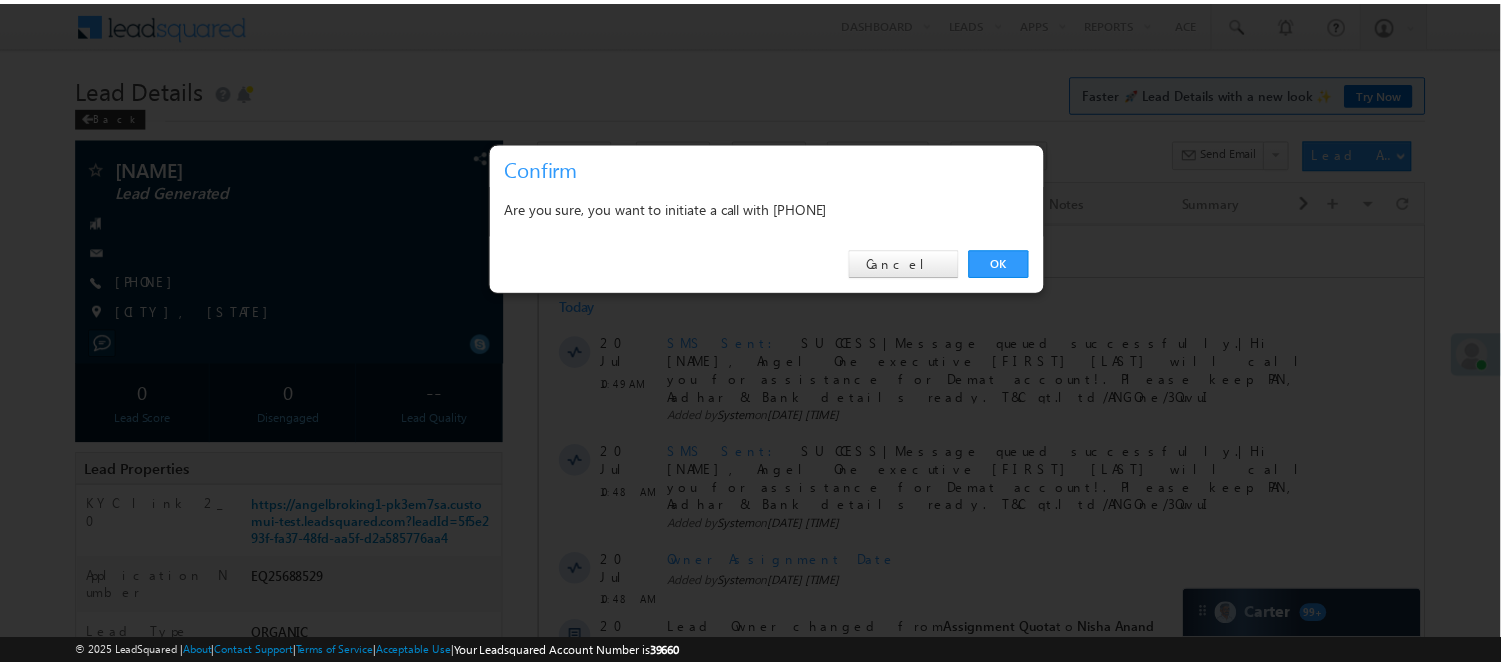 scroll, scrollTop: 0, scrollLeft: 0, axis: both 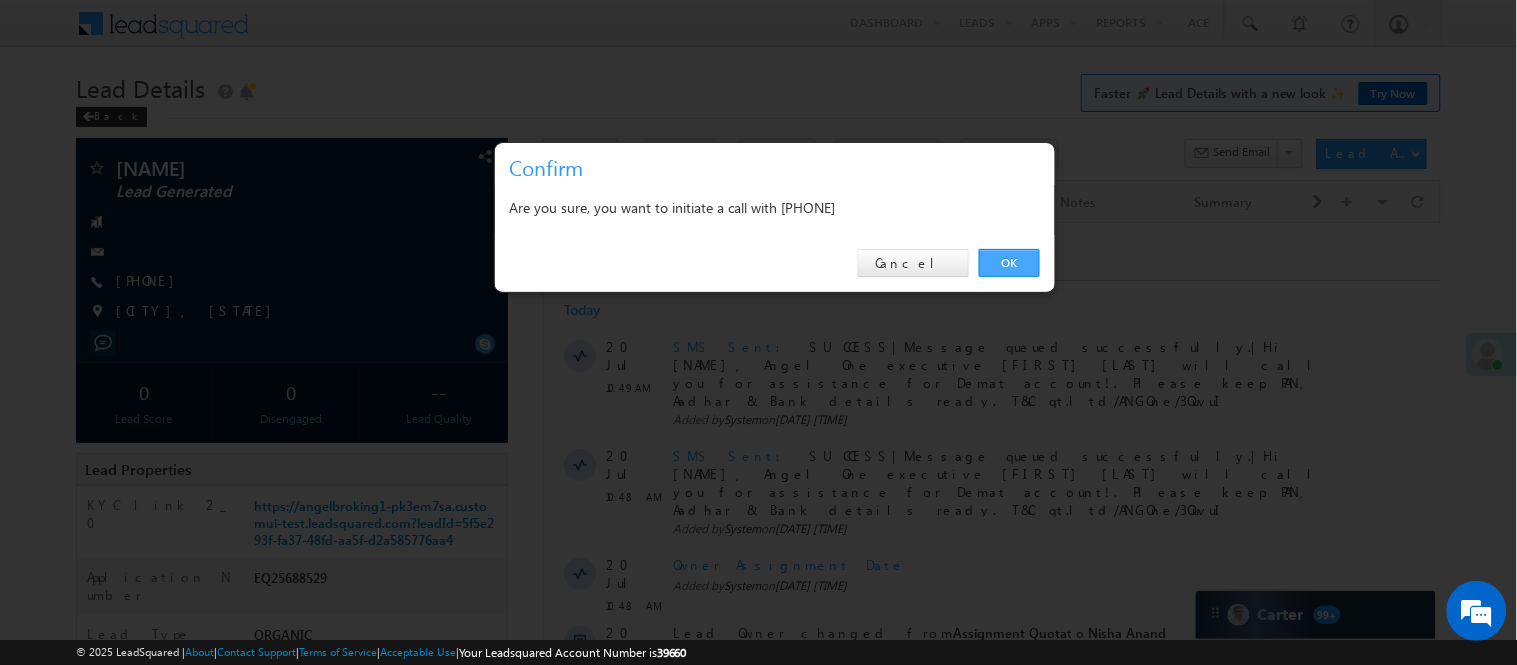 click on "OK" at bounding box center (1009, 263) 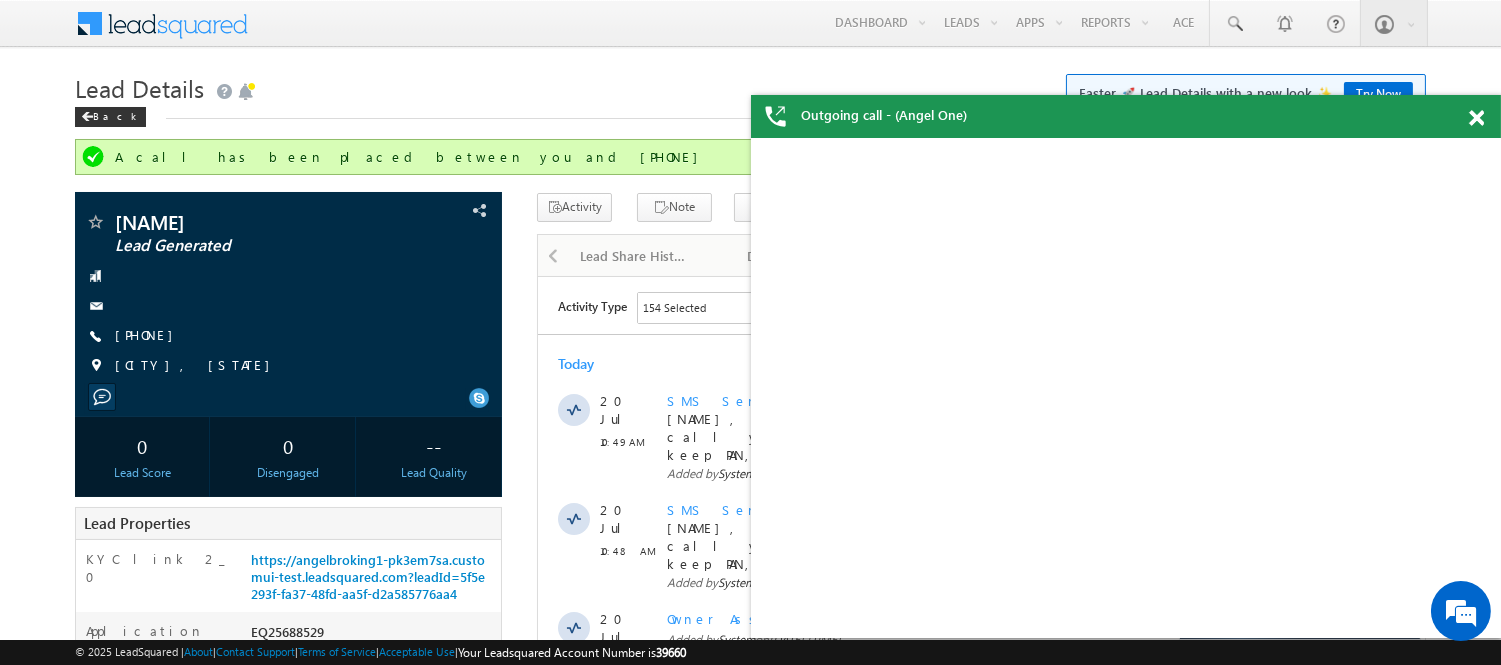 scroll, scrollTop: 0, scrollLeft: 0, axis: both 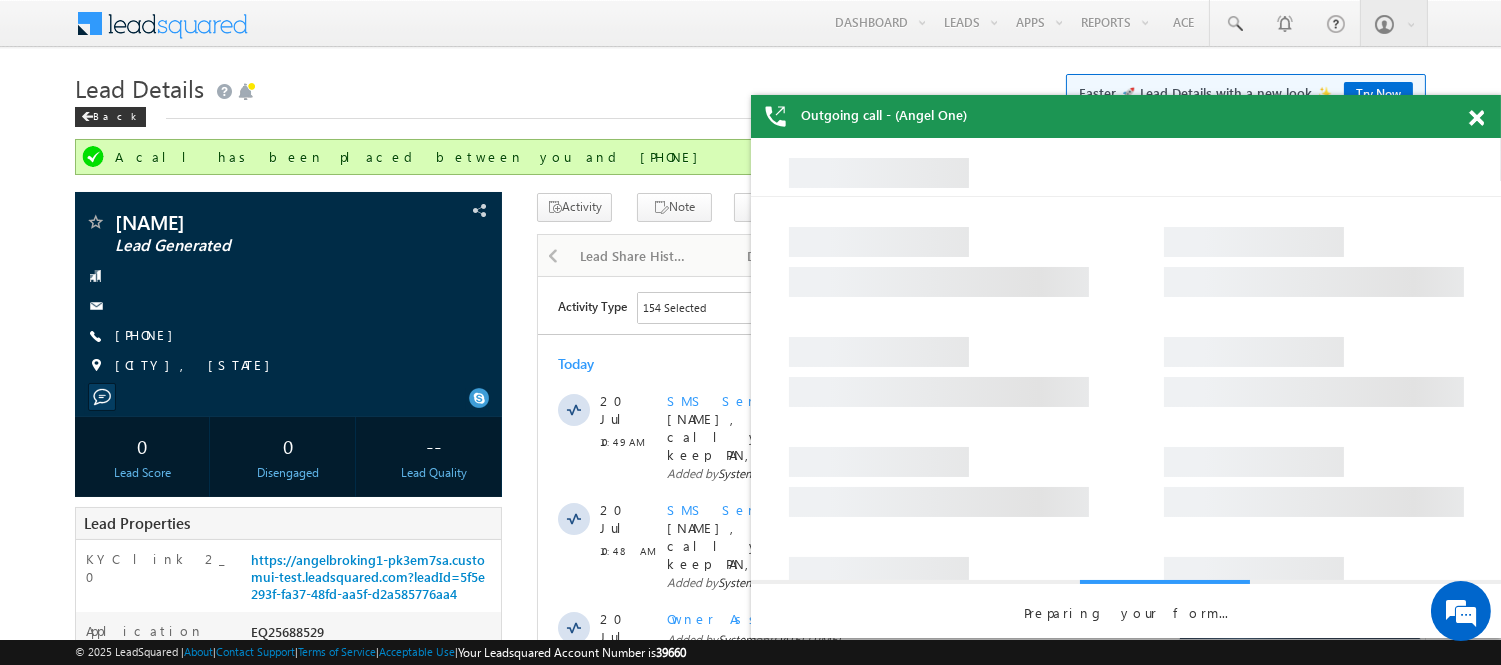 click on "Outgoing call -  (Angel One)" at bounding box center [1126, 116] 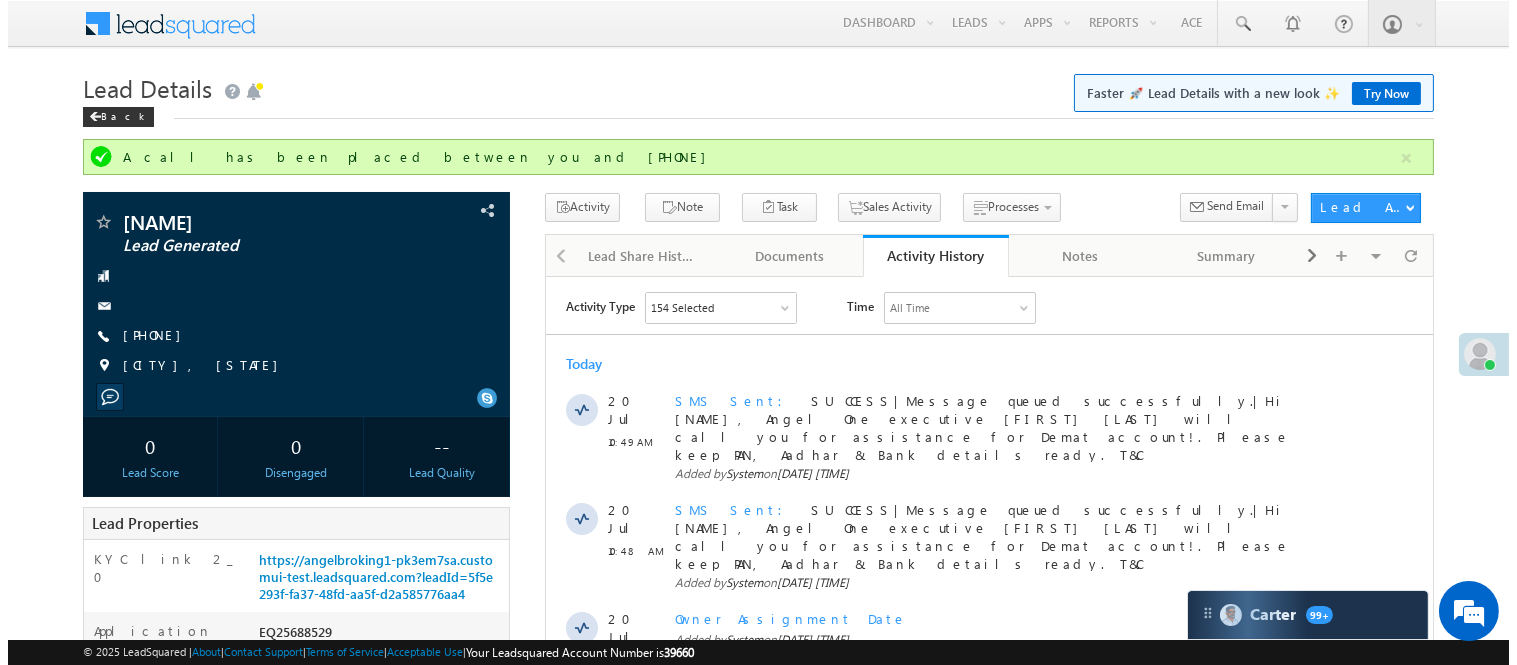 scroll, scrollTop: 0, scrollLeft: 0, axis: both 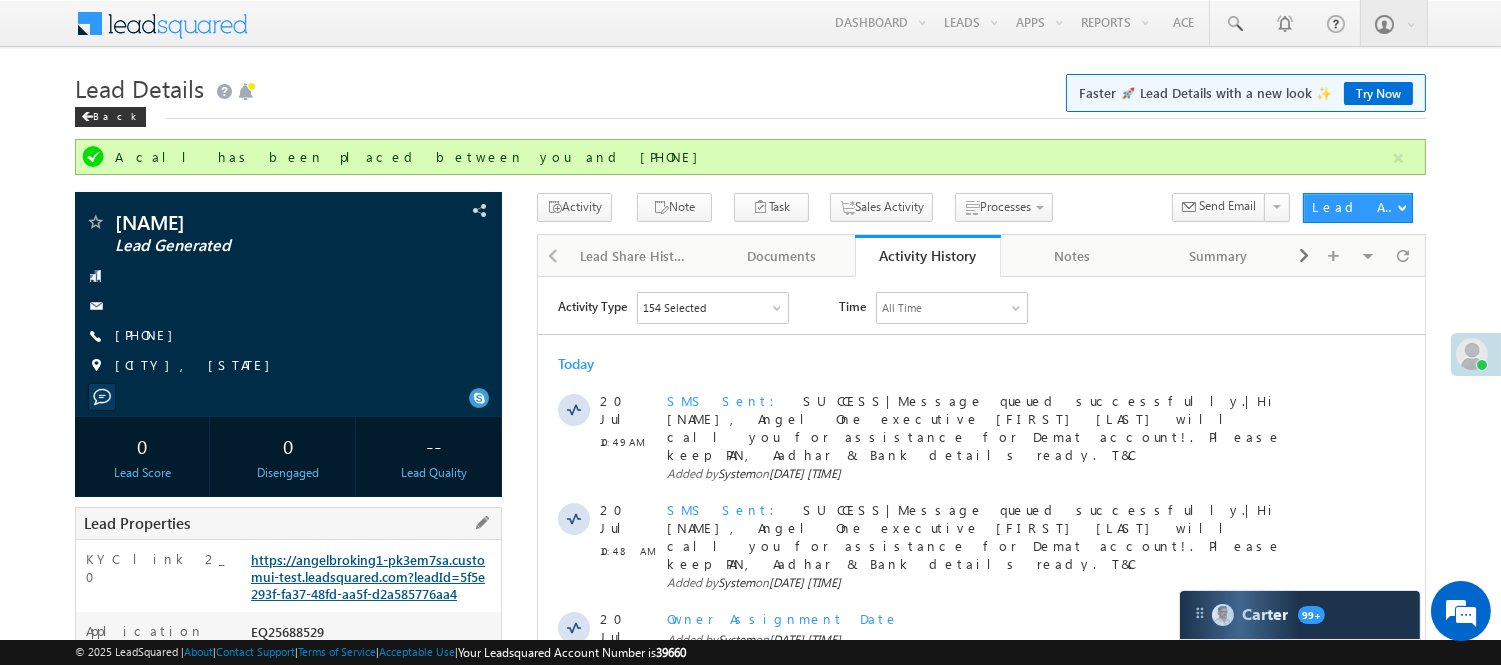 click on "https://angelbroking1-pk3em7sa.customui-test.leadsquared.com?leadId=5f5e293f-fa37-48fd-aa5f-d2a585776aa4" at bounding box center [368, 576] 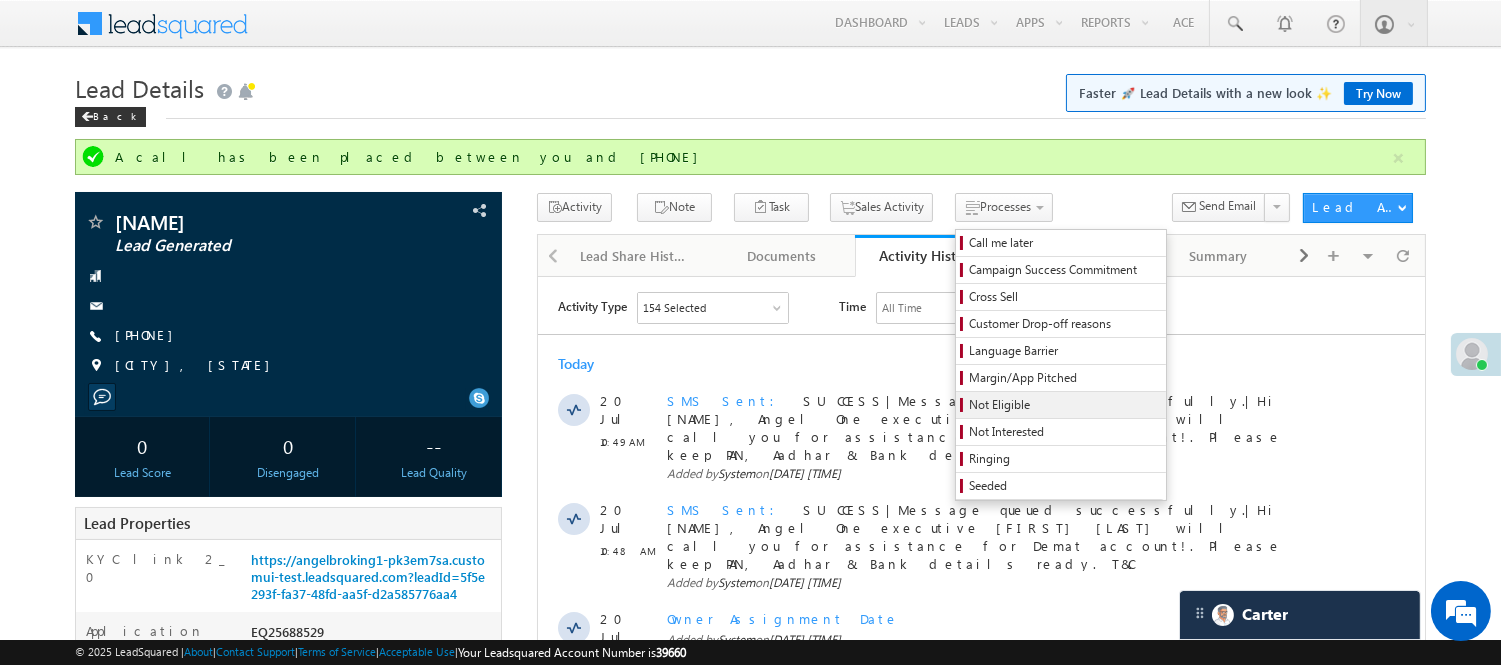click on "Not Eligible" at bounding box center [1064, 405] 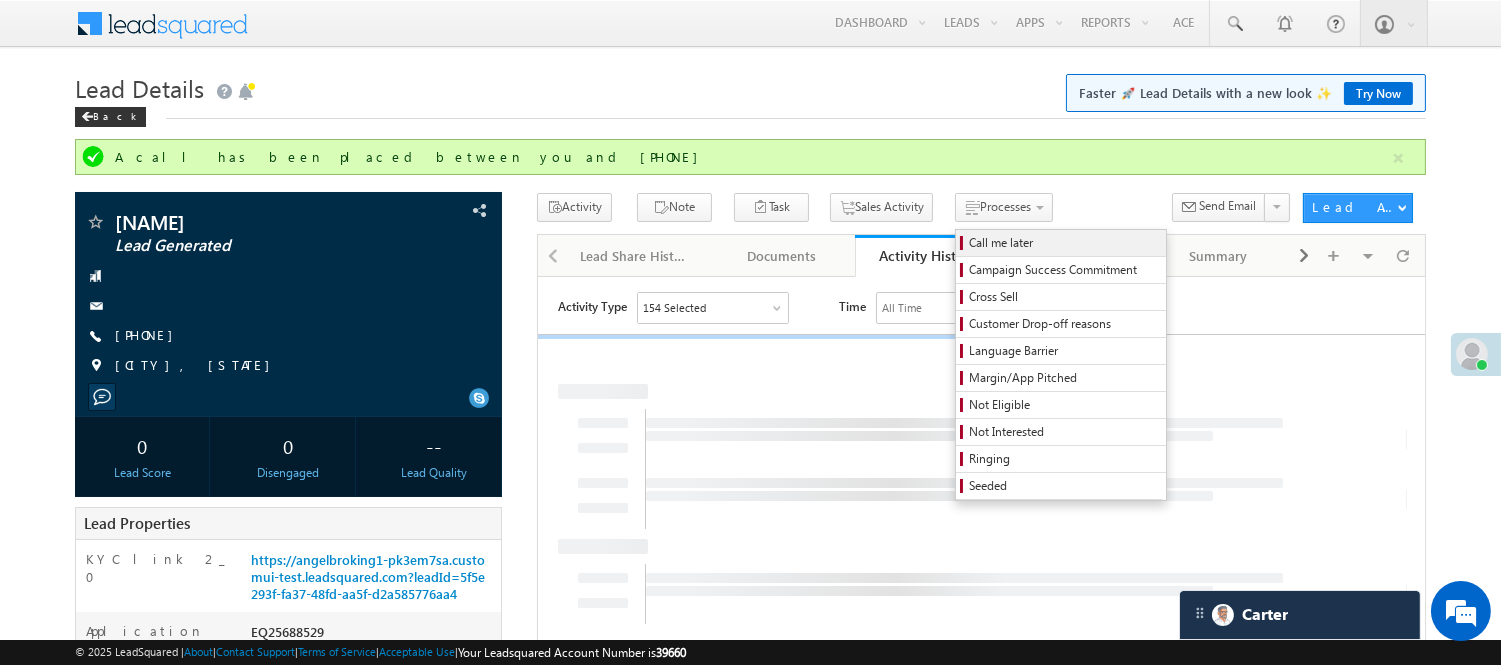 click on "Call me later" at bounding box center (1064, 243) 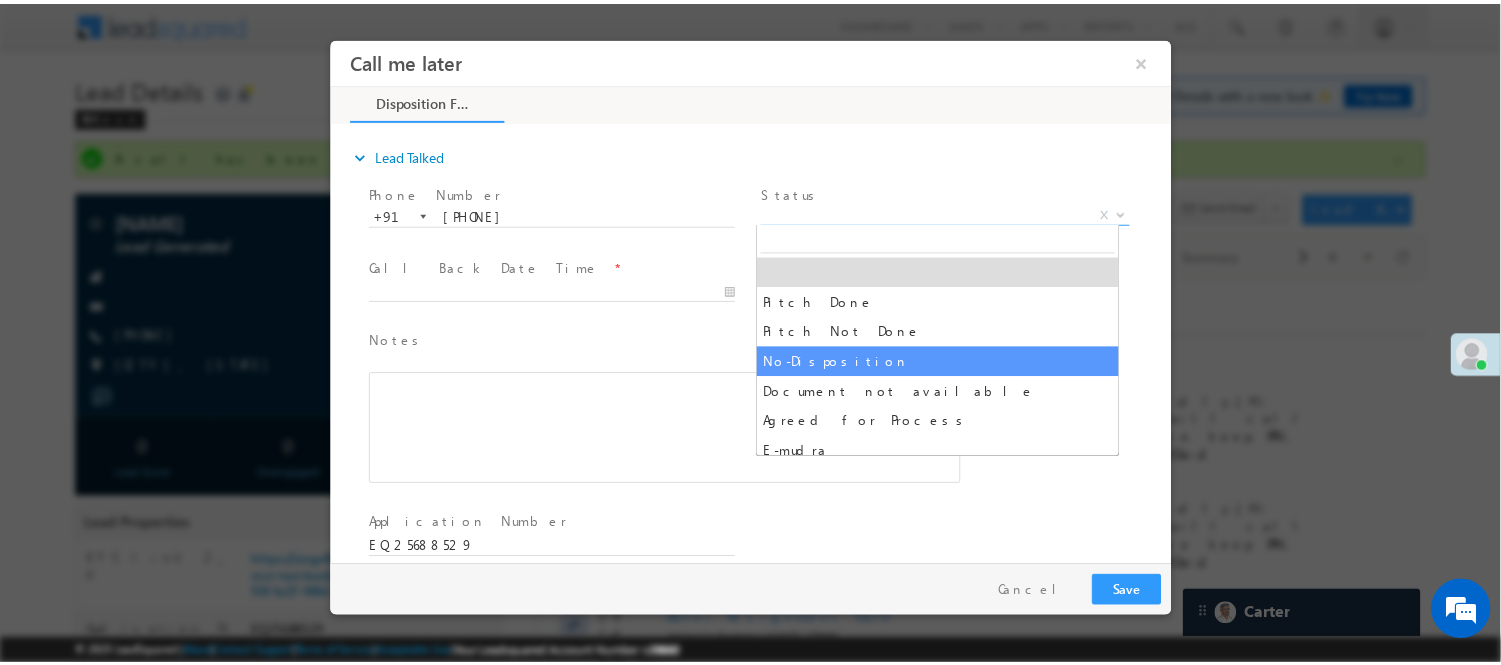 scroll, scrollTop: 0, scrollLeft: 0, axis: both 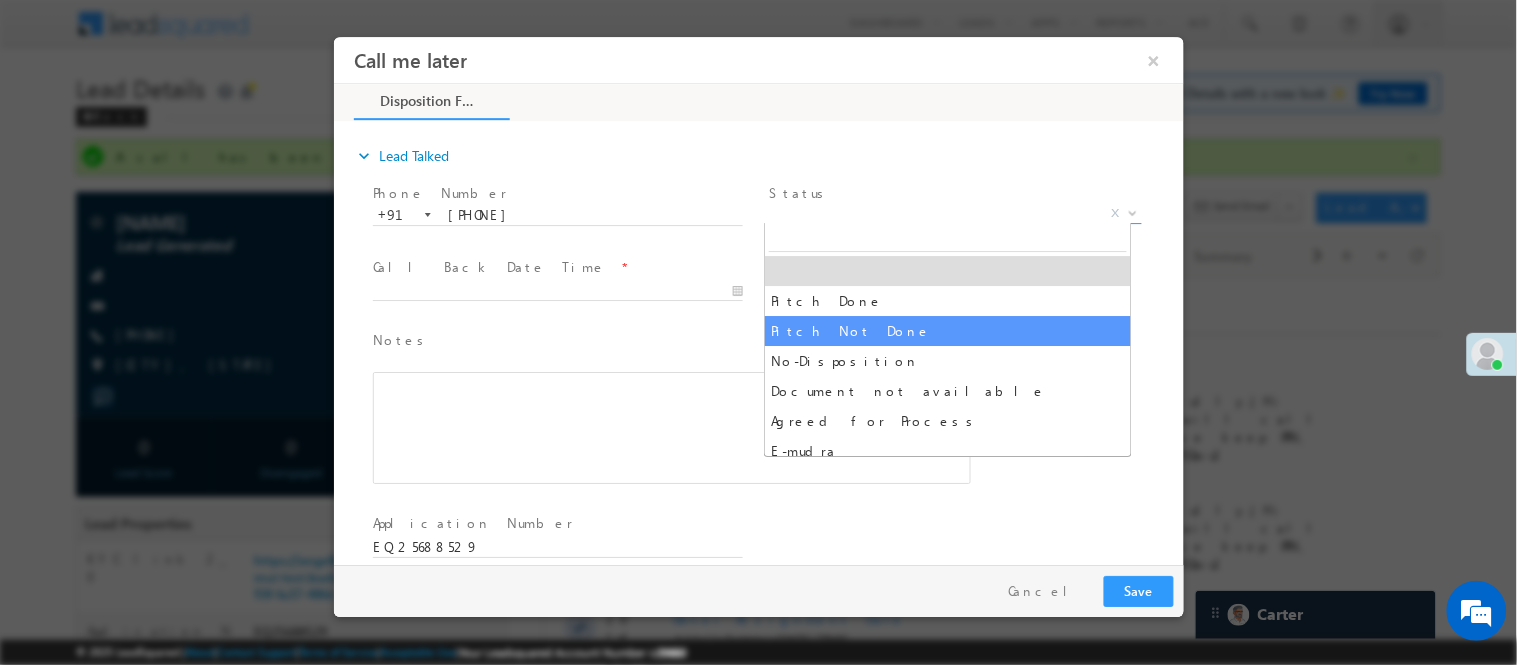 select on "Pitch Not Done" 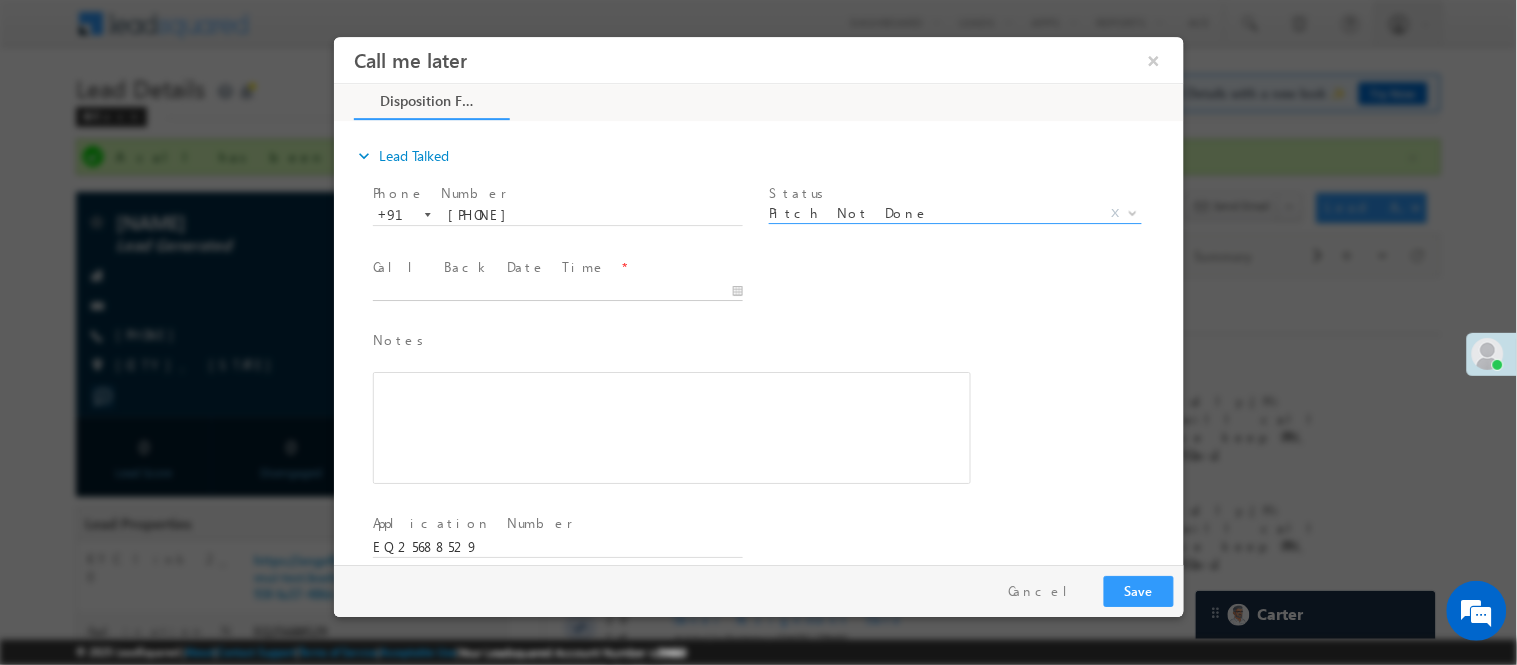 click at bounding box center [557, 291] 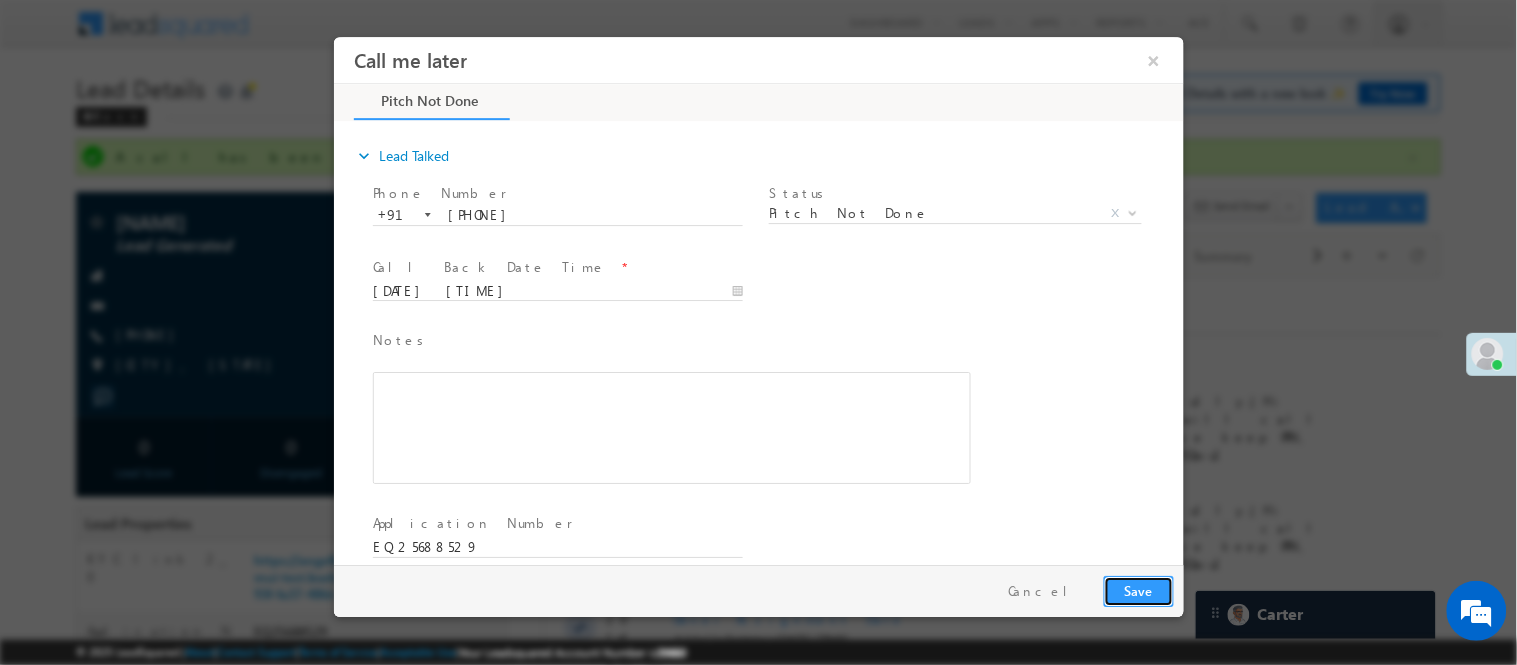 click on "Save" at bounding box center (1138, 590) 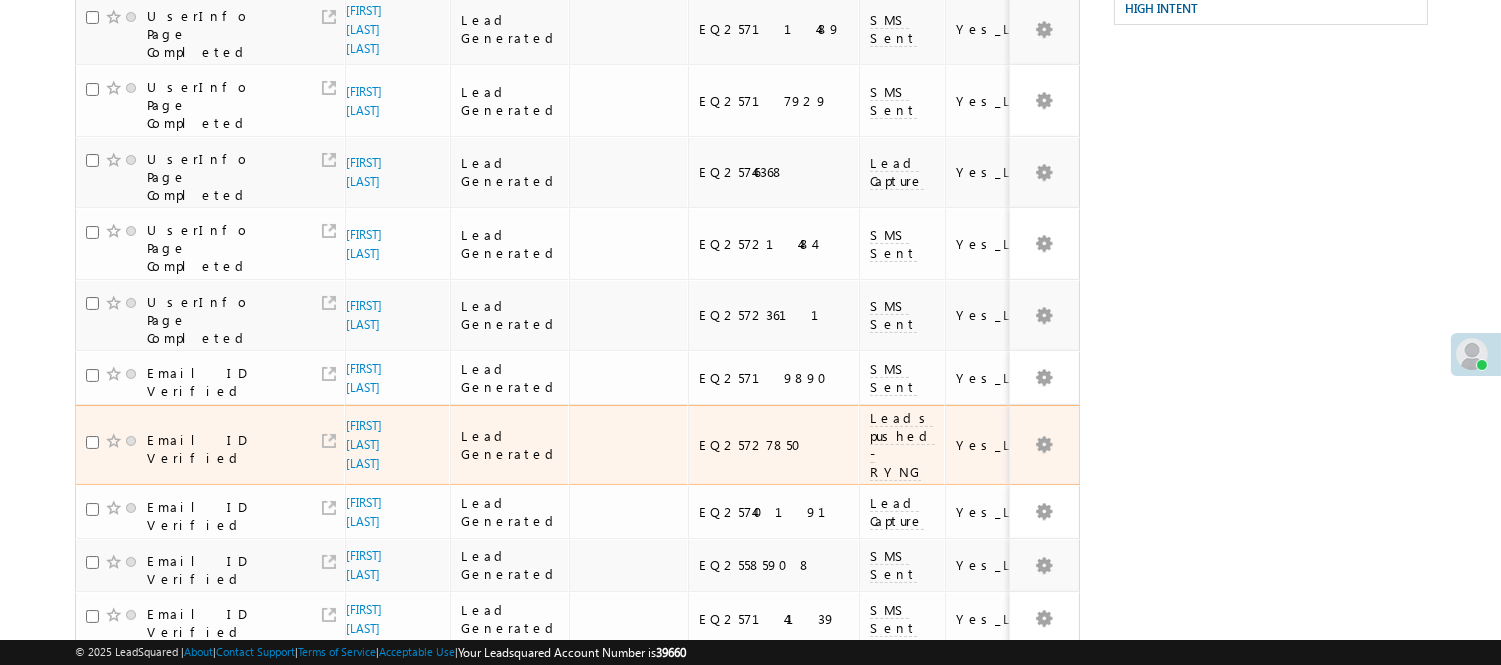scroll, scrollTop: 38, scrollLeft: 0, axis: vertical 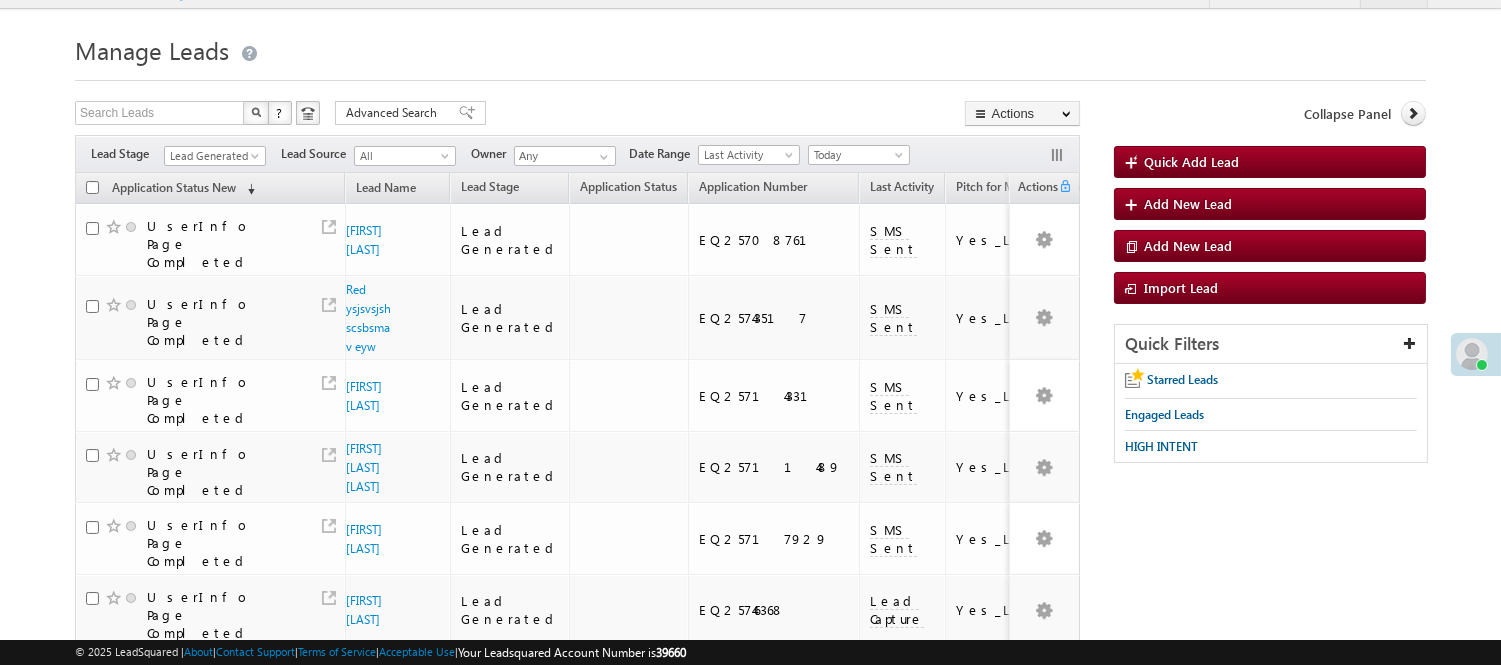click on "Lead Generated" at bounding box center [212, 156] 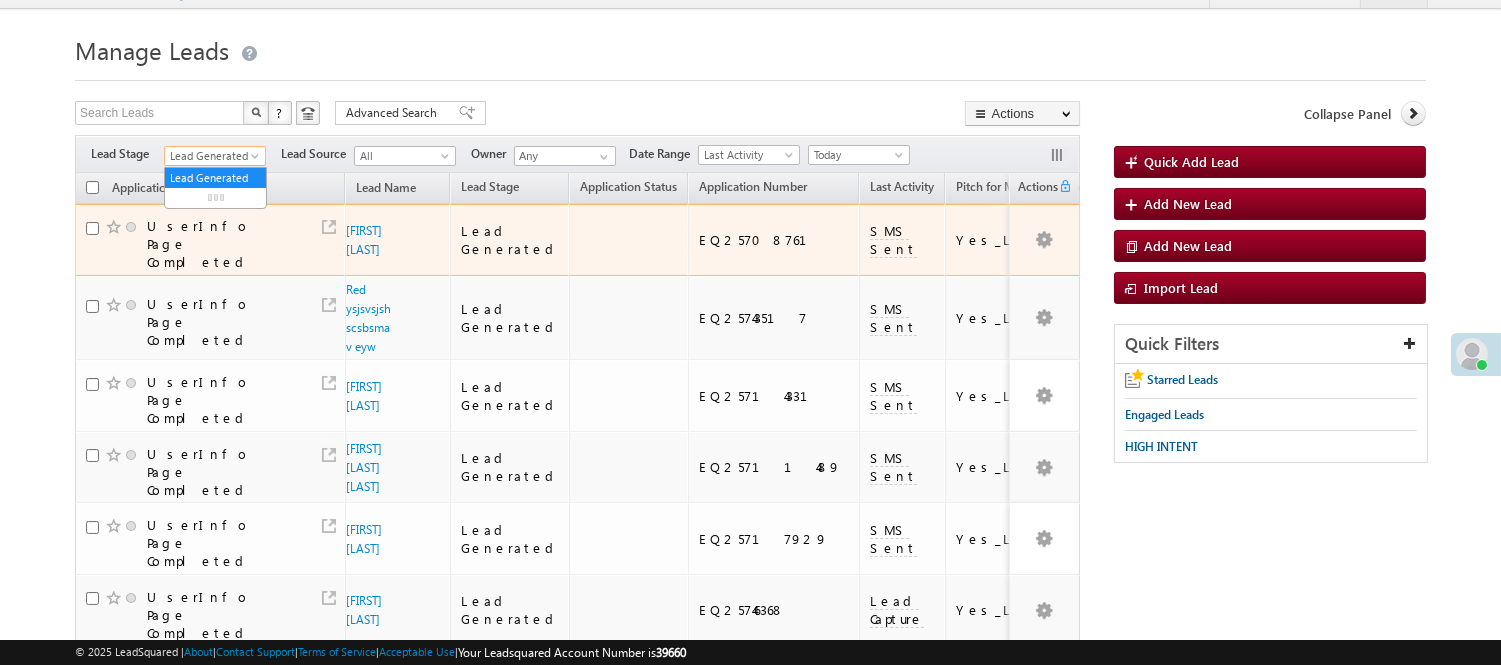 scroll, scrollTop: 0, scrollLeft: 0, axis: both 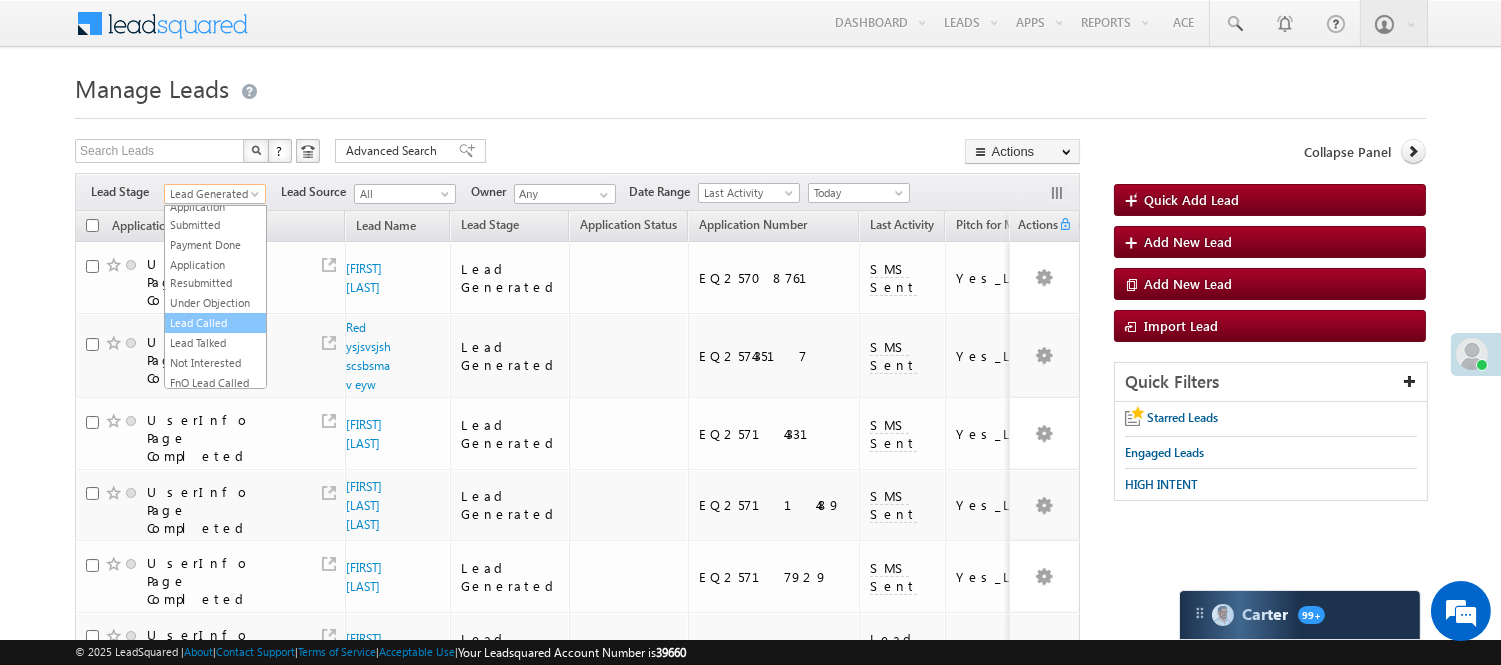 click on "Lead Called" at bounding box center [215, 323] 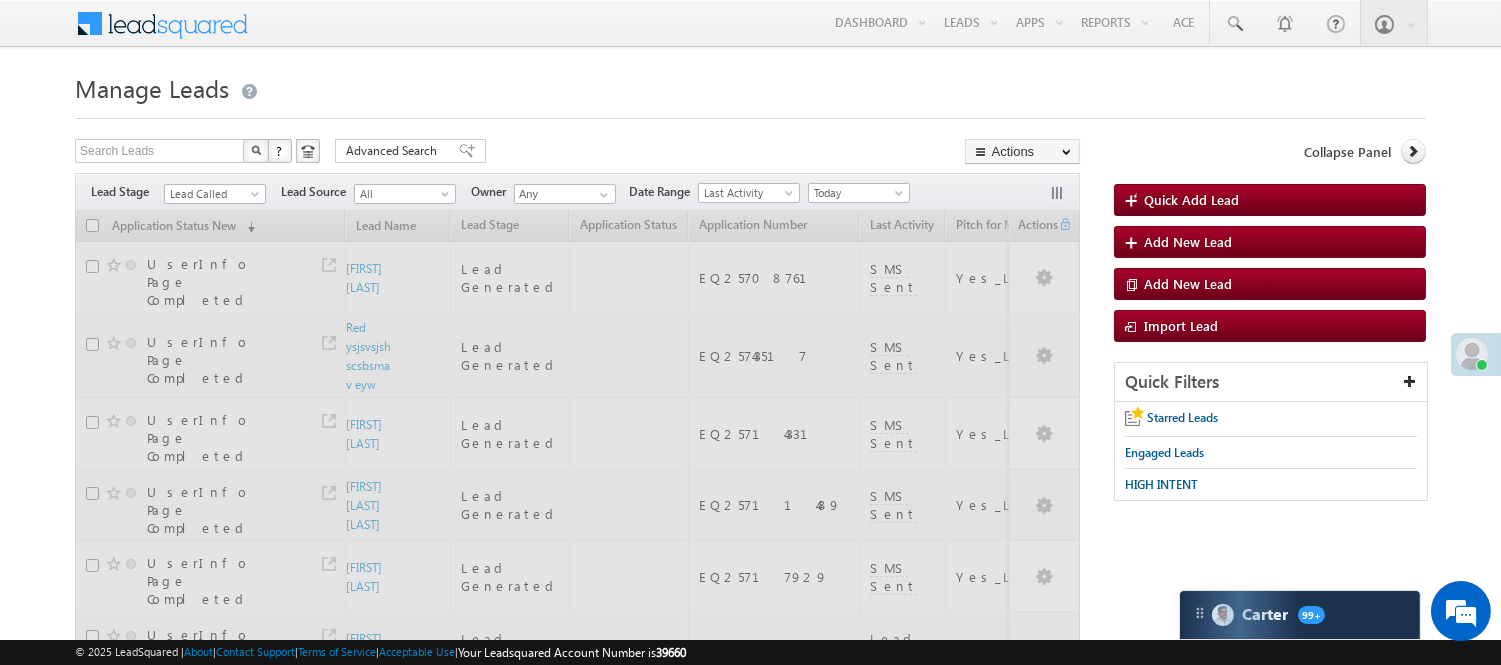 click on "Manage Leads
Quick Add Lead
Search Leads X ?   27 results found
Advanced Search
Advanced Search
Actions Actions" at bounding box center [750, 997] 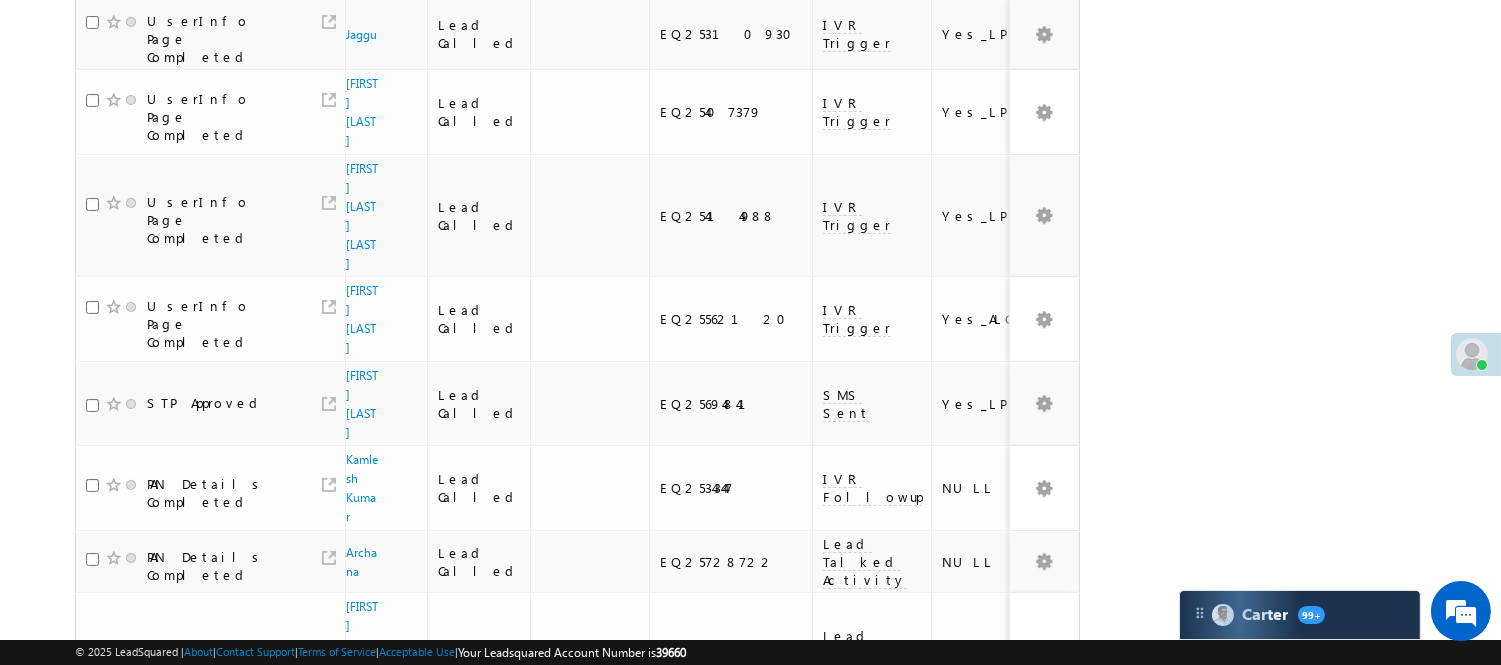 scroll, scrollTop: 111, scrollLeft: 0, axis: vertical 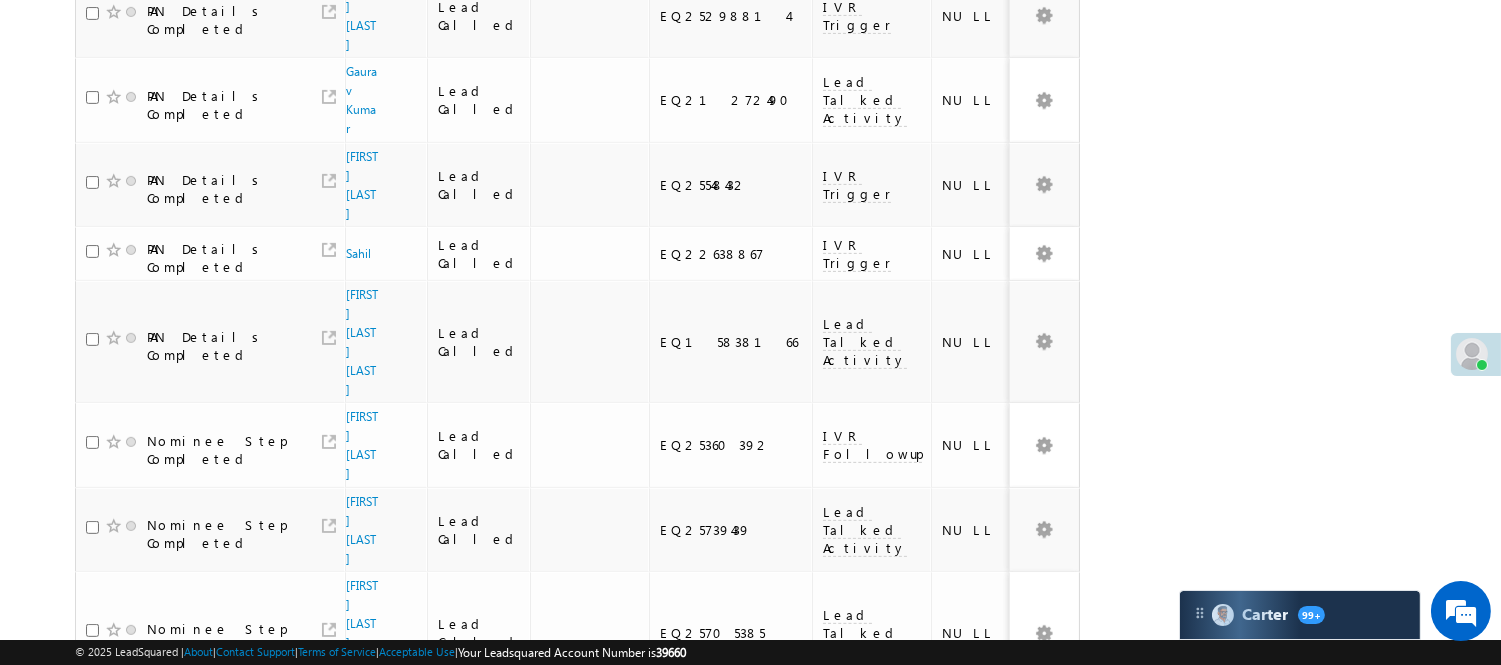 click on "Radhika rajpoot" at bounding box center [362, 893] 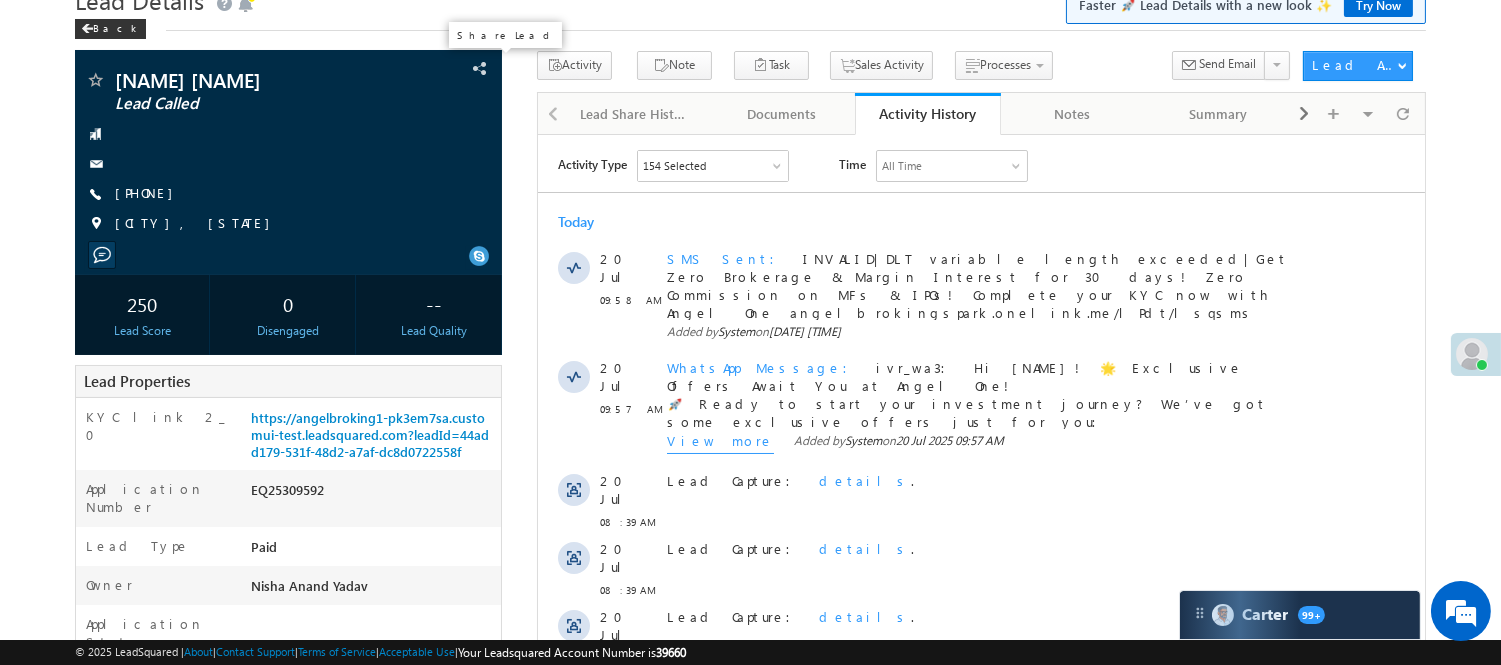 scroll, scrollTop: 0, scrollLeft: 0, axis: both 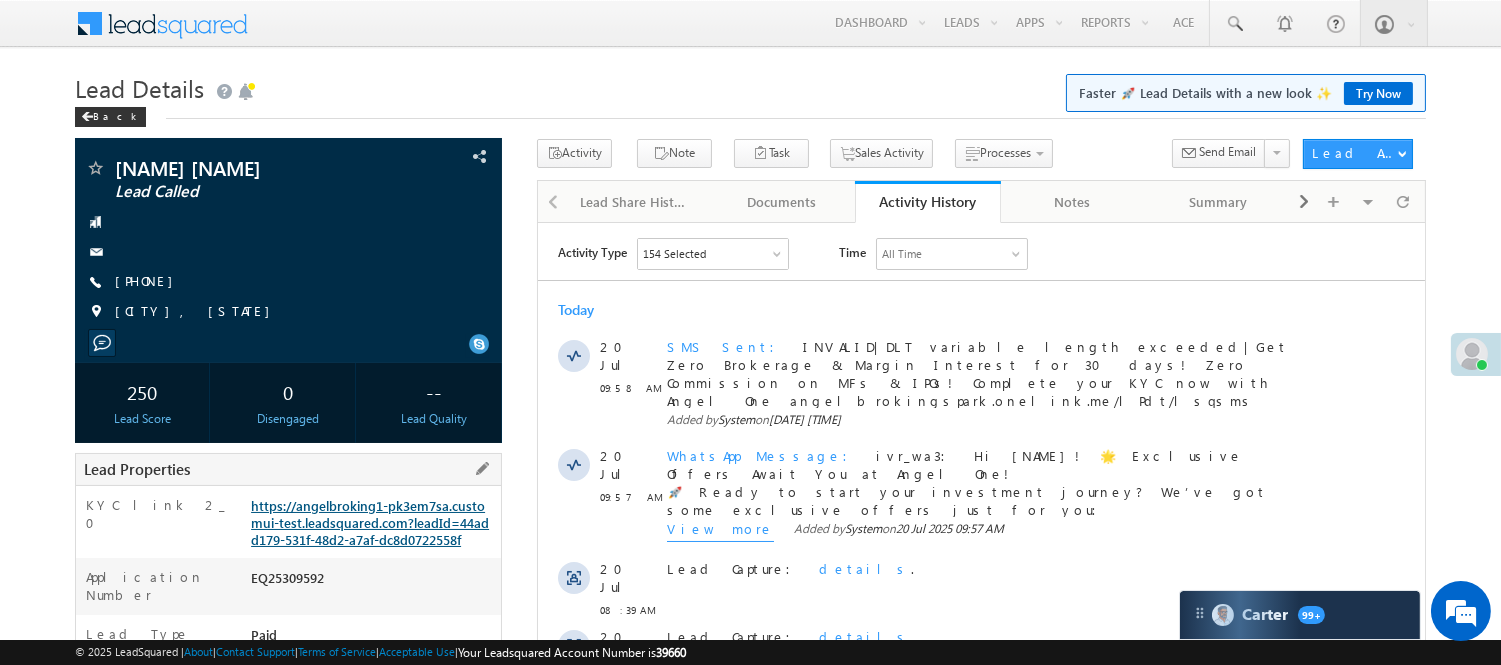 click on "https://angelbroking1-pk3em7sa.customui-test.leadsquared.com?leadId=44add179-531f-48d2-a7af-dc8d0722558f" at bounding box center [370, 522] 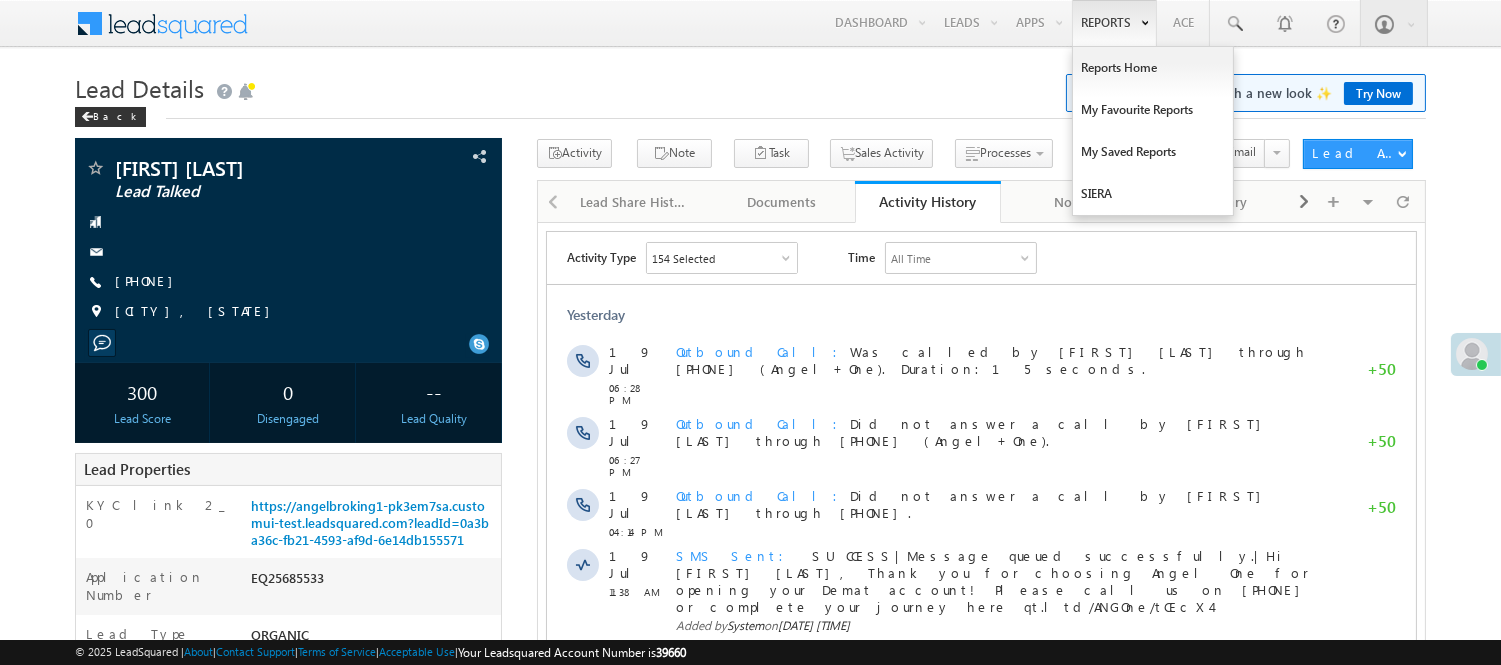 scroll, scrollTop: 0, scrollLeft: 0, axis: both 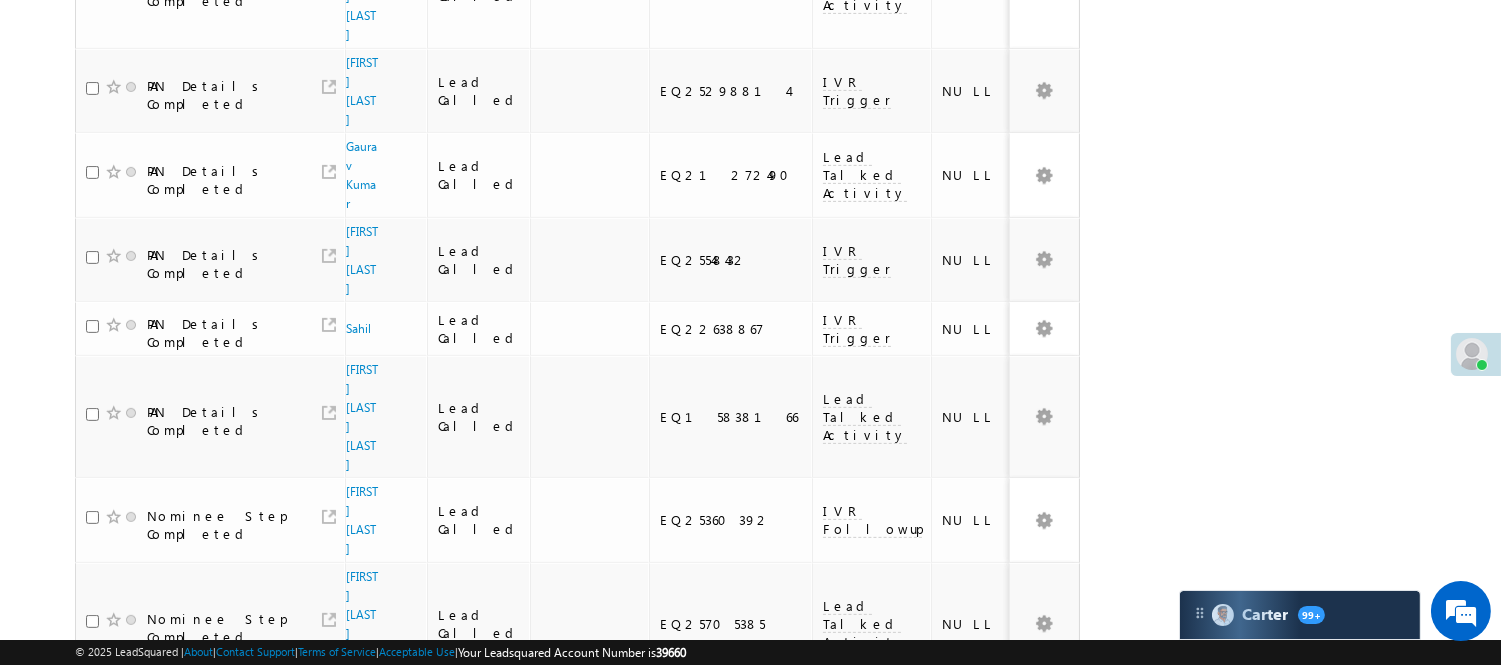 click on "2" at bounding box center [1018, 1080] 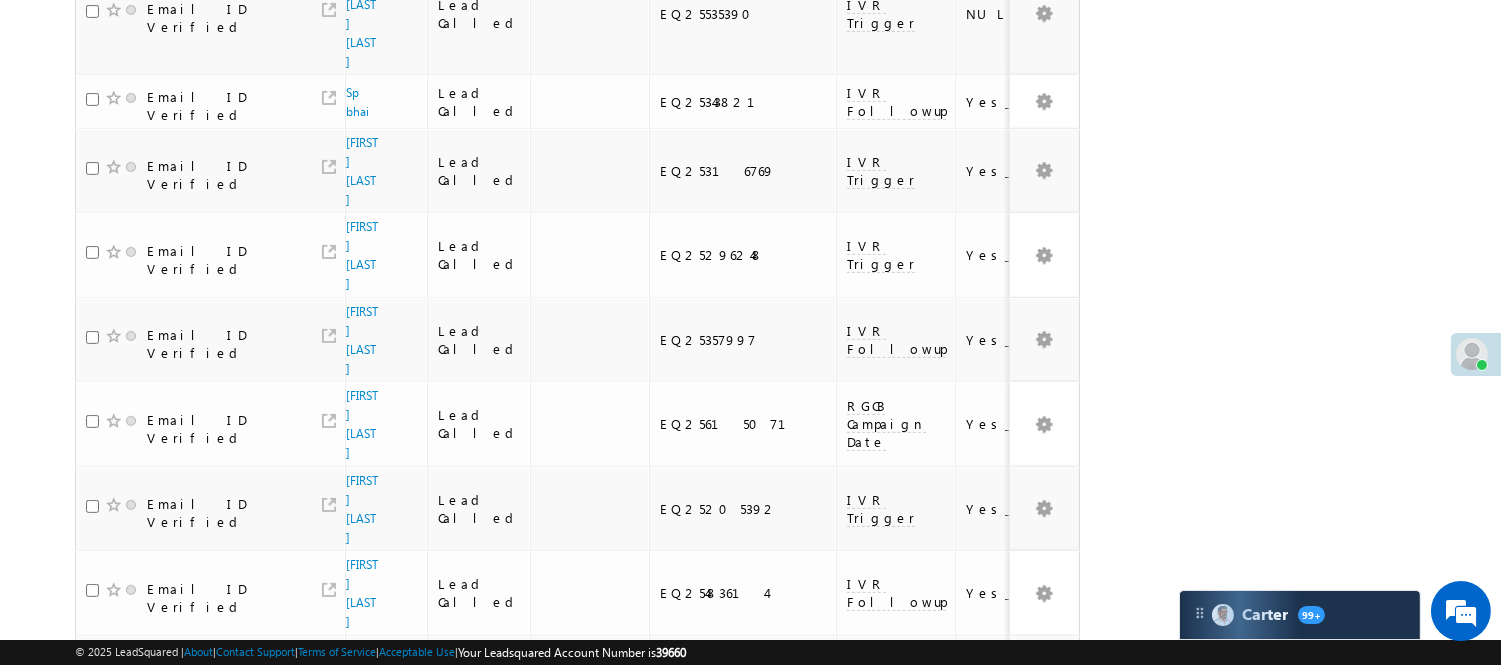 scroll, scrollTop: 1260, scrollLeft: 0, axis: vertical 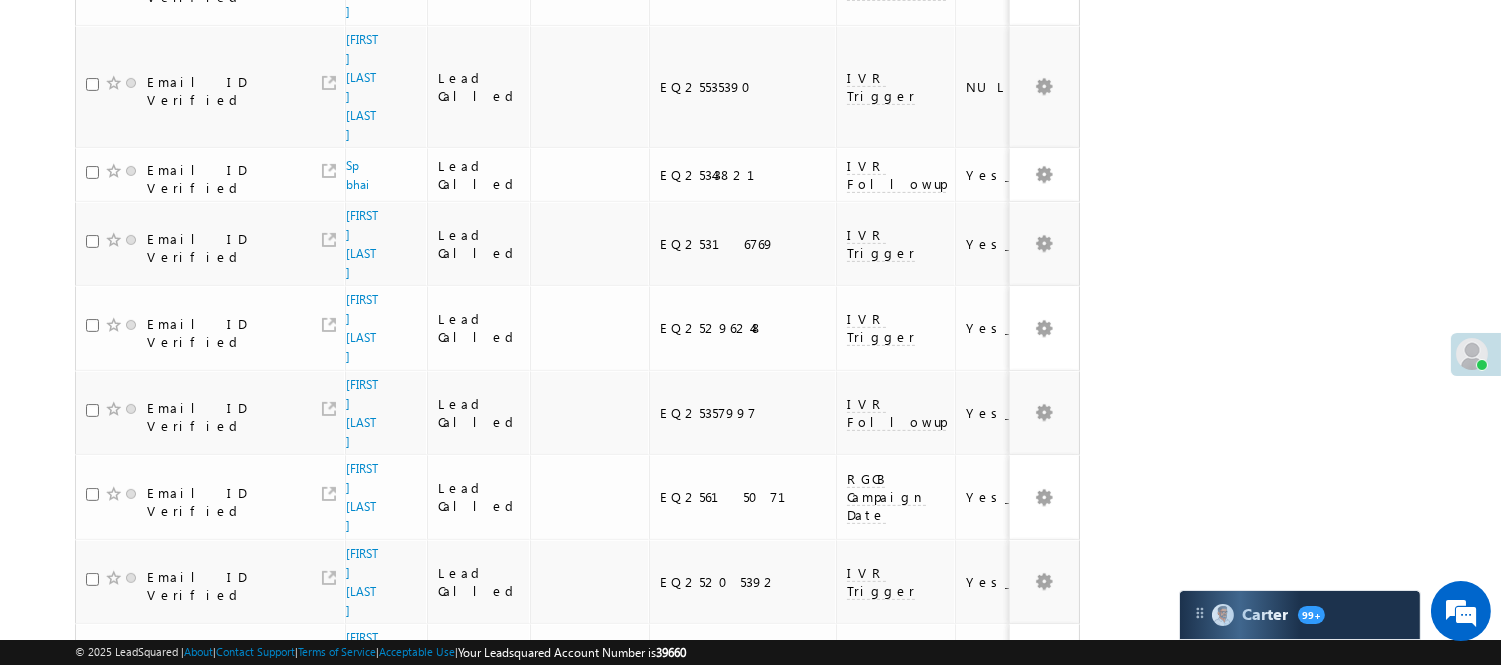 click on "1" at bounding box center [977, 969] 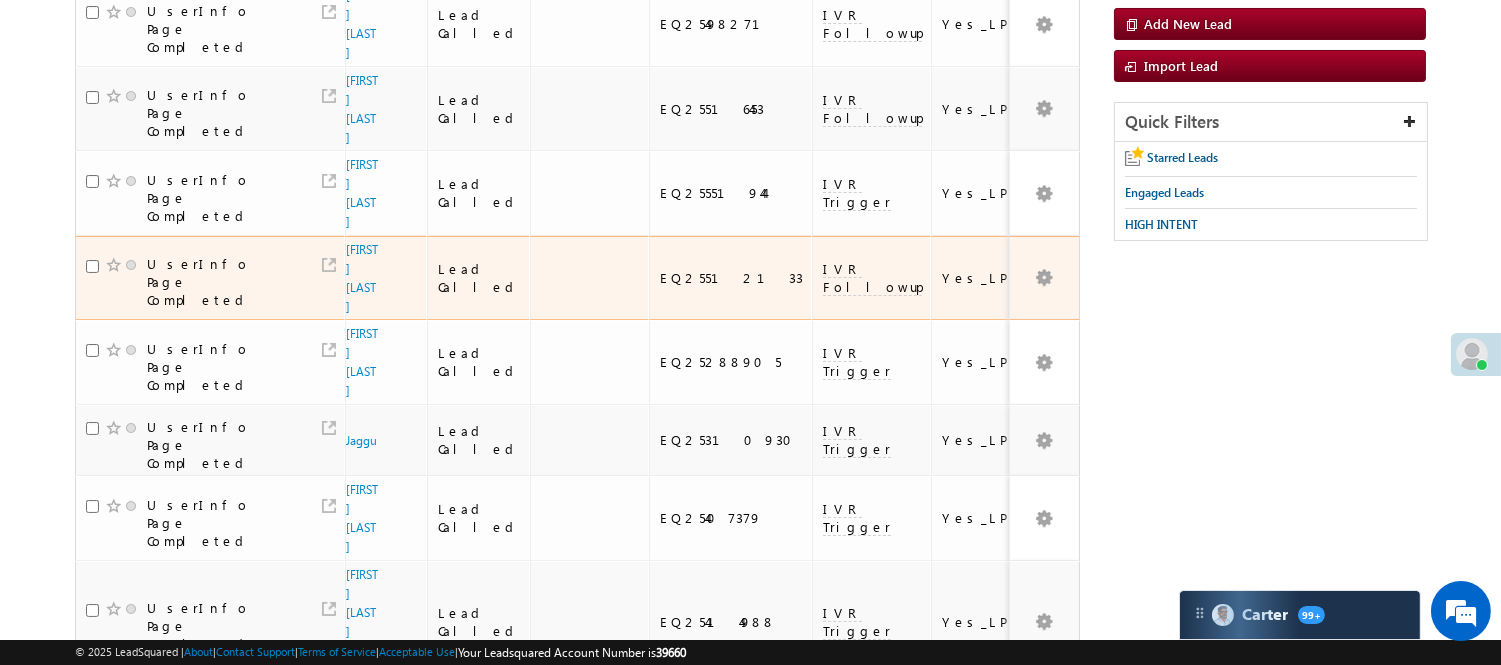 scroll, scrollTop: 0, scrollLeft: 0, axis: both 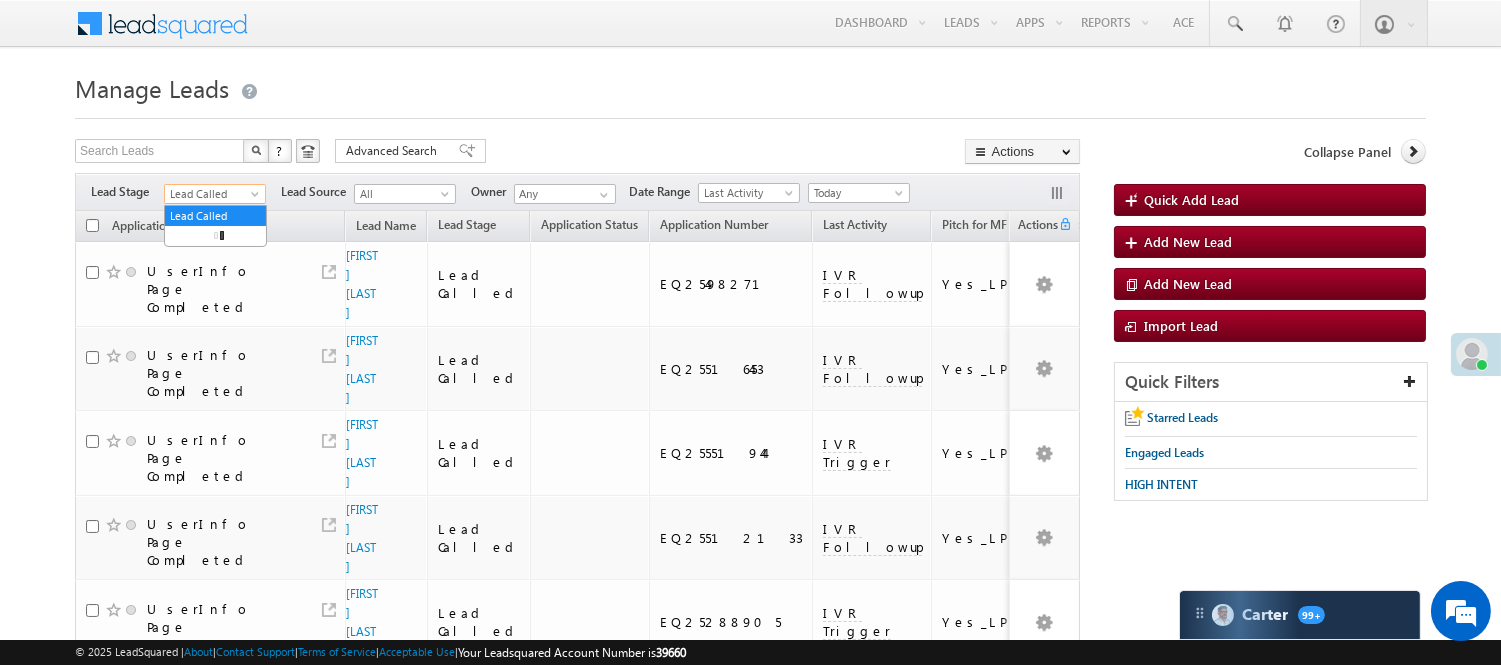 click on "Lead Called" at bounding box center (212, 194) 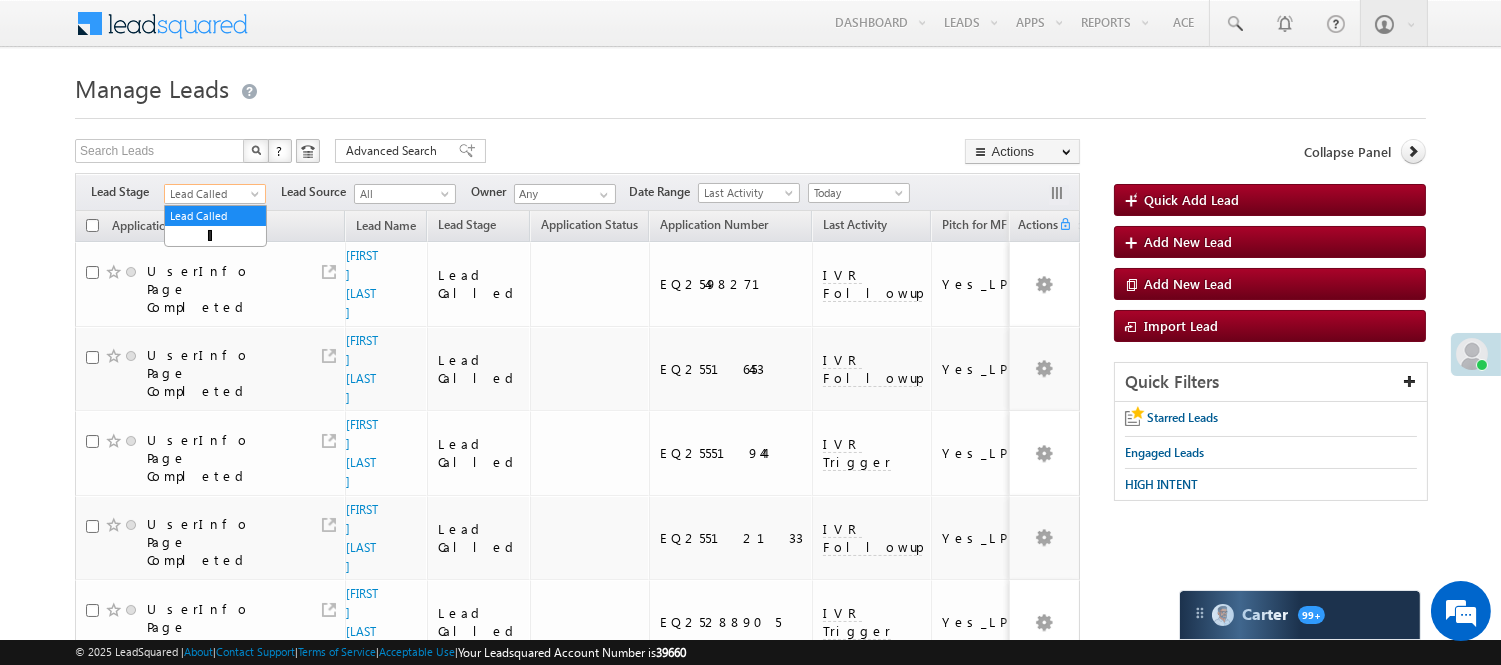 scroll, scrollTop: 0, scrollLeft: 0, axis: both 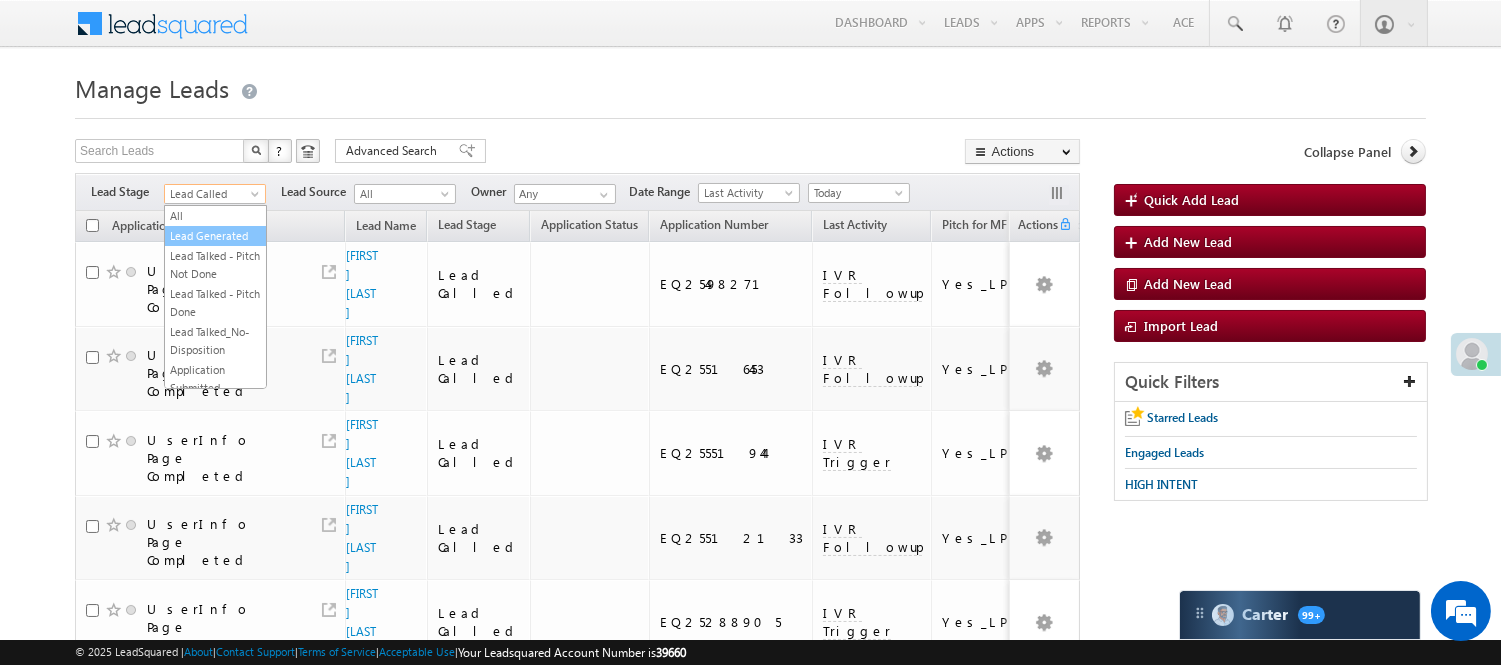 click on "Lead Generated" at bounding box center [215, 236] 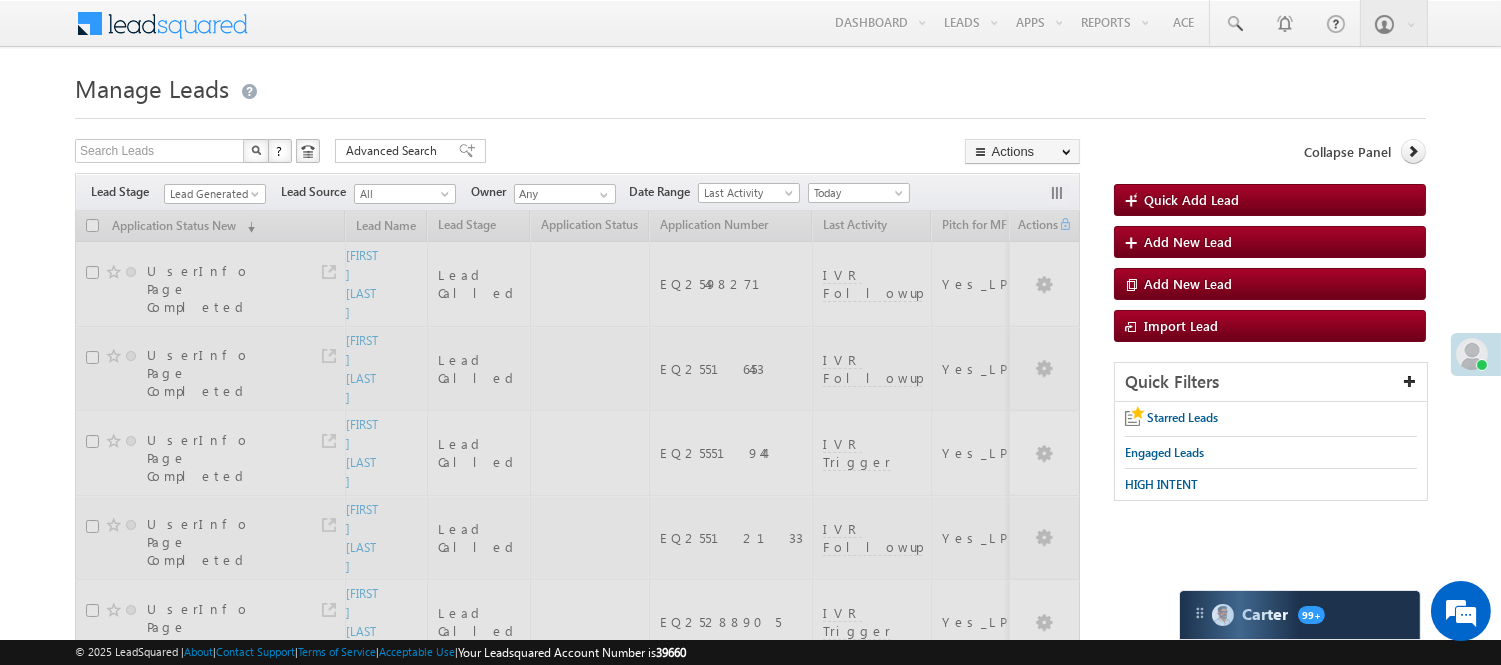 drag, startPoint x: 606, startPoint y: 118, endPoint x: 510, endPoint y: 156, distance: 103.24728 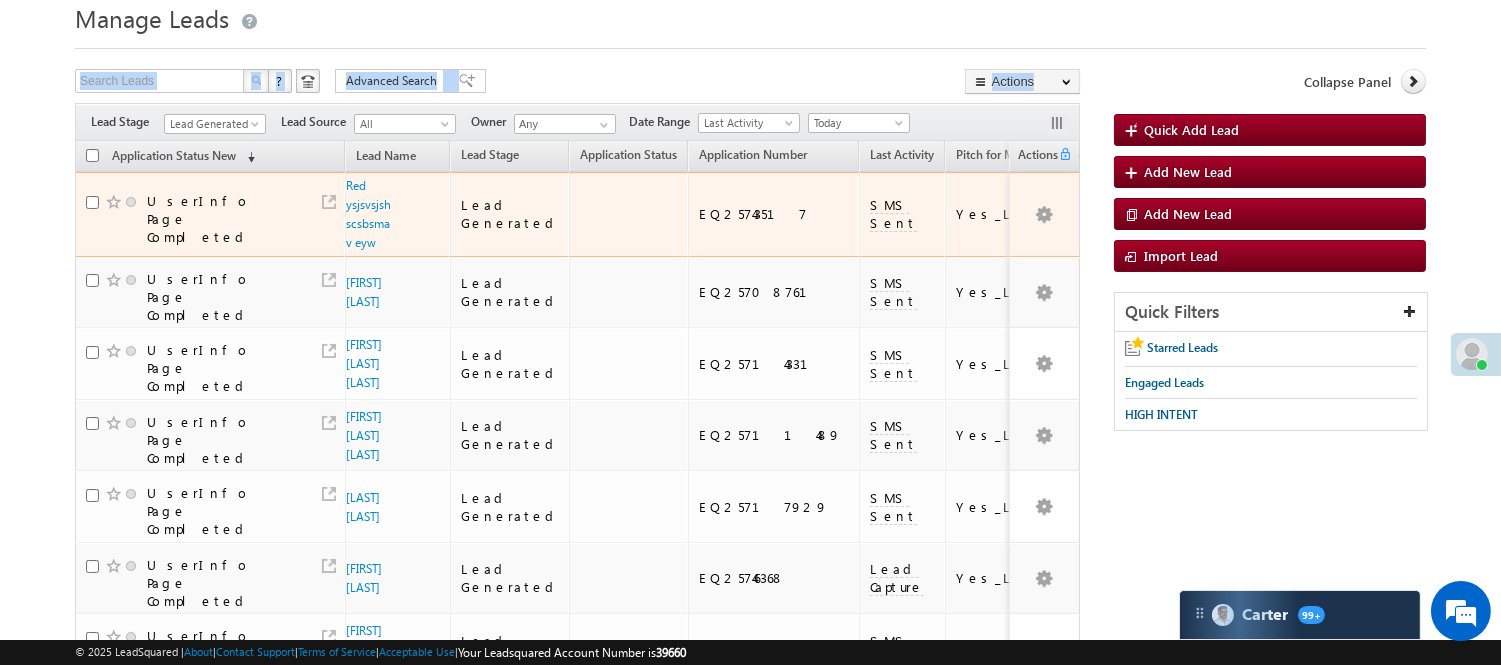 scroll, scrollTop: 0, scrollLeft: 0, axis: both 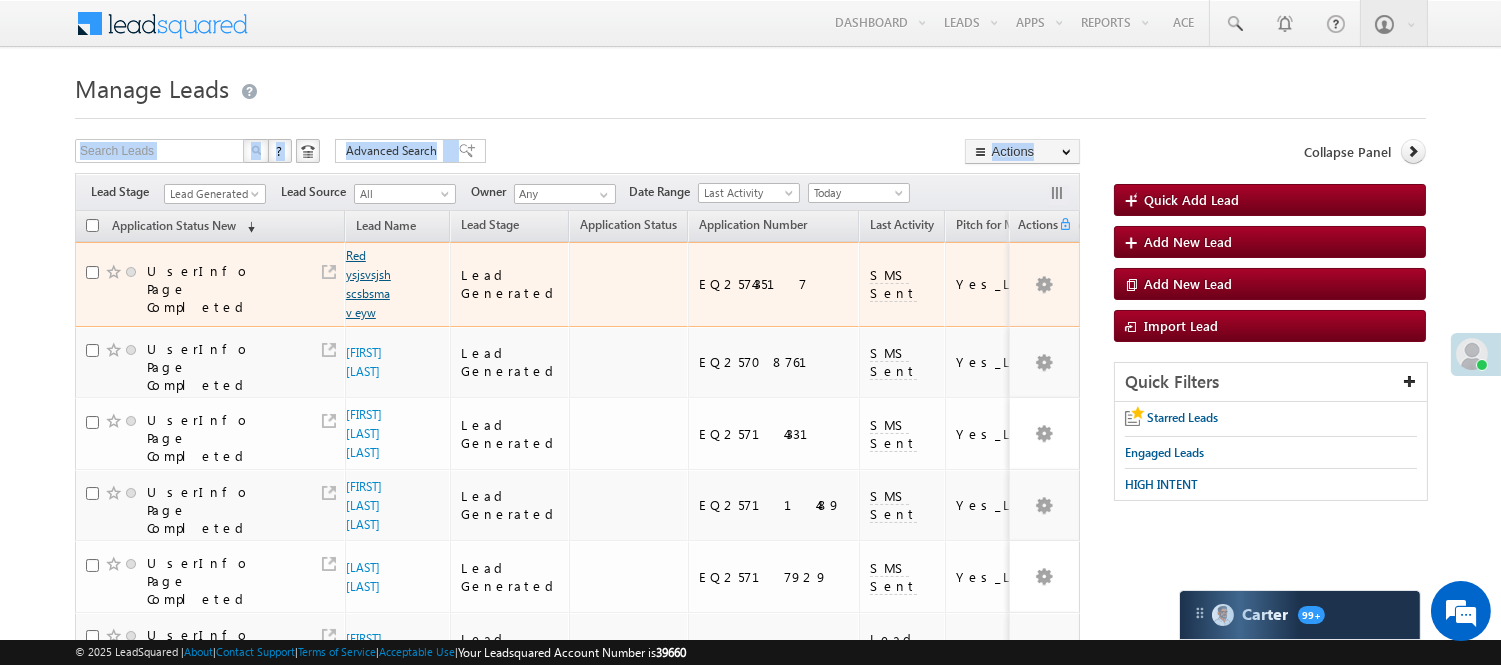 click on "Red ysjsvsjshscsbsmav eyw" at bounding box center (368, 284) 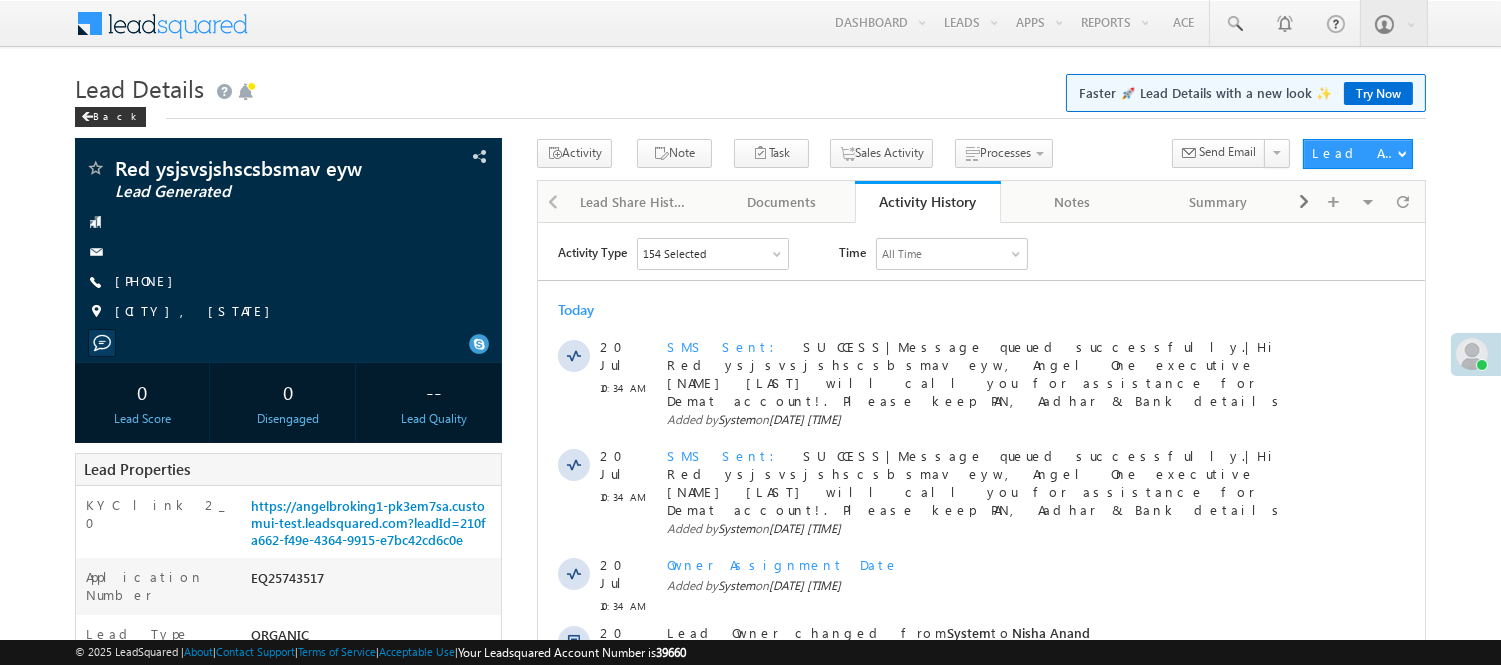 scroll, scrollTop: 0, scrollLeft: 0, axis: both 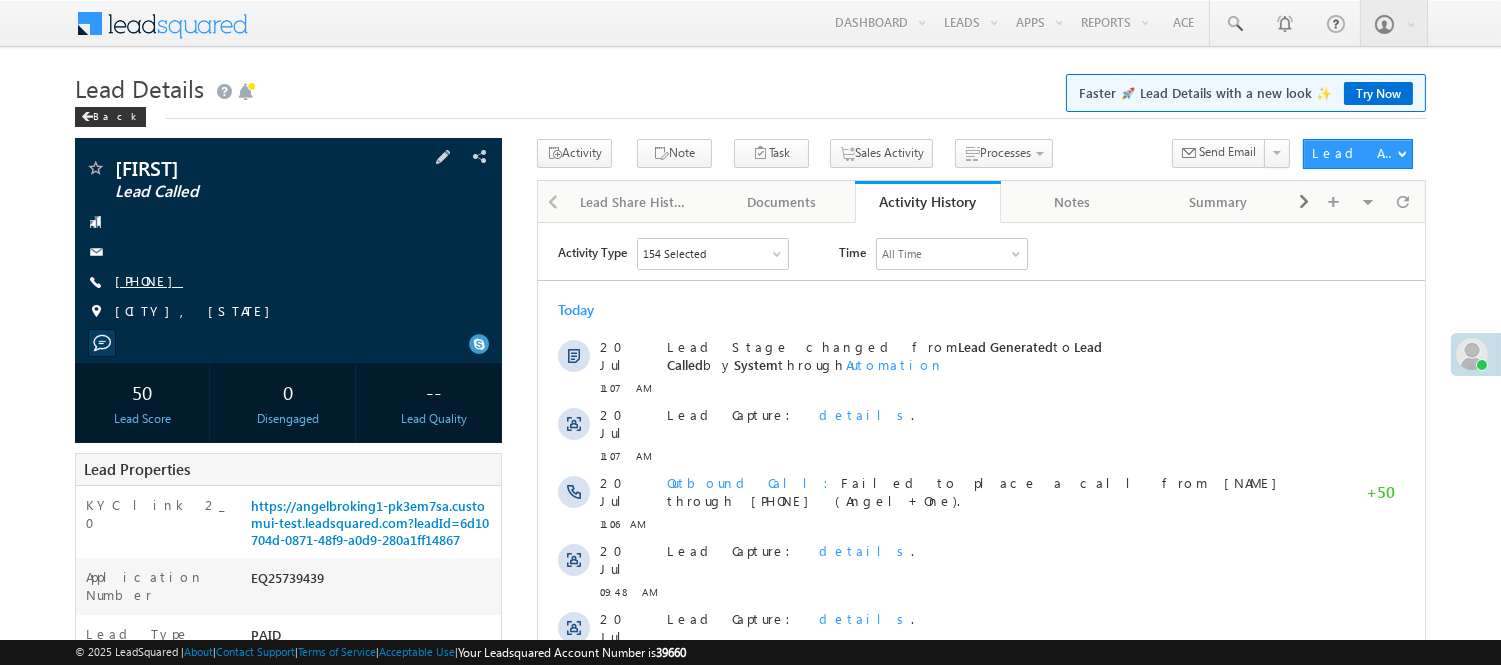 click on "[PHONE]" at bounding box center (149, 280) 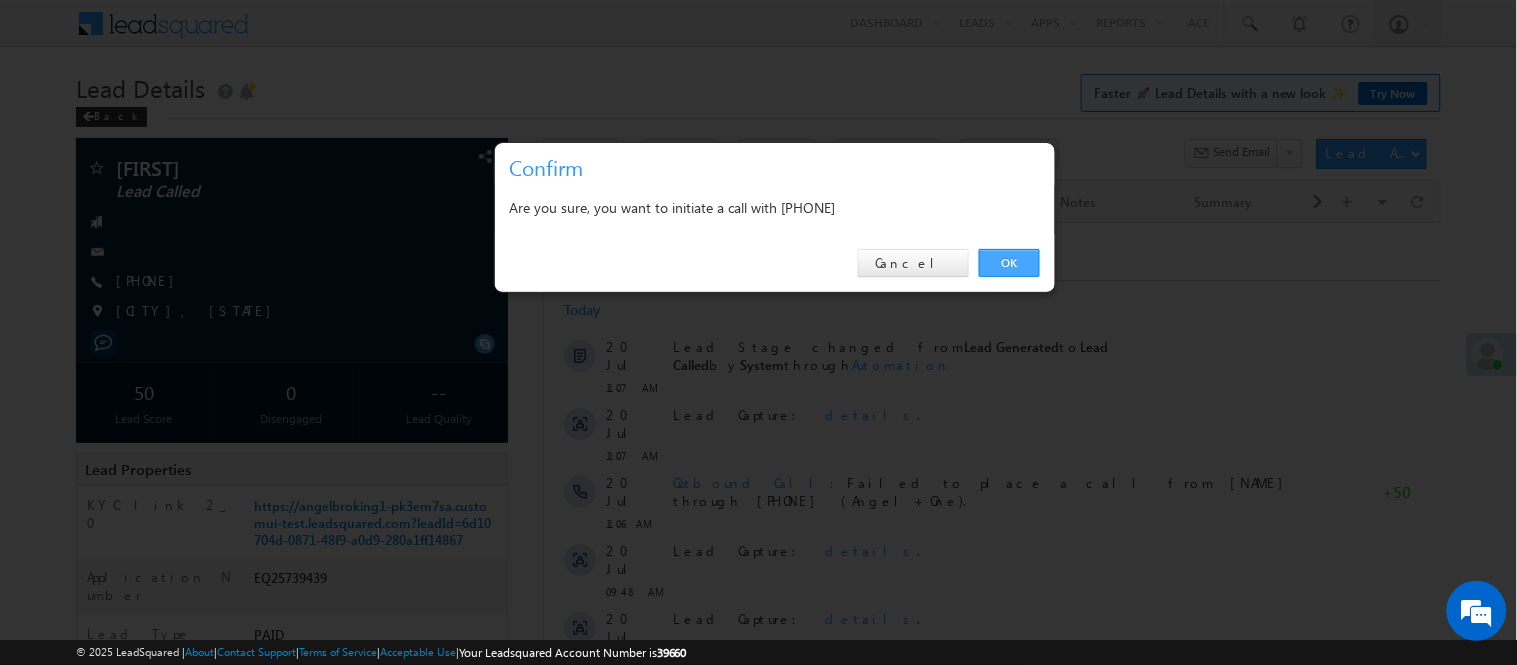 click on "OK" at bounding box center [1009, 263] 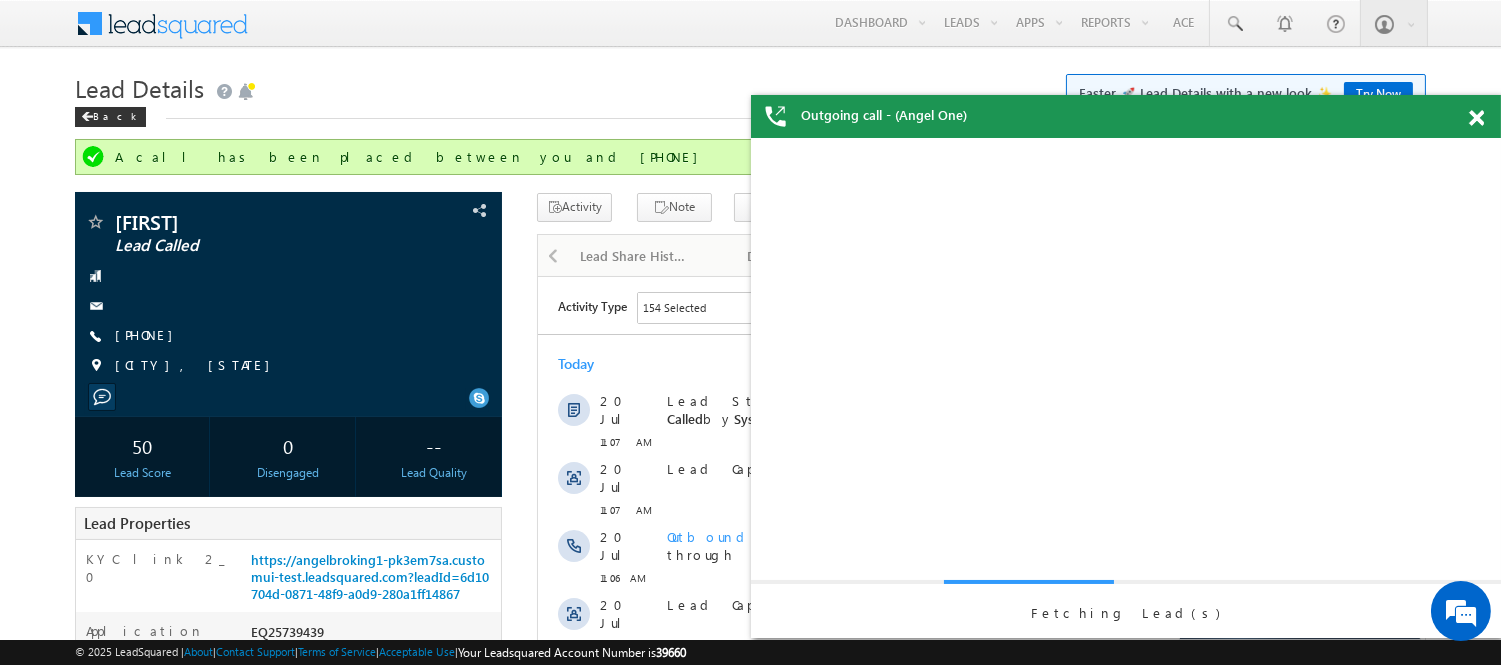 scroll, scrollTop: 0, scrollLeft: 0, axis: both 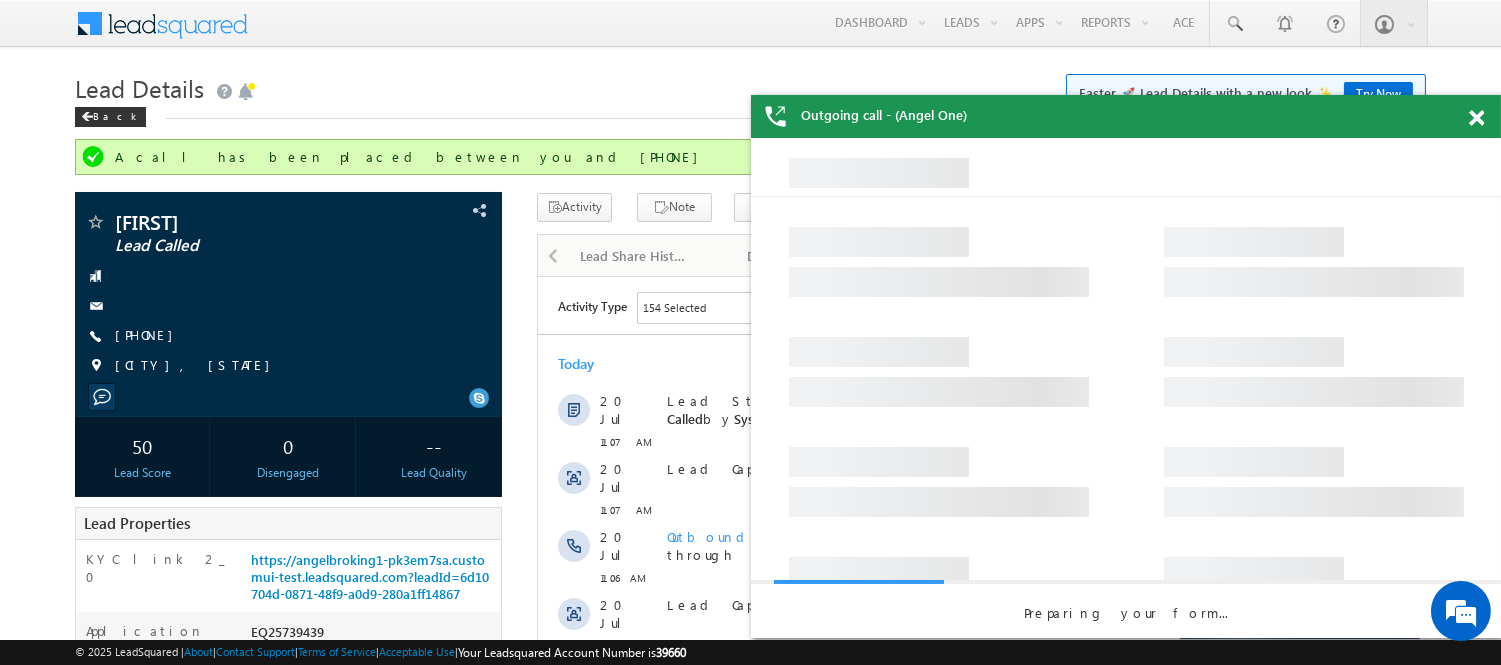 click at bounding box center (1476, 118) 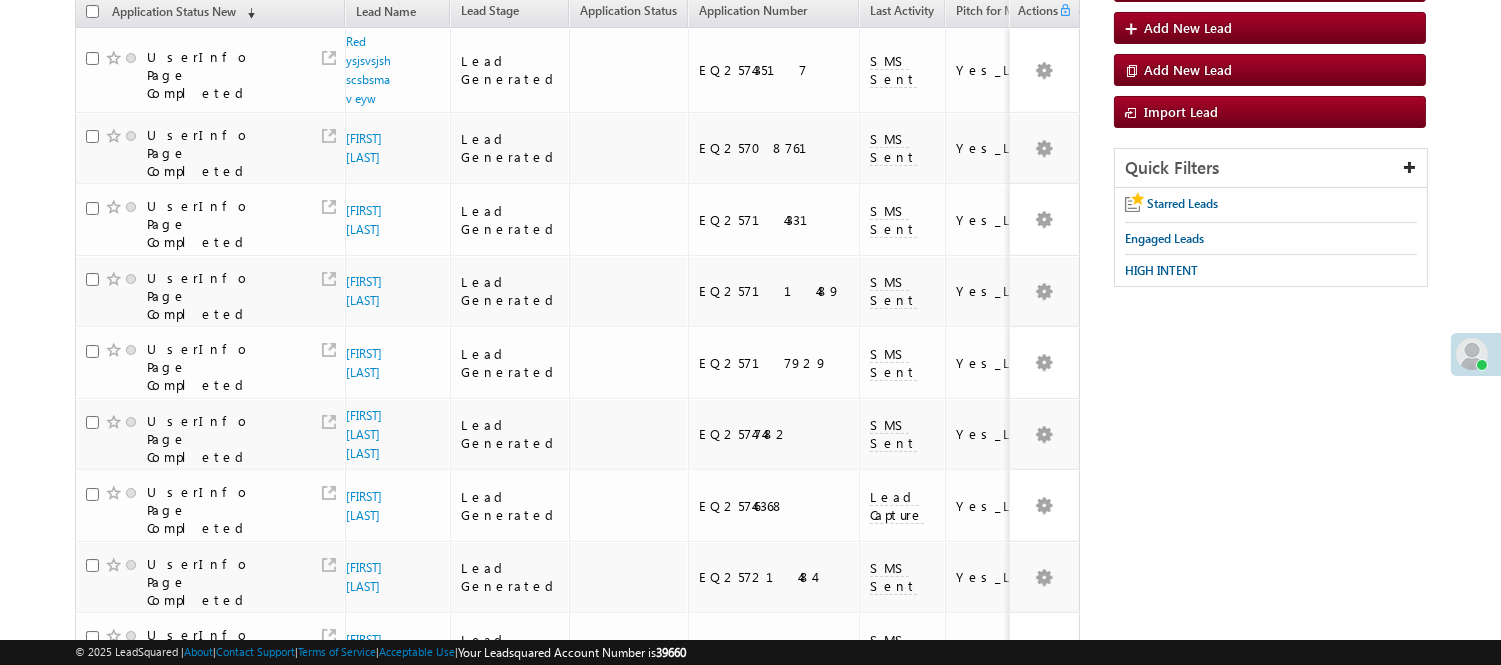 scroll, scrollTop: 111, scrollLeft: 0, axis: vertical 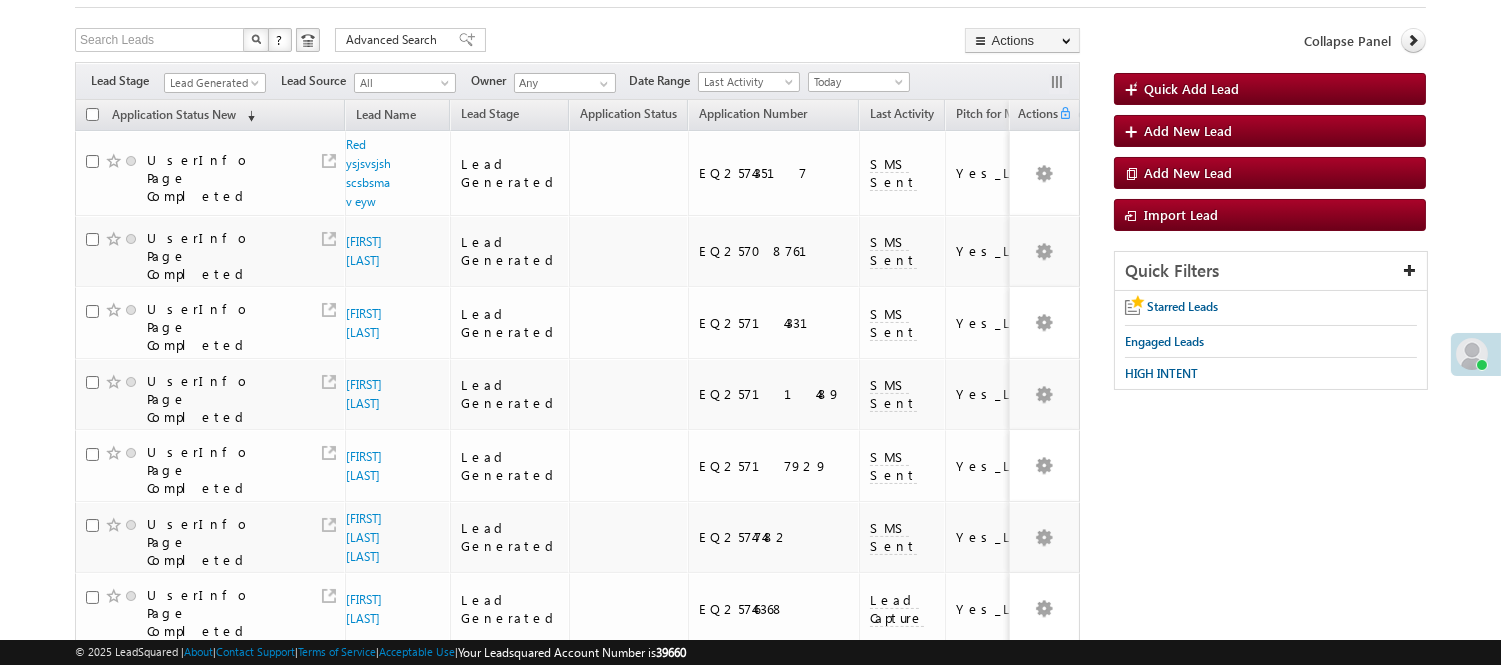 click on "Lead Generated" at bounding box center [215, 80] 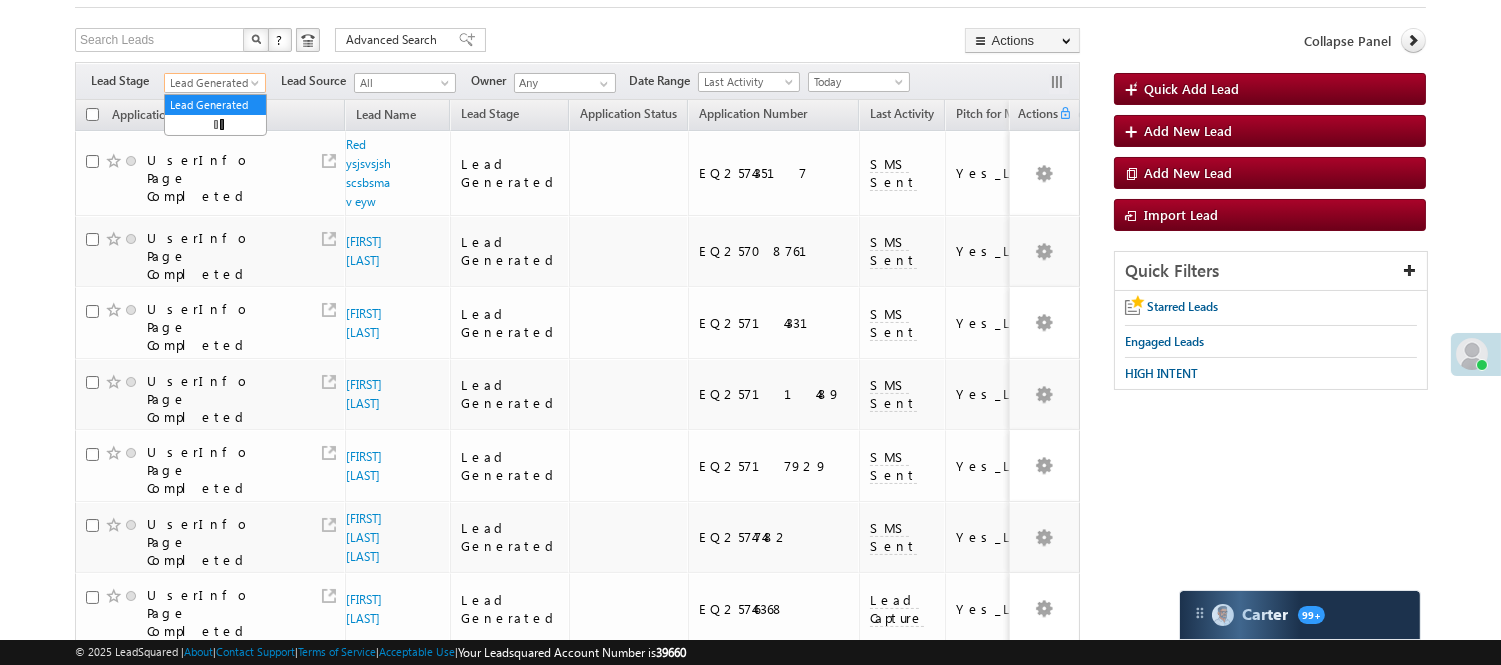 click on "Lead Generated" at bounding box center [212, 83] 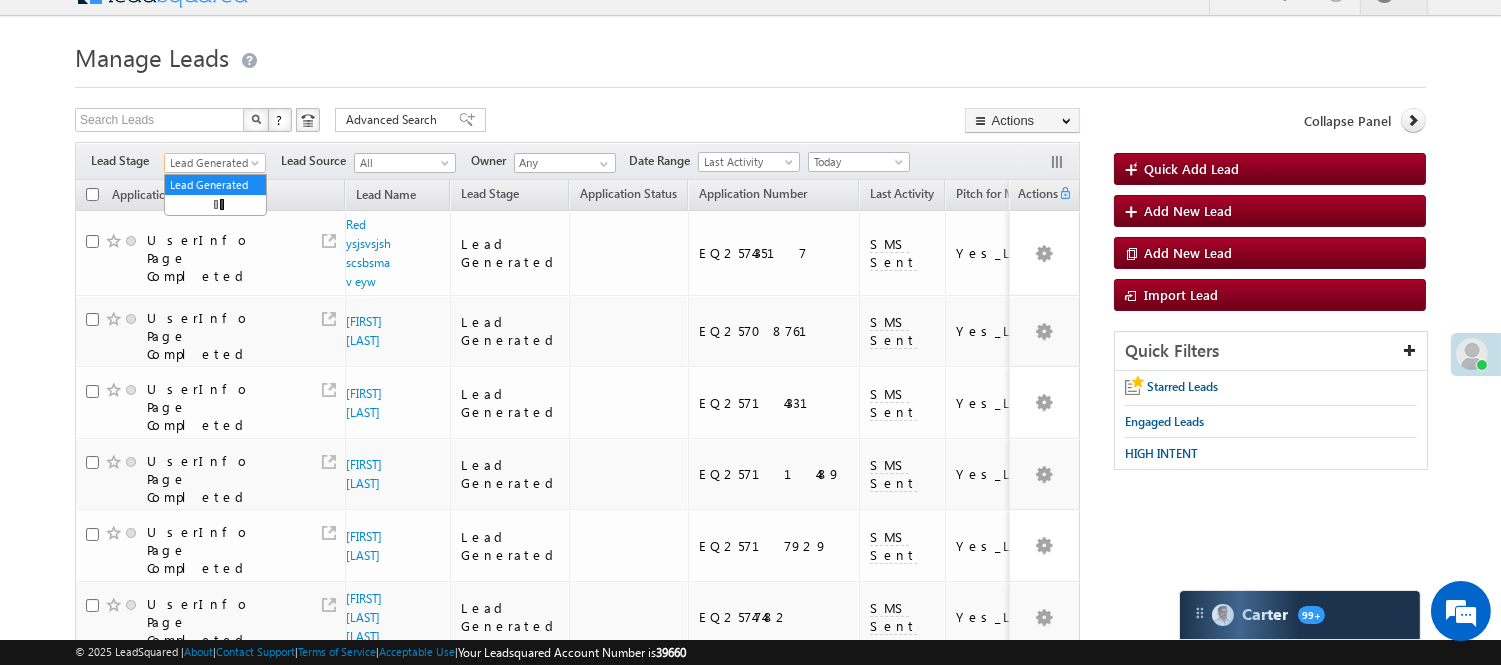 scroll, scrollTop: 0, scrollLeft: 0, axis: both 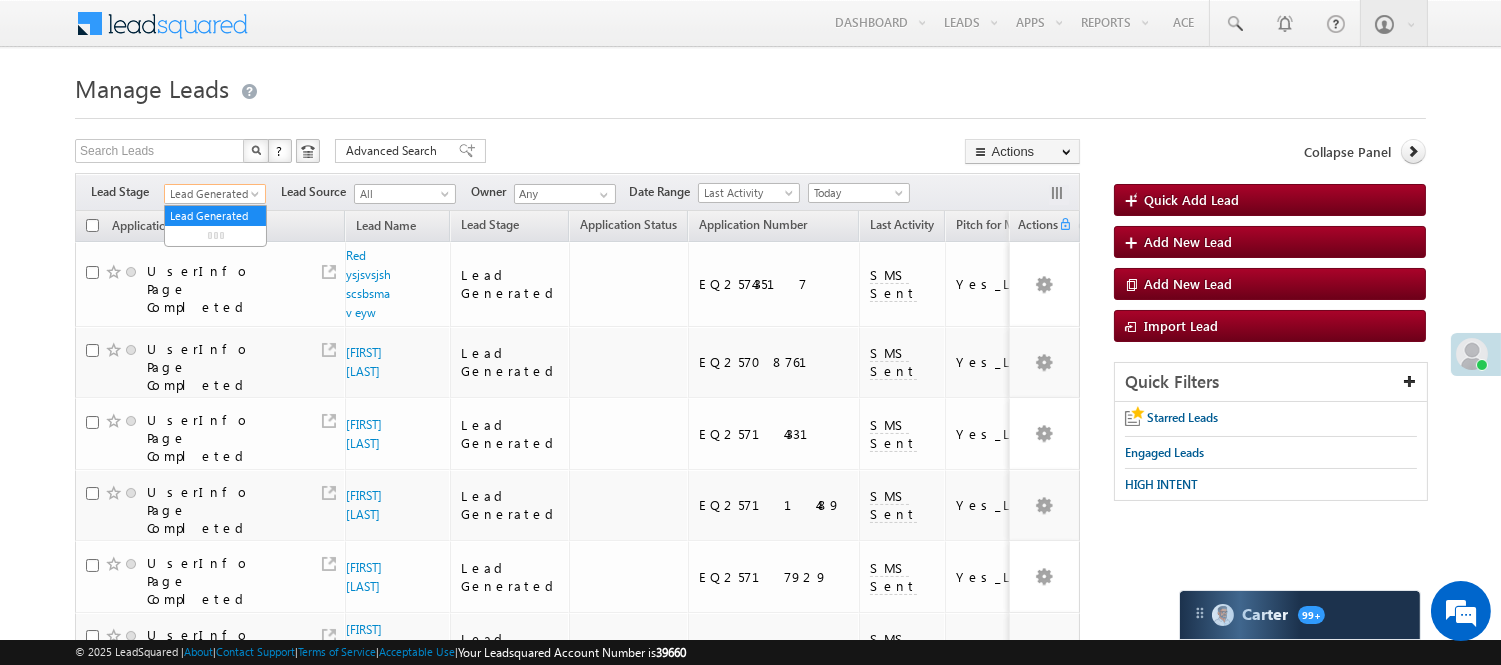 click on "Lead Generated" at bounding box center (212, 194) 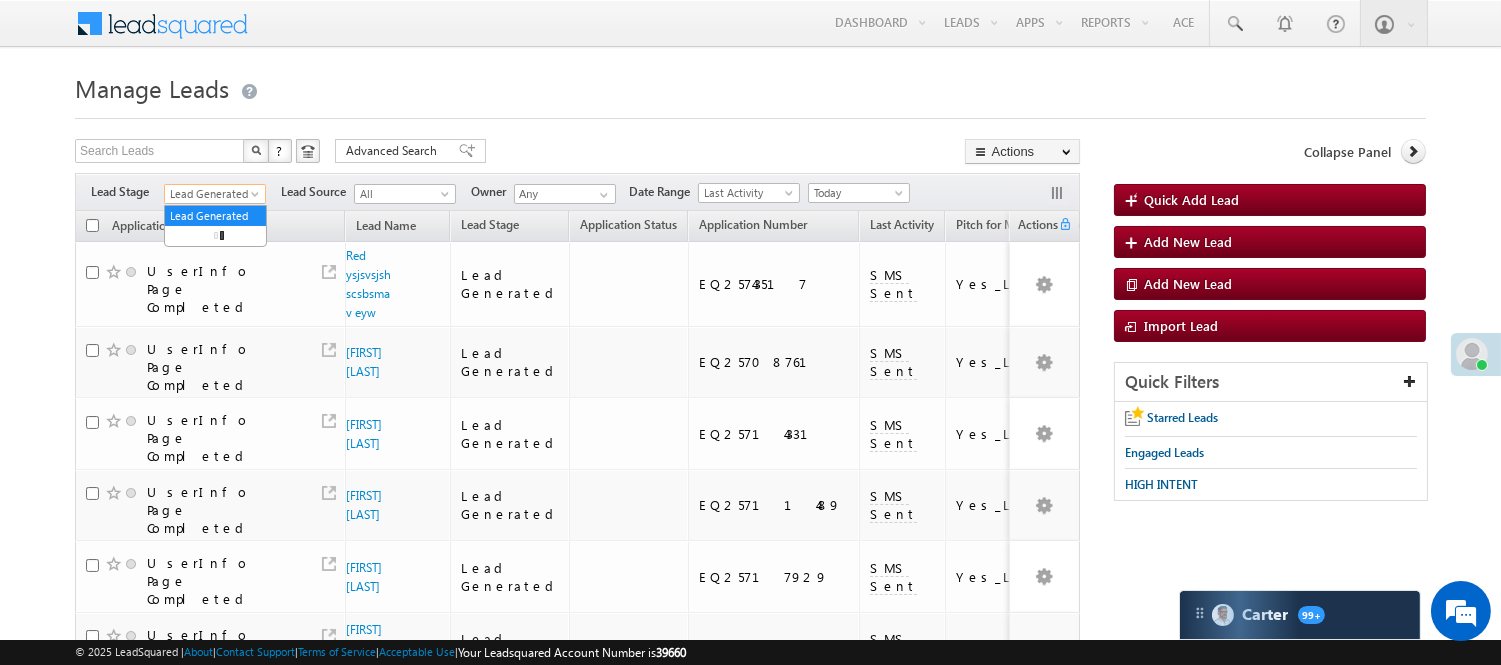 click on "Lead Generated" at bounding box center (212, 194) 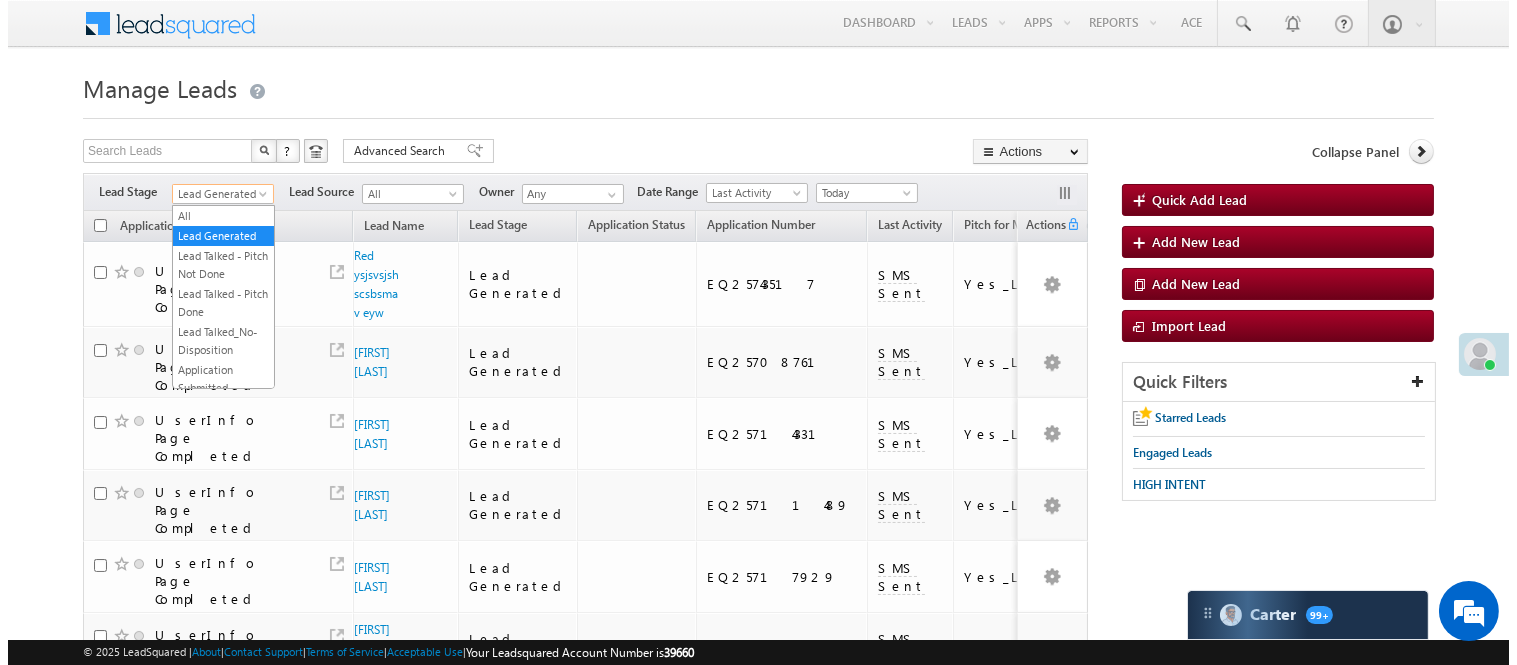 scroll, scrollTop: 496, scrollLeft: 0, axis: vertical 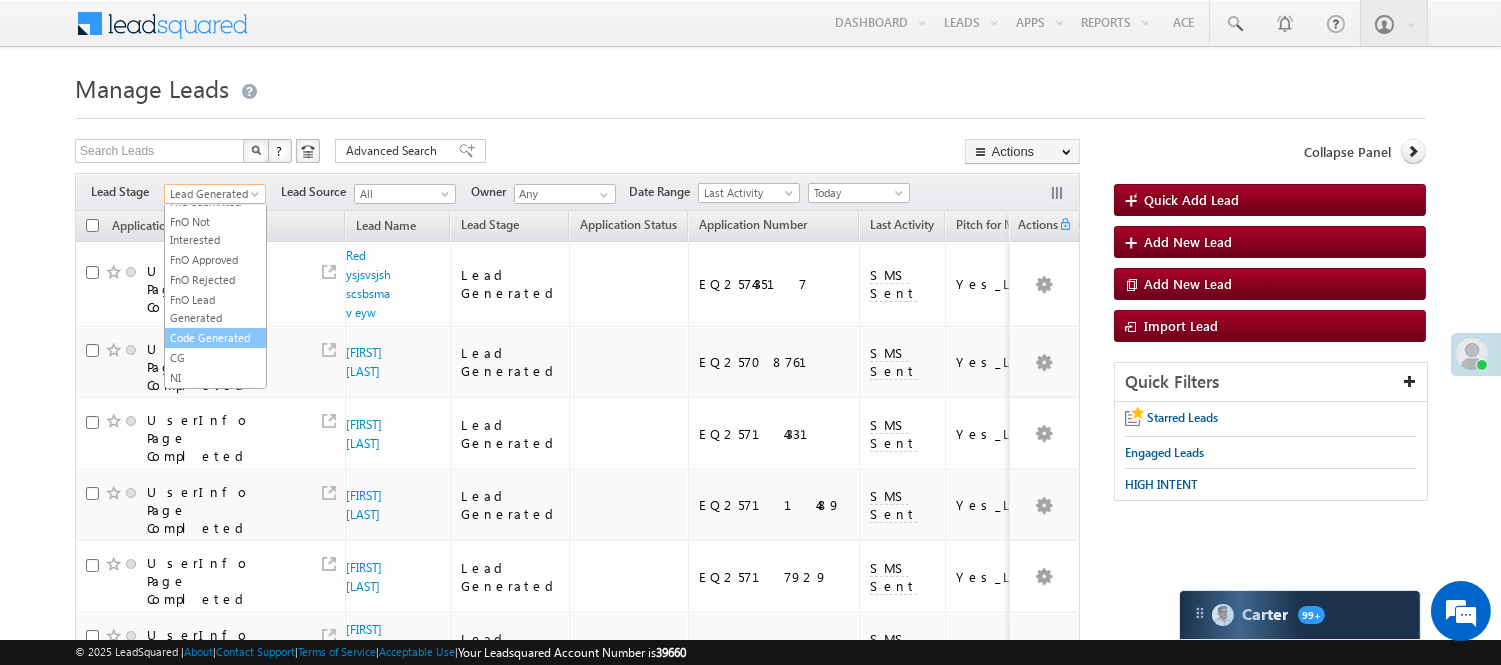 click on "Code Generated" at bounding box center (215, 338) 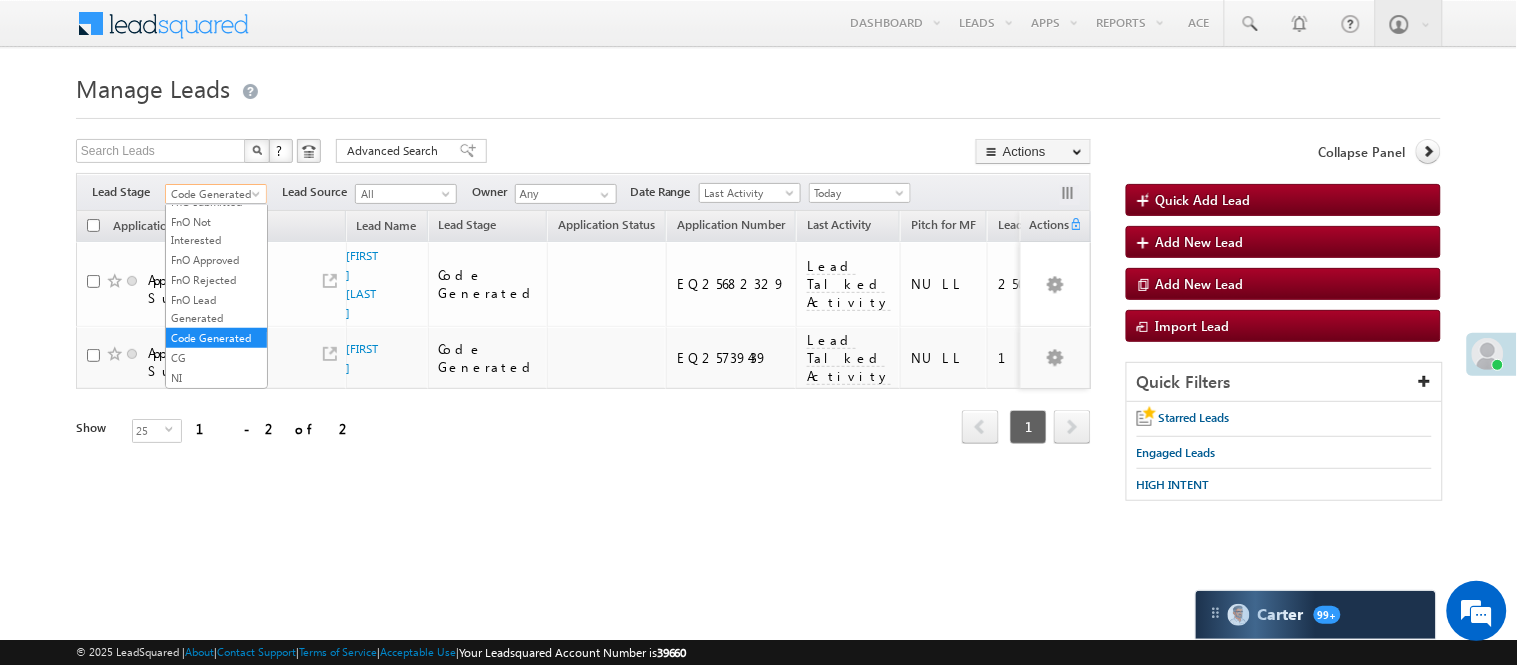 click on "Code Generated" at bounding box center [213, 194] 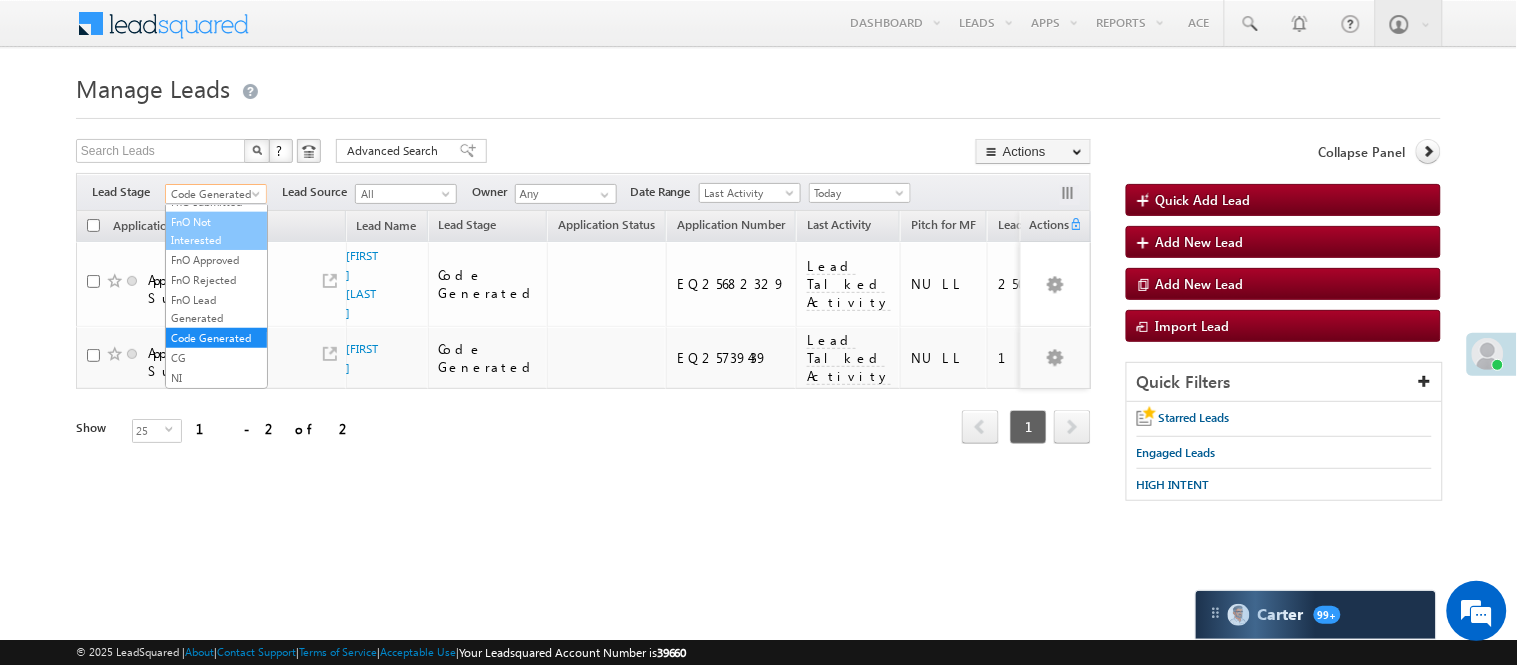 scroll, scrollTop: 0, scrollLeft: 0, axis: both 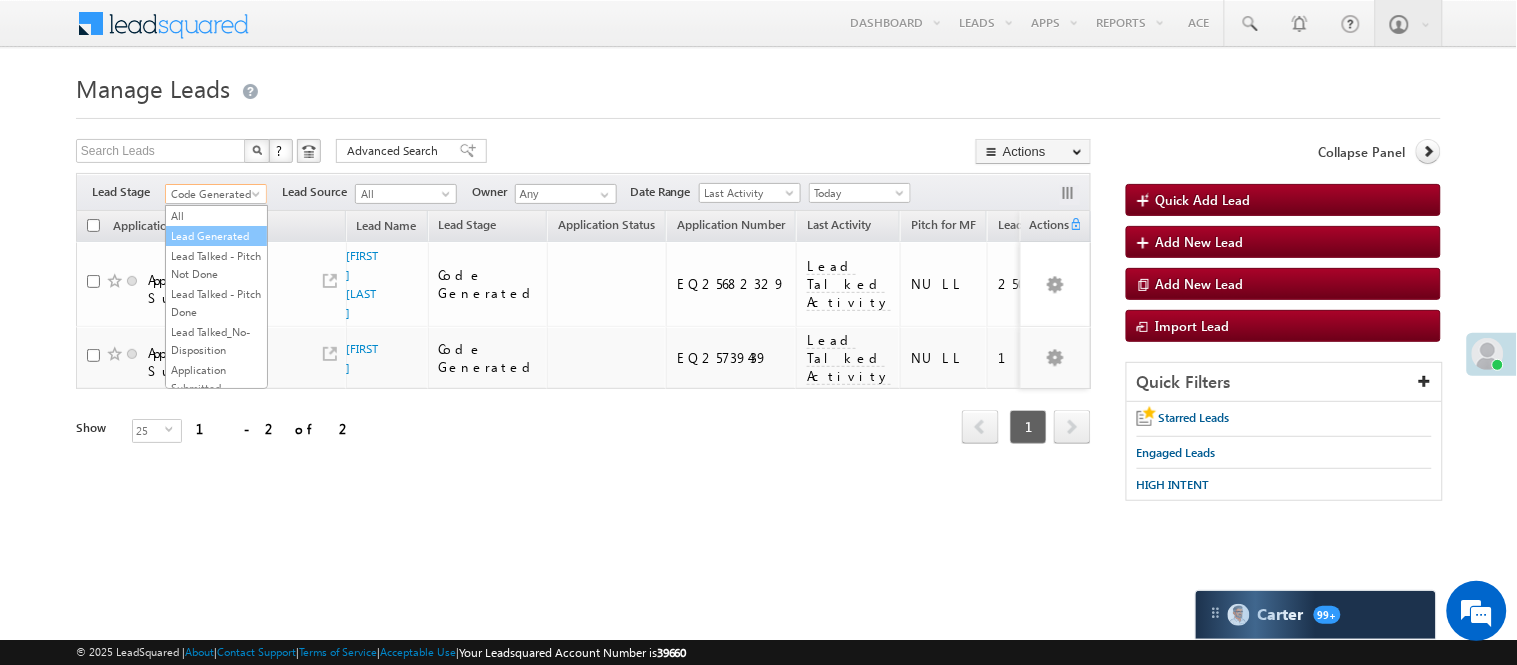 click on "Lead Generated" at bounding box center [216, 236] 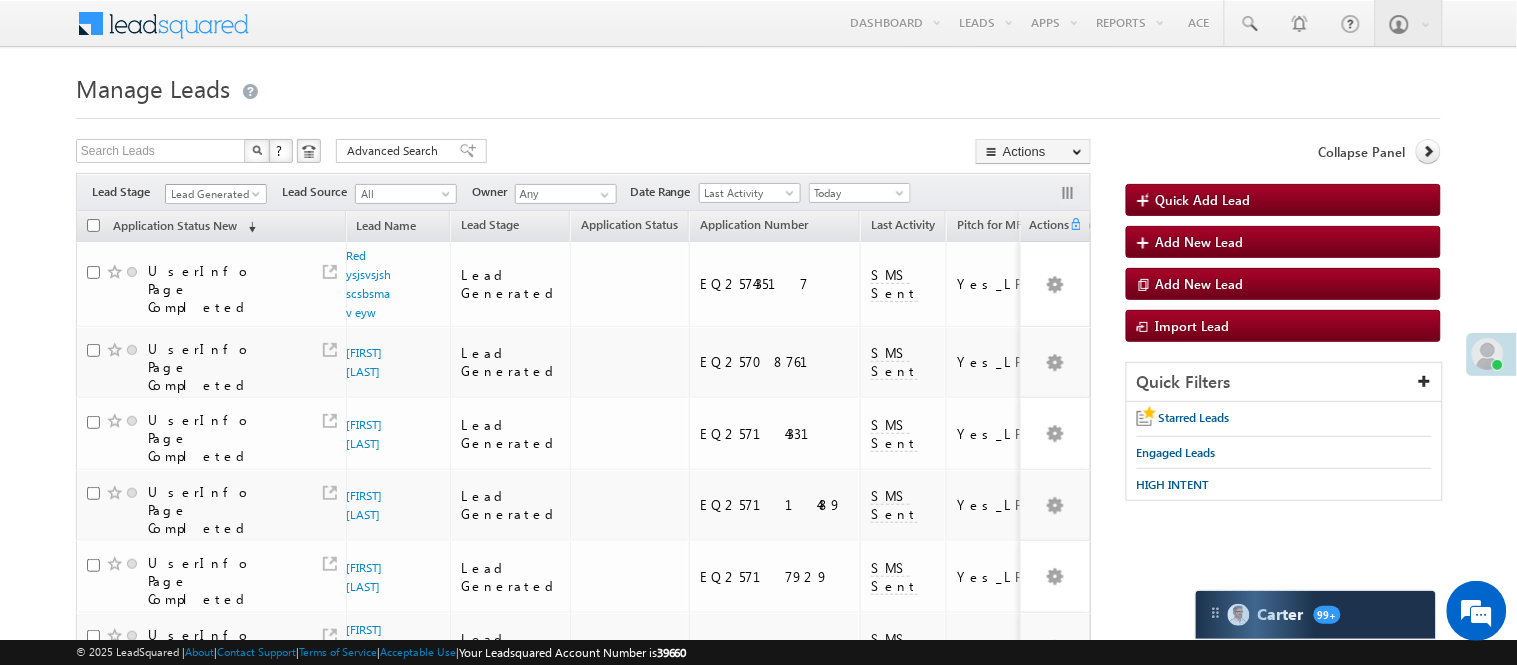 click on "Lead Generated" at bounding box center [213, 194] 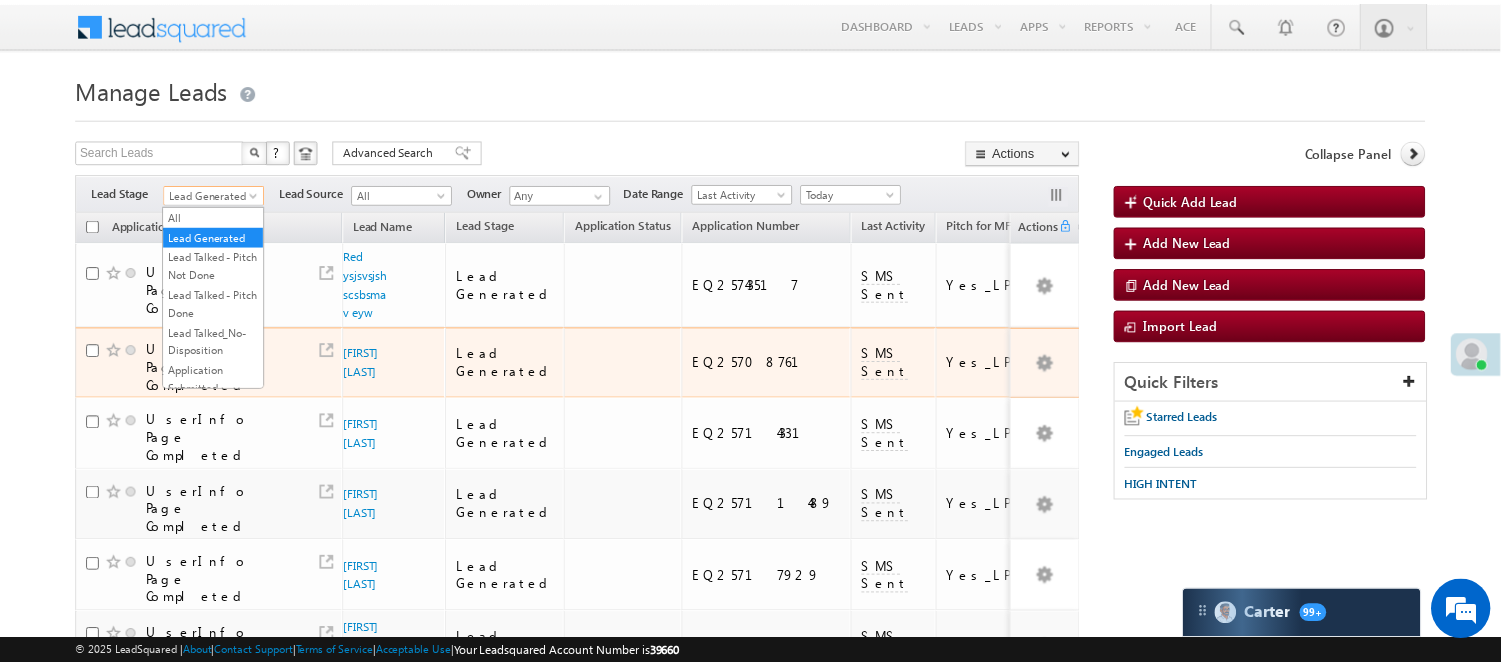 scroll, scrollTop: 1, scrollLeft: 0, axis: vertical 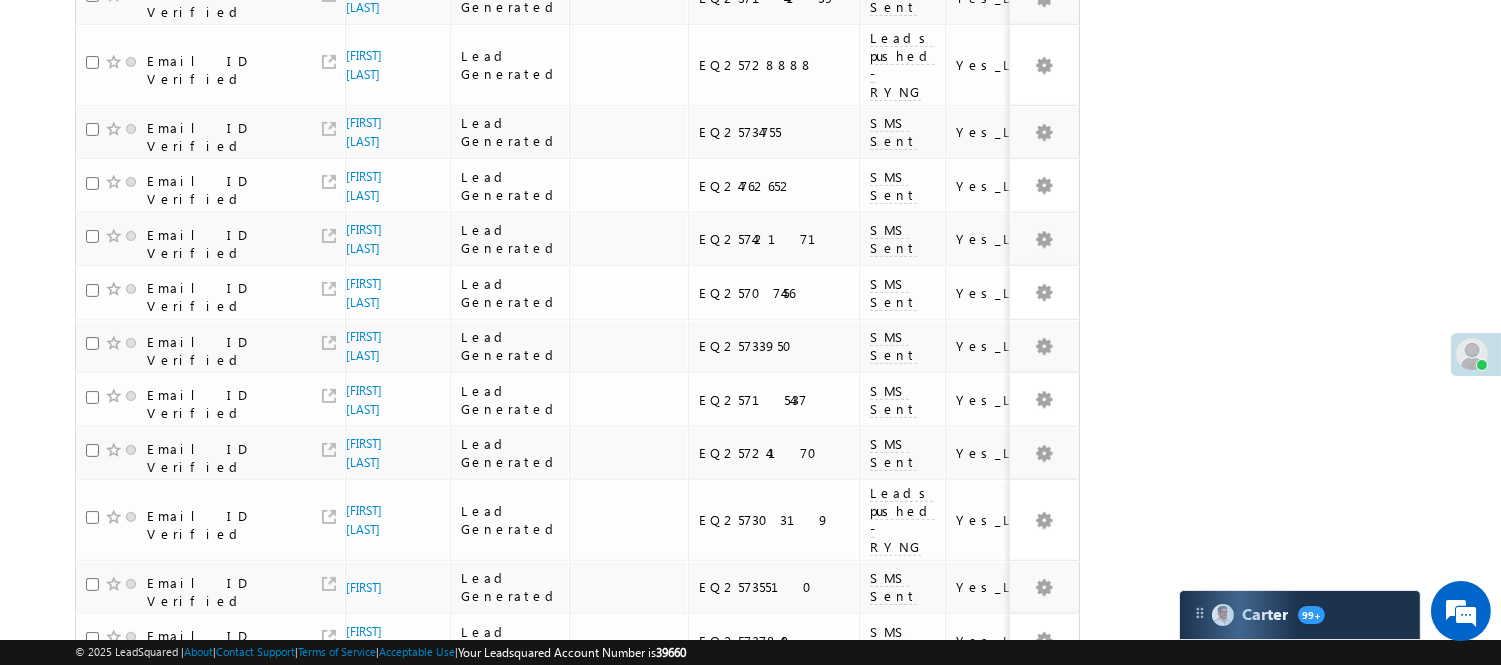 click on "2" at bounding box center [1018, 706] 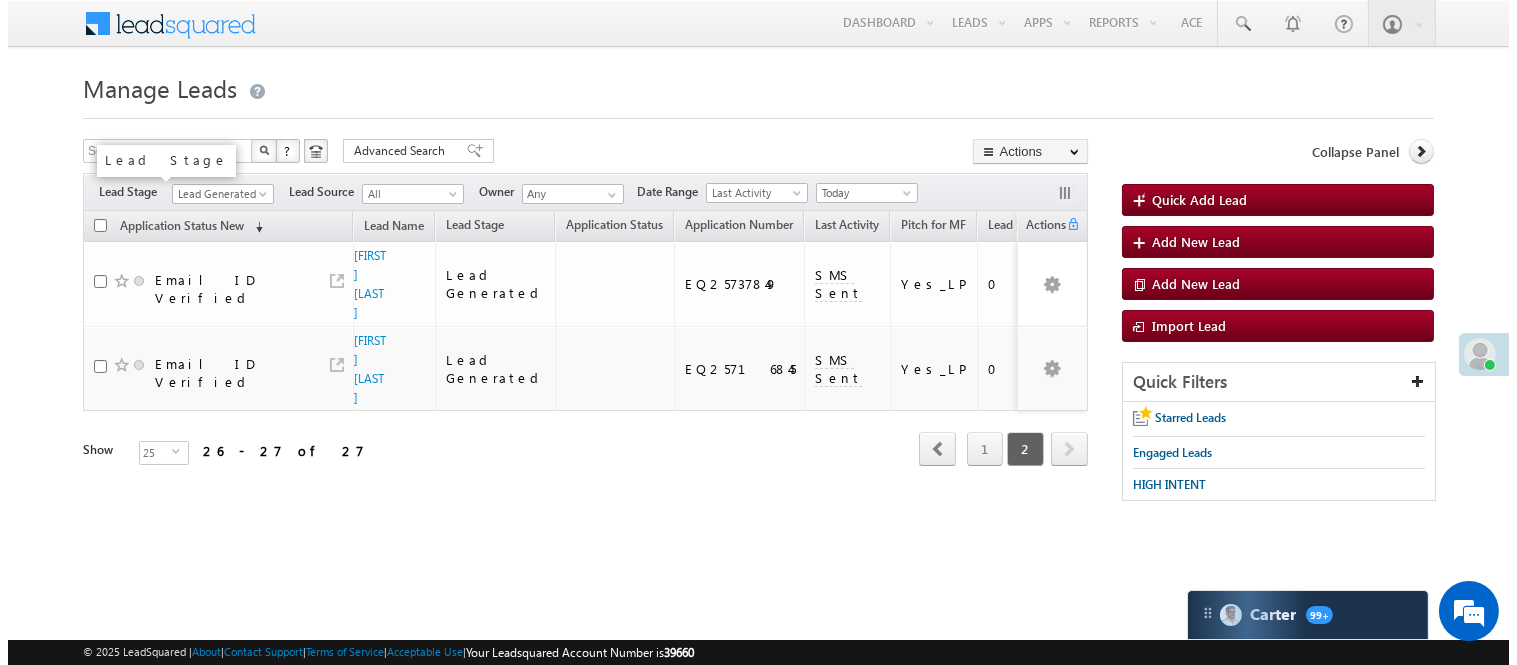 scroll, scrollTop: 0, scrollLeft: 0, axis: both 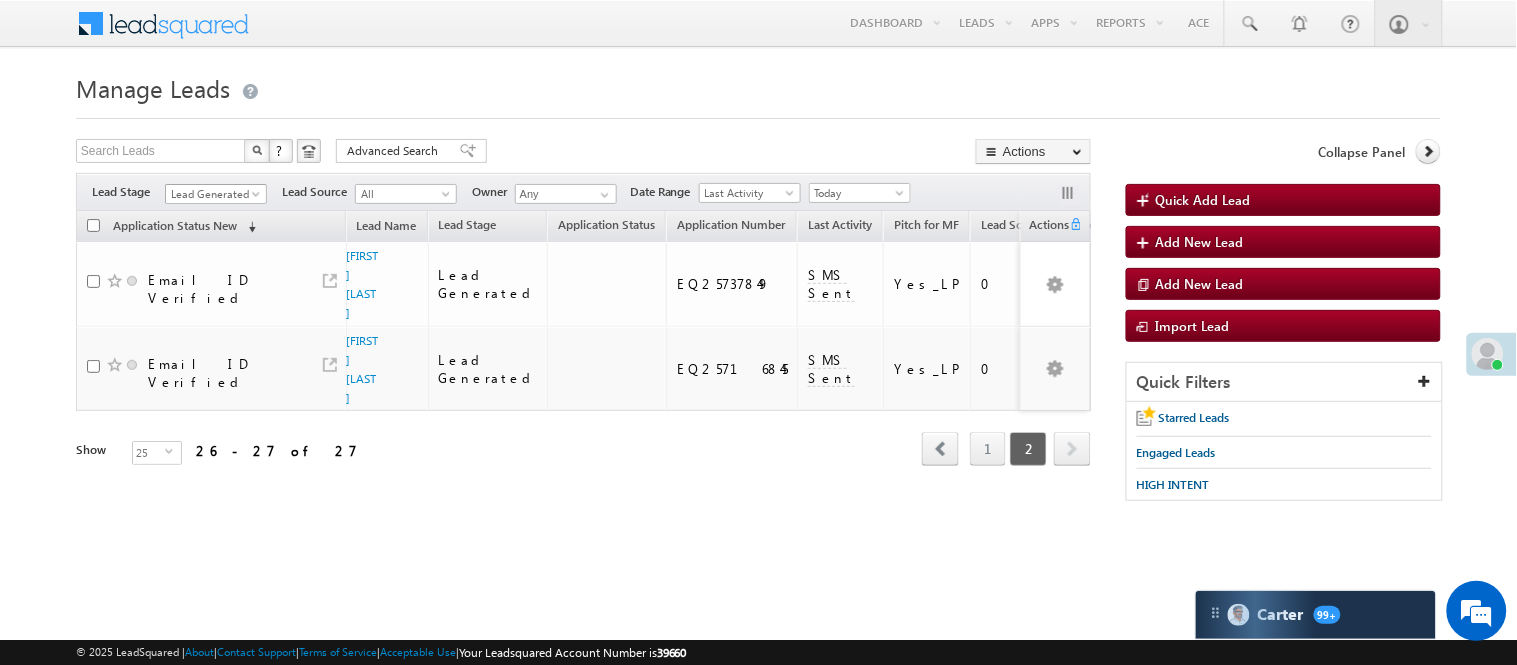 click on "Lead Generated" at bounding box center (213, 194) 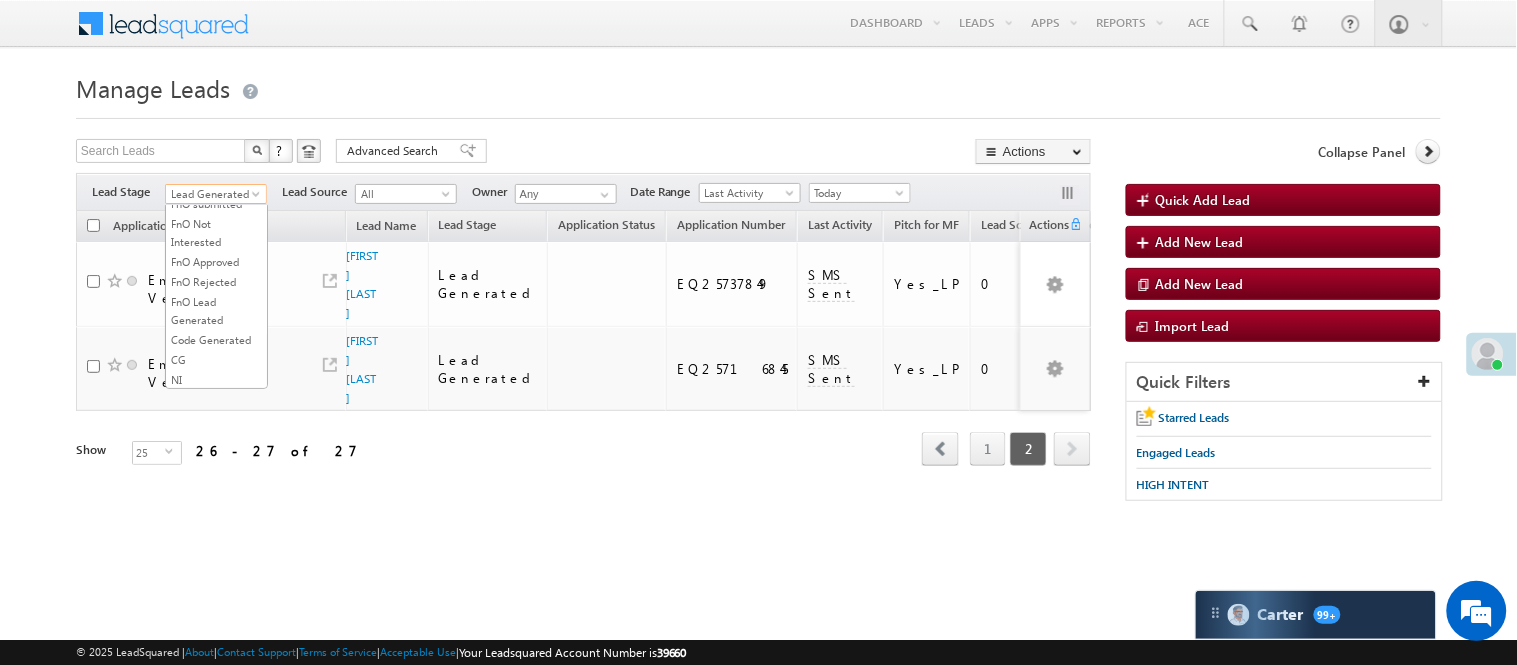 scroll, scrollTop: 333, scrollLeft: 0, axis: vertical 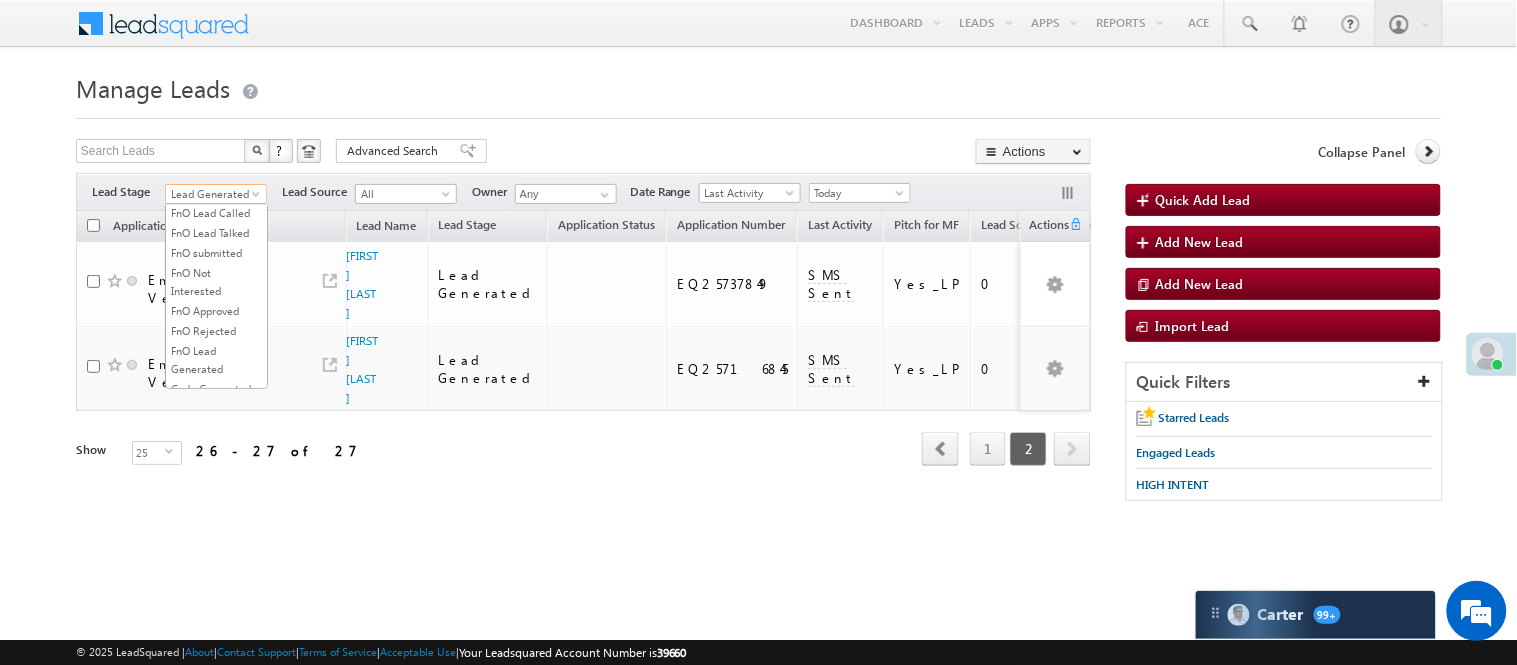 click on "Lead Called" at bounding box center [216, 153] 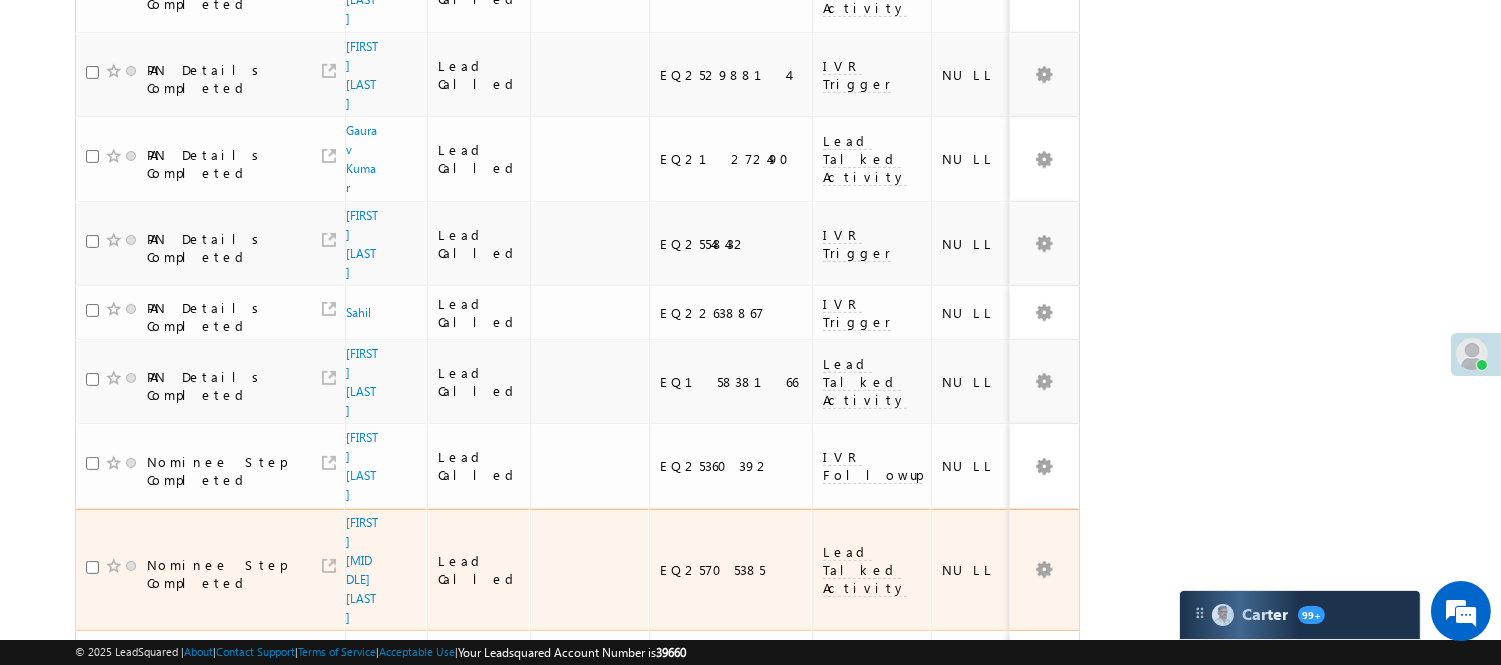 scroll, scrollTop: 1333, scrollLeft: 0, axis: vertical 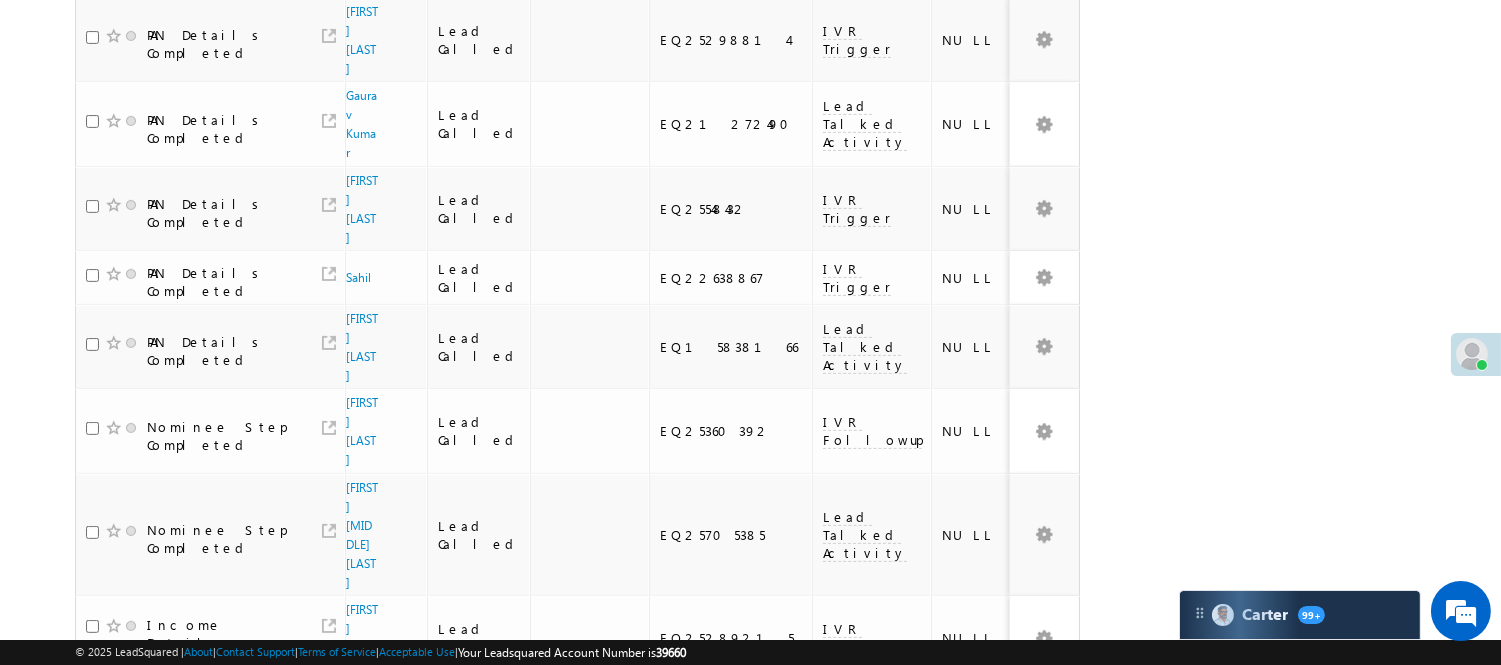 click on "[FIRST]" at bounding box center [362, 716] 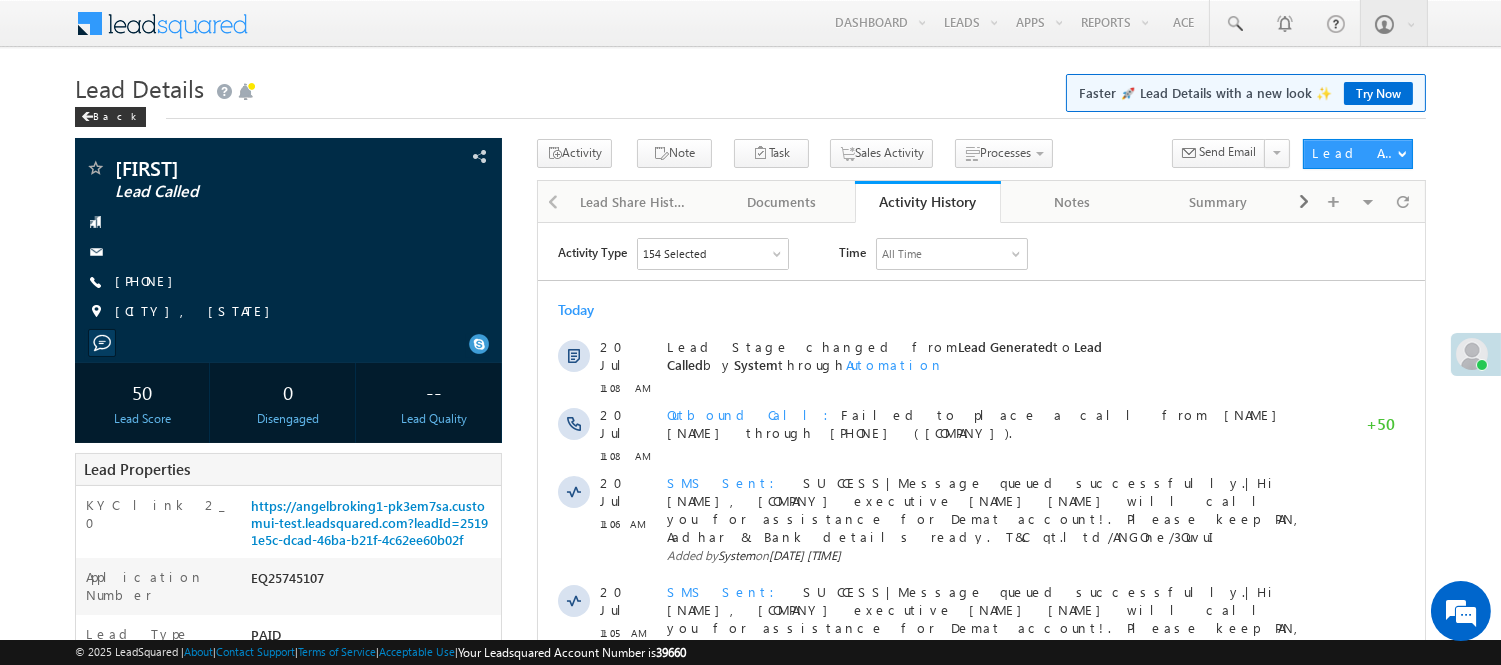 scroll, scrollTop: 0, scrollLeft: 0, axis: both 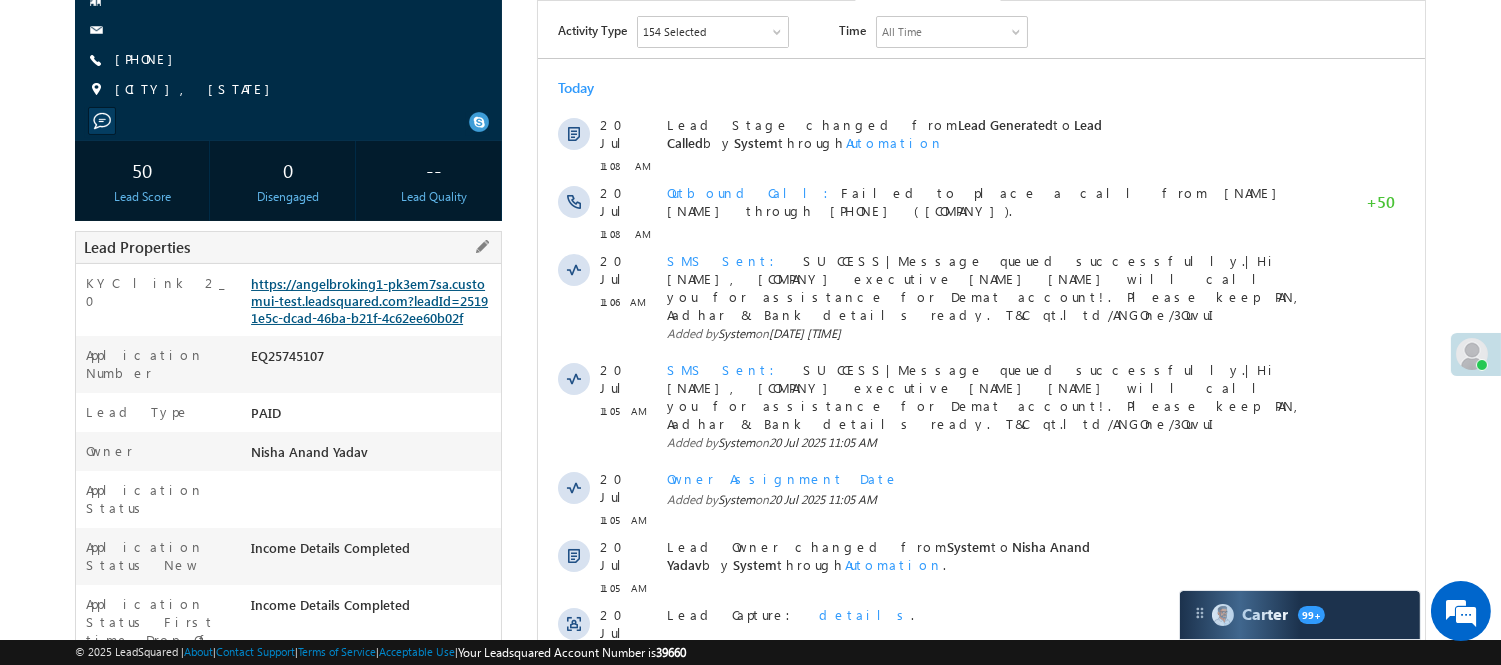 click on "https://angelbroking1-pk3em7sa.customui-test.leadsquared.com?leadId=25191e5c-dcad-46ba-b21f-4c62ee60b02f" at bounding box center (369, 300) 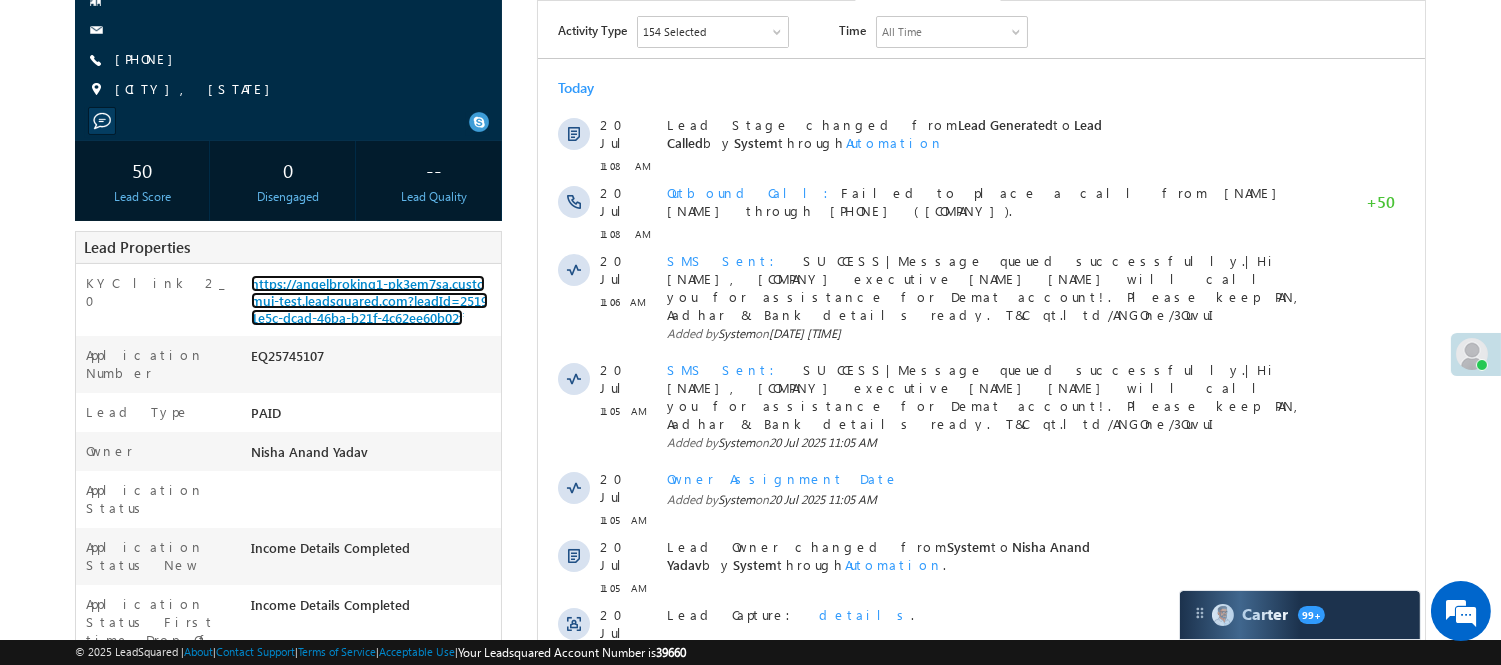 scroll, scrollTop: 46, scrollLeft: 0, axis: vertical 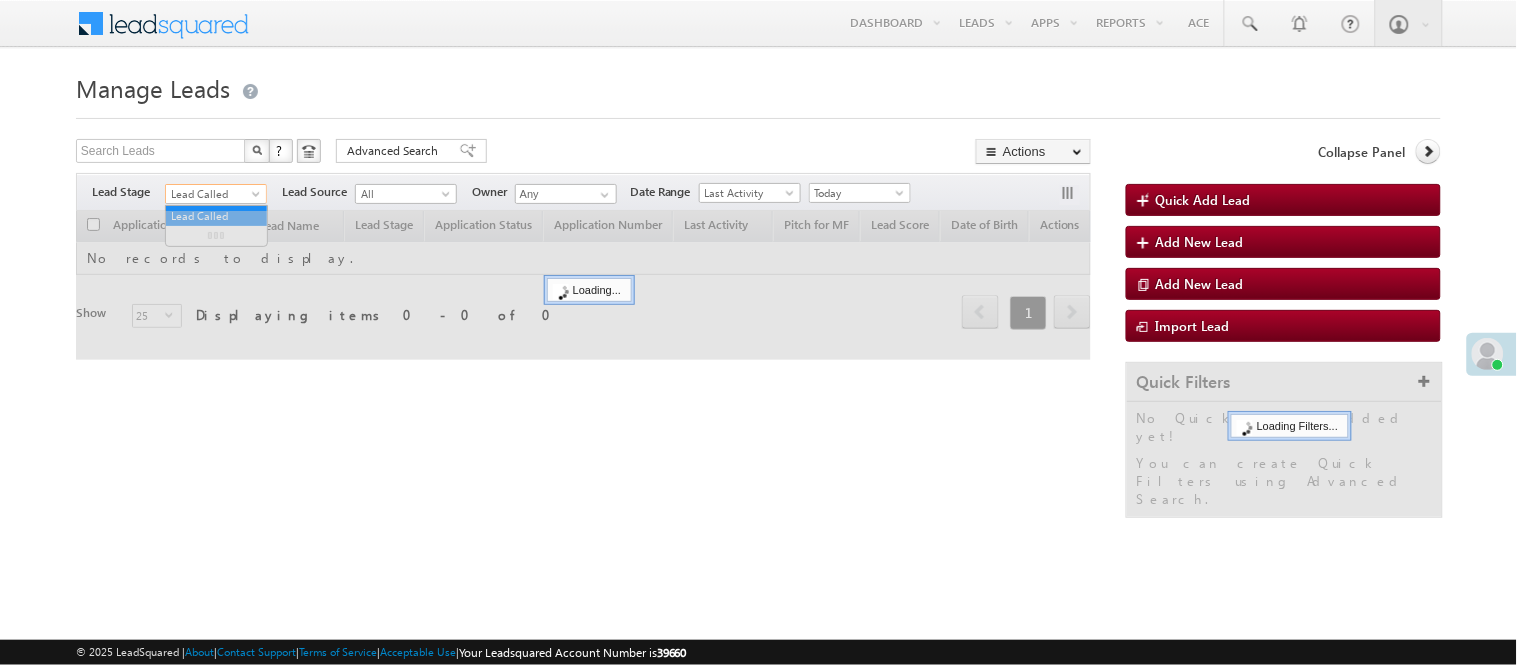 click on "Lead Called" at bounding box center (213, 194) 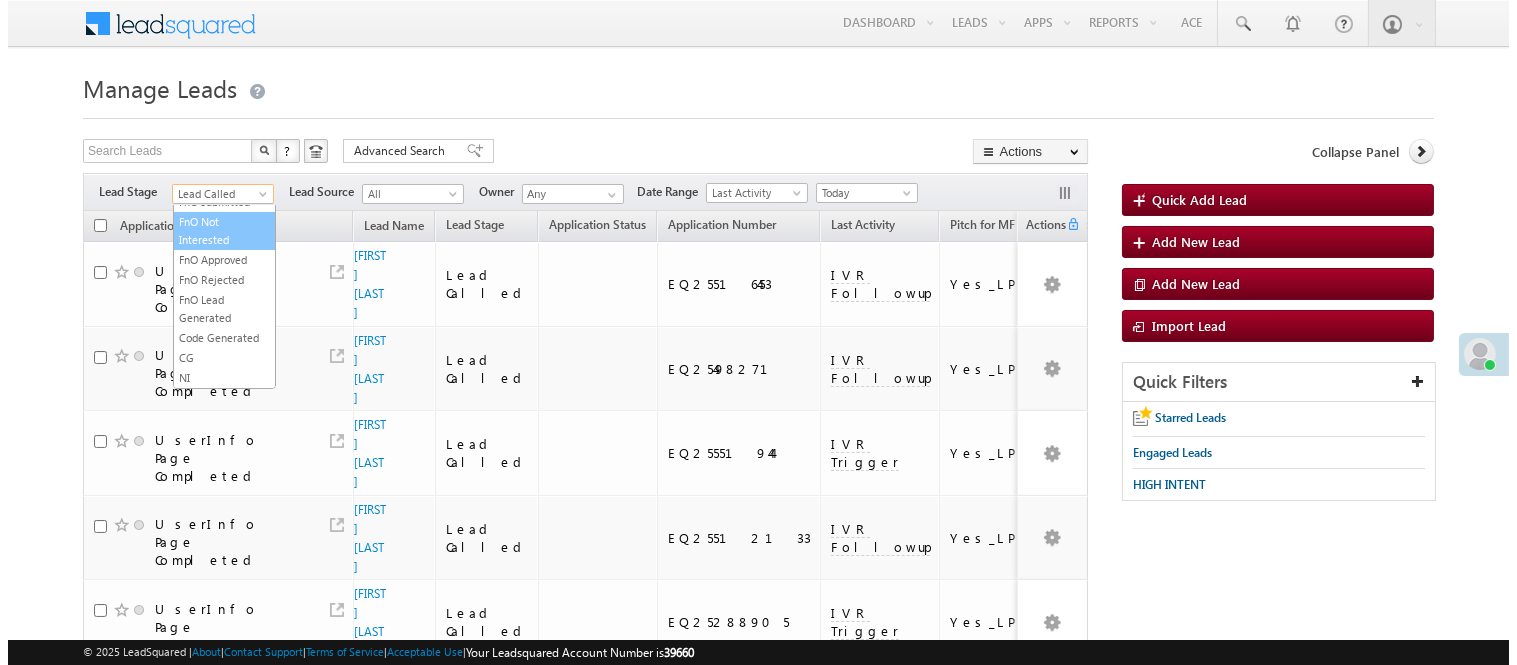 scroll, scrollTop: 496, scrollLeft: 0, axis: vertical 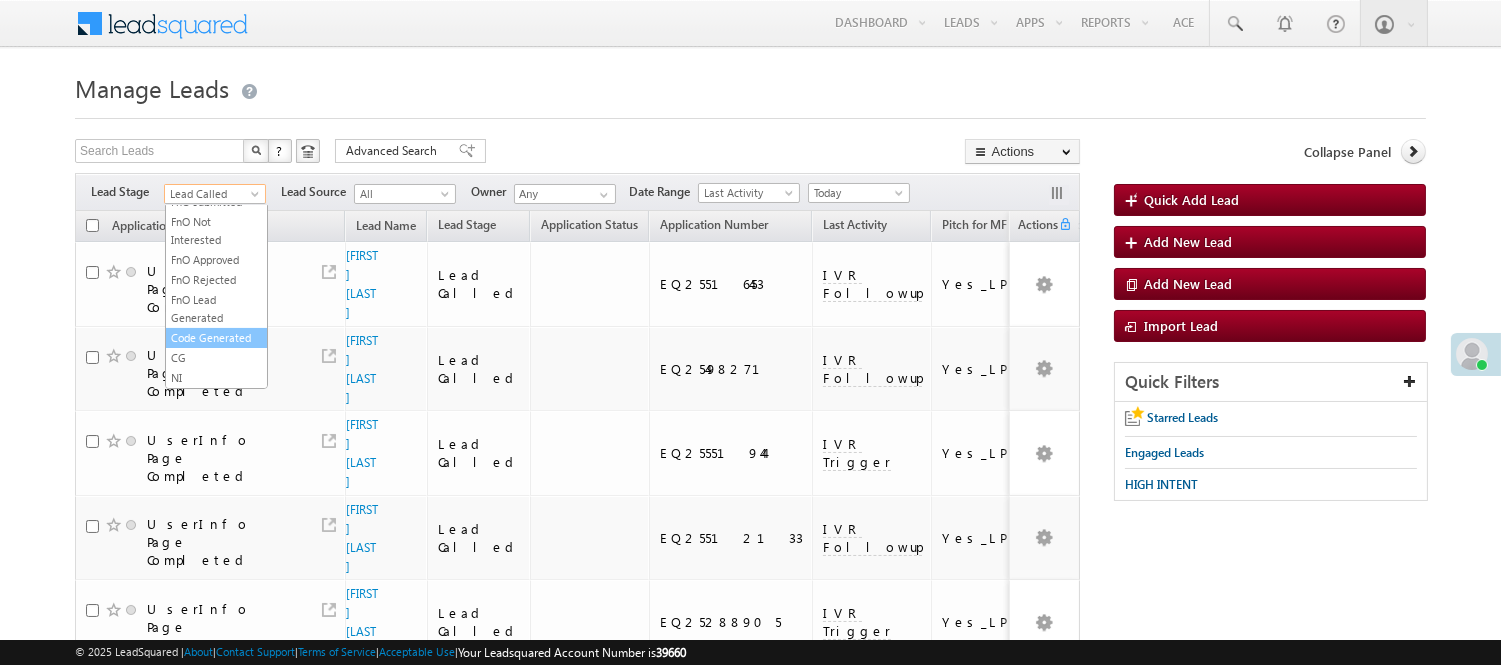 click on "Code Generated" at bounding box center (216, 338) 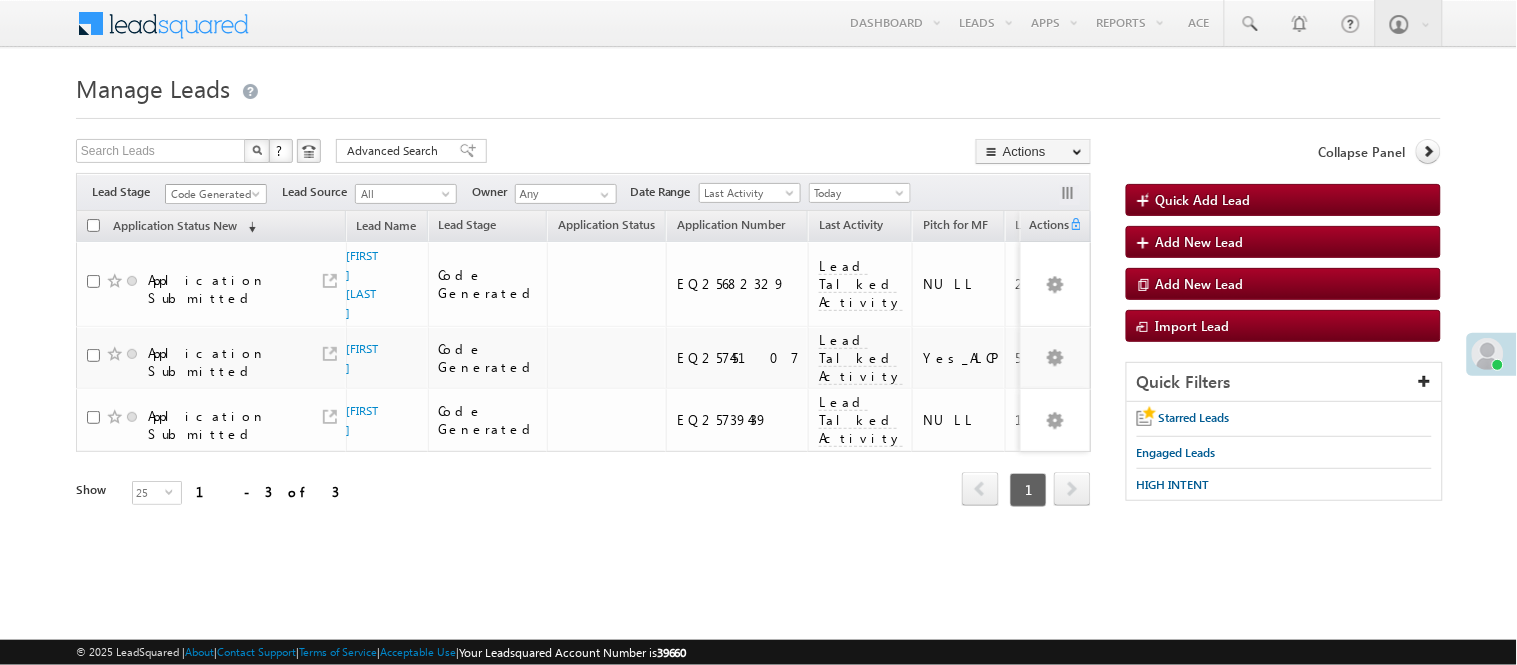 click on "Code Generated" at bounding box center [213, 194] 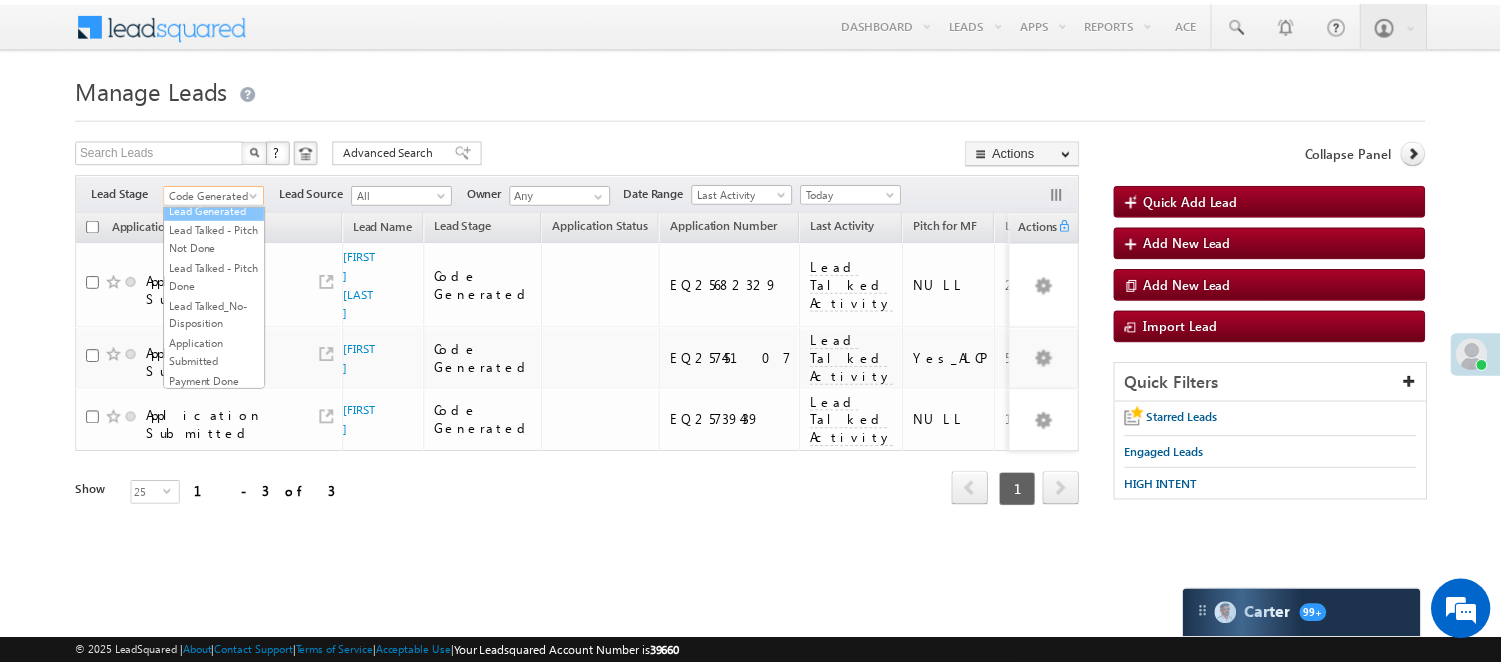 scroll, scrollTop: 0, scrollLeft: 0, axis: both 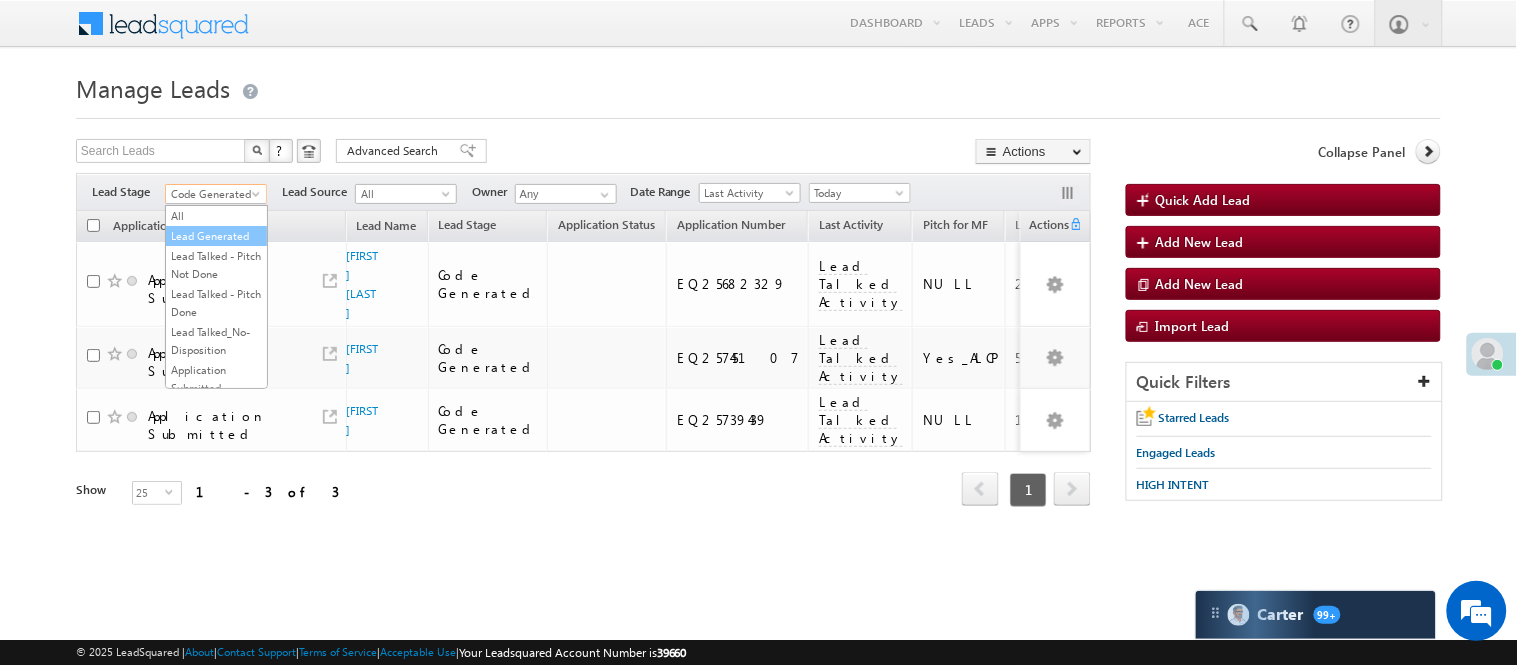 click on "Lead Generated" at bounding box center [216, 236] 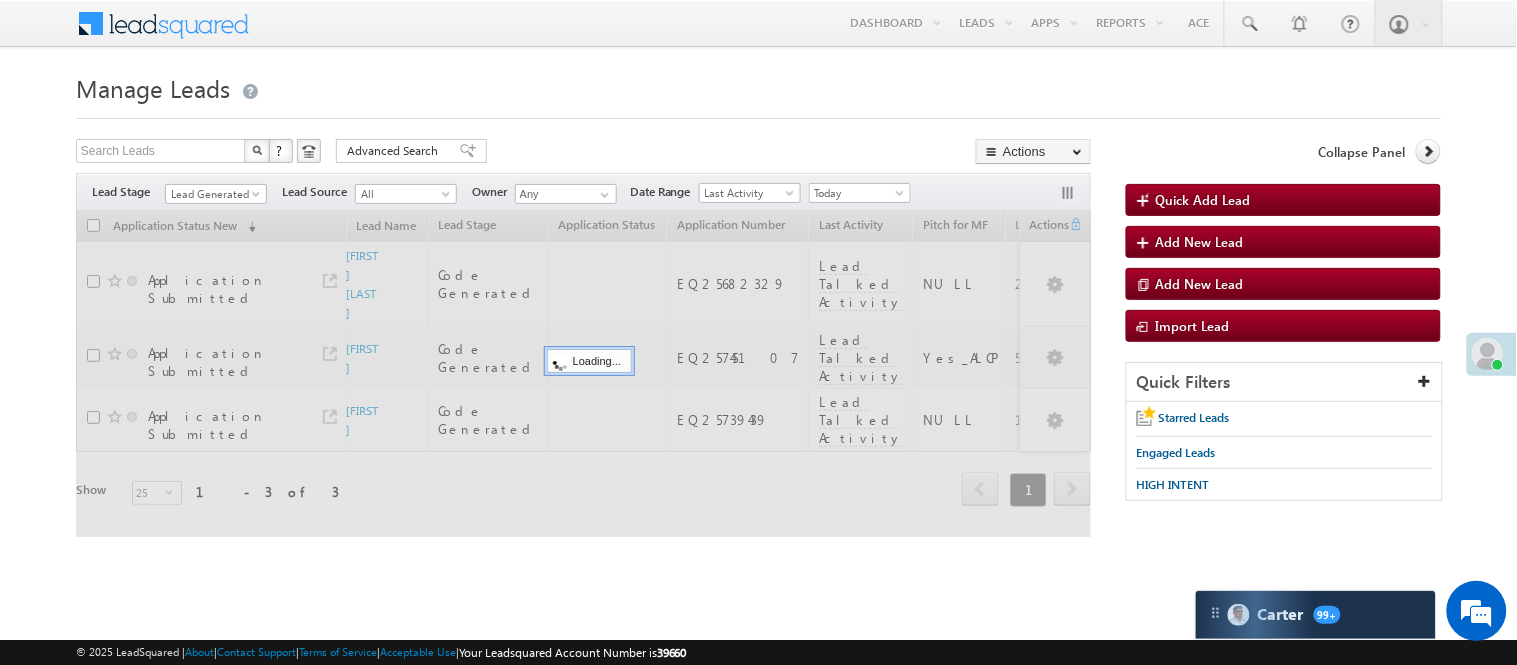 click on "Manage Leads
Quick Add Lead
Search Leads X ?   3 results found
Advanced Search
Advanced Search
Actions Actions" at bounding box center [758, 314] 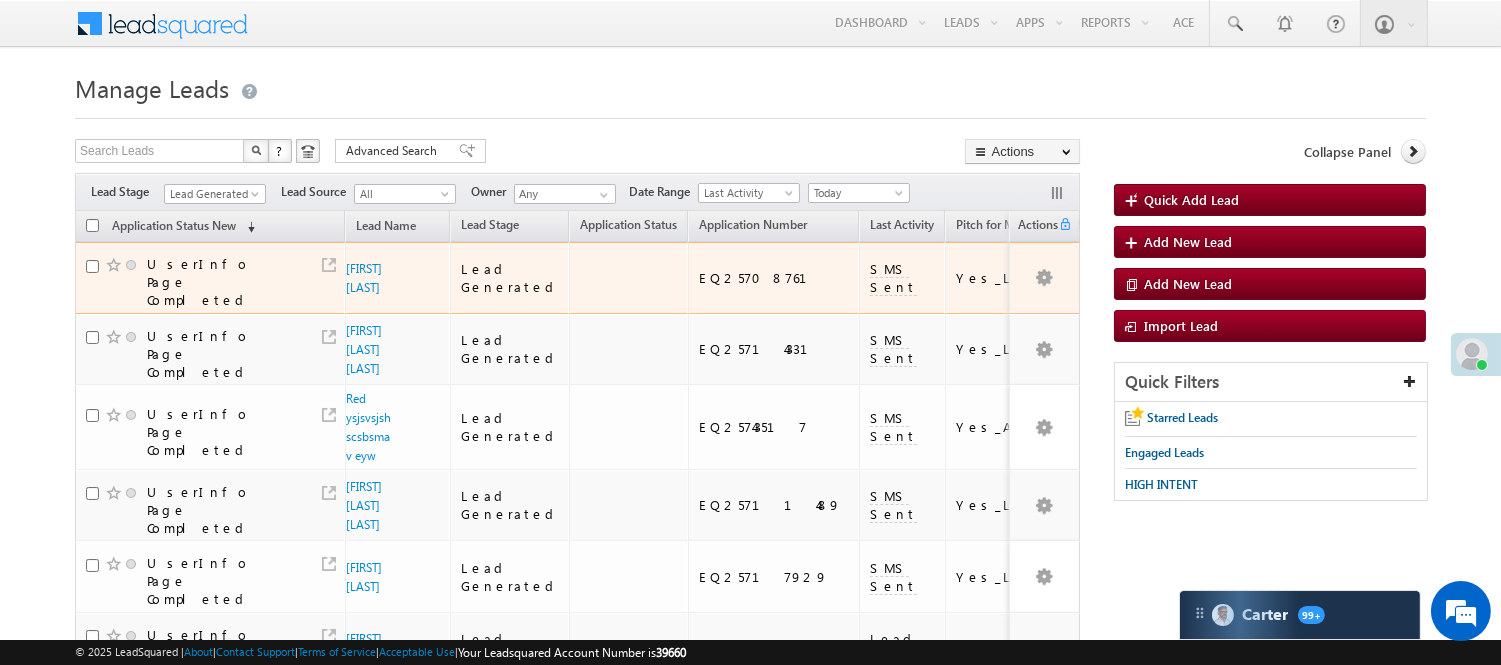 scroll, scrollTop: 0, scrollLeft: 0, axis: both 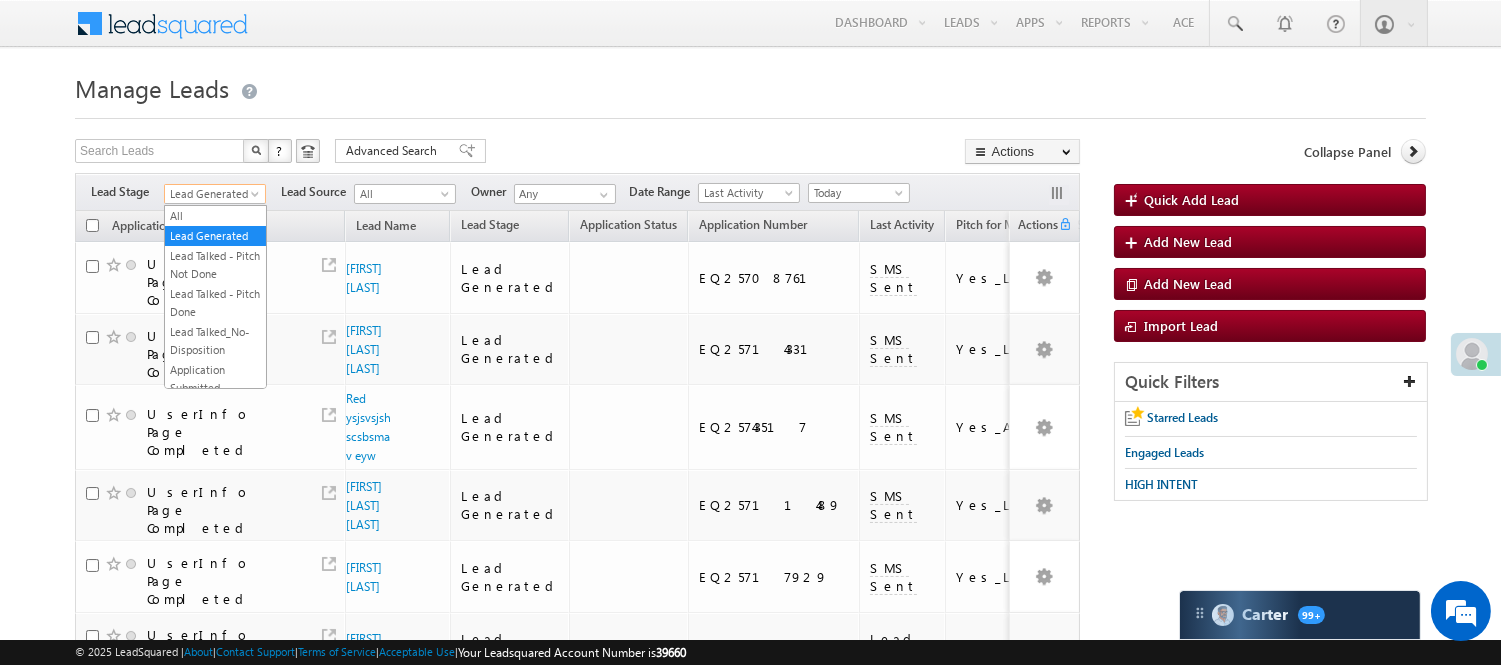 click on "Menu
[FIRST] [LAST] [LAST]
[FIRST] .[EMAIL] @[DOMAIN].com" at bounding box center (750, 979) 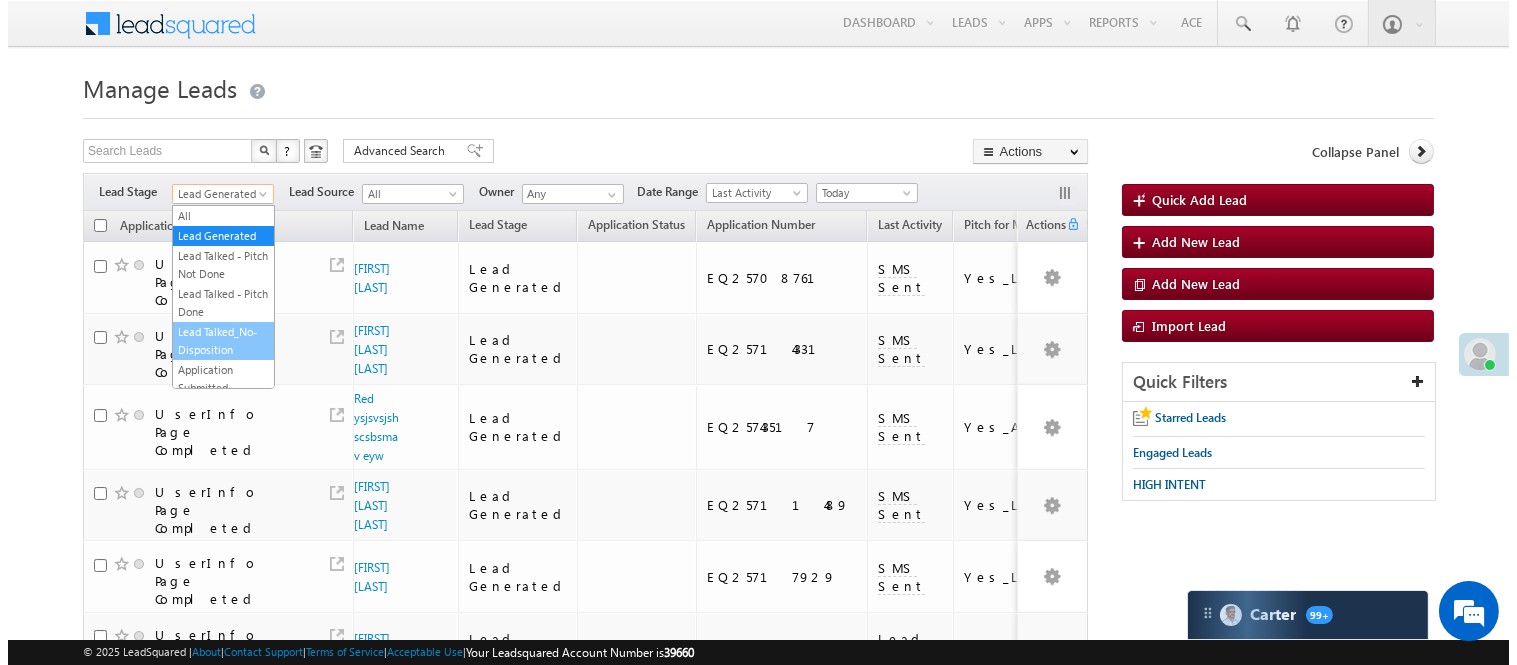 scroll, scrollTop: 444, scrollLeft: 0, axis: vertical 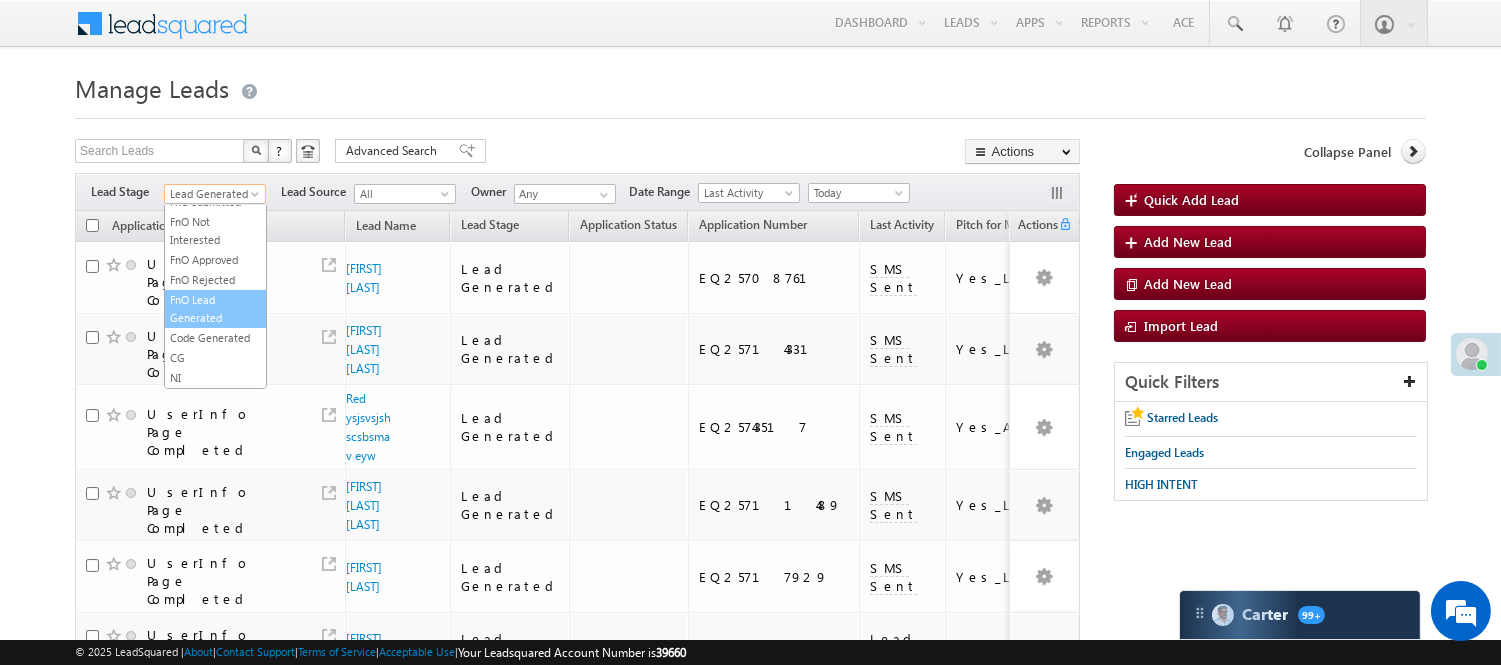 click on "FnO Lead Generated" at bounding box center (215, 309) 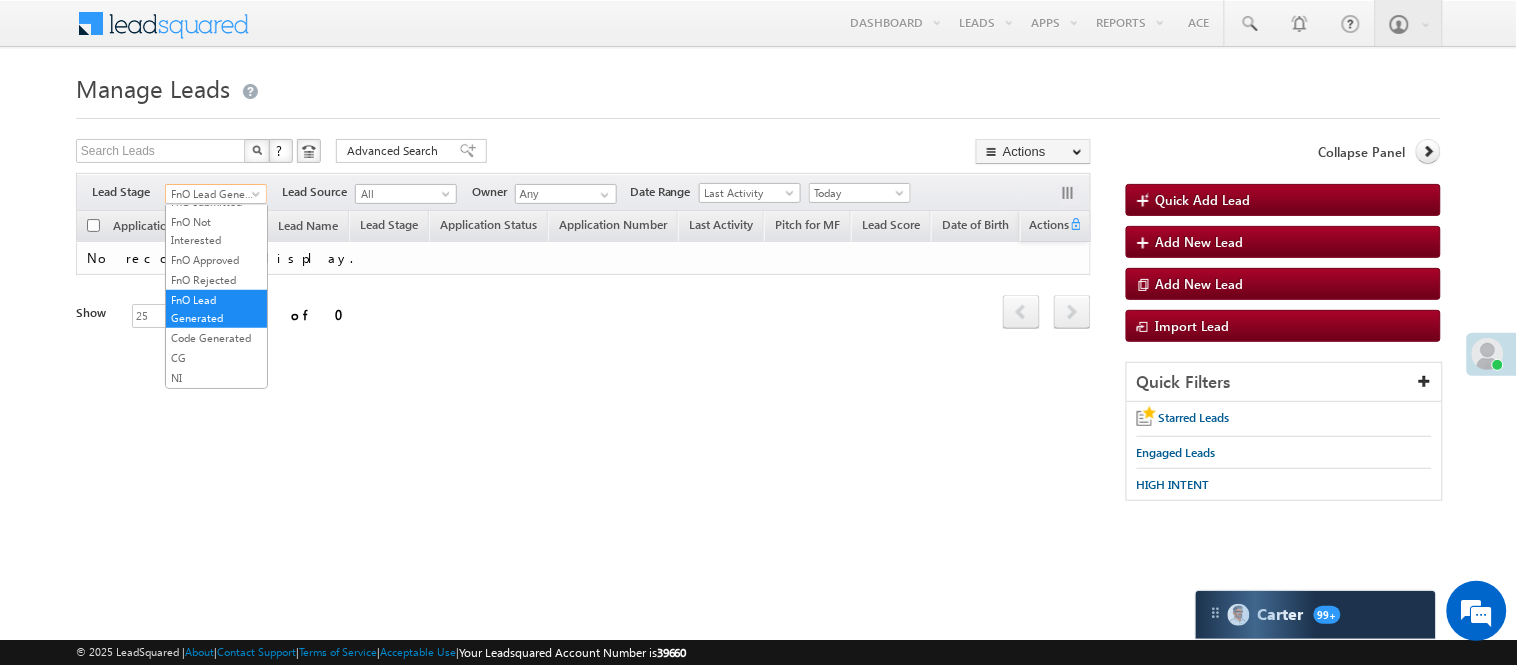 click on "FnO Lead Generated" at bounding box center [213, 194] 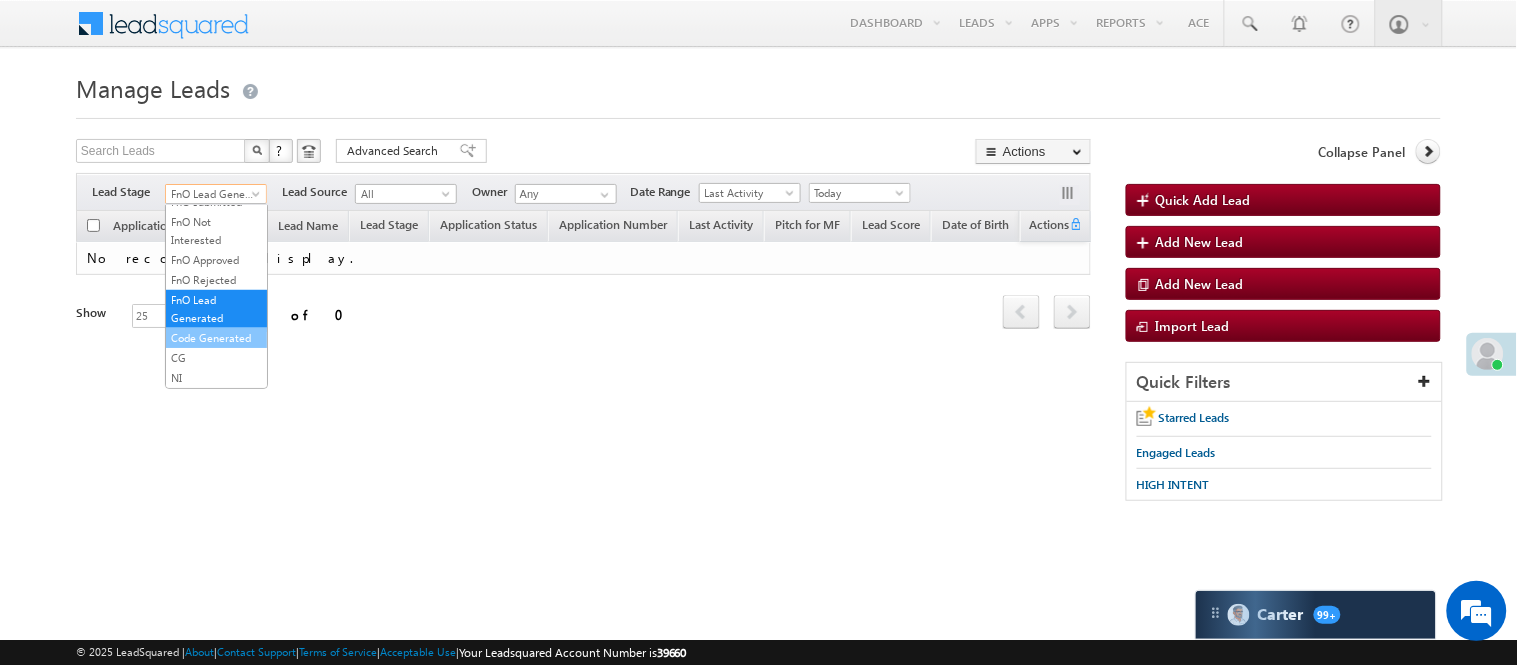 scroll, scrollTop: 496, scrollLeft: 0, axis: vertical 